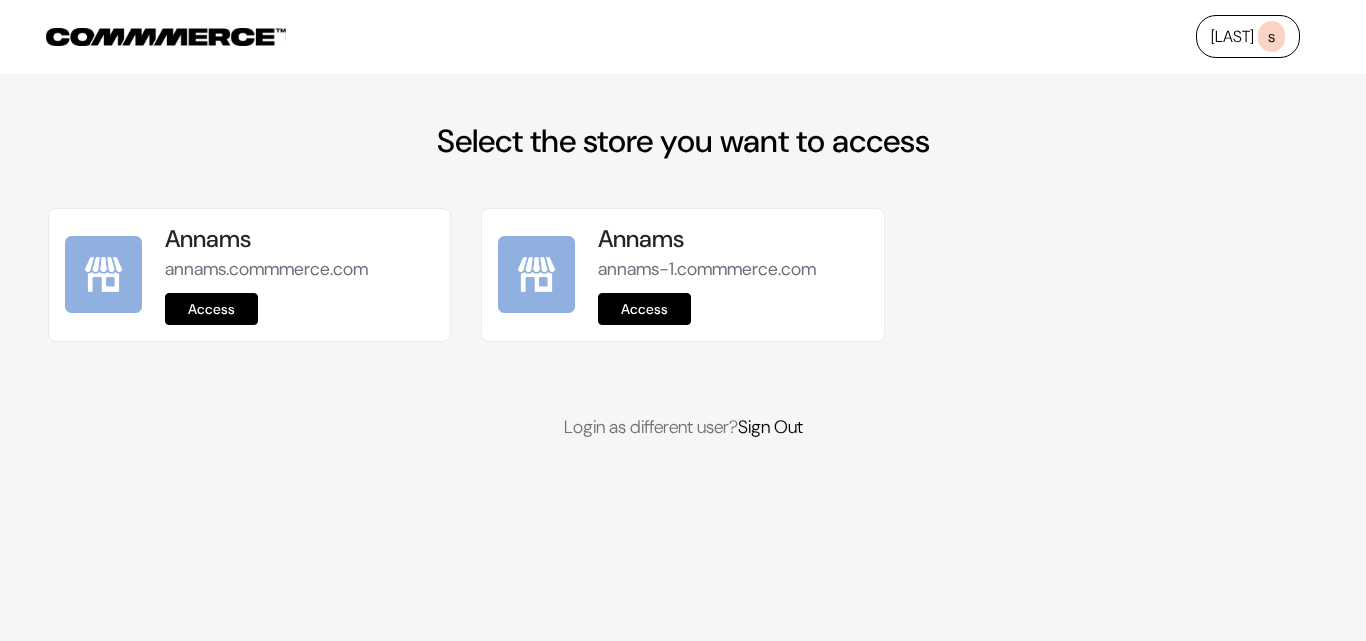 scroll, scrollTop: 0, scrollLeft: 0, axis: both 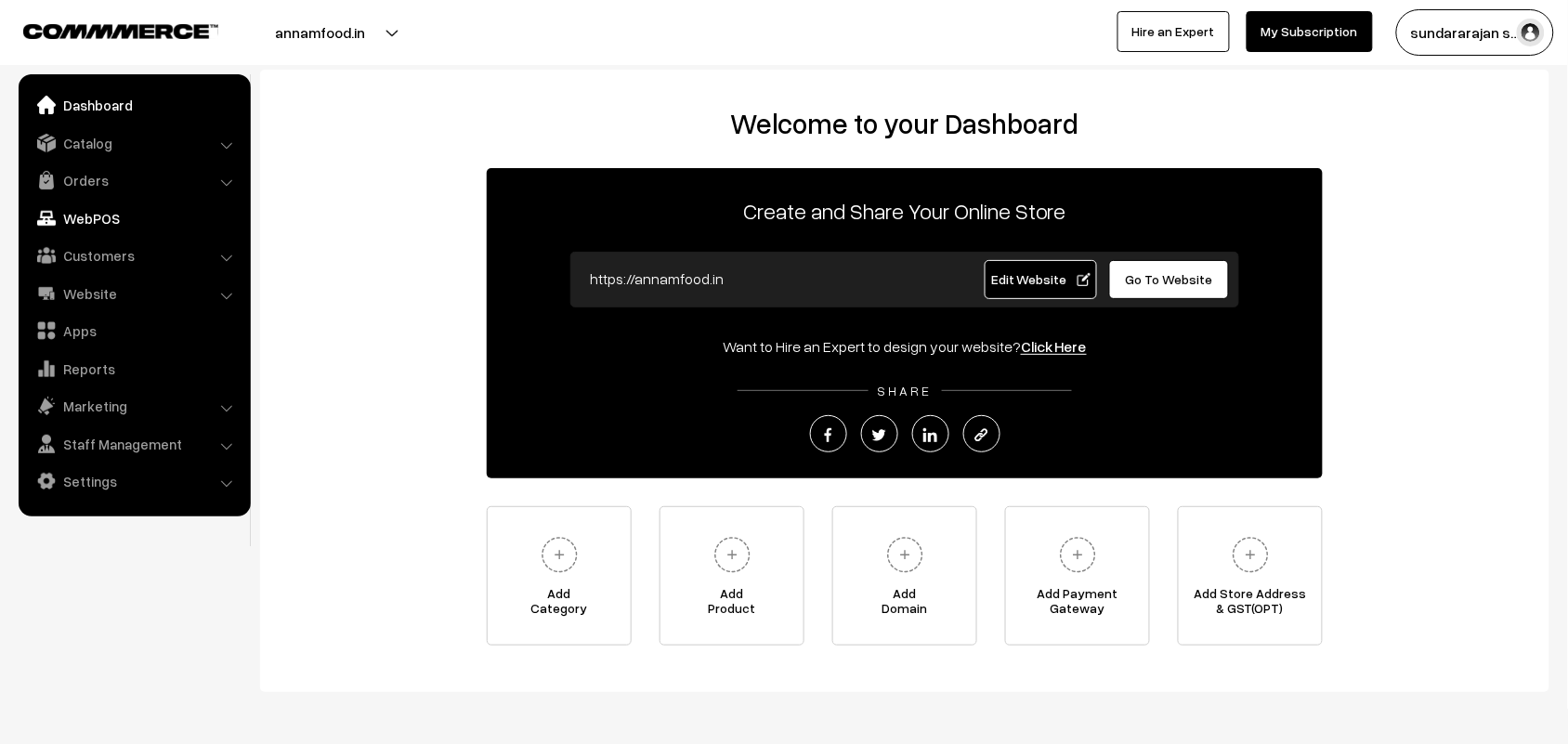 click on "WebPOS" at bounding box center [134, 218] 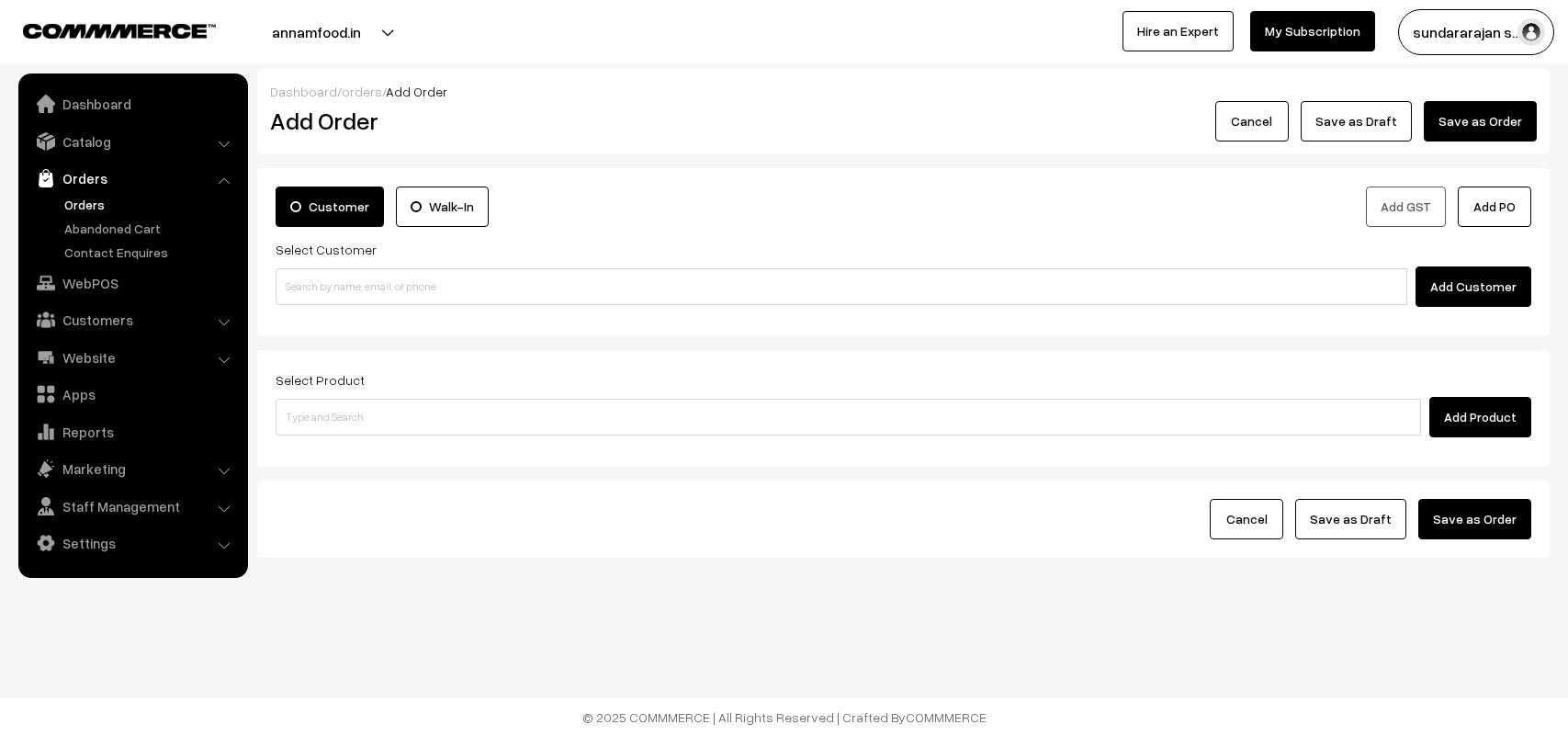 scroll, scrollTop: 0, scrollLeft: 0, axis: both 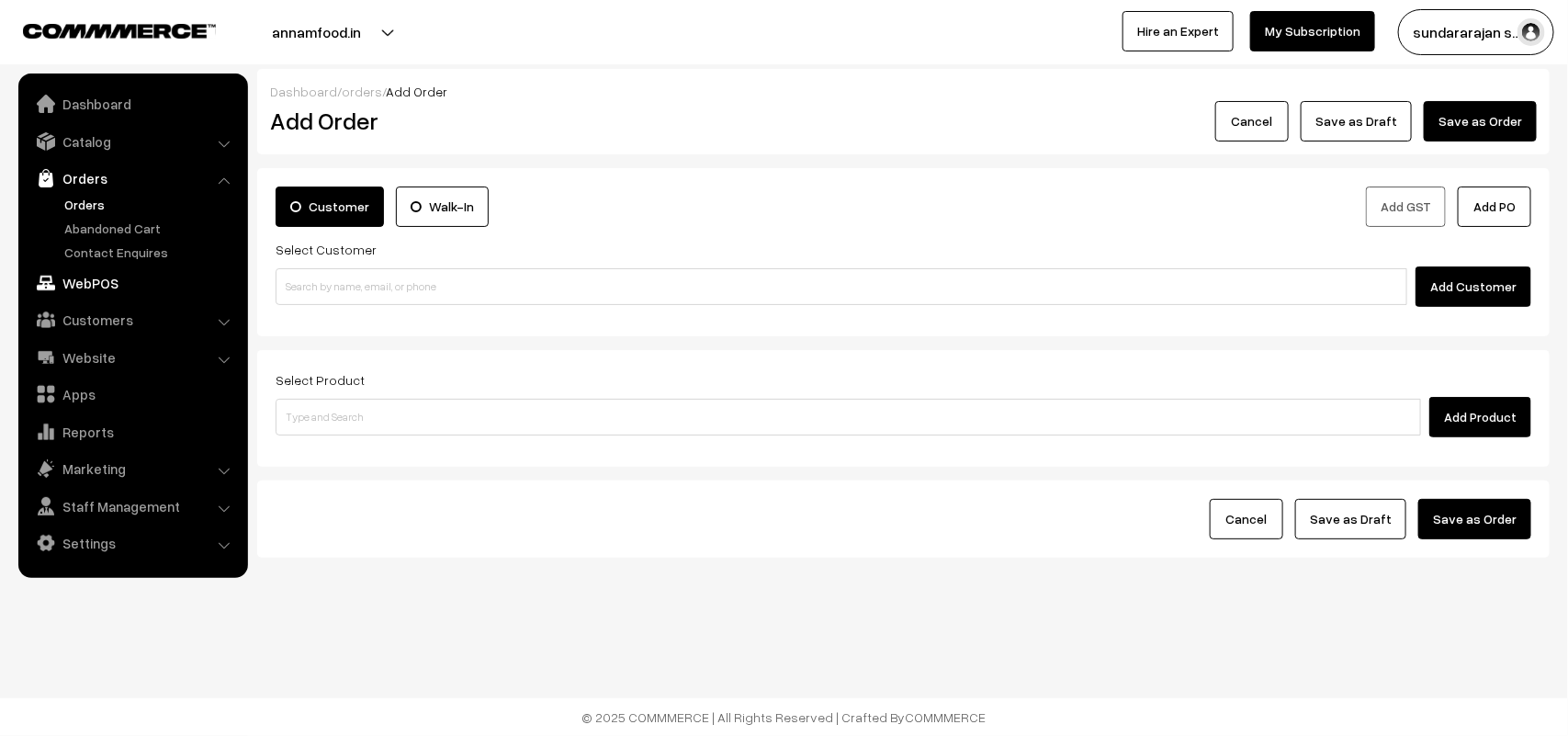 click on "WebPOS" at bounding box center (132, 283) 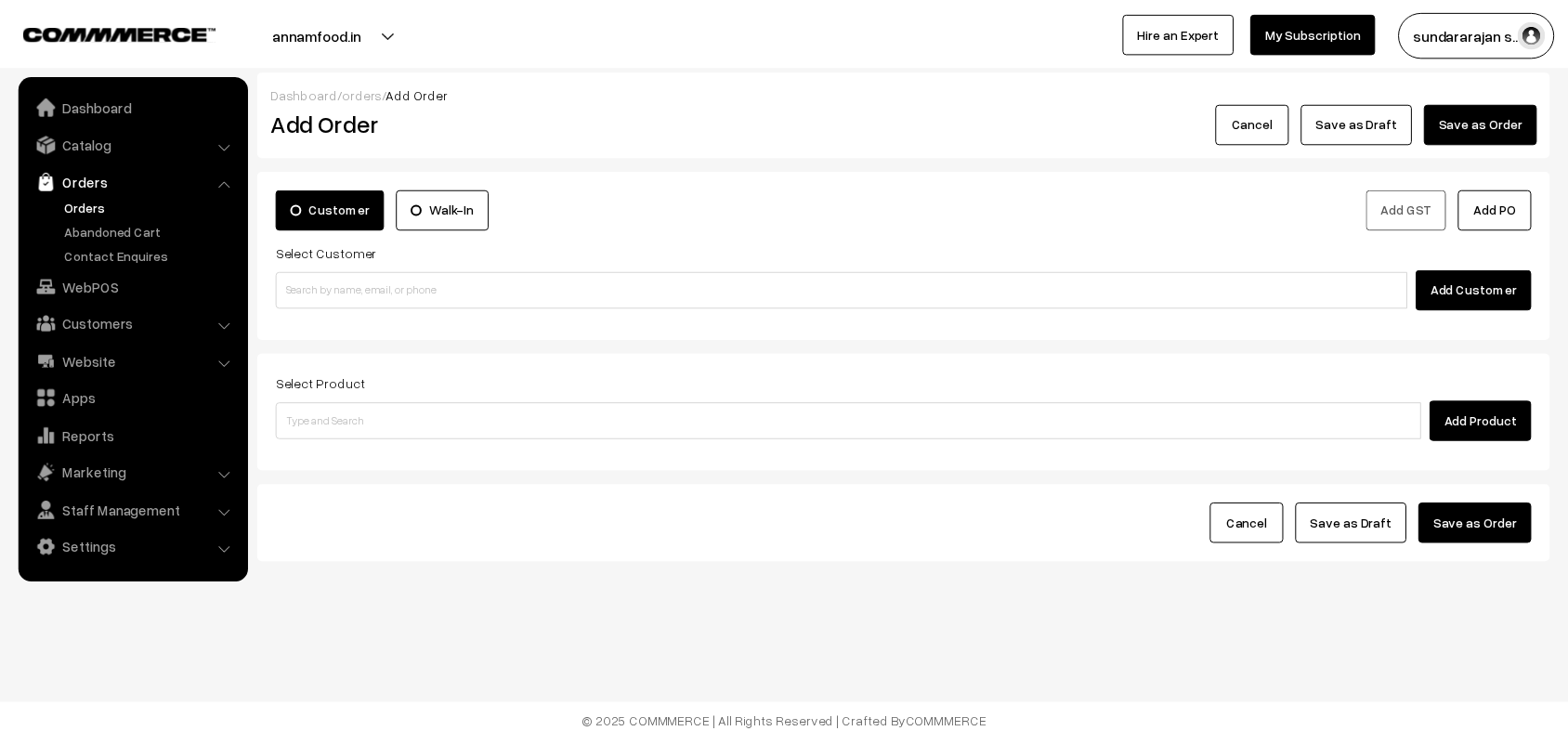 scroll, scrollTop: 0, scrollLeft: 0, axis: both 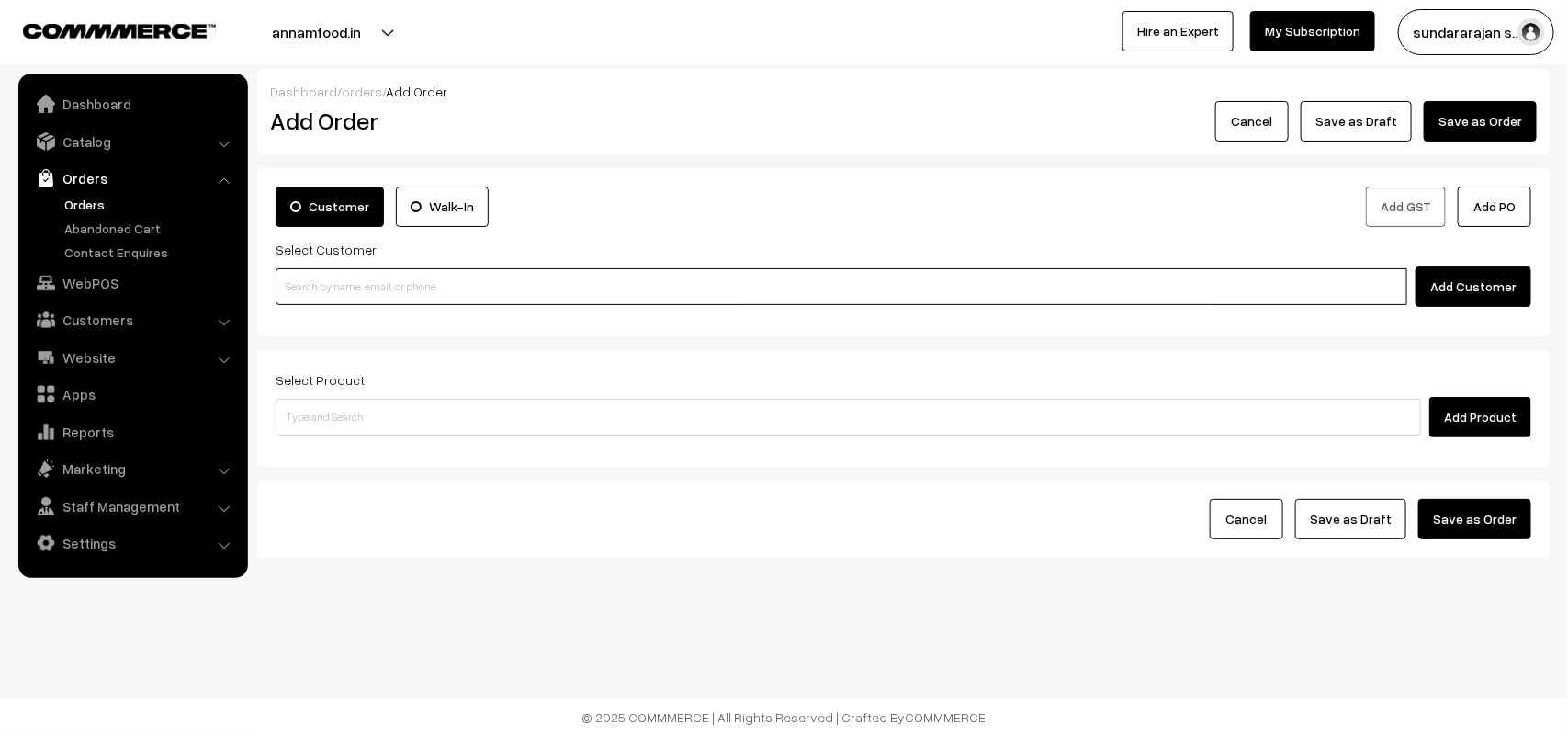 click at bounding box center (841, 287) 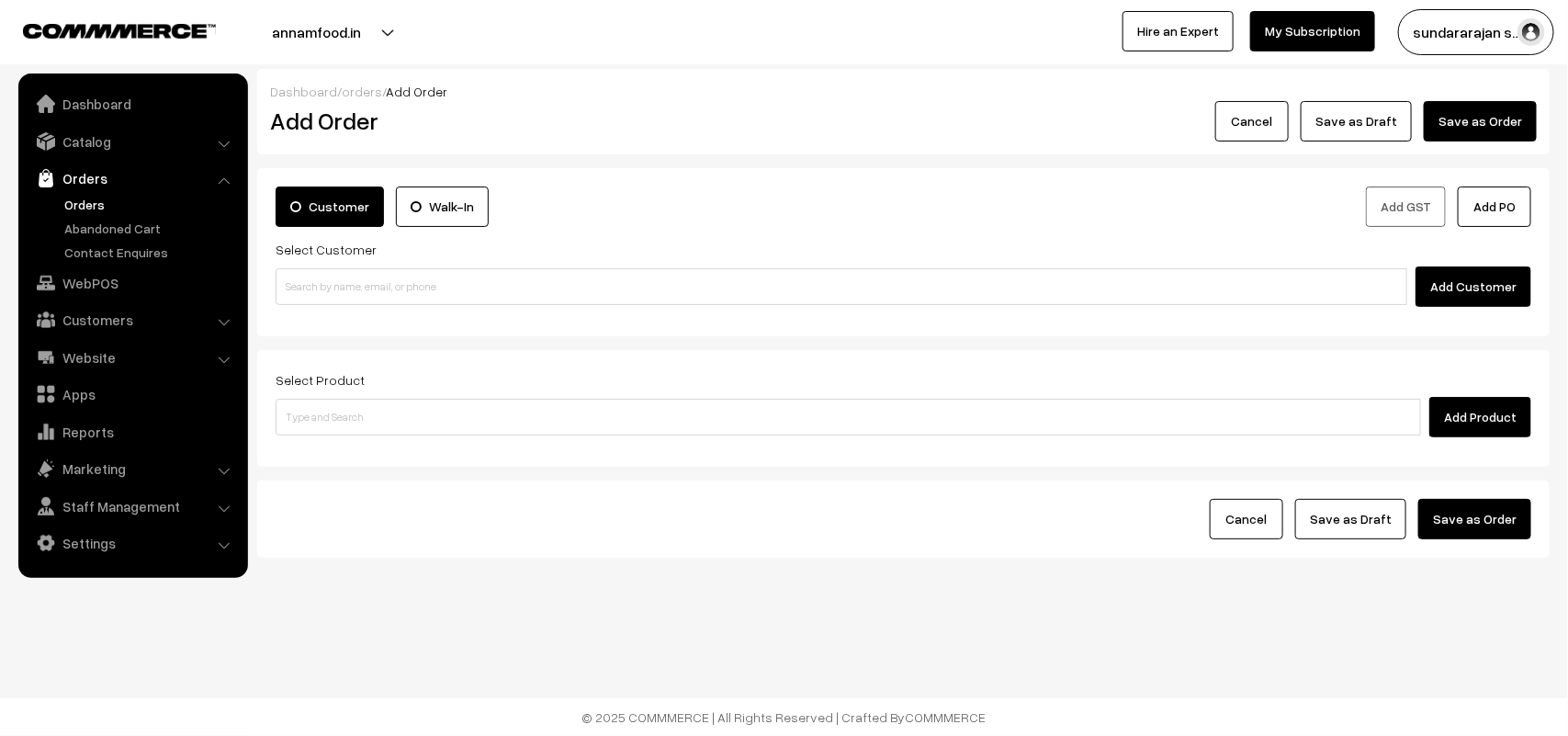 click on "Customer
Walk-In
Add GST
Add PO
Select Customer
Add Customer
Select Product
Add Product" at bounding box center [903, 363] 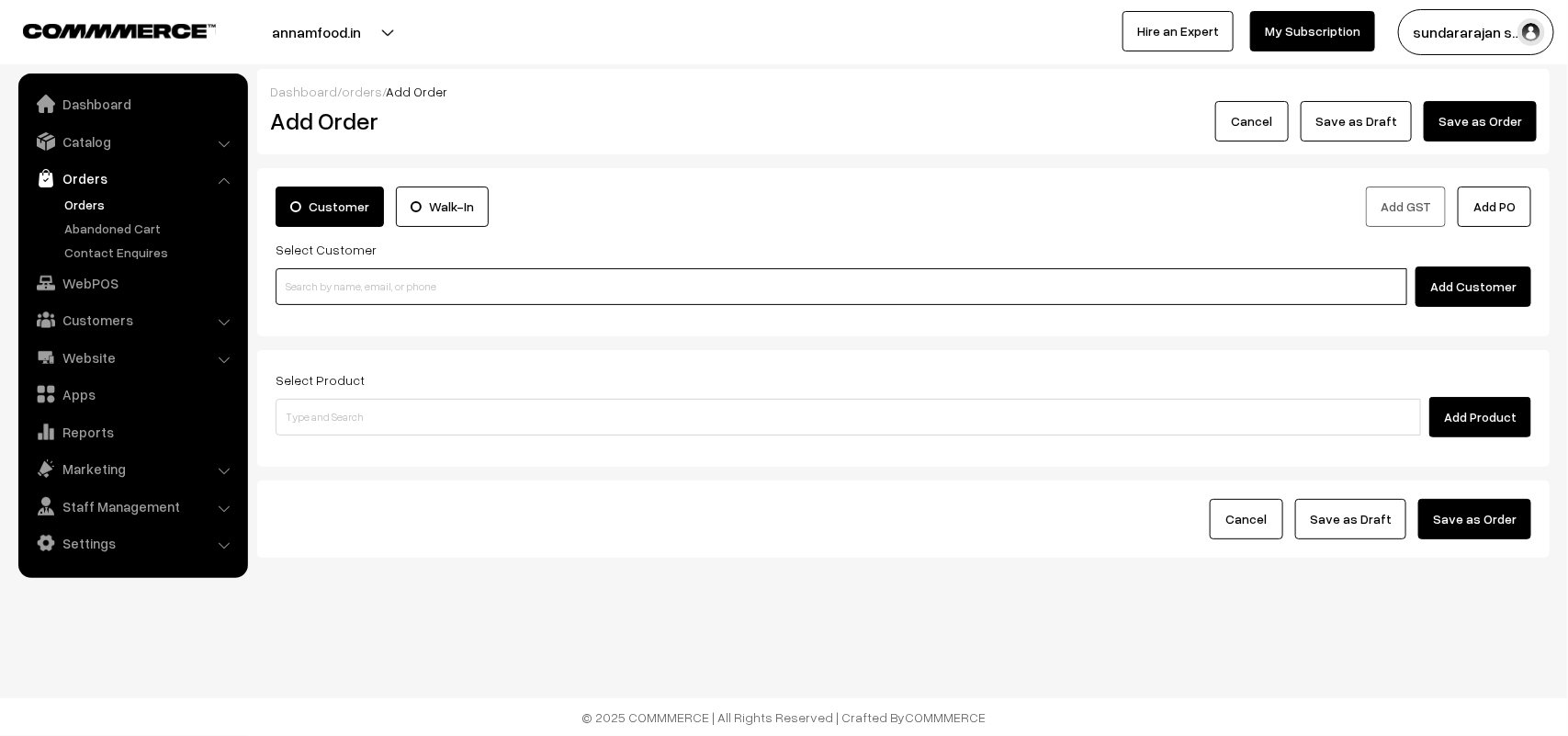 drag, startPoint x: 502, startPoint y: 290, endPoint x: 402, endPoint y: 289, distance: 100.005 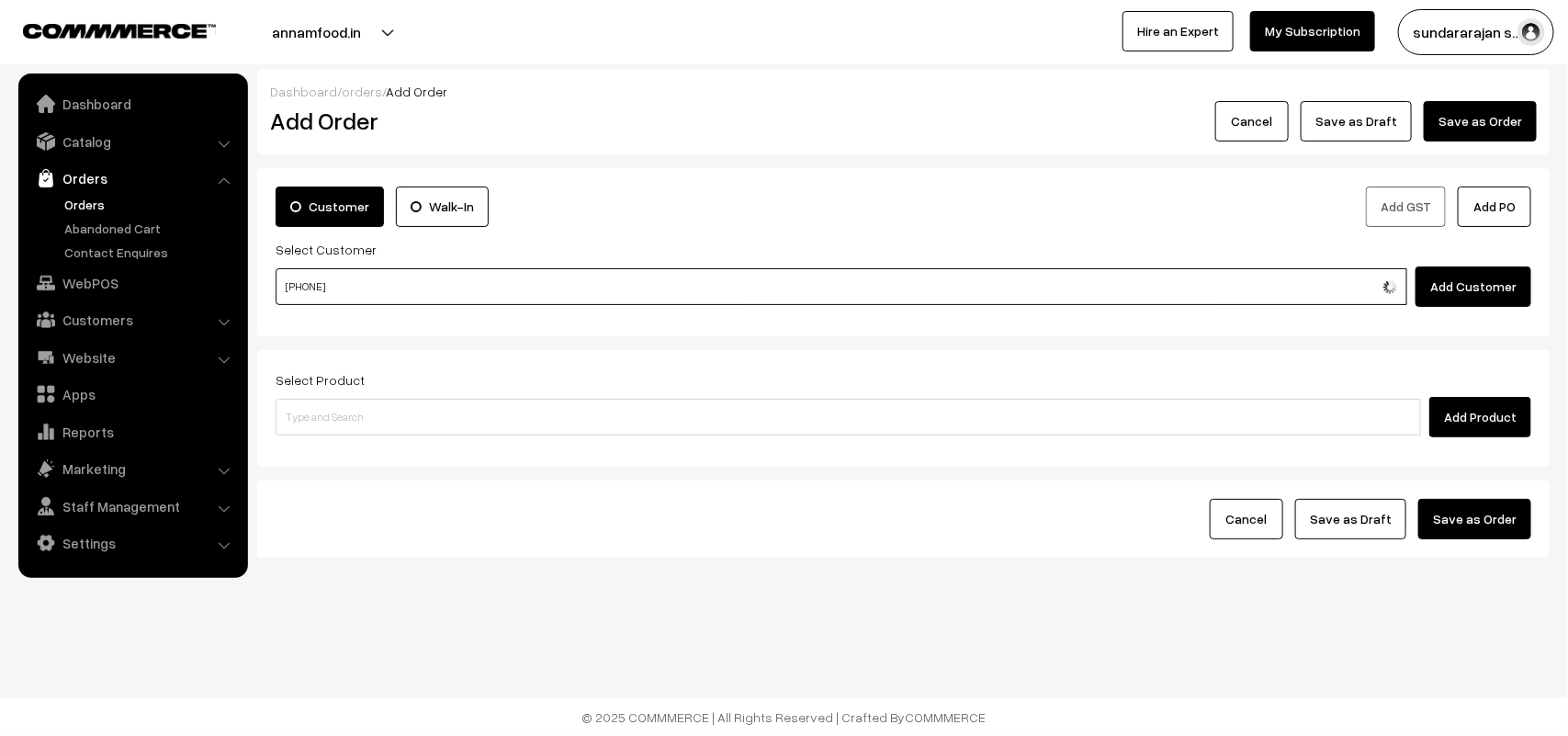 click on "97890 39071" at bounding box center [841, 287] 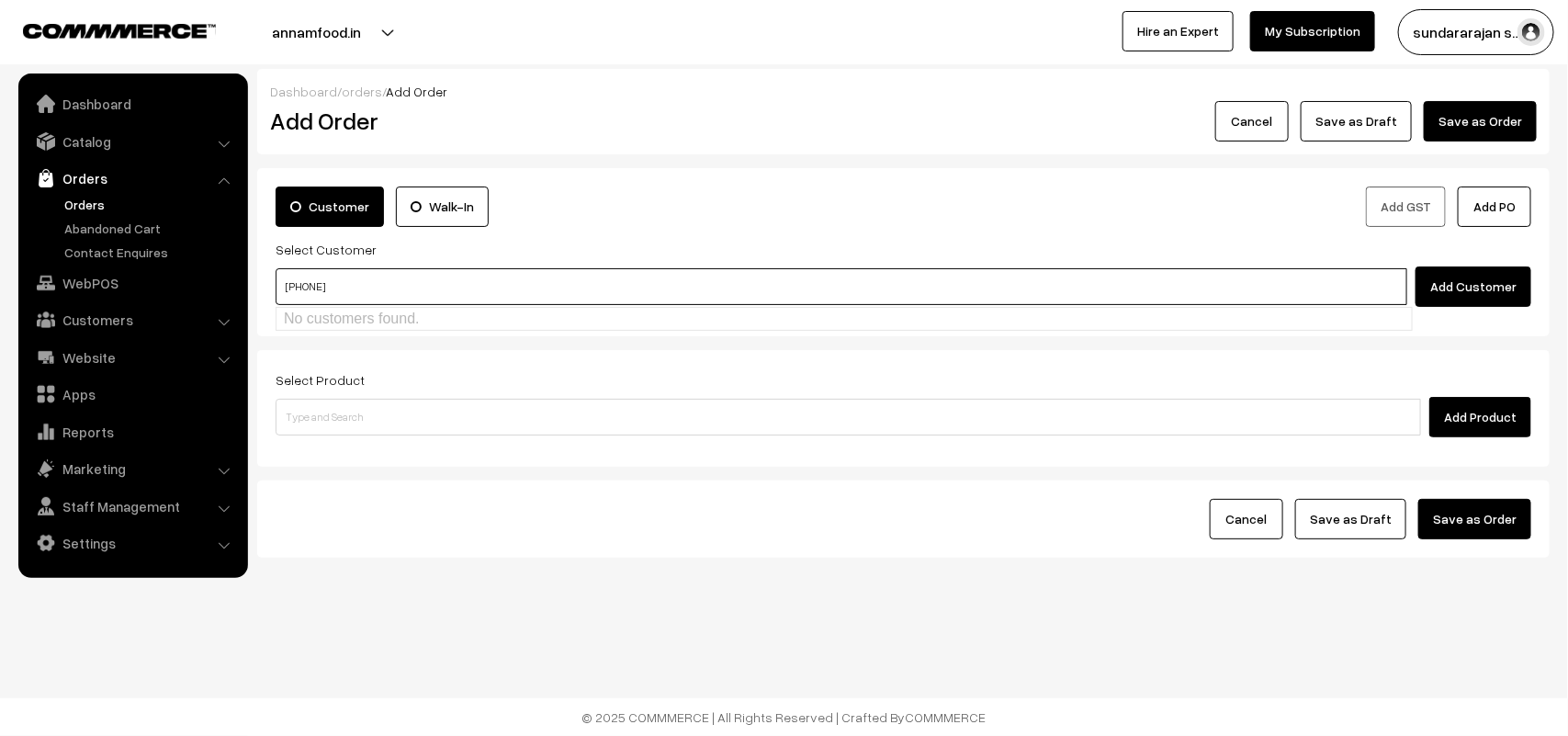 click on "97890 39071" at bounding box center (841, 287) 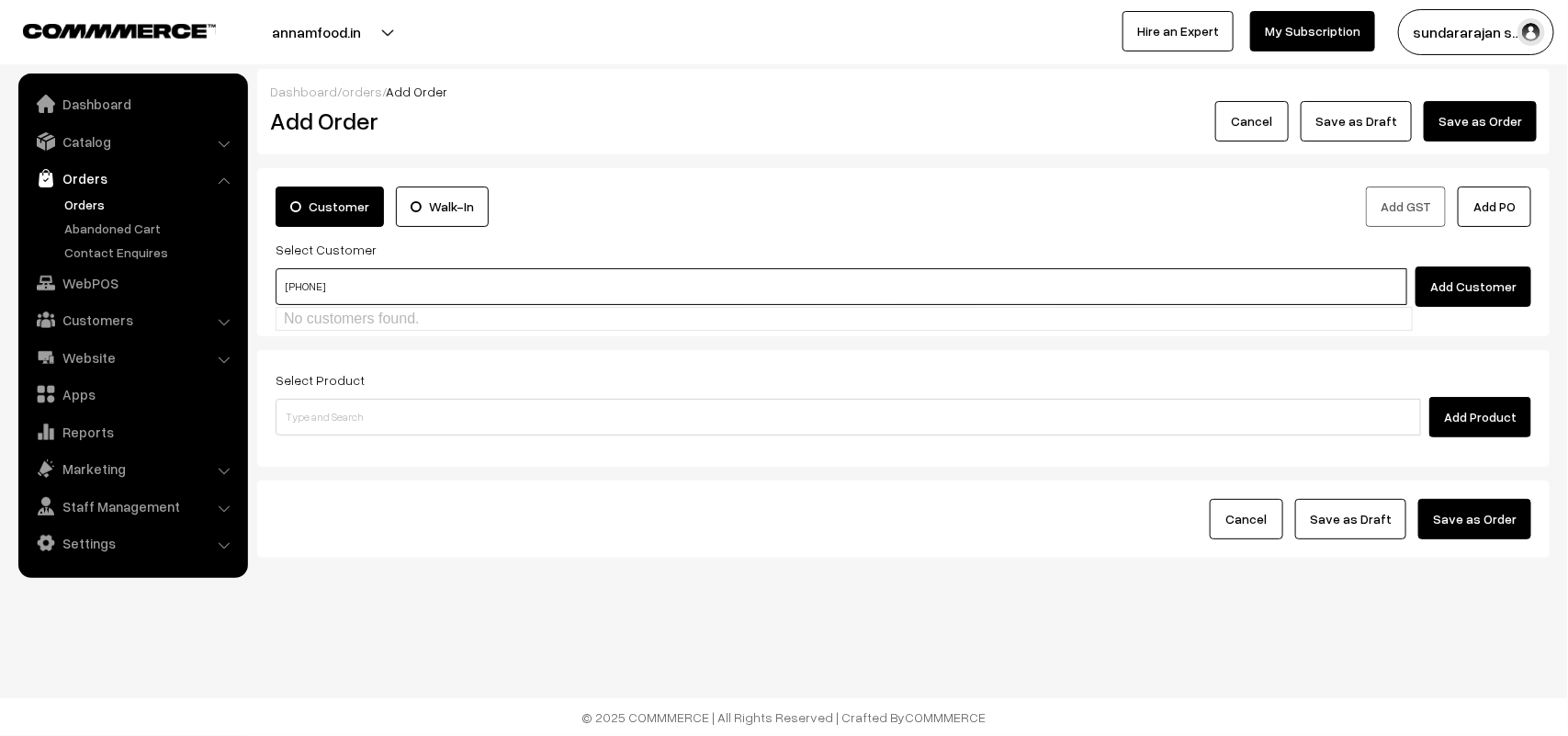 click on "No customers found." at bounding box center (844, 319) 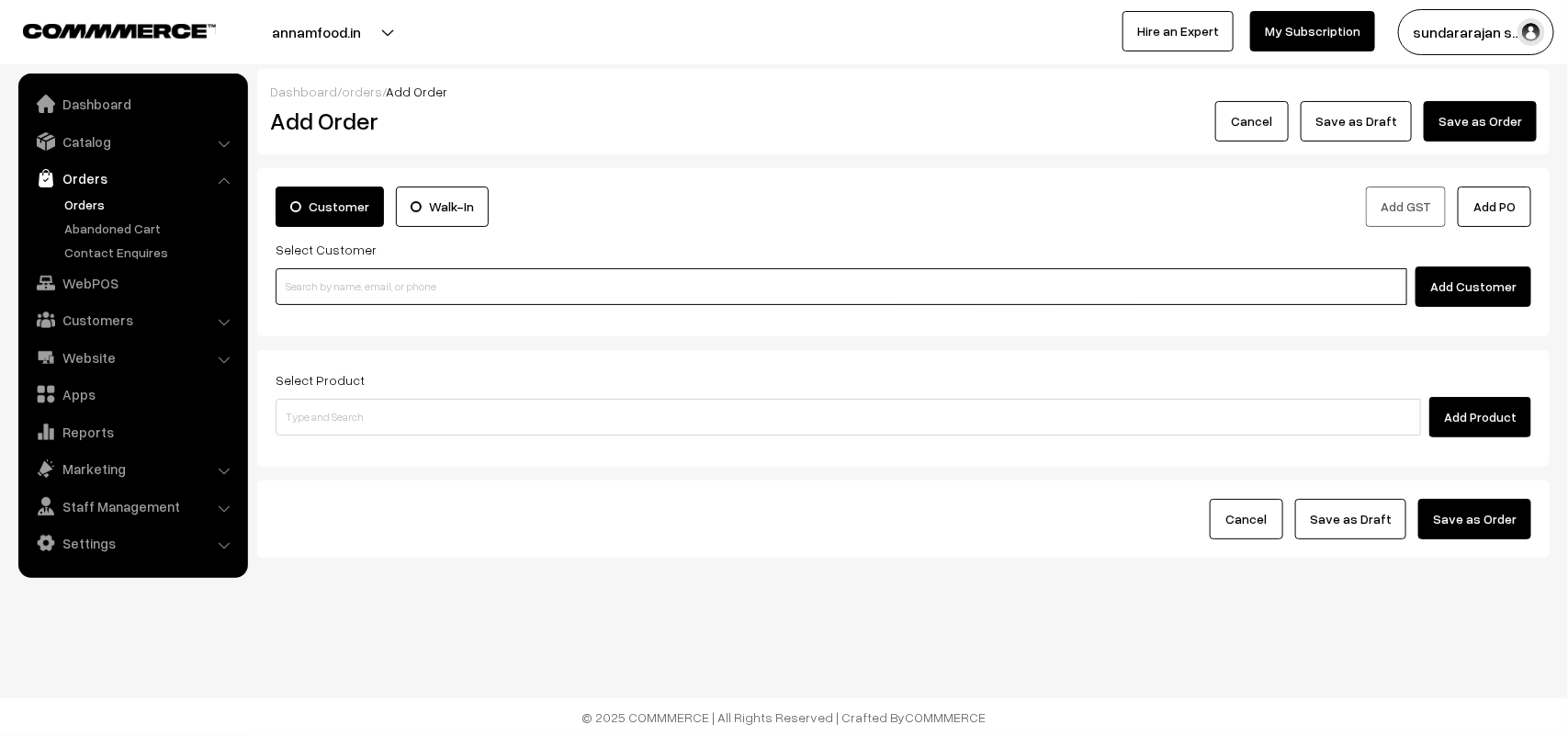 click at bounding box center (841, 287) 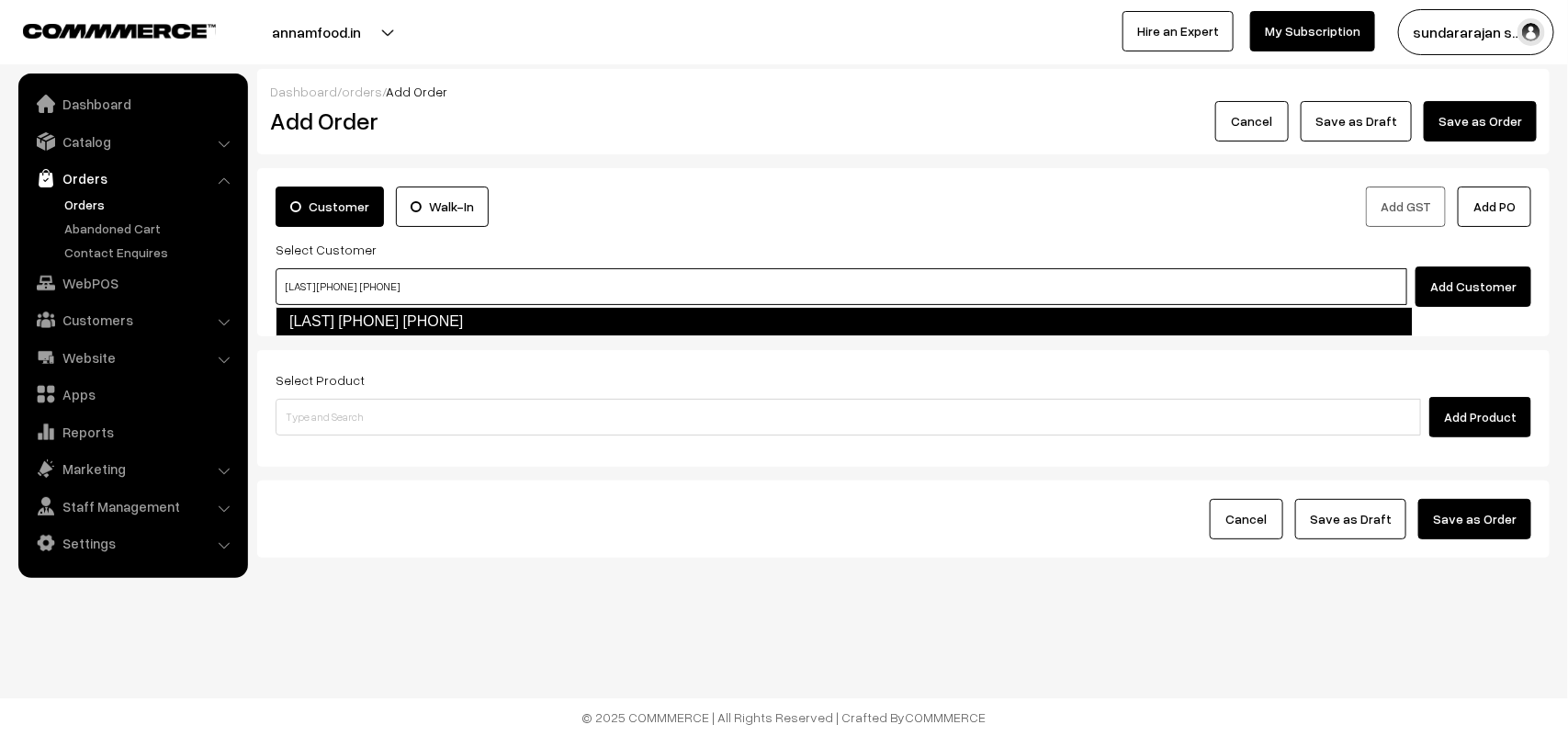 type on "S Ramachandran 98408 23521  [9840823521]" 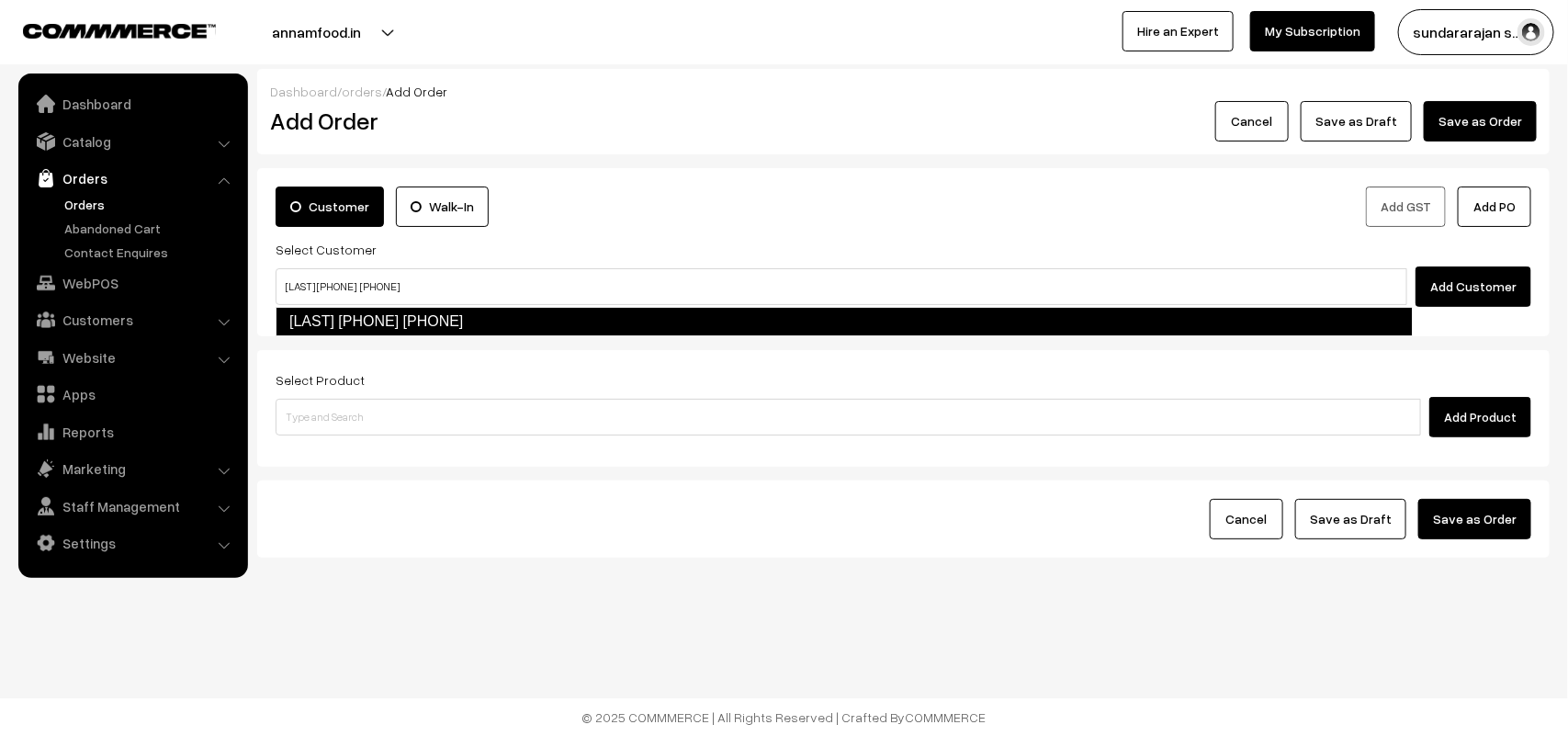 type 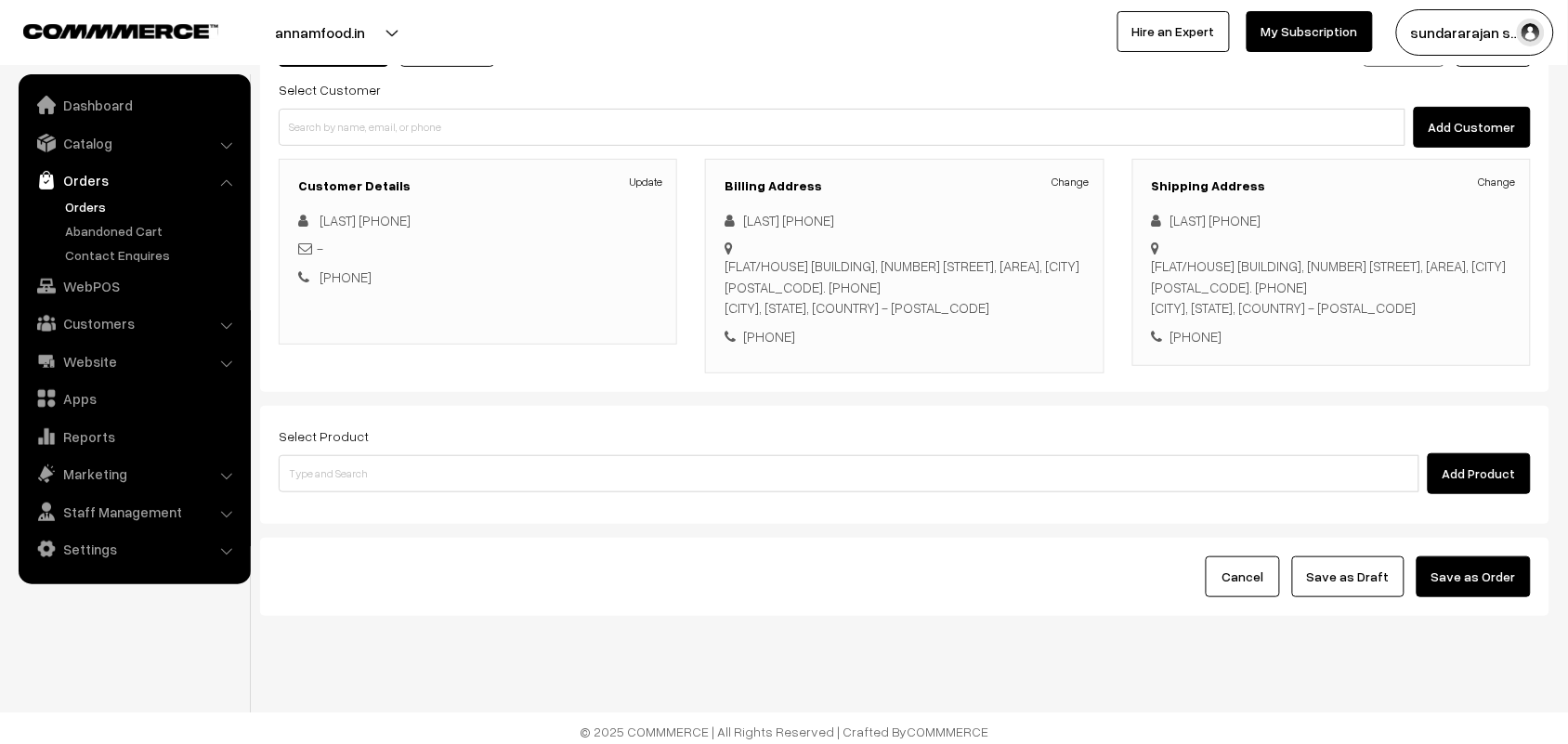 scroll, scrollTop: 173, scrollLeft: 0, axis: vertical 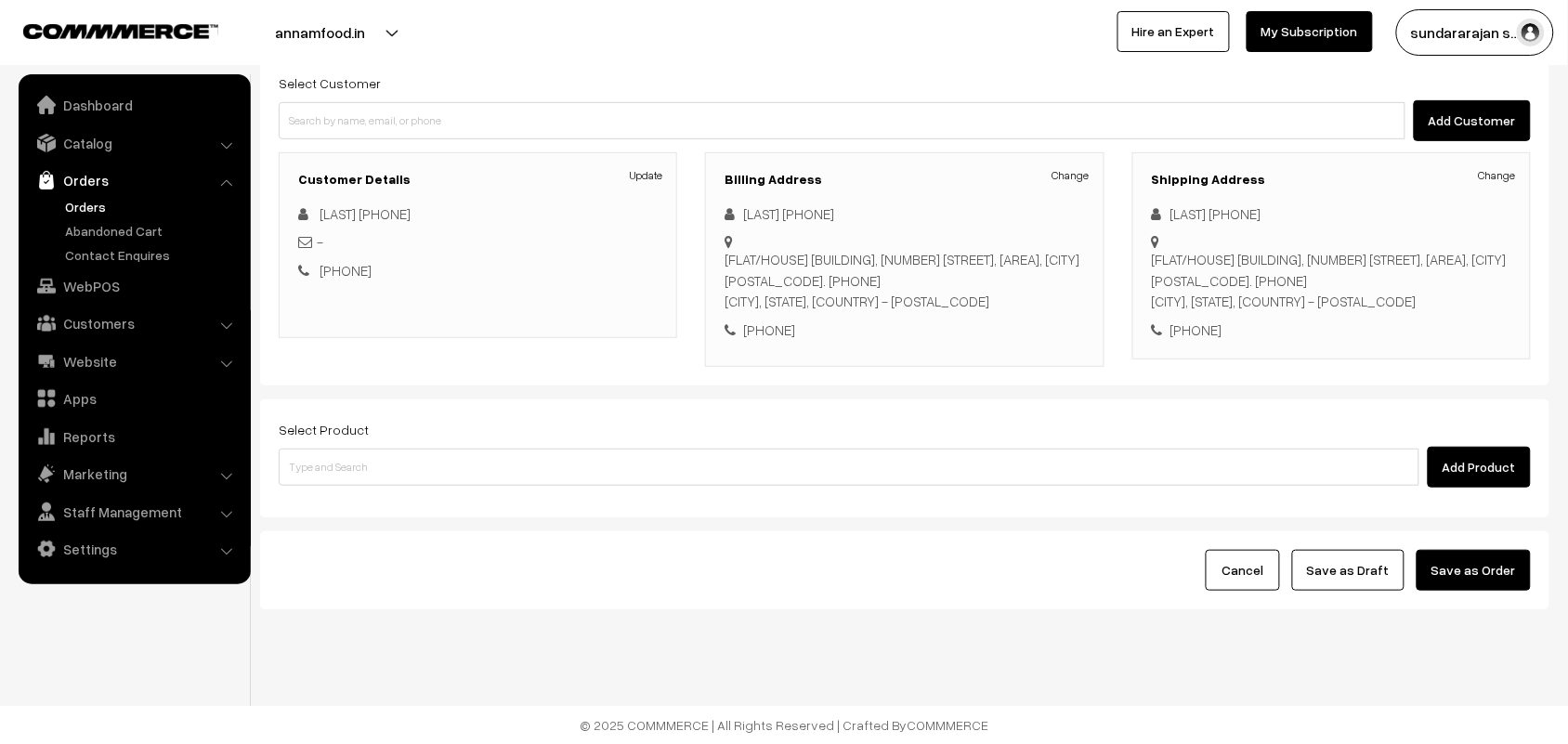 click on "Orders" at bounding box center (152, 206) 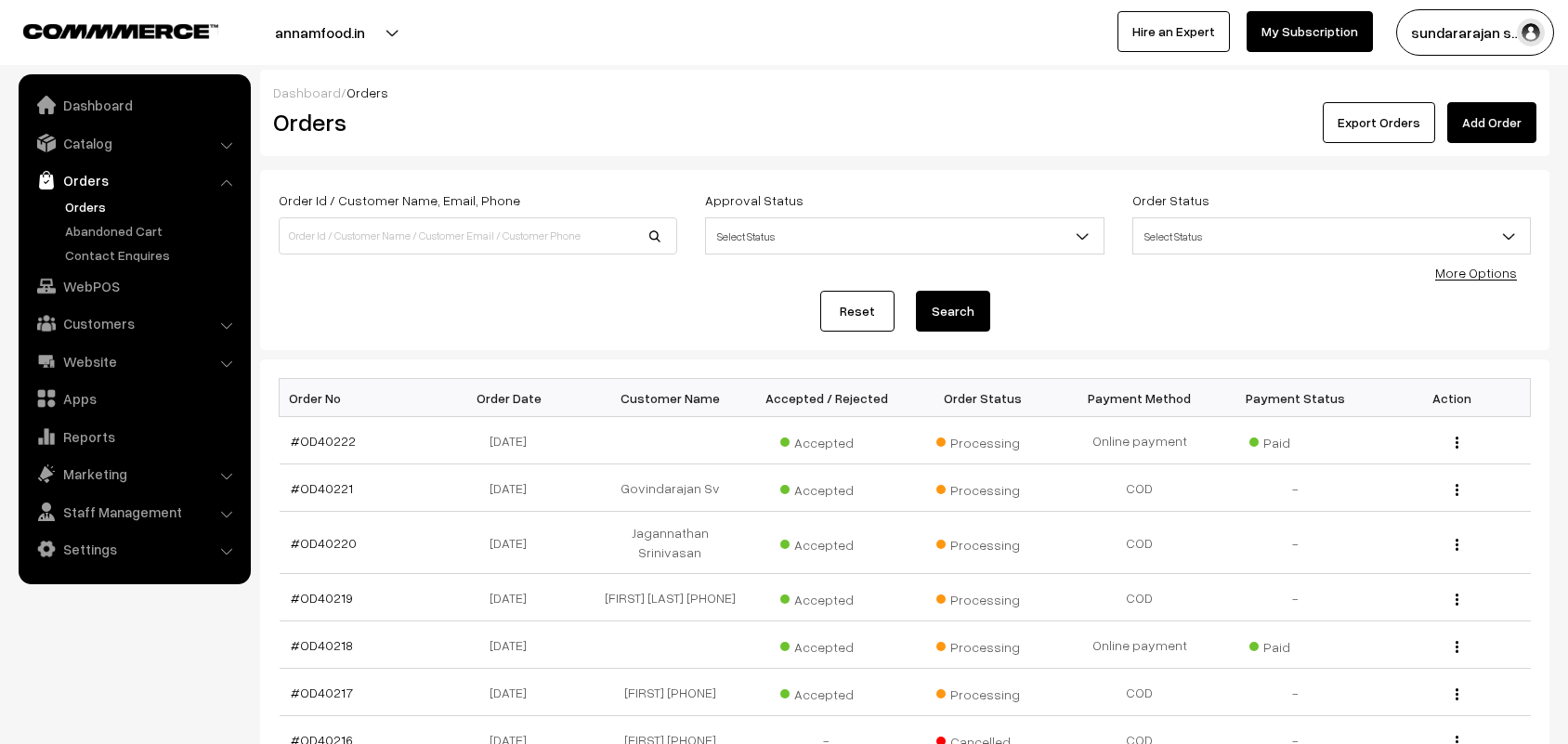 scroll, scrollTop: 0, scrollLeft: 0, axis: both 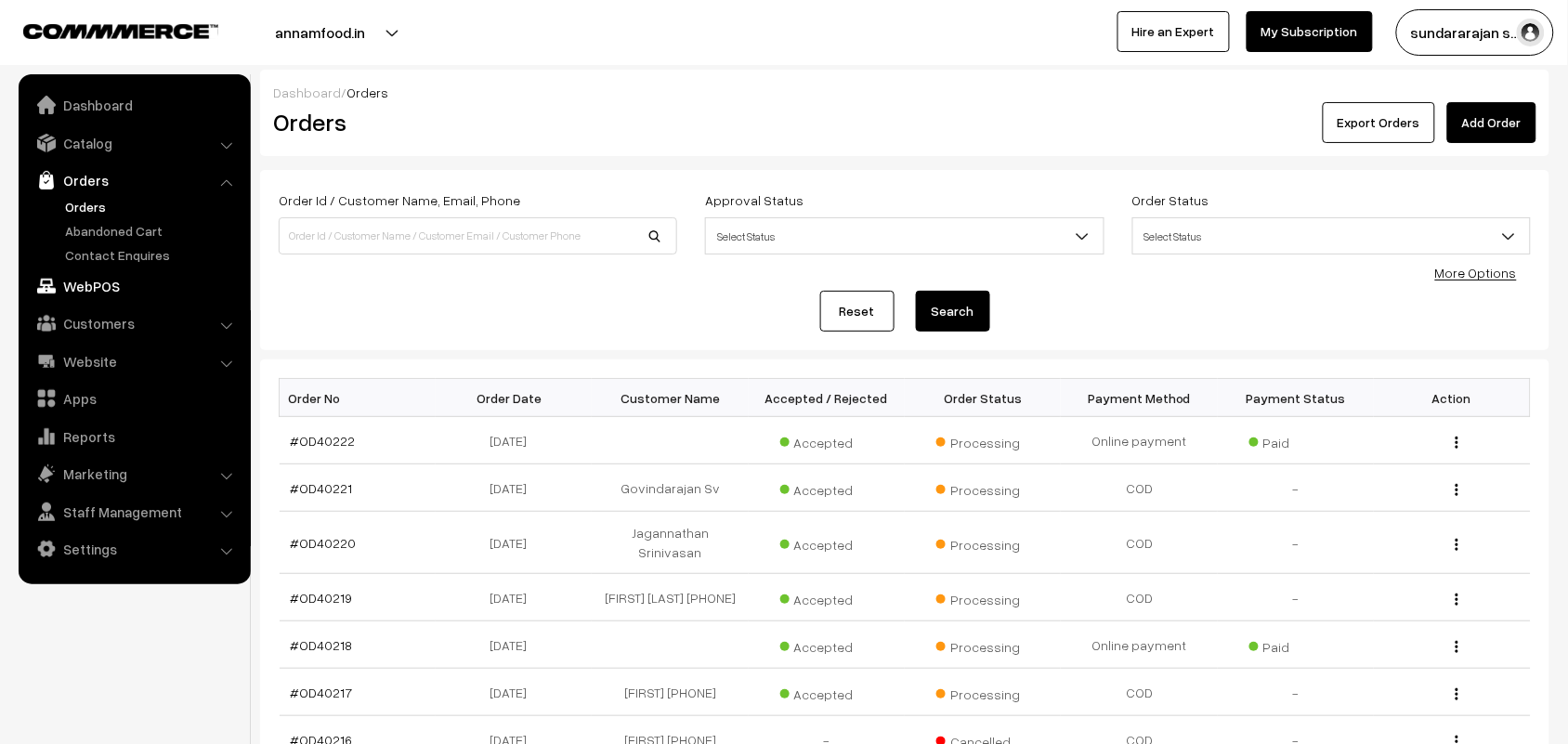 click on "WebPOS" at bounding box center [134, 286] 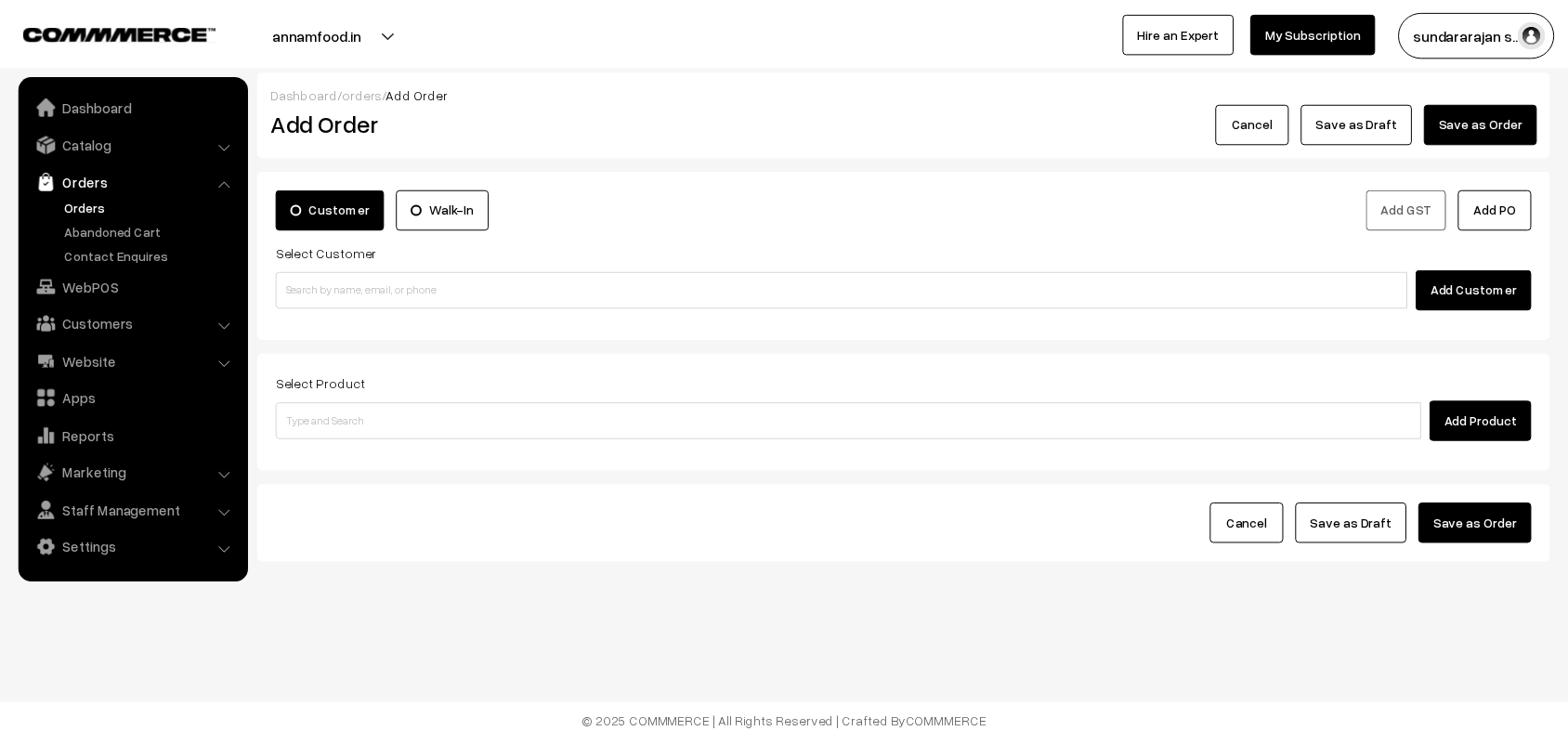 scroll, scrollTop: 0, scrollLeft: 0, axis: both 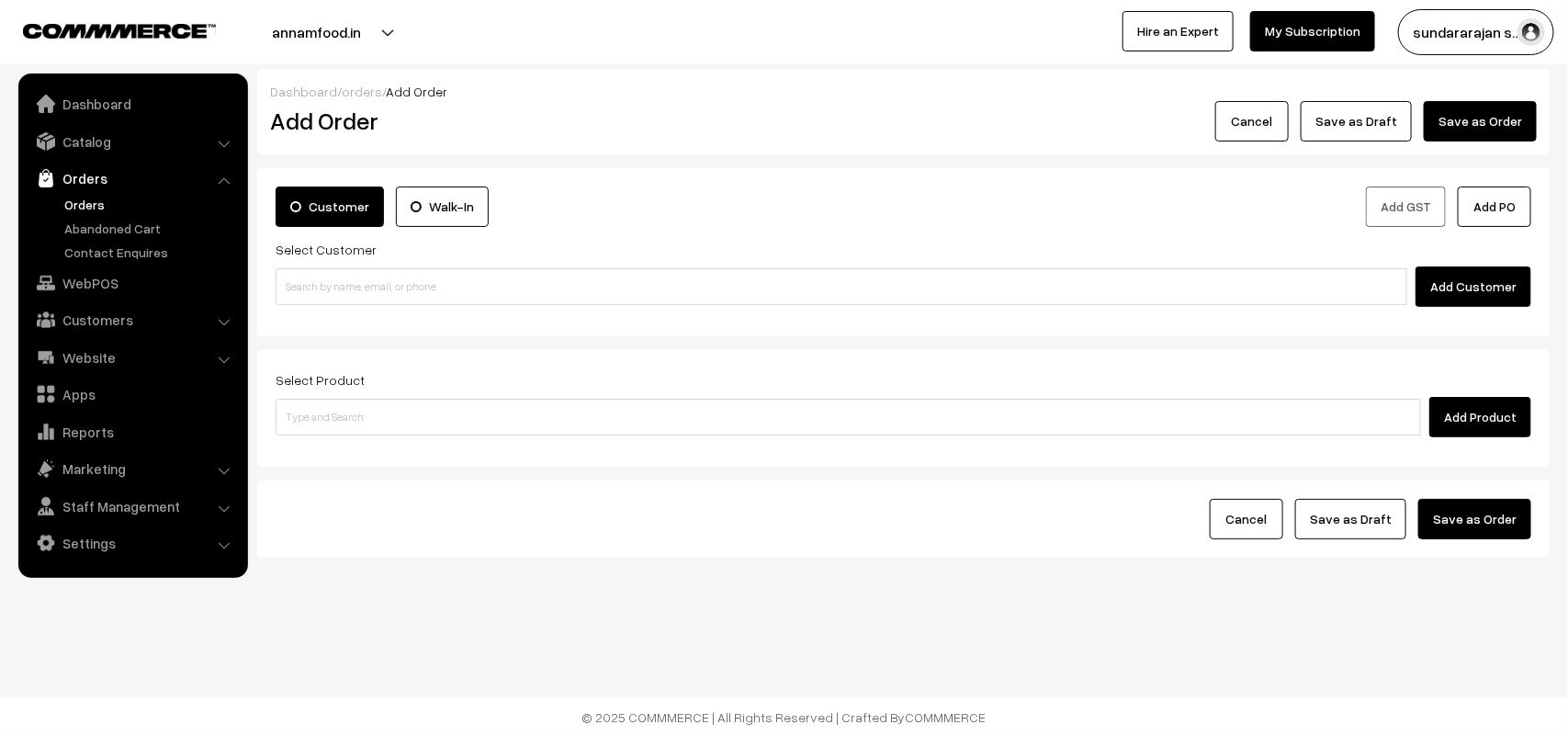 drag, startPoint x: 446, startPoint y: 312, endPoint x: 436, endPoint y: 287, distance: 26.925824 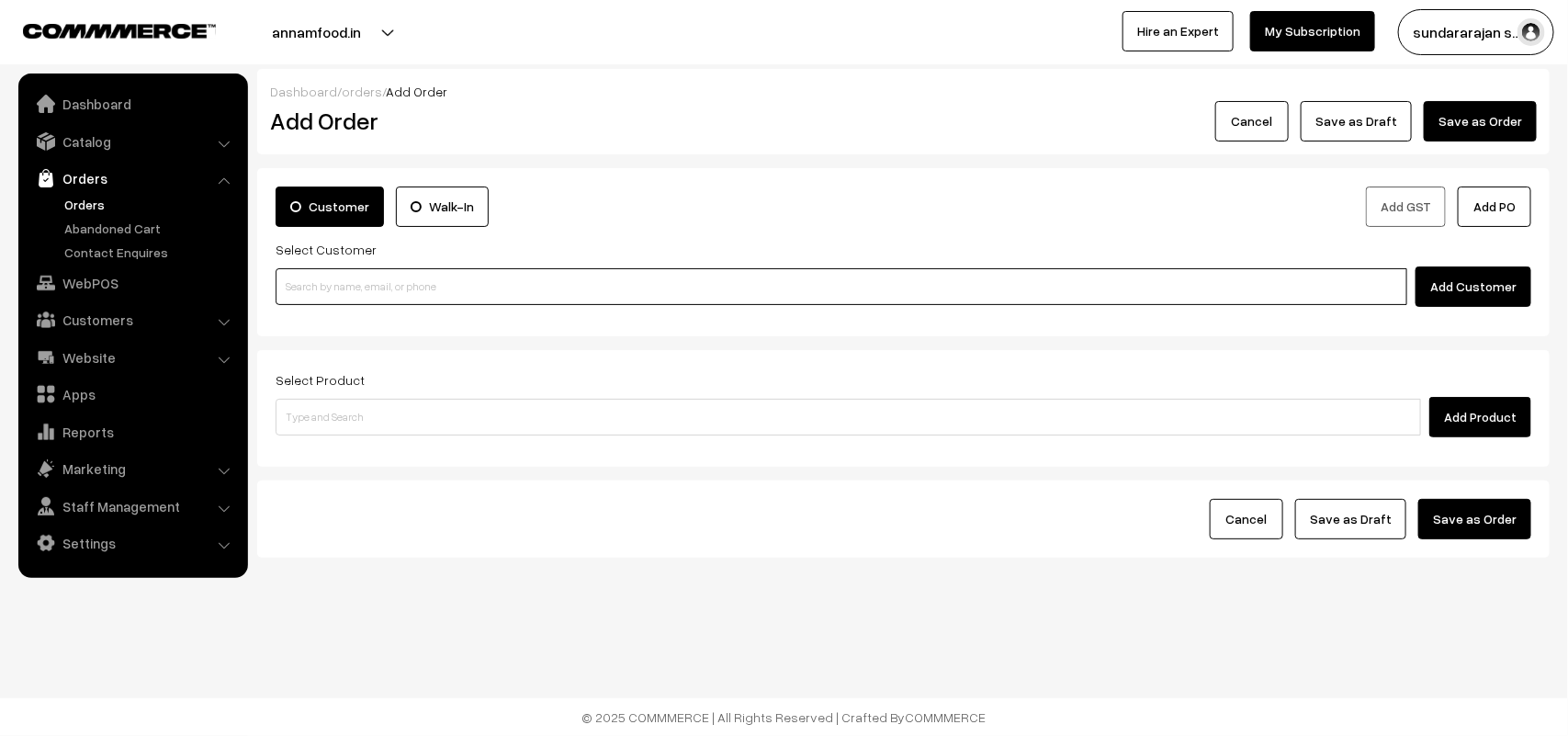paste on "98408 23521" 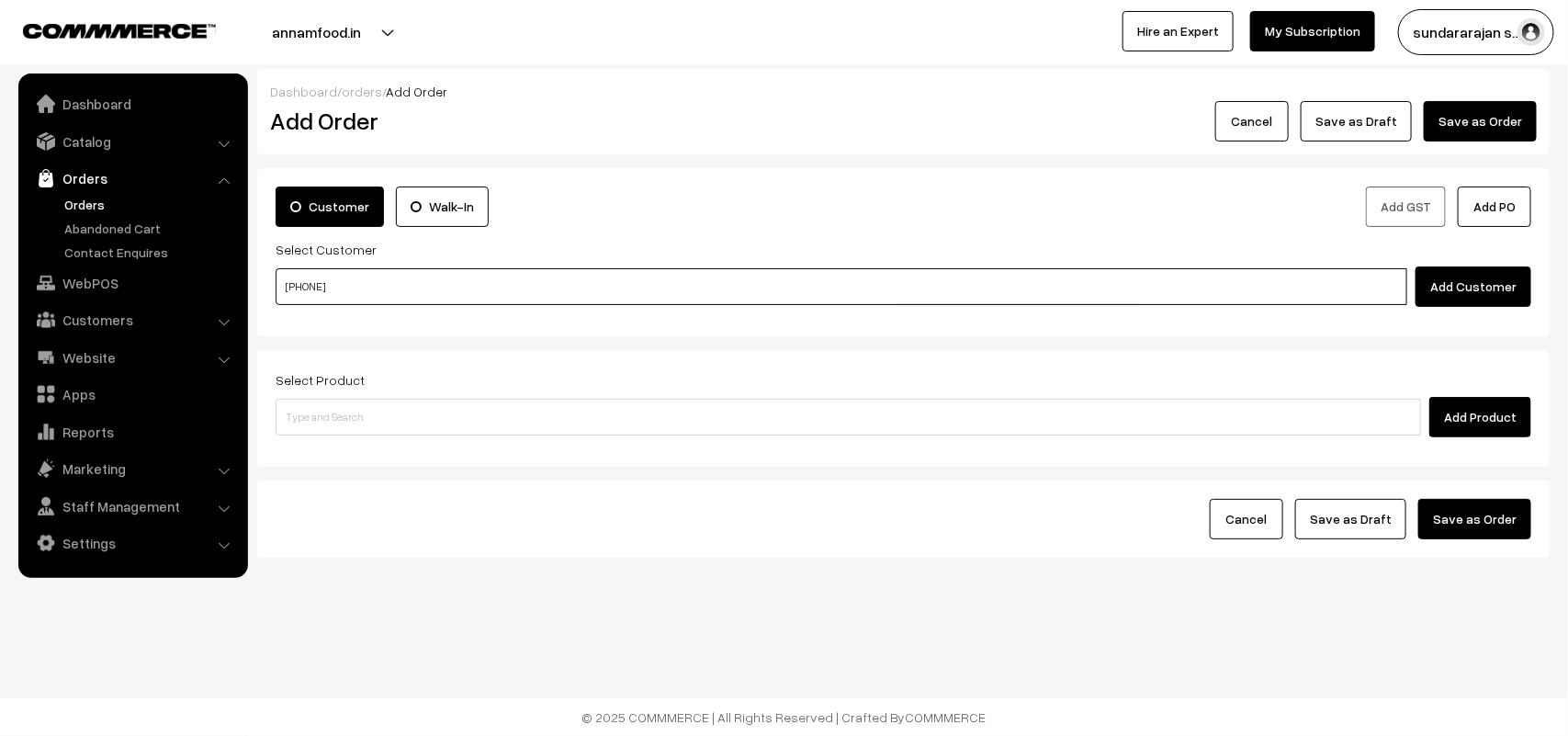 click on "98408 23521" at bounding box center (841, 287) 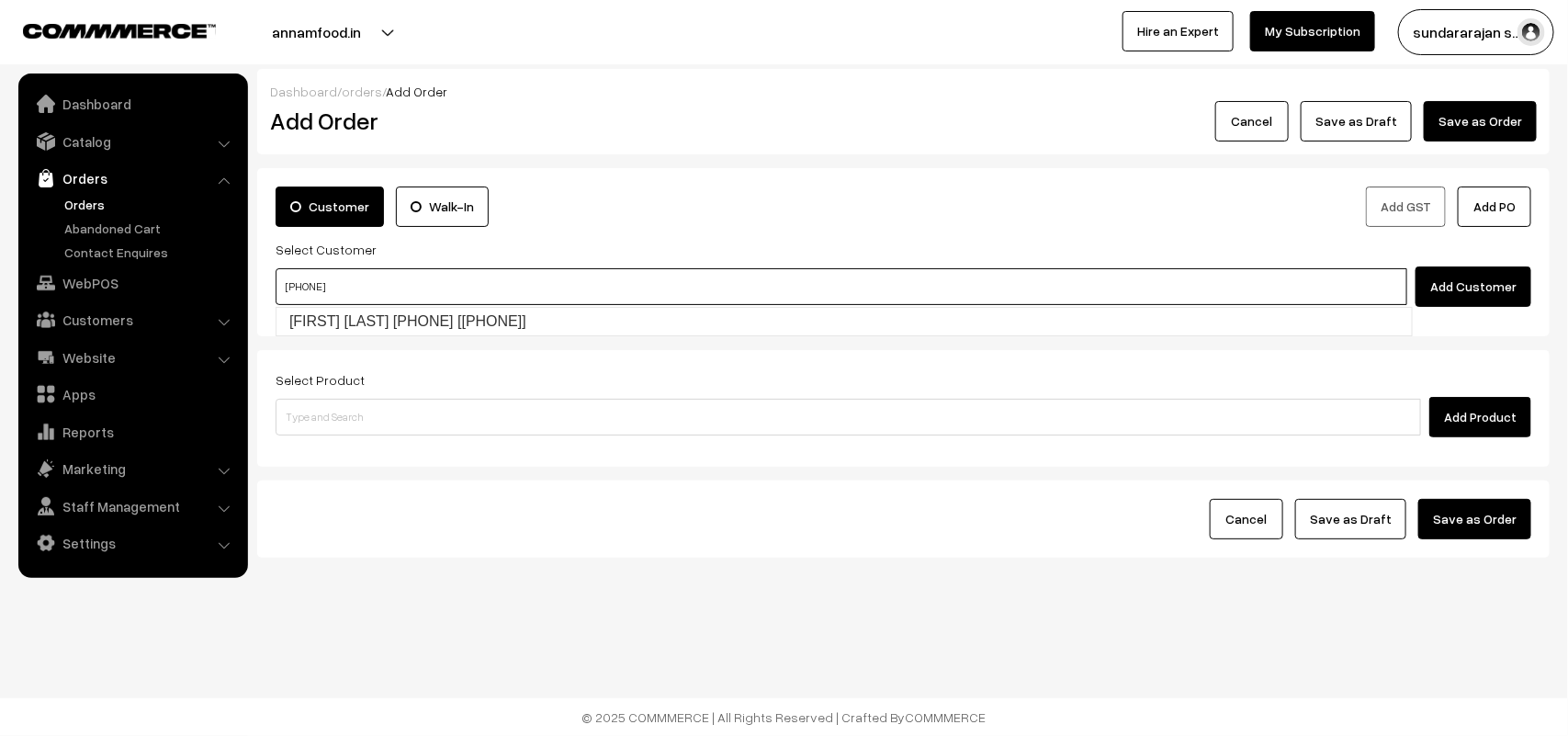 click on "98408 23521" at bounding box center [841, 287] 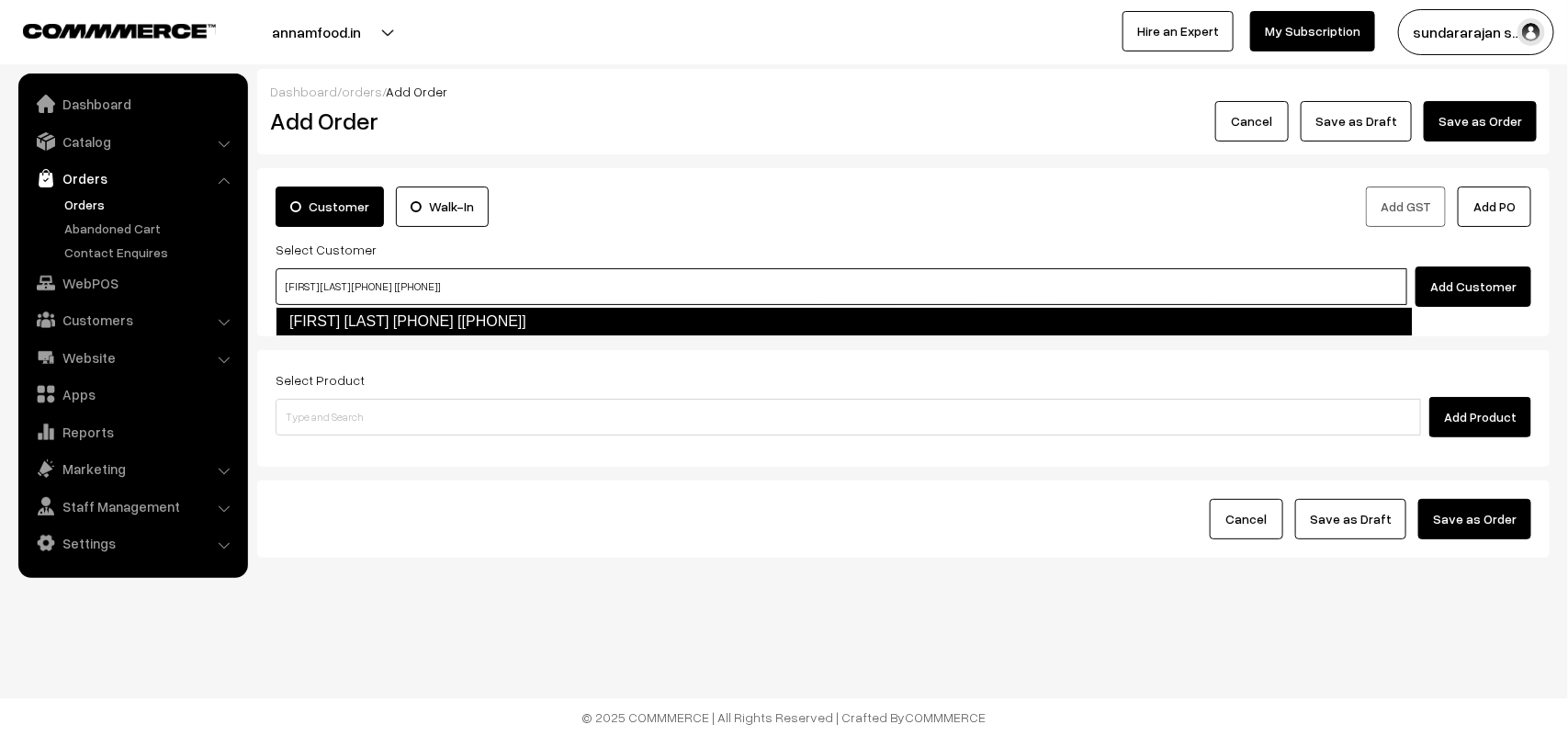 type on "S Ramachandran 98408 23521  [9840823521]" 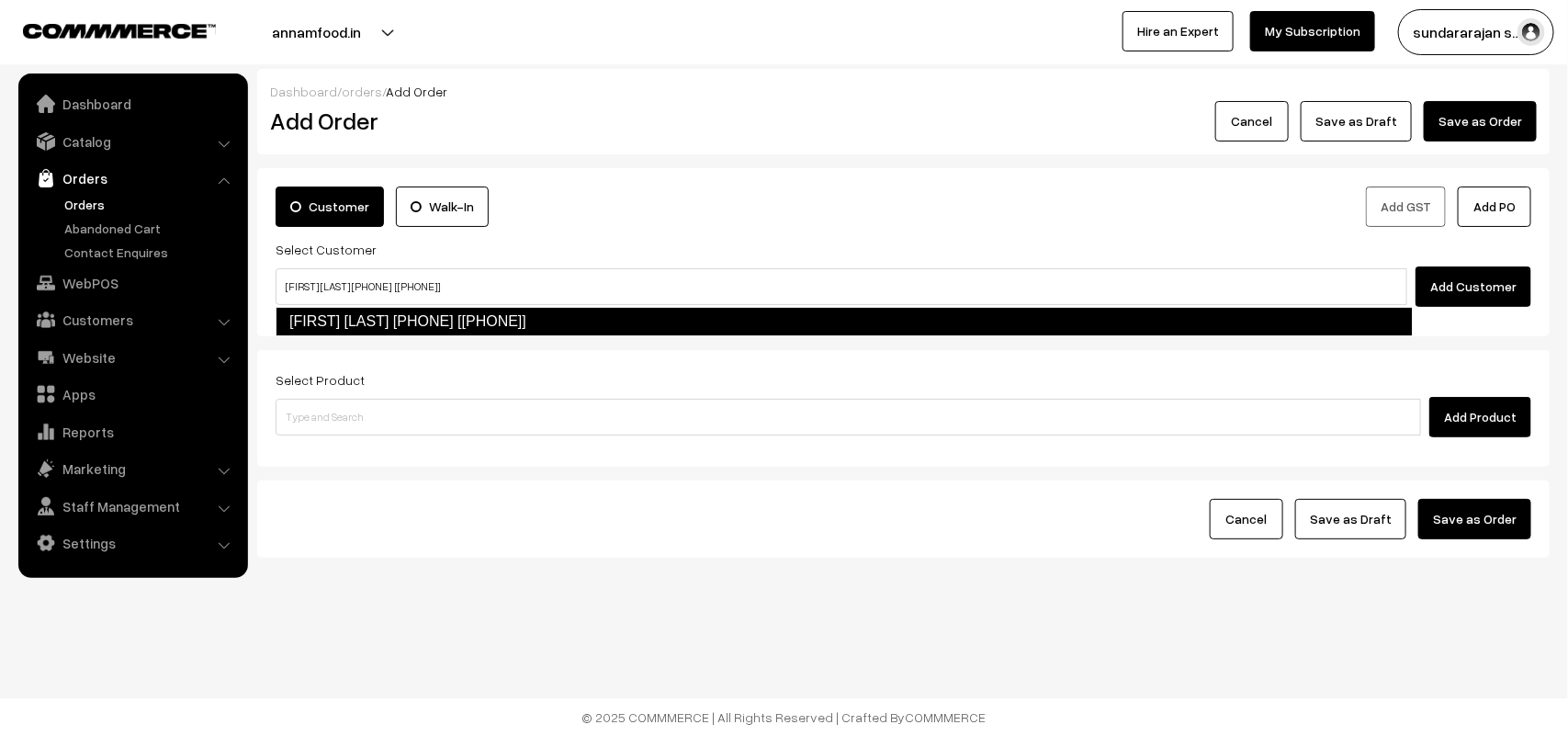 type 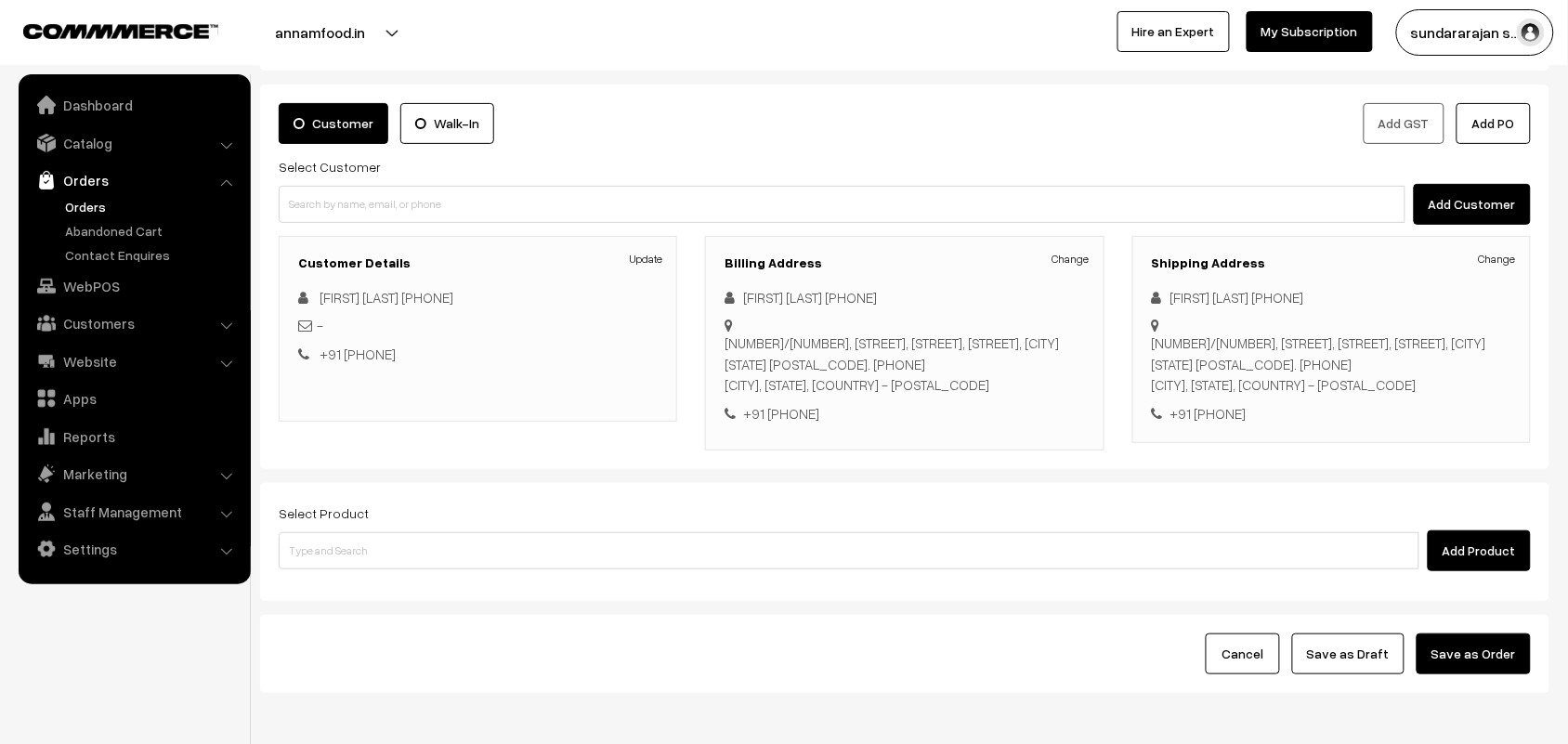 scroll, scrollTop: 173, scrollLeft: 0, axis: vertical 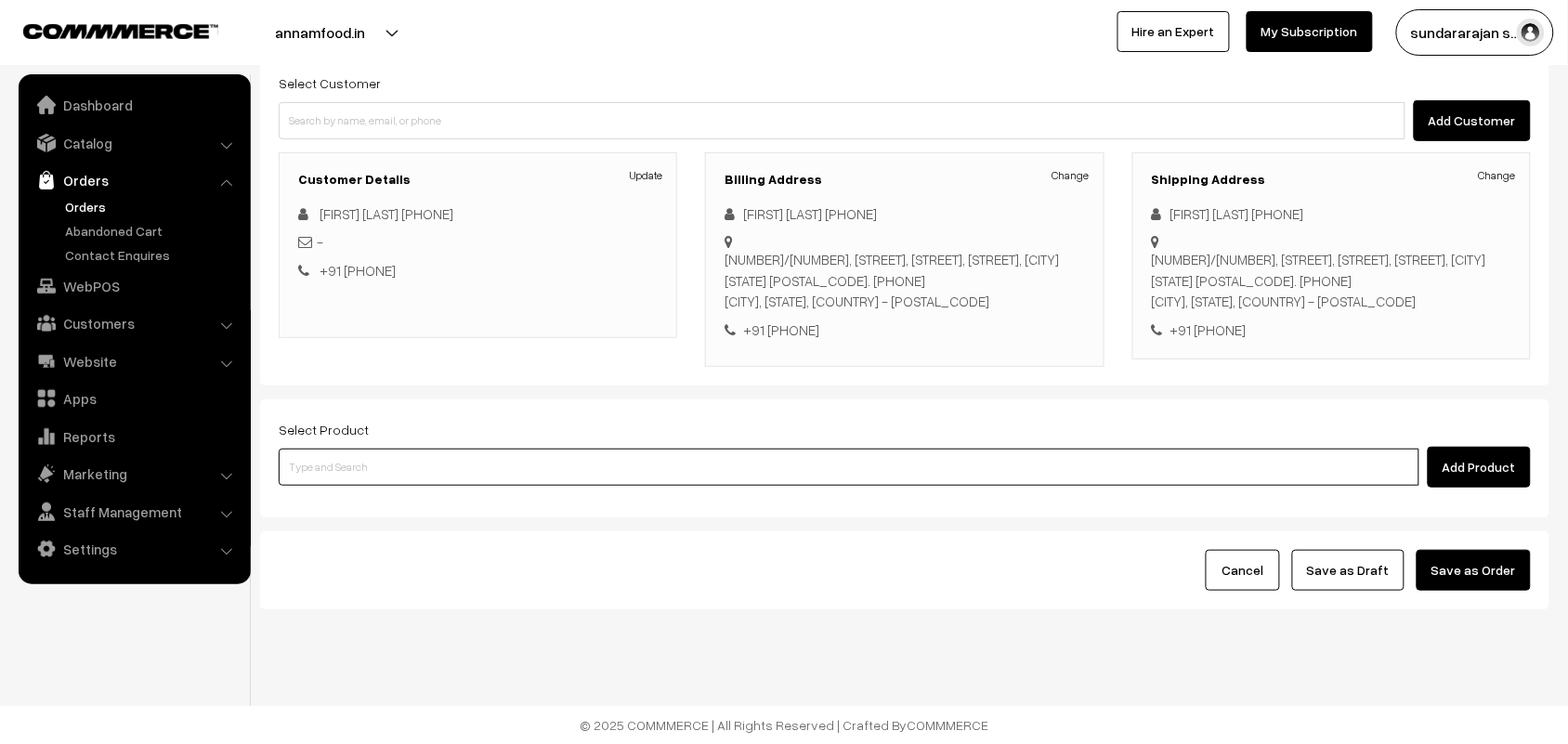 click at bounding box center [849, 467] 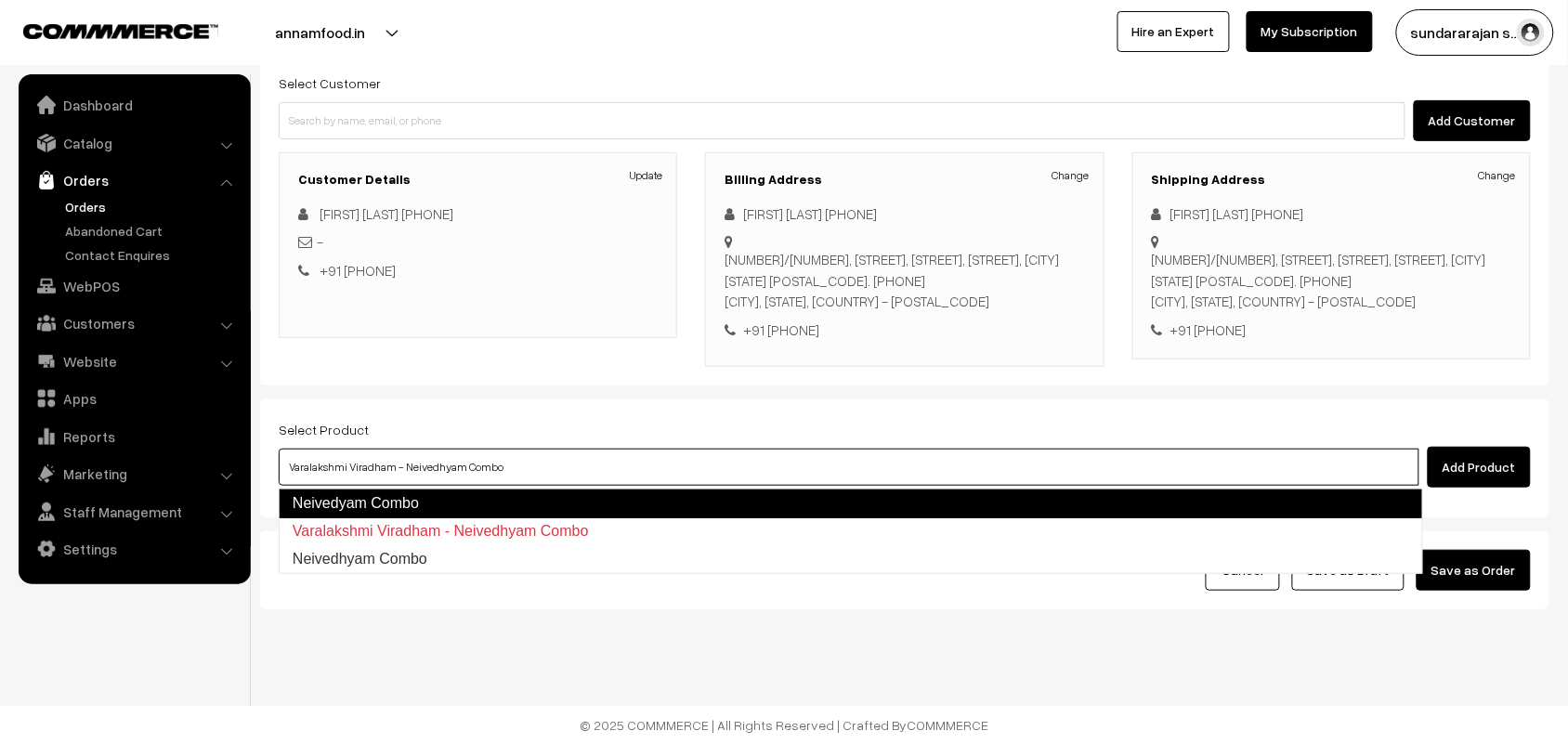 type on "Neivedhyam Combo" 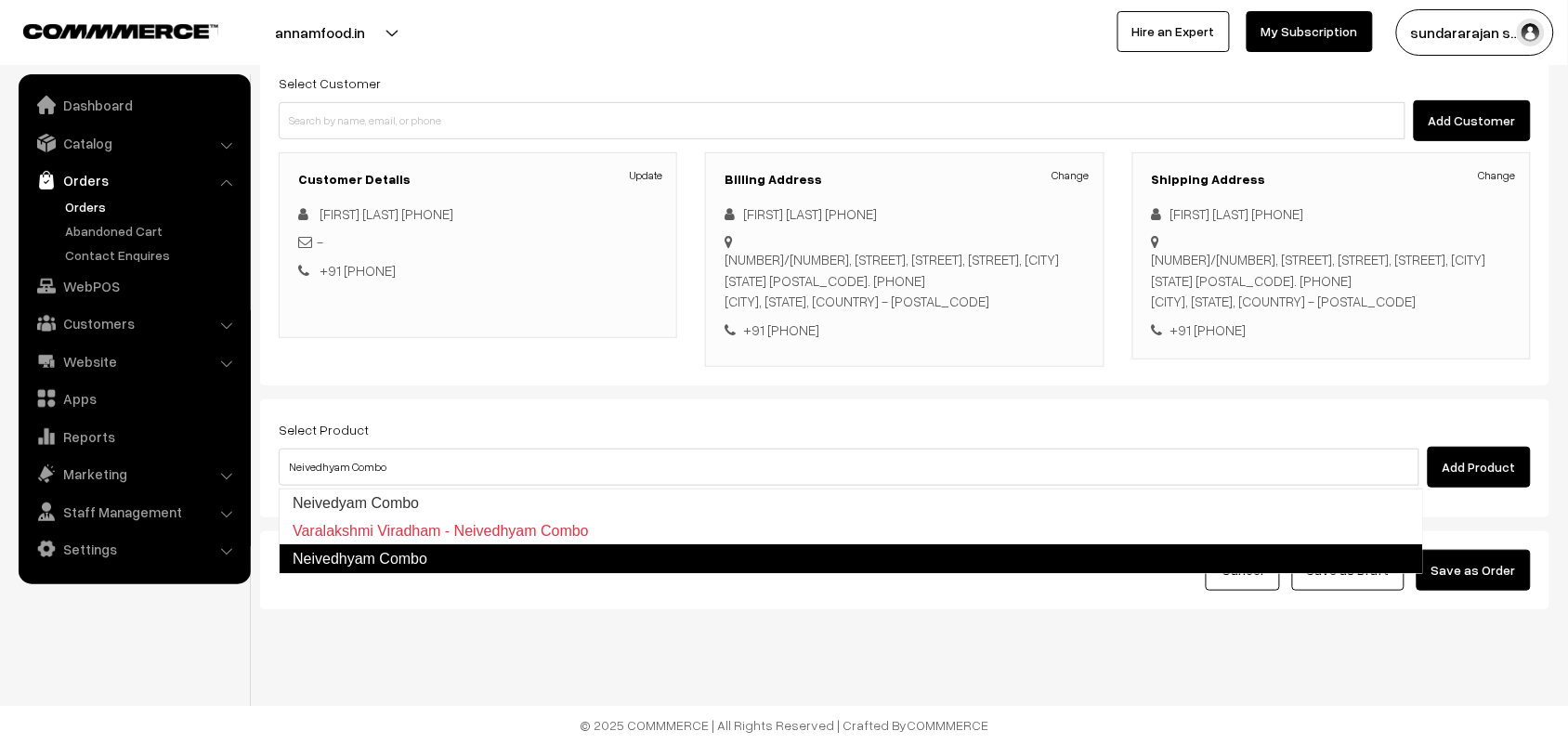 type 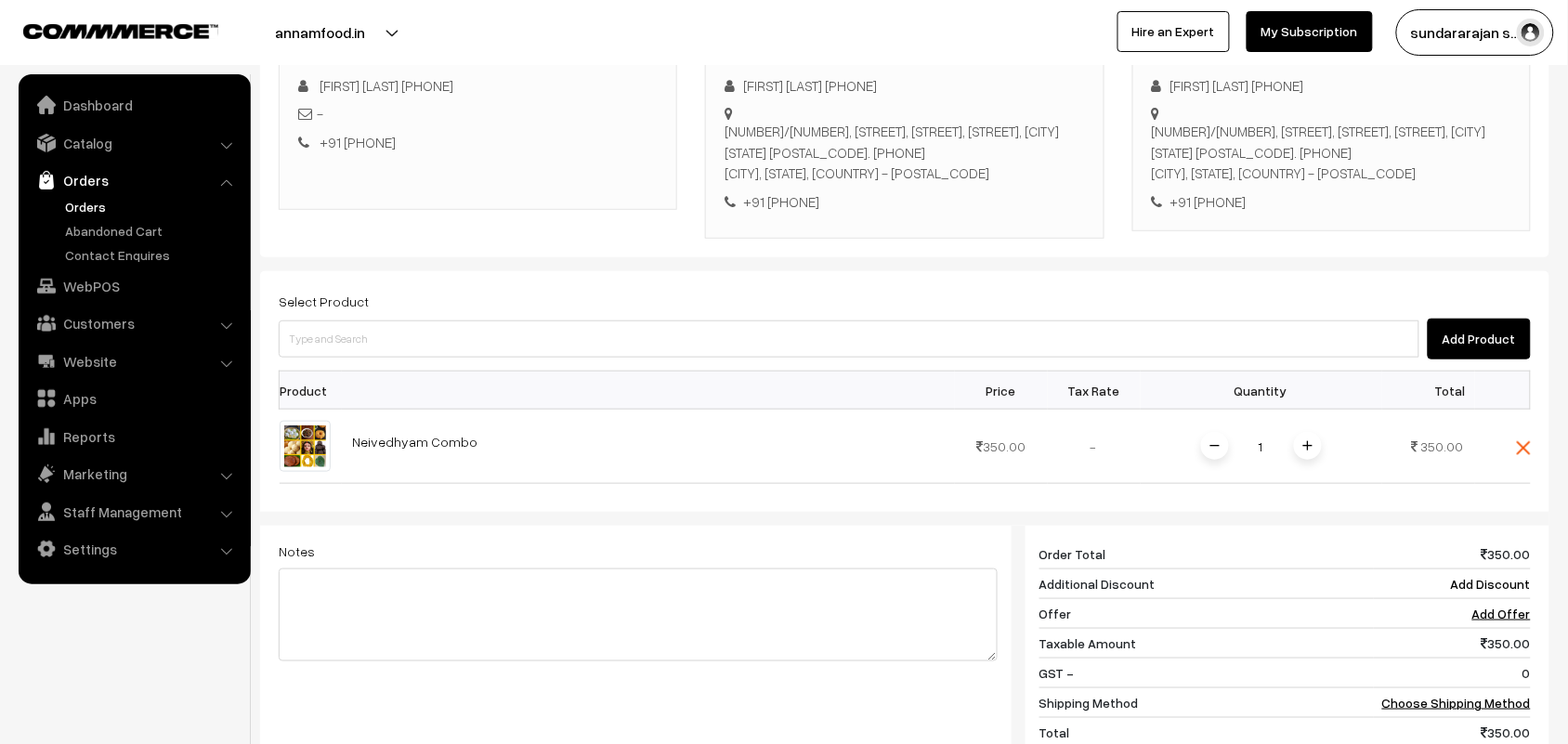 scroll, scrollTop: 607, scrollLeft: 0, axis: vertical 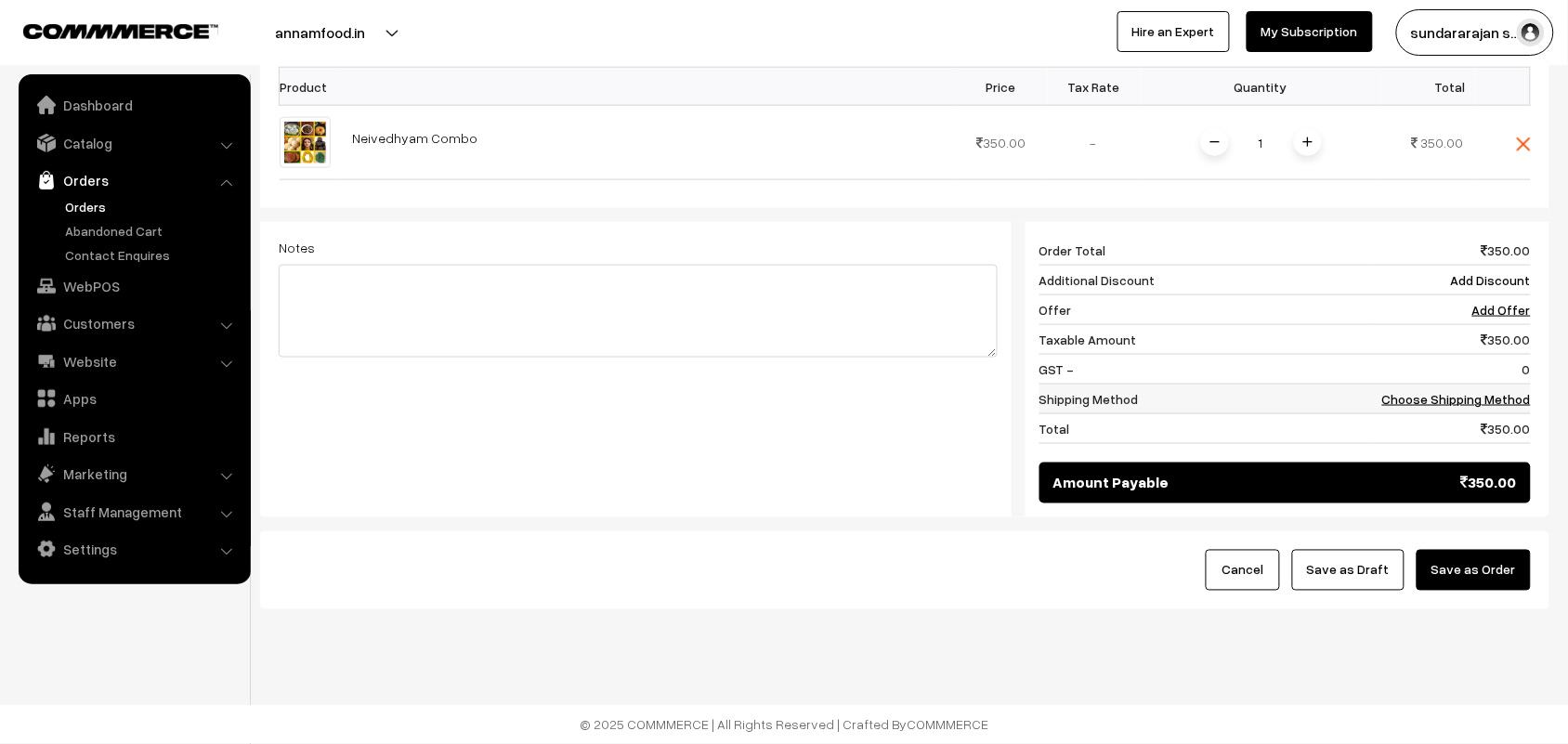 click on "Choose Shipping Method" at bounding box center (1457, 398) 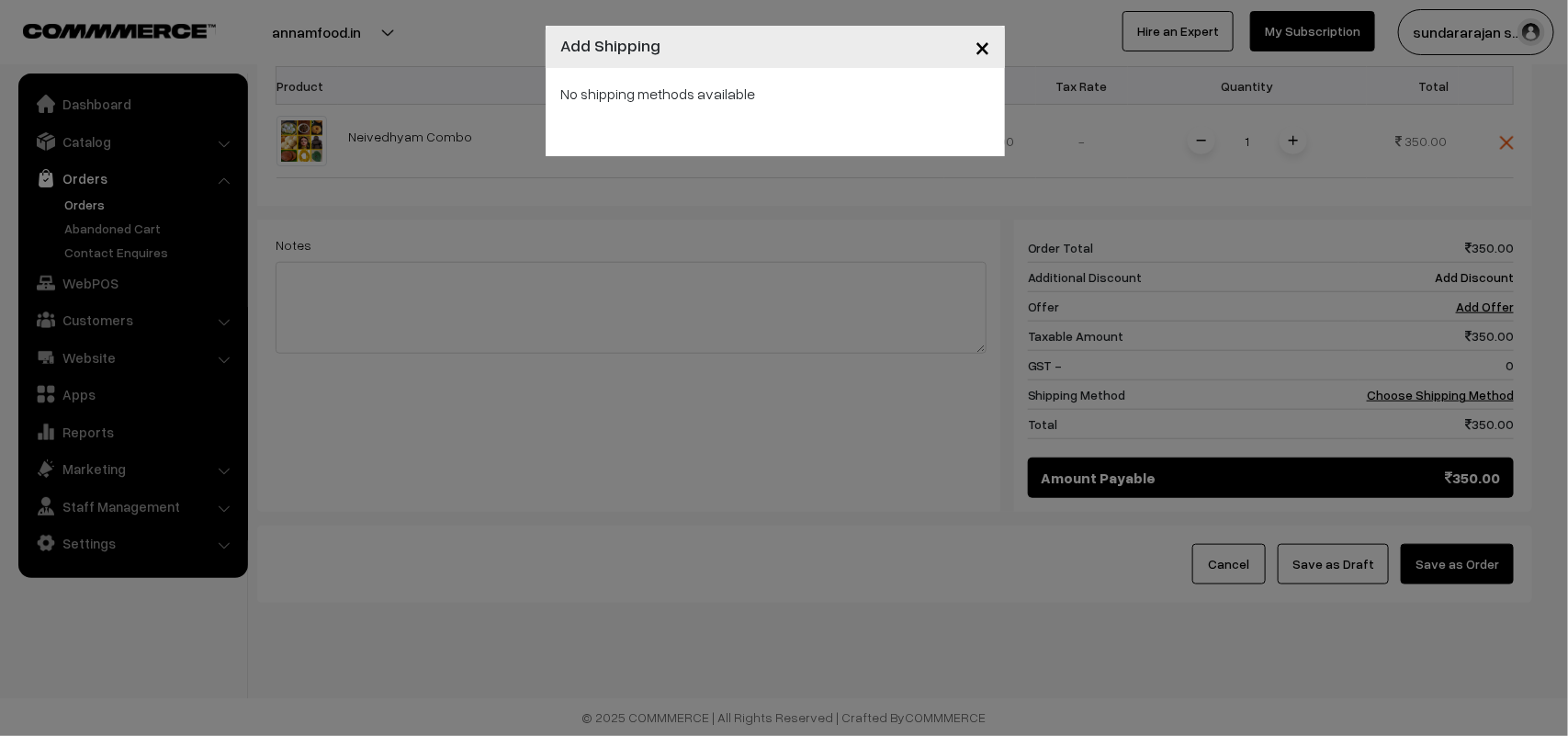 click on "No shipping methods available" at bounding box center [775, 112] 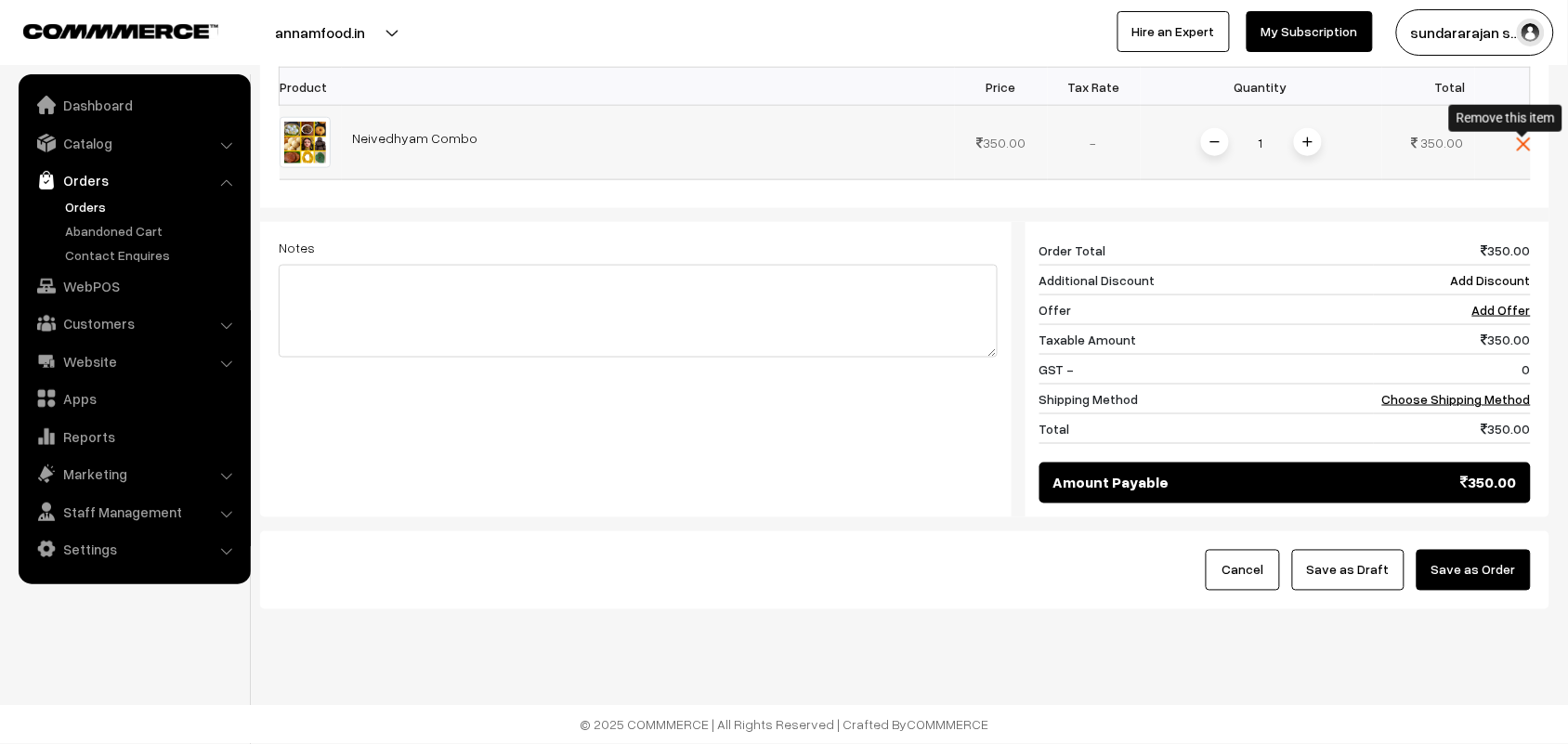 click at bounding box center (1523, 144) 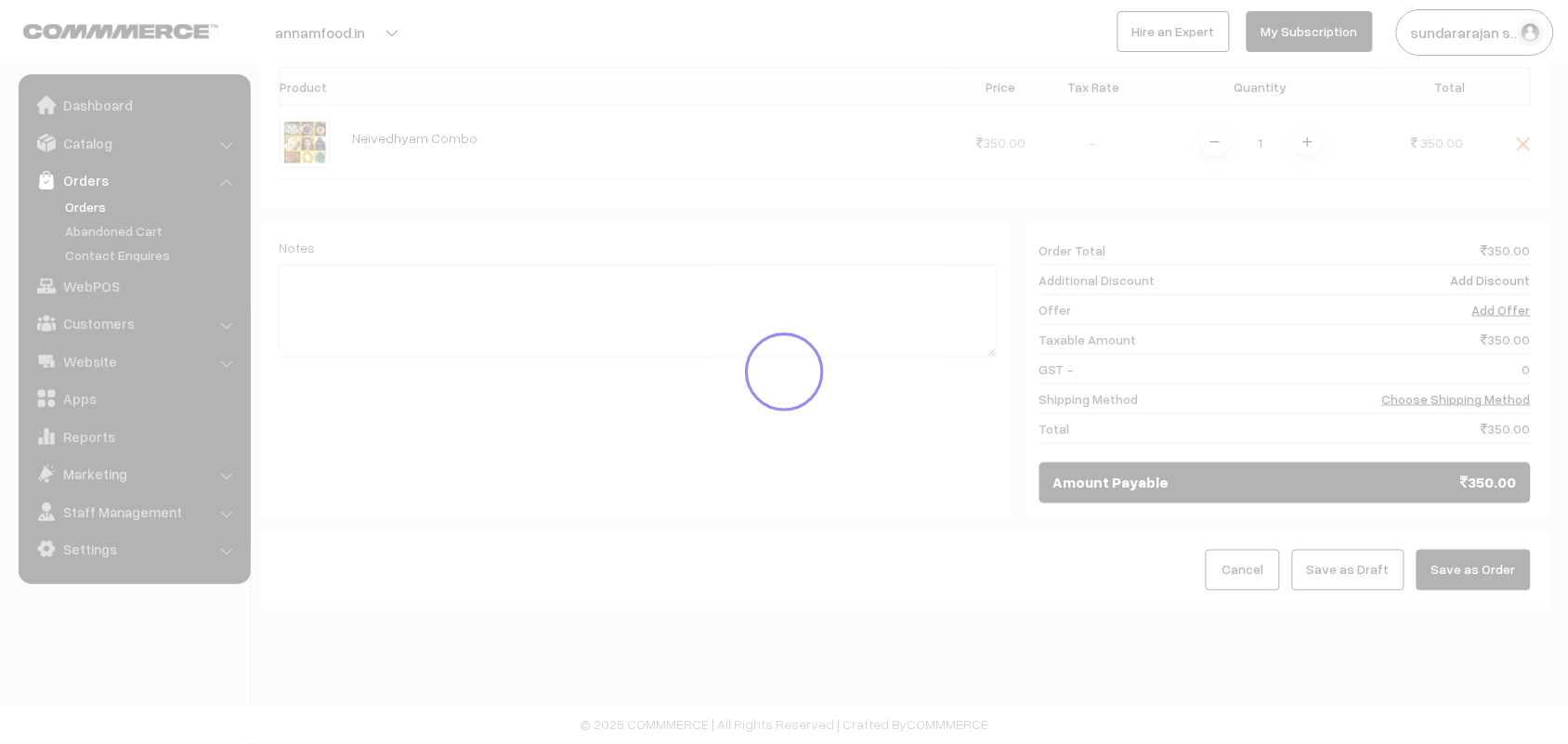 scroll, scrollTop: 173, scrollLeft: 0, axis: vertical 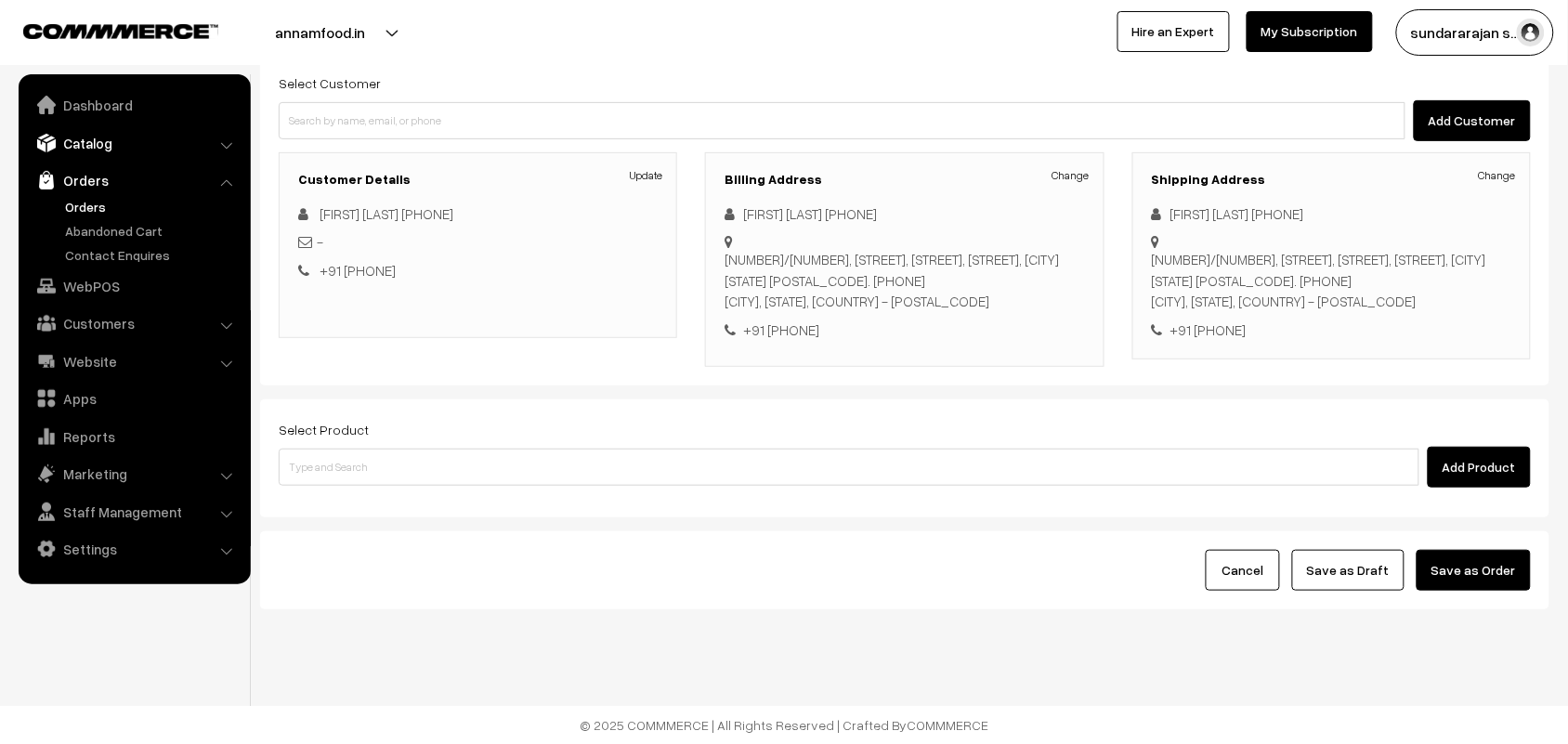 click on "Catalog" at bounding box center (134, 143) 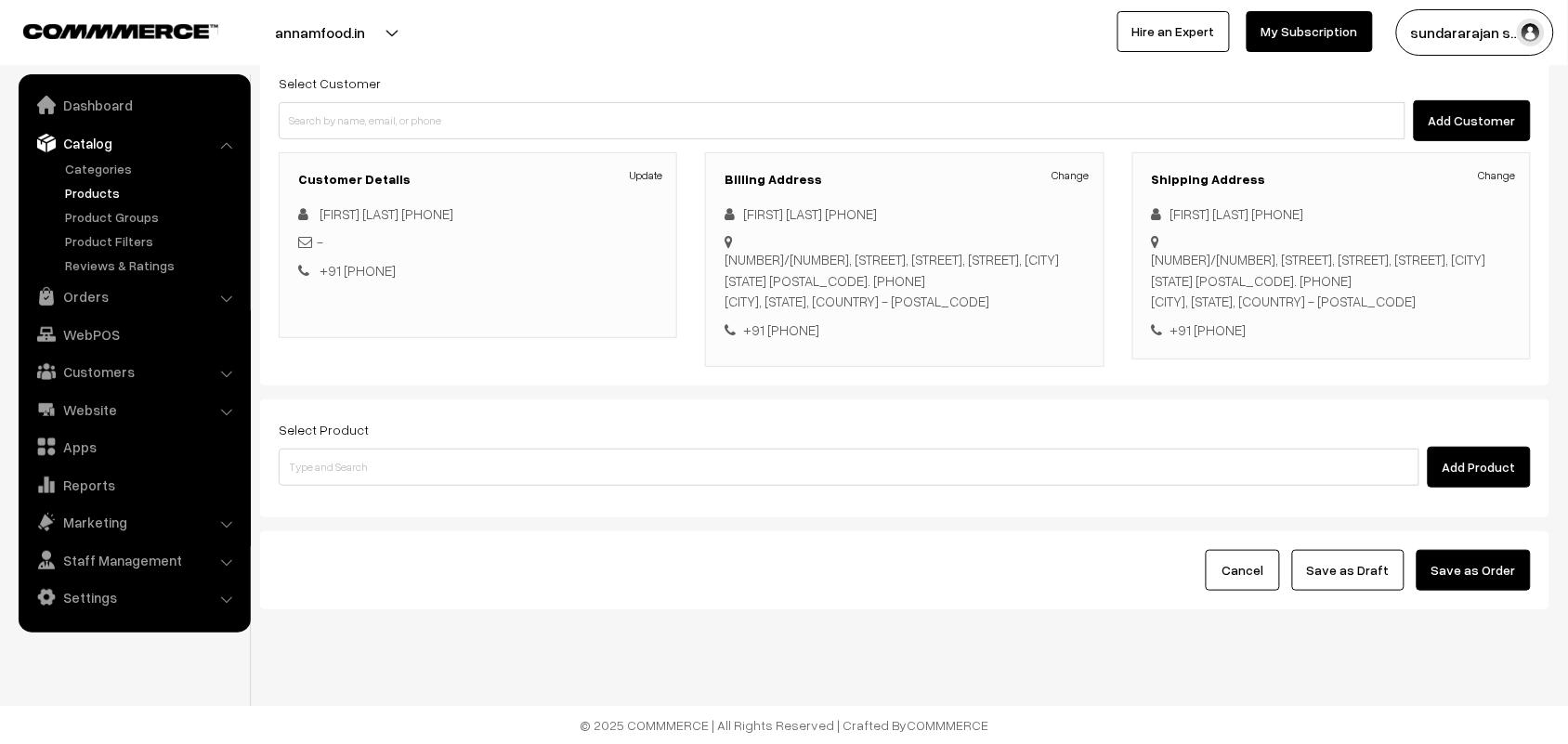 click on "Products" at bounding box center [152, 192] 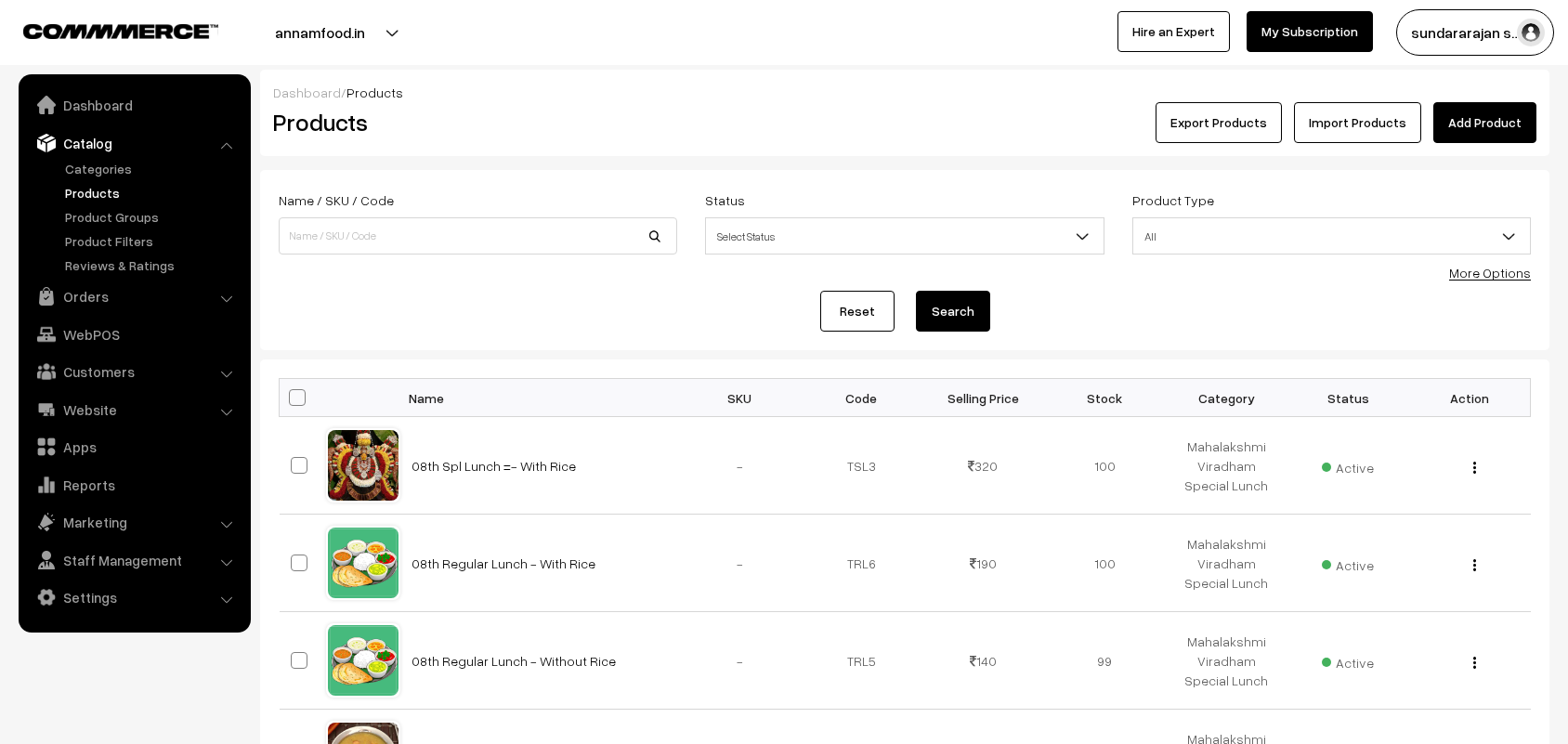 scroll, scrollTop: 0, scrollLeft: 0, axis: both 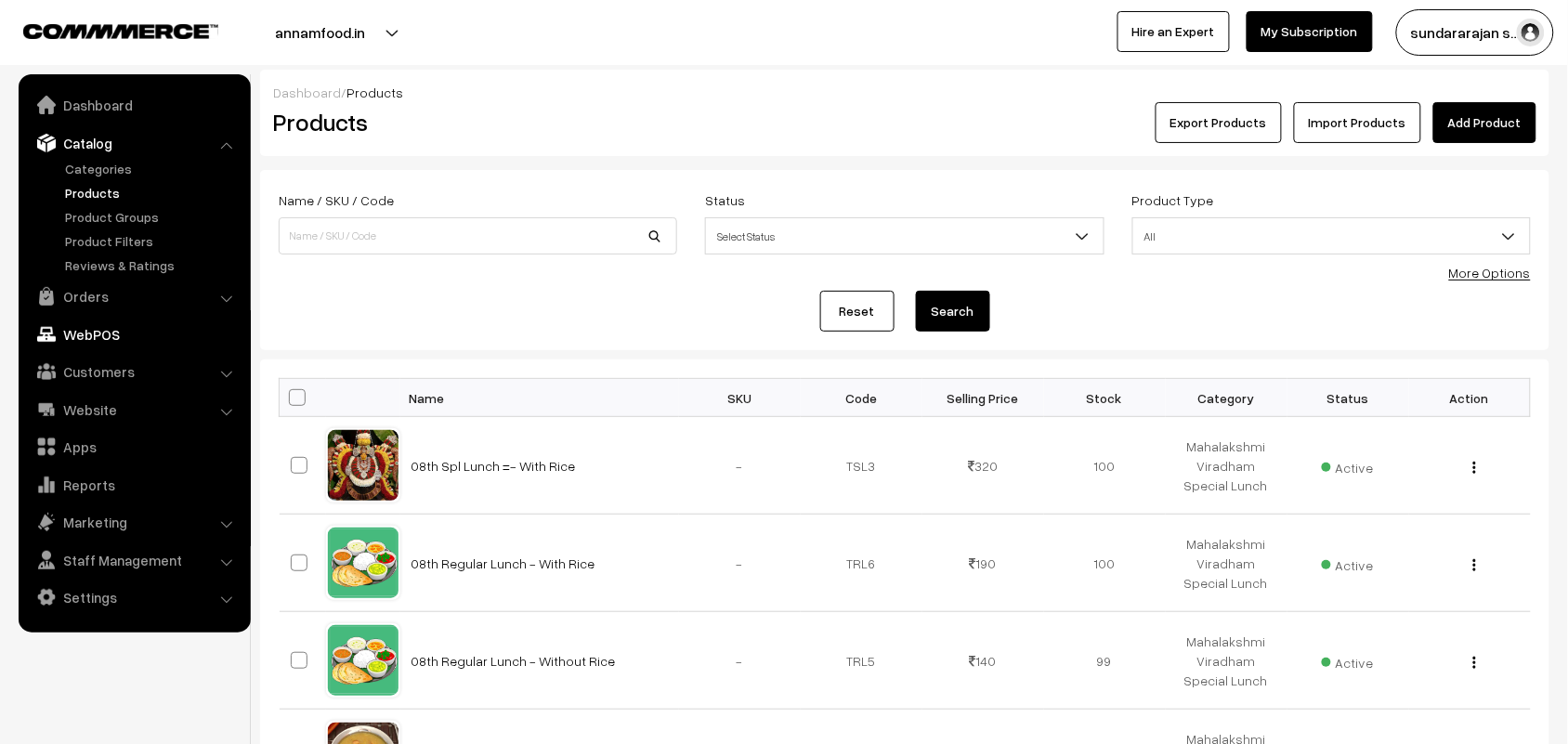 click on "WebPOS" at bounding box center [134, 334] 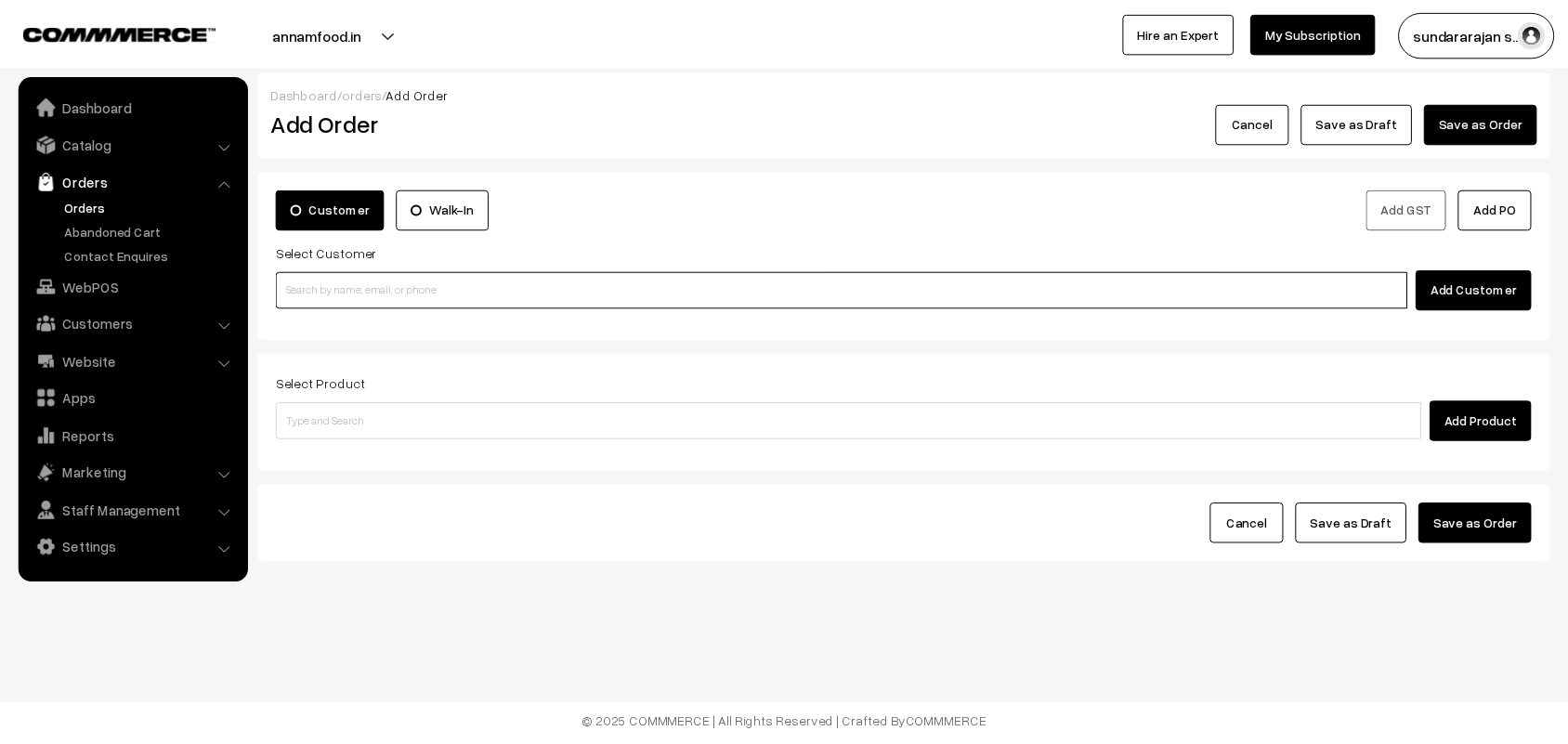 scroll, scrollTop: 0, scrollLeft: 0, axis: both 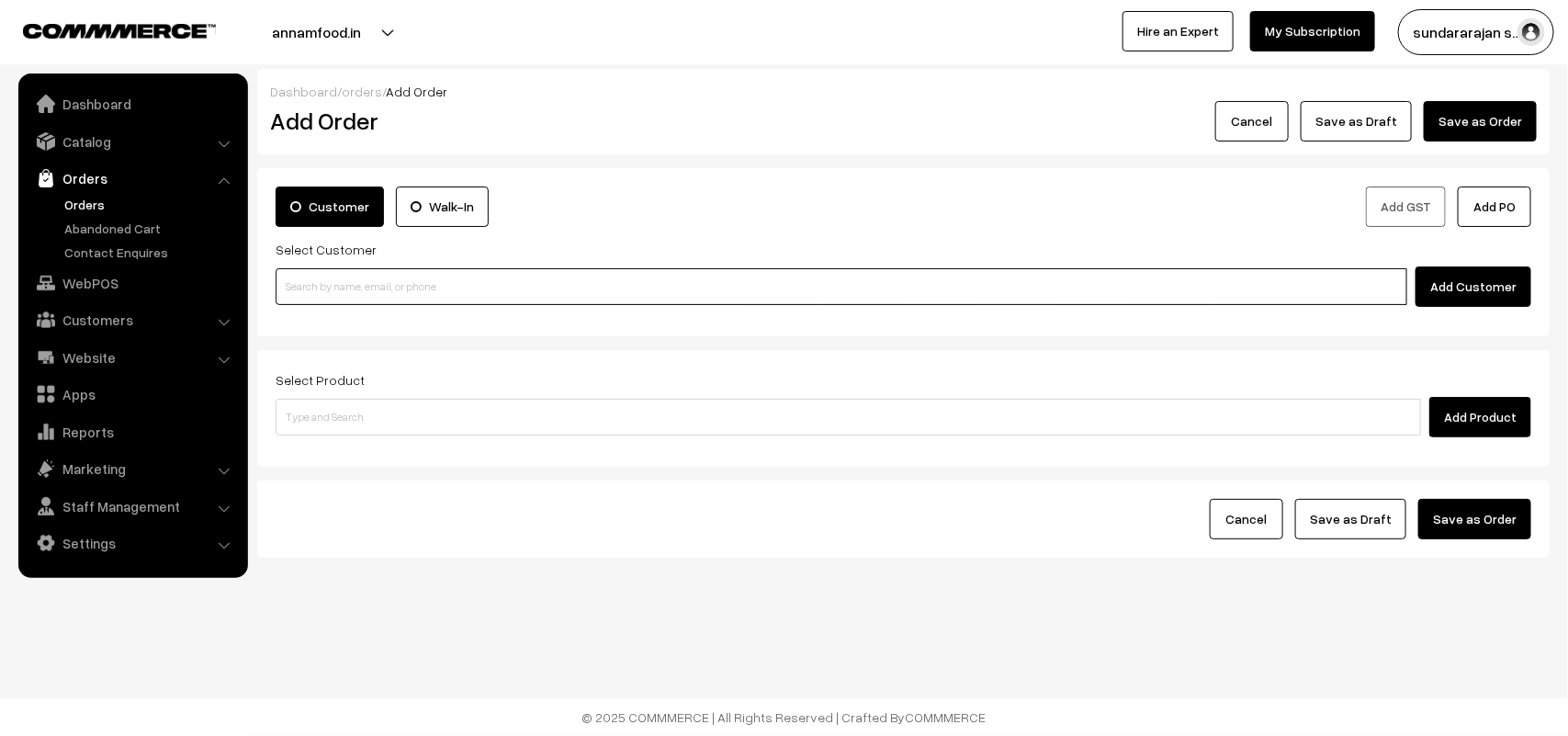 click at bounding box center (841, 287) 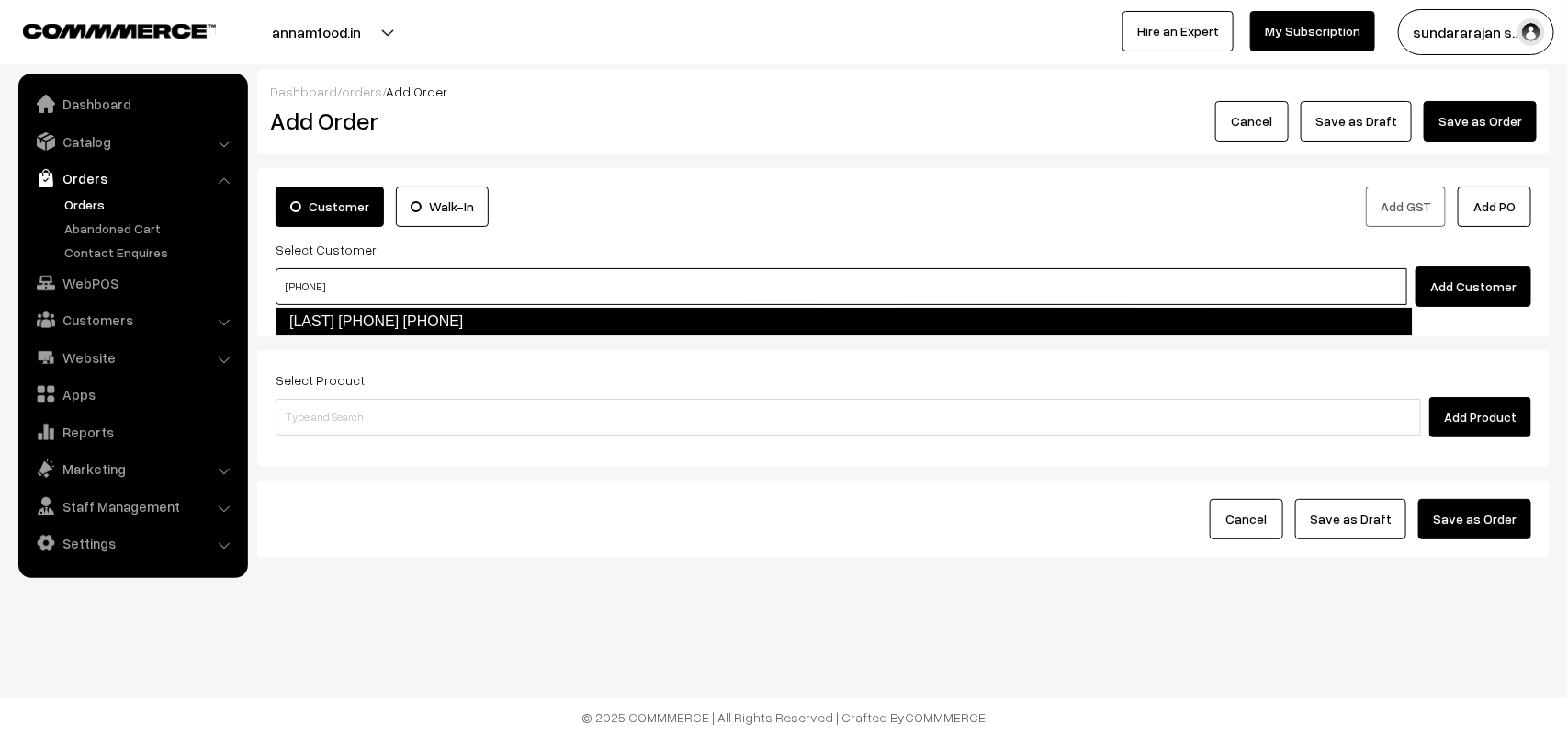 click on "[LAST] [PHONE]  [PHONE]" at bounding box center (844, 322) 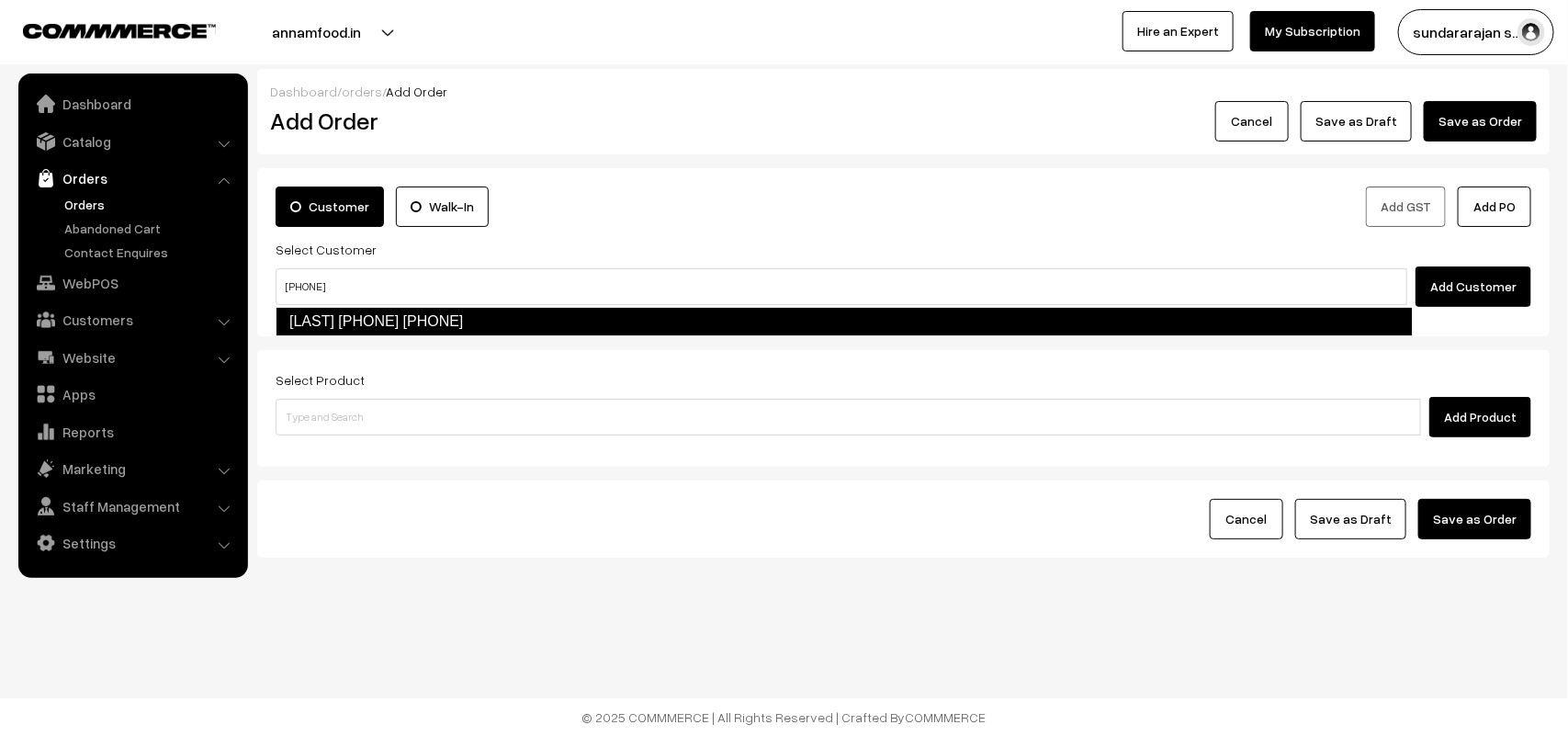 type 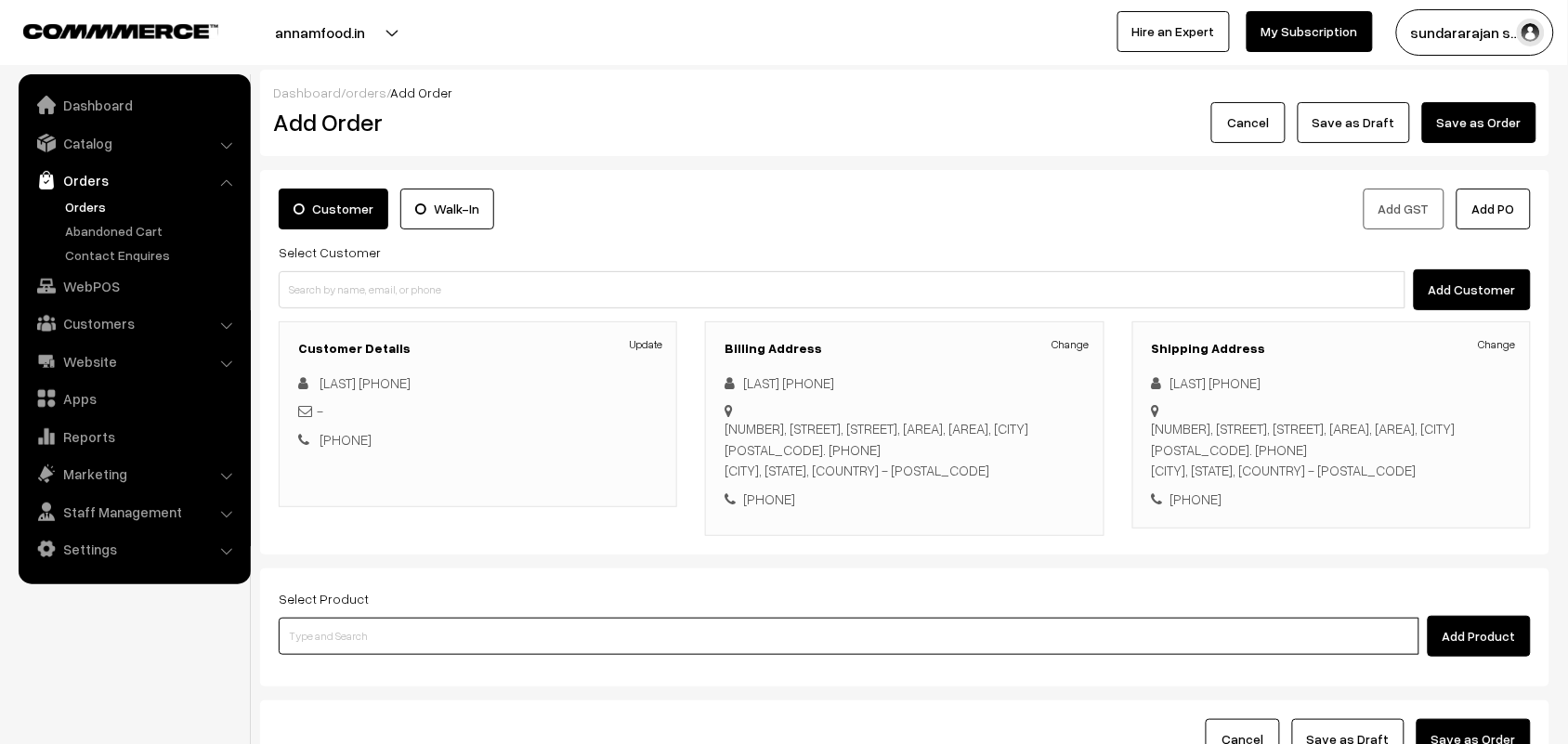 click at bounding box center (849, 636) 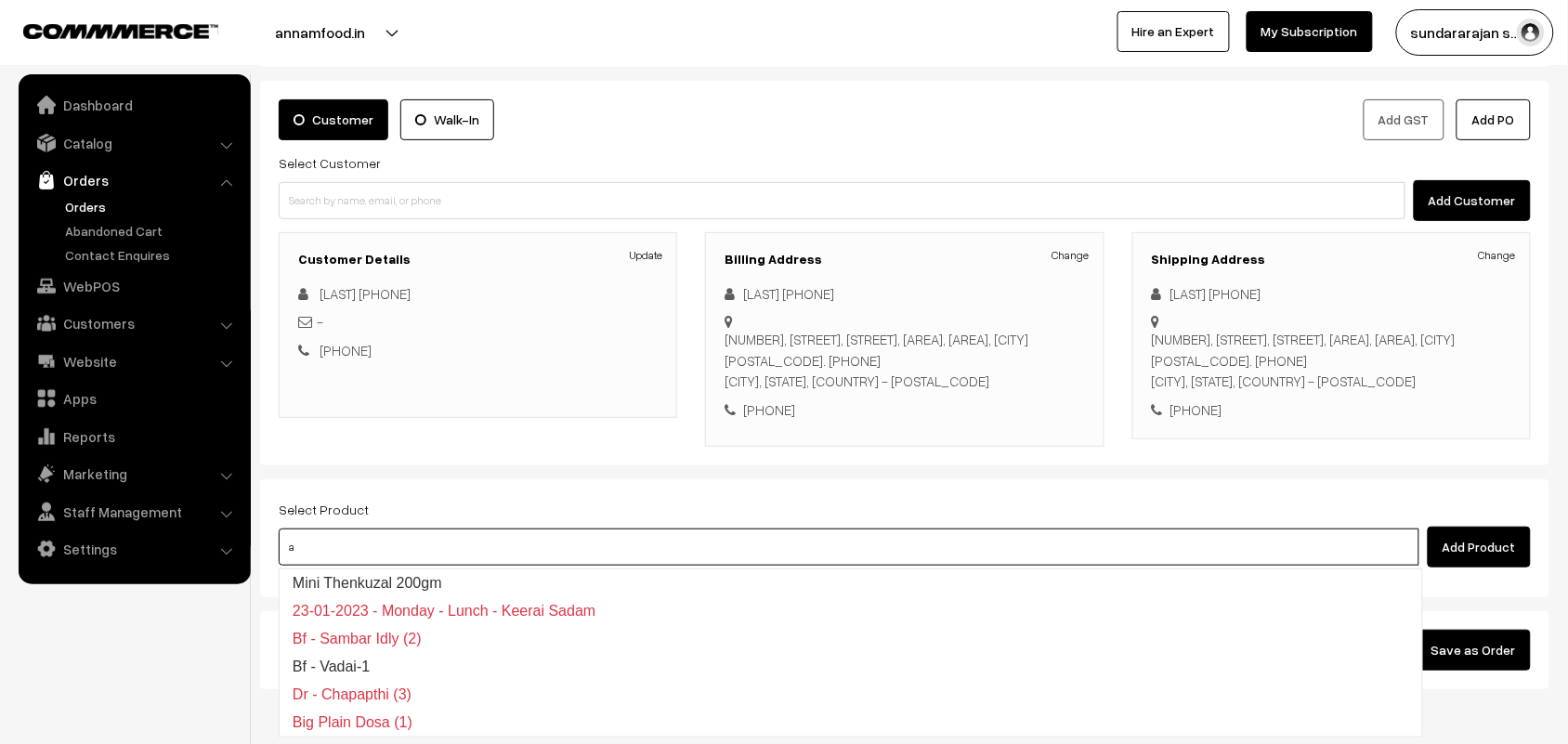 scroll, scrollTop: 173, scrollLeft: 0, axis: vertical 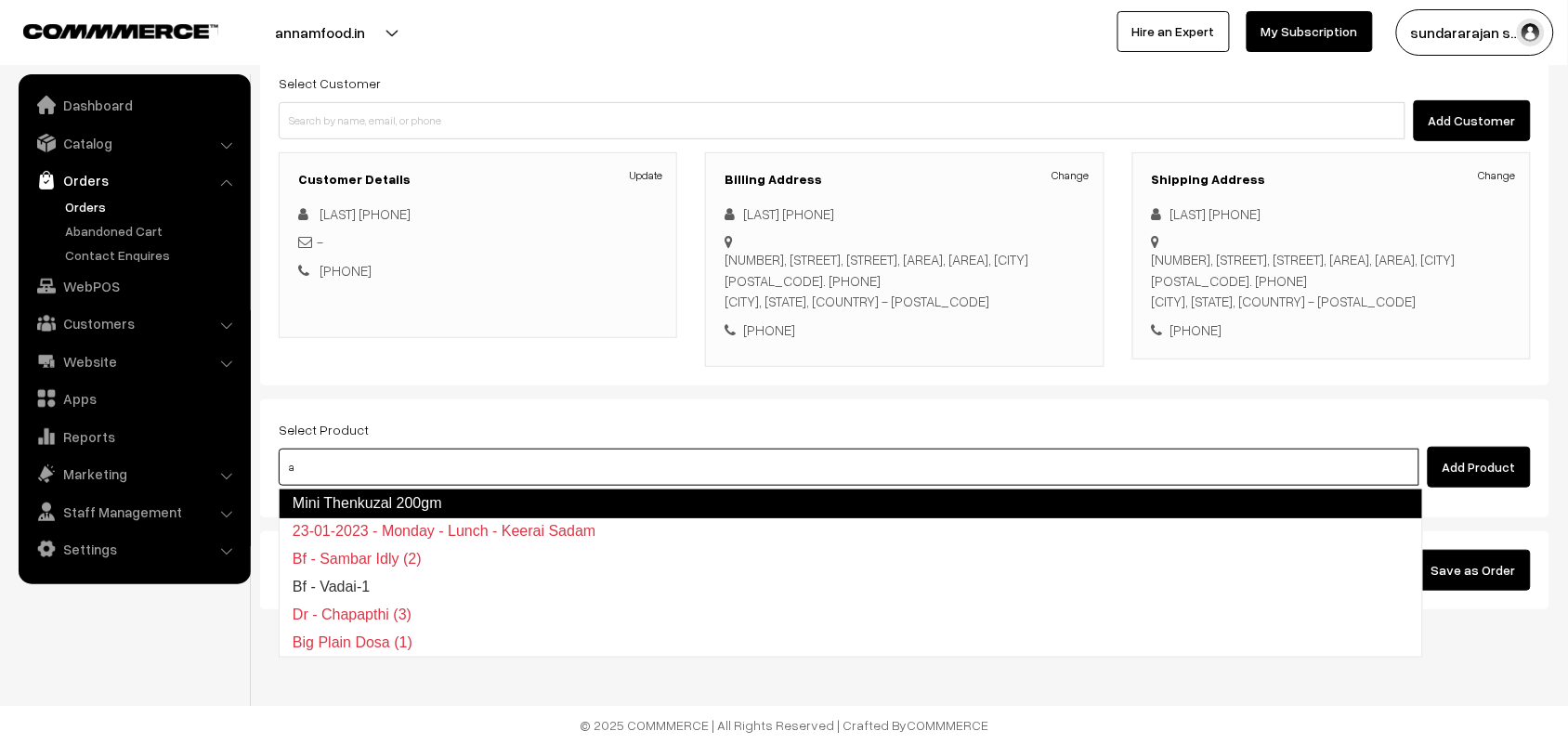 click on "Mini Thenkuzal 200gm" at bounding box center [851, 503] 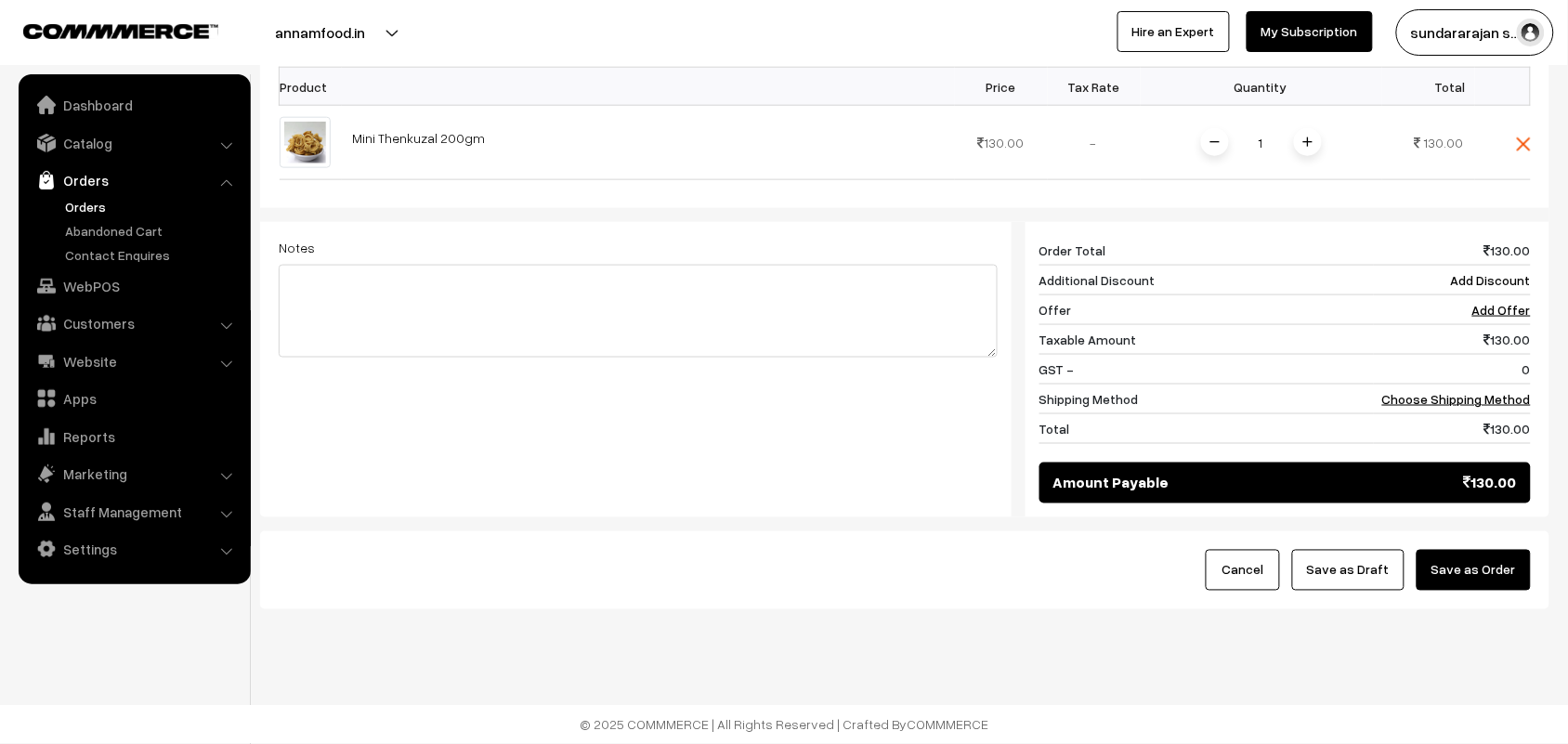 scroll, scrollTop: 607, scrollLeft: 0, axis: vertical 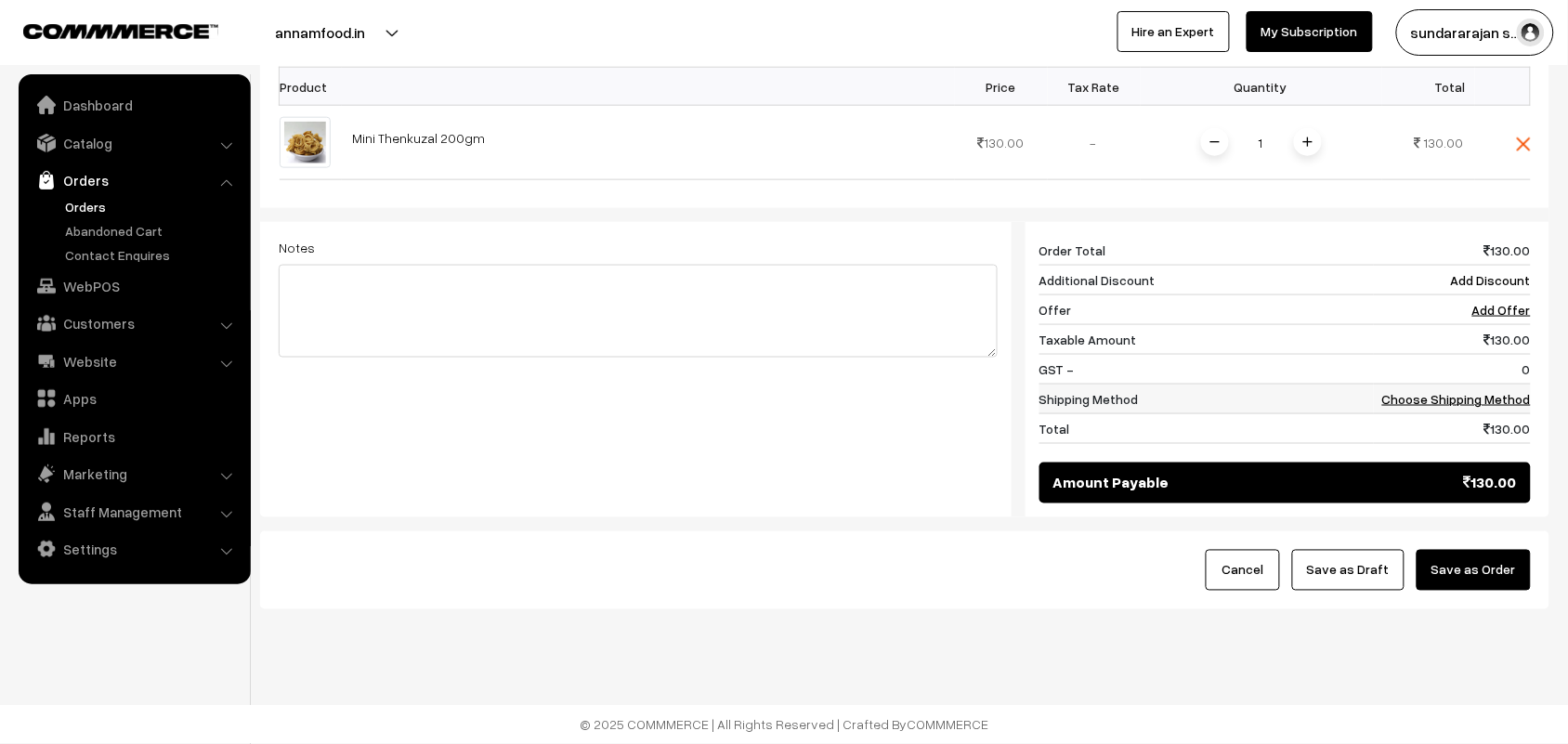 click on "Choose Shipping Method" at bounding box center [1452, 399] 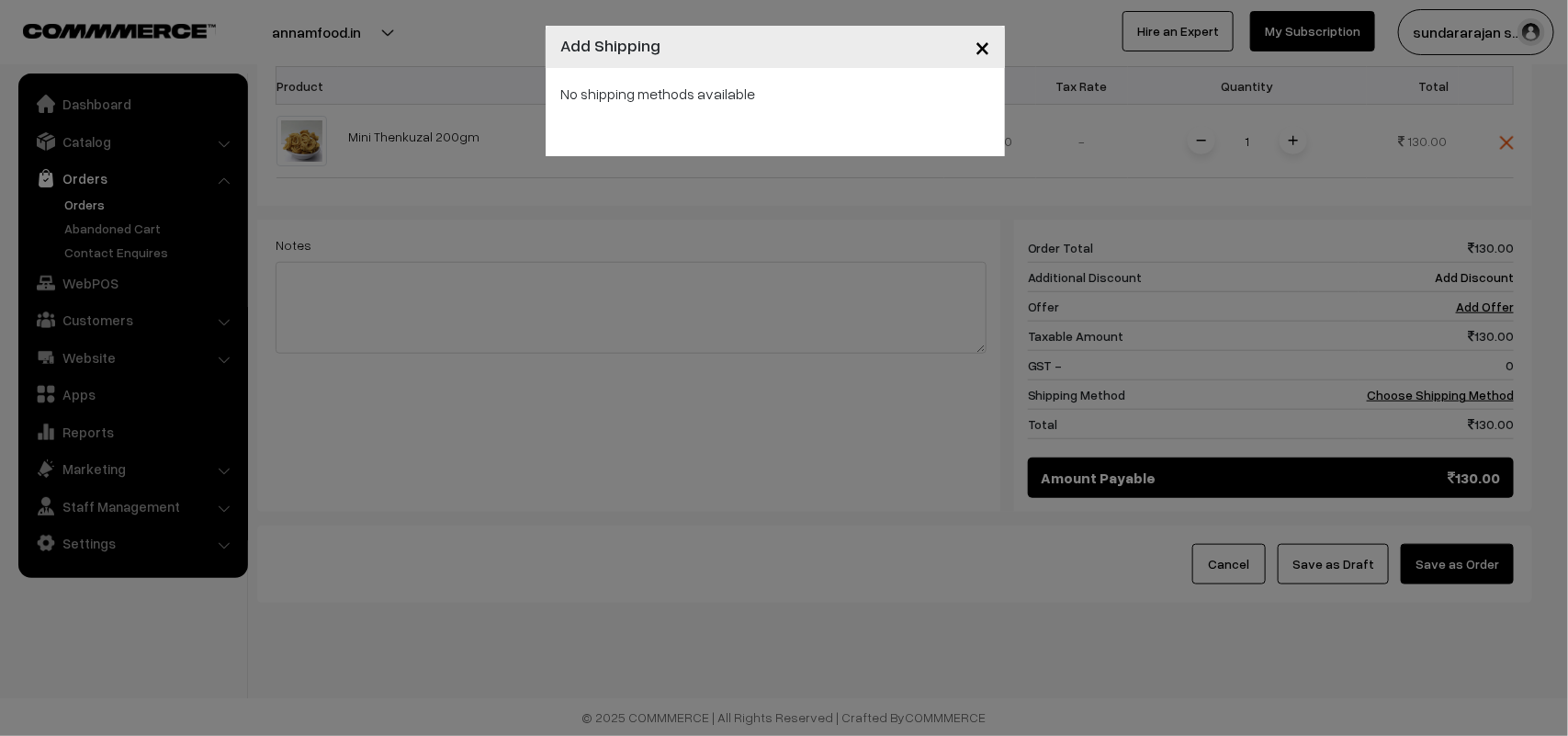 click on "×
Add Shipping
No shipping methods available" at bounding box center [784, 368] 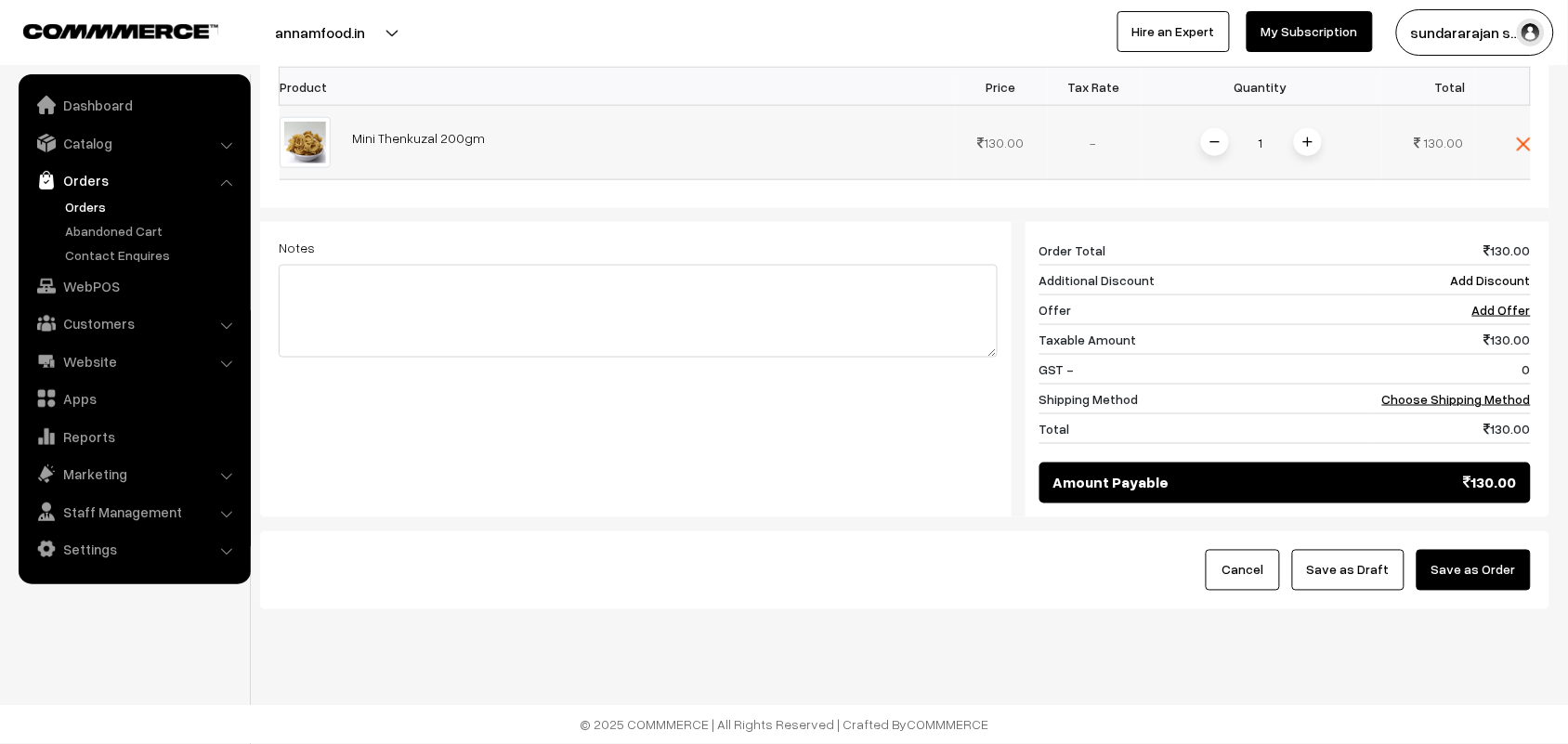 click at bounding box center (1308, 142) 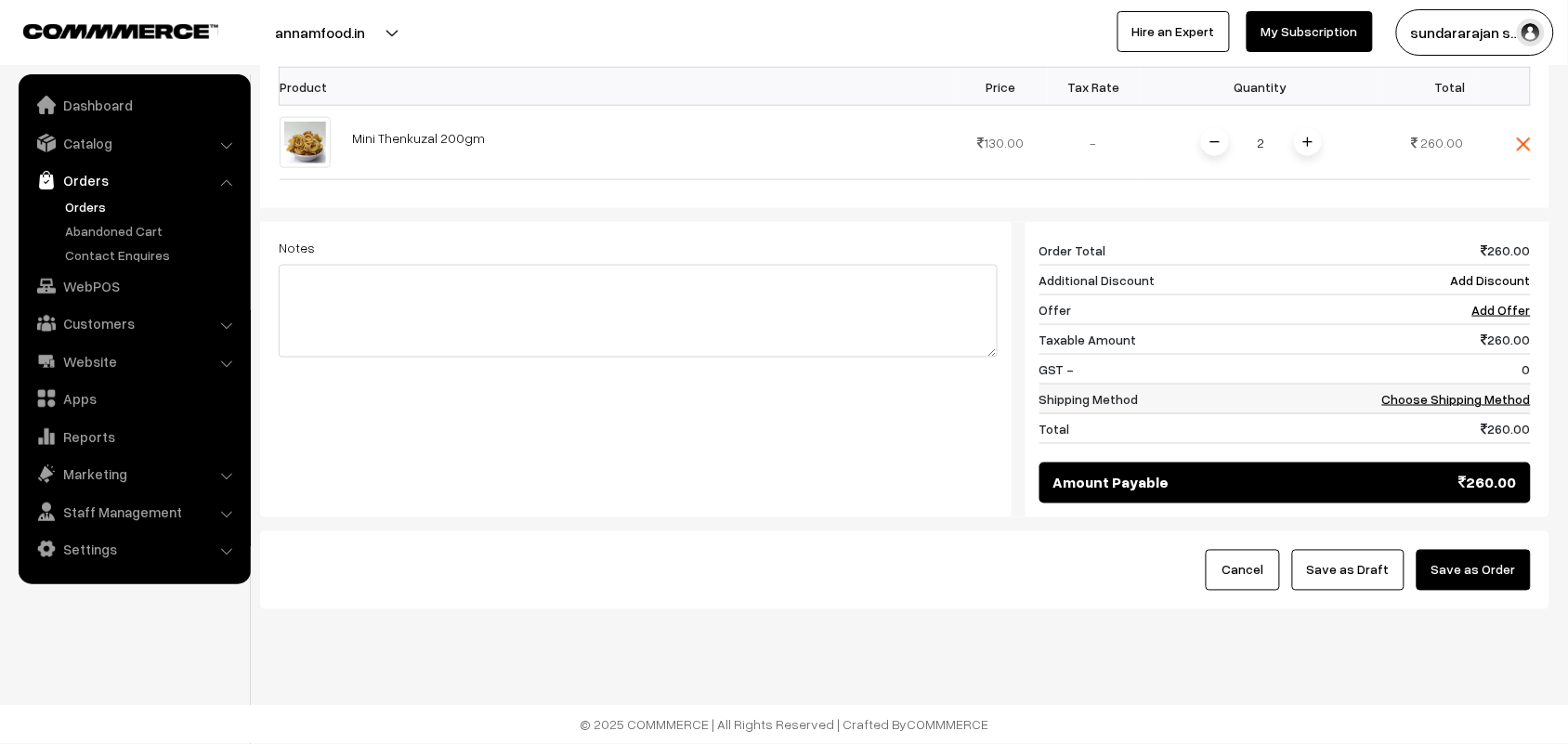 click on "Choose Shipping Method" at bounding box center [1457, 398] 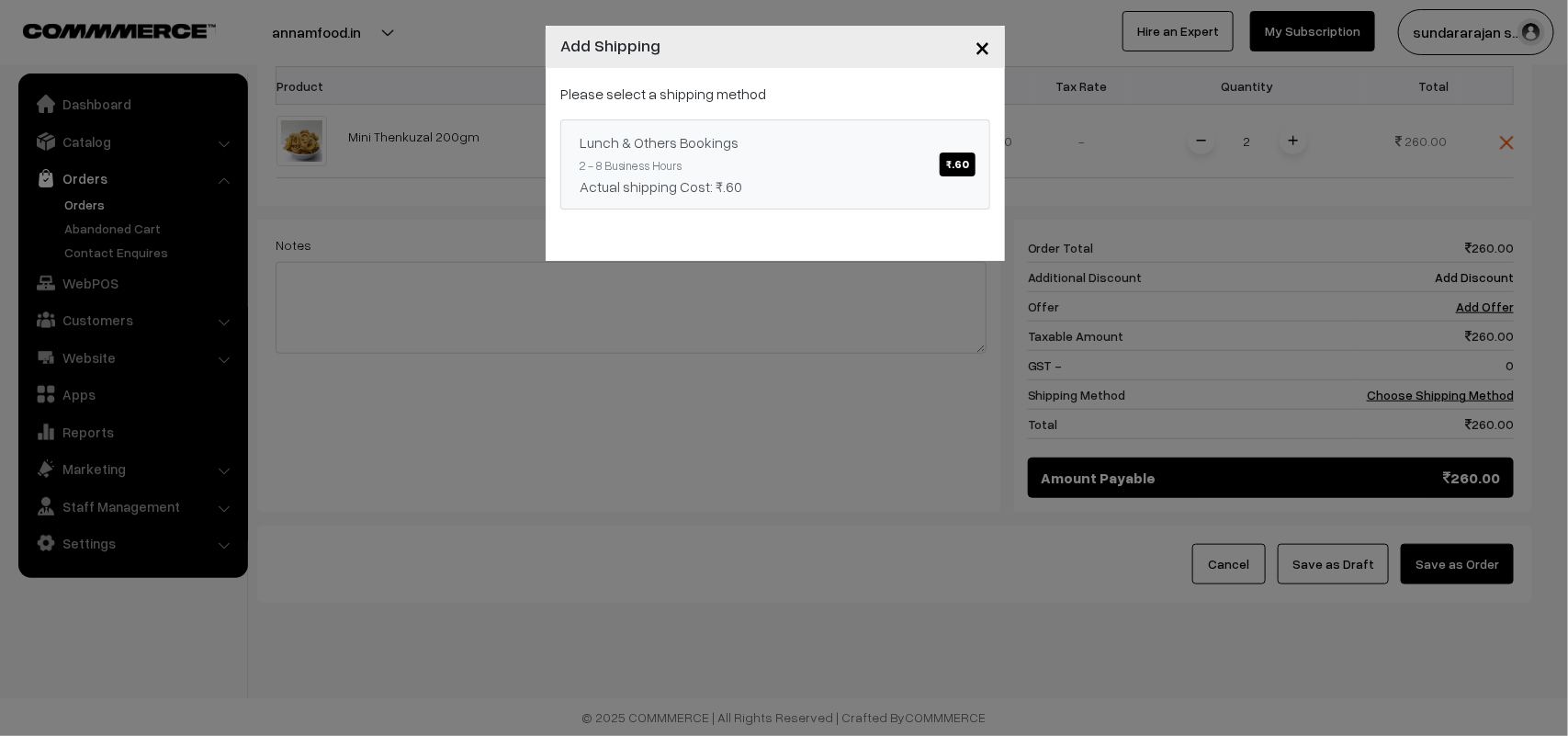 click on "Lunch & Others Bookings
₹.60
2 - 8 Business Hours Actual shipping Cost: ₹.60" at bounding box center (775, 164) 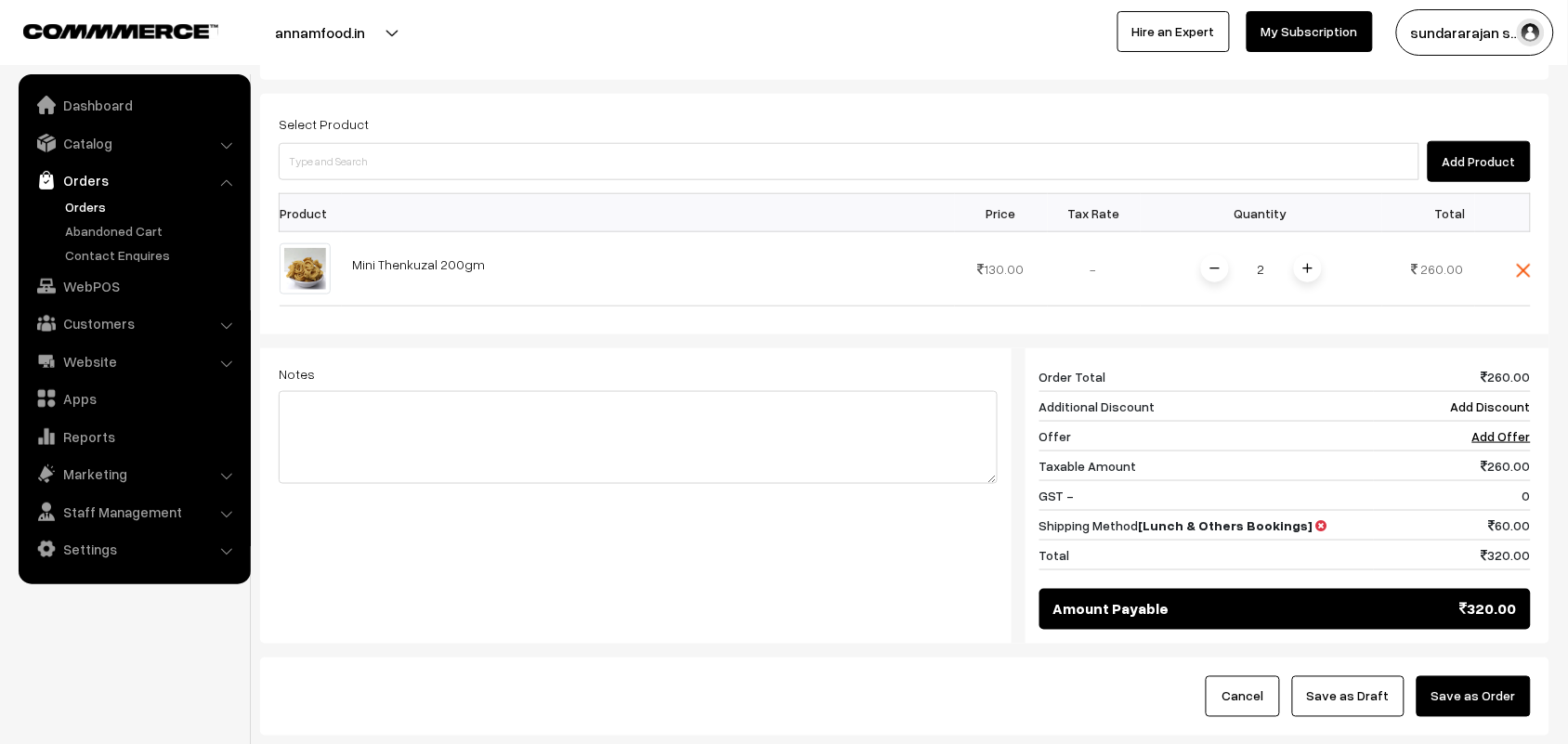 scroll, scrollTop: 142, scrollLeft: 0, axis: vertical 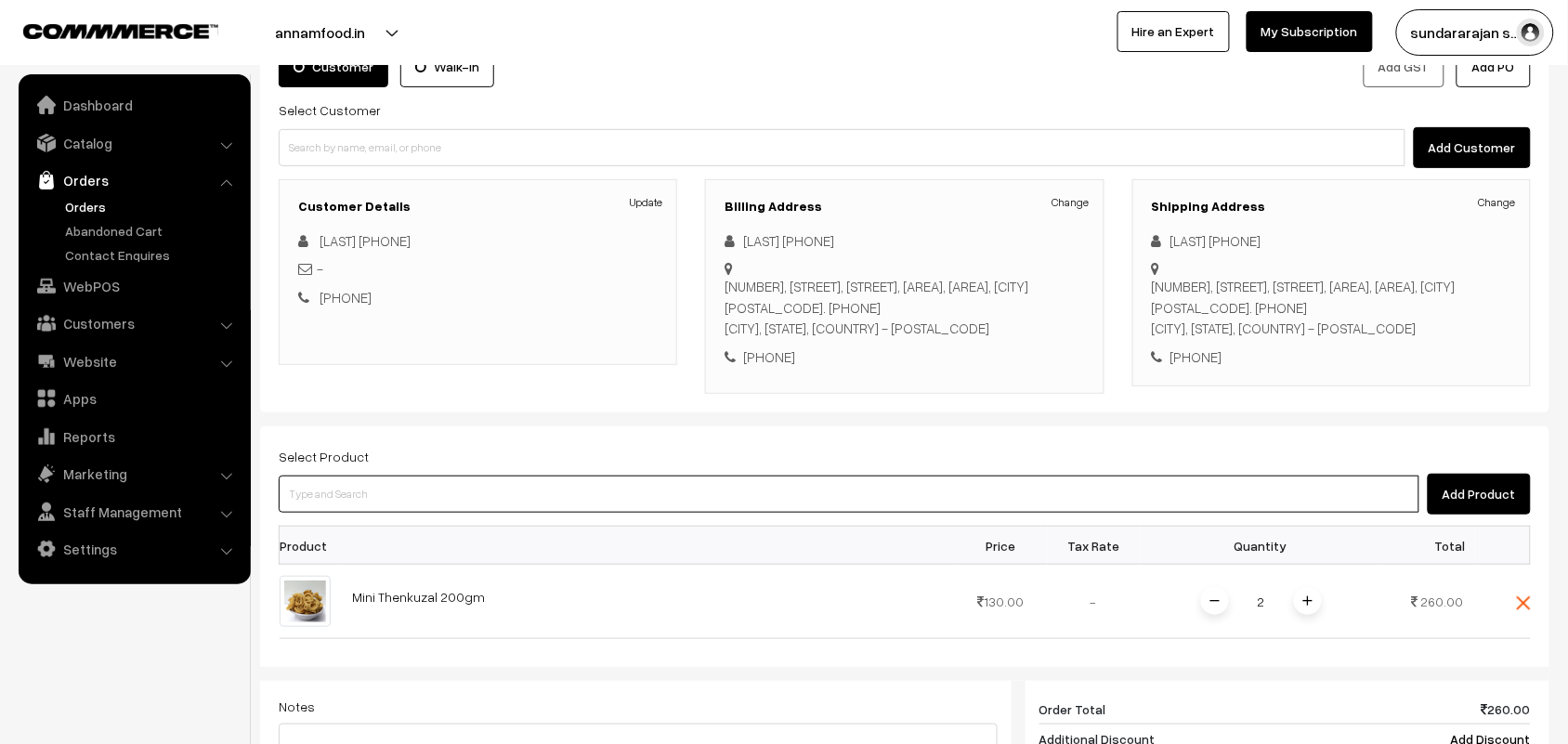 drag, startPoint x: 443, startPoint y: 485, endPoint x: 424, endPoint y: 489, distance: 19.416488 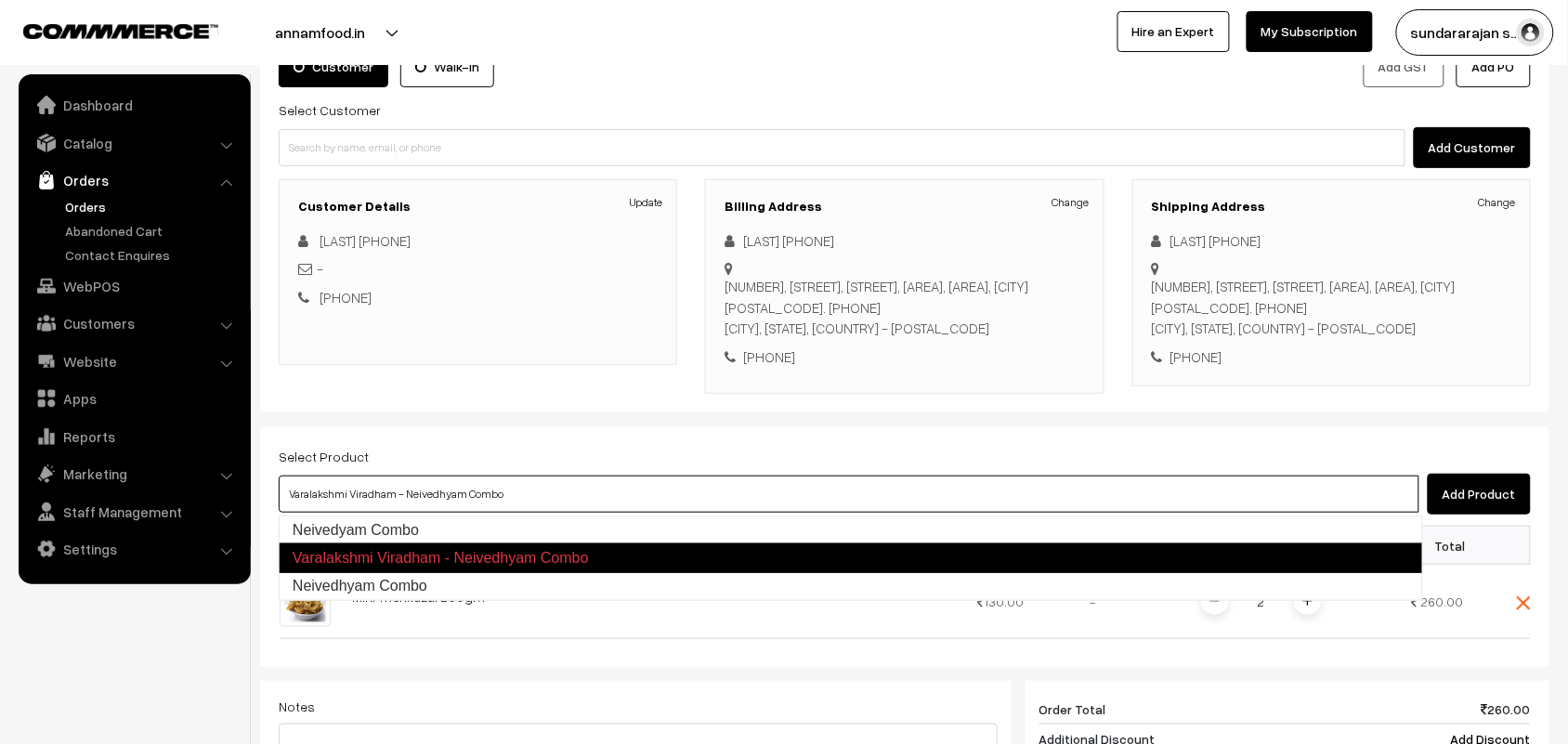 type on "Neivedhyam Combo" 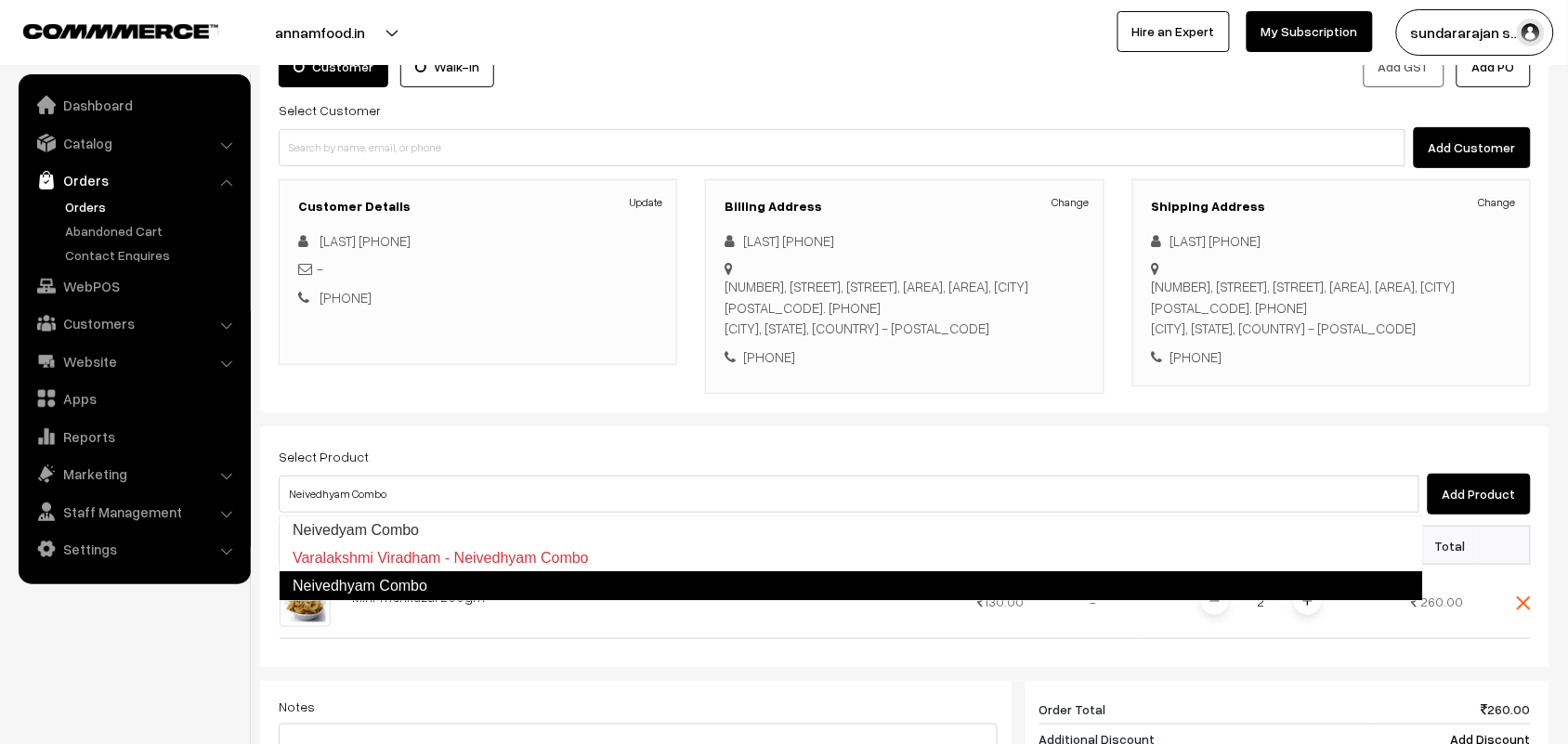 type 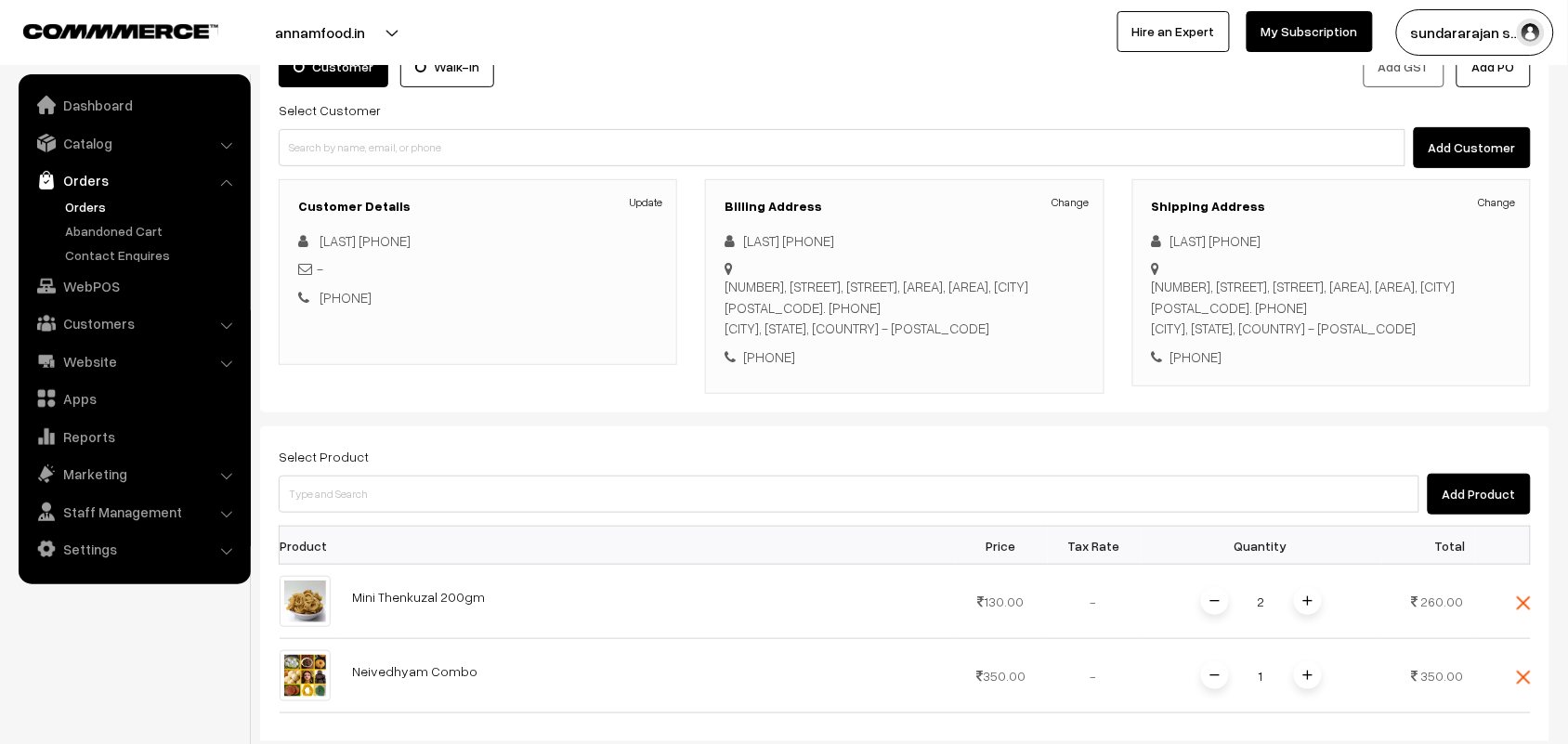 scroll, scrollTop: 374, scrollLeft: 0, axis: vertical 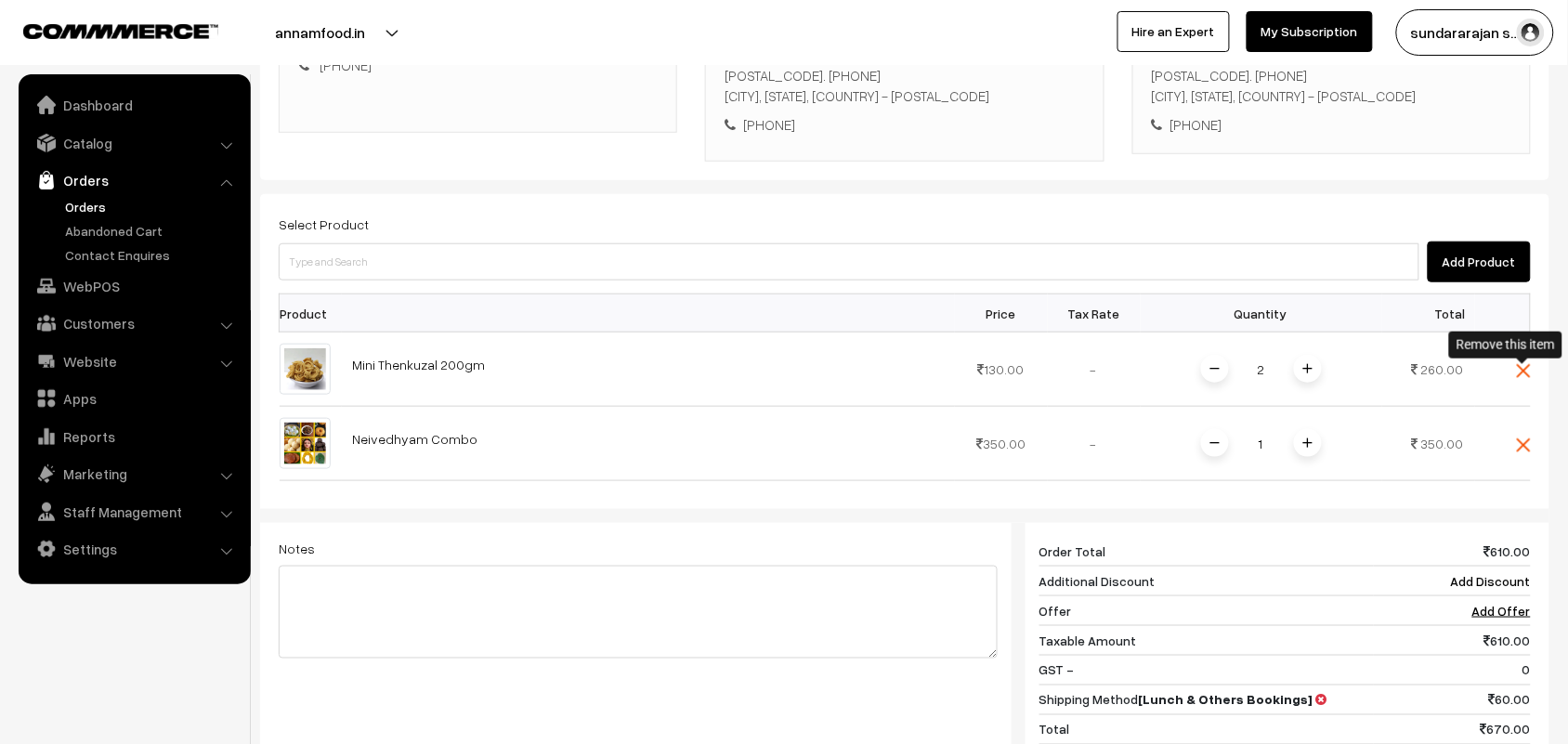 click at bounding box center (1503, 370) 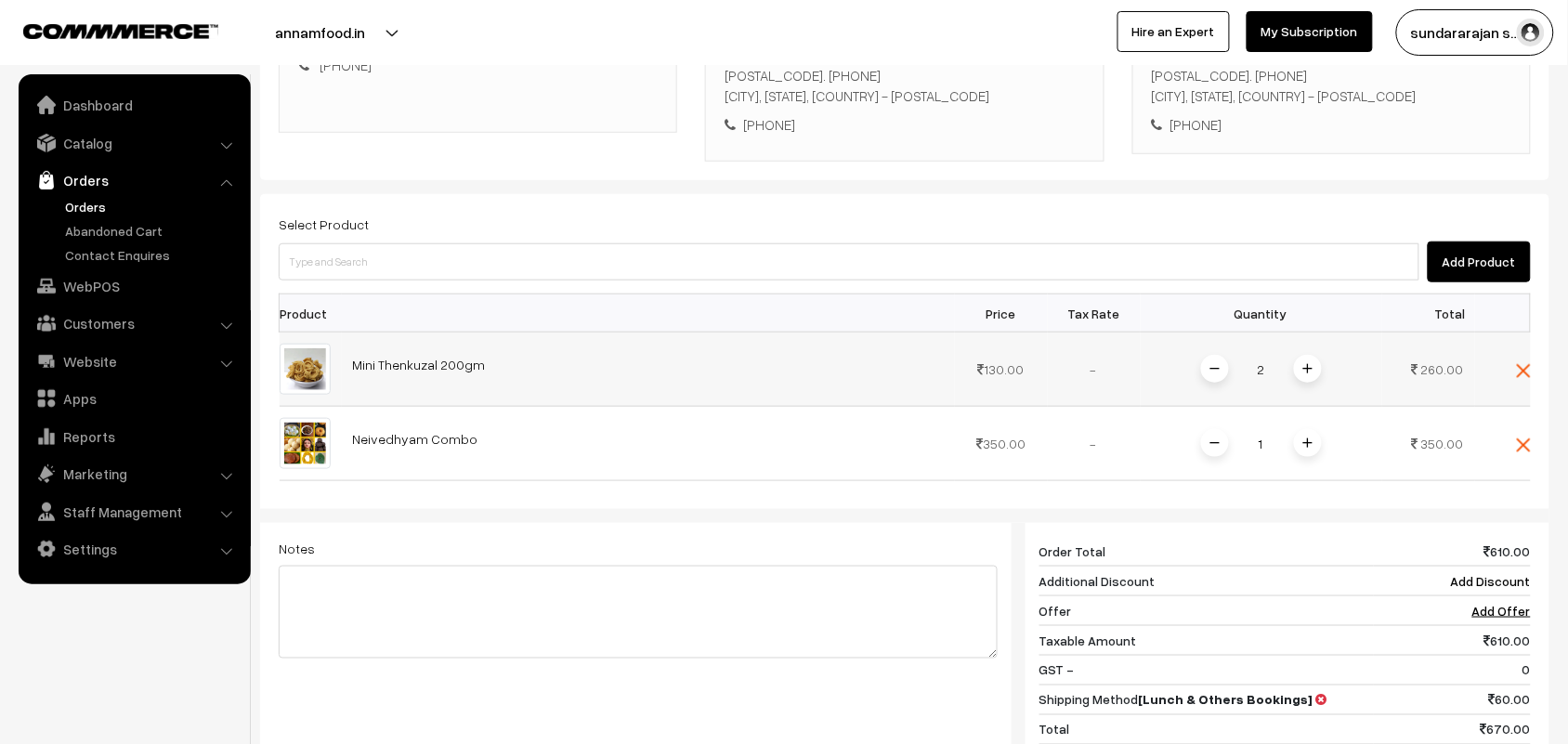 click at bounding box center (1523, 371) 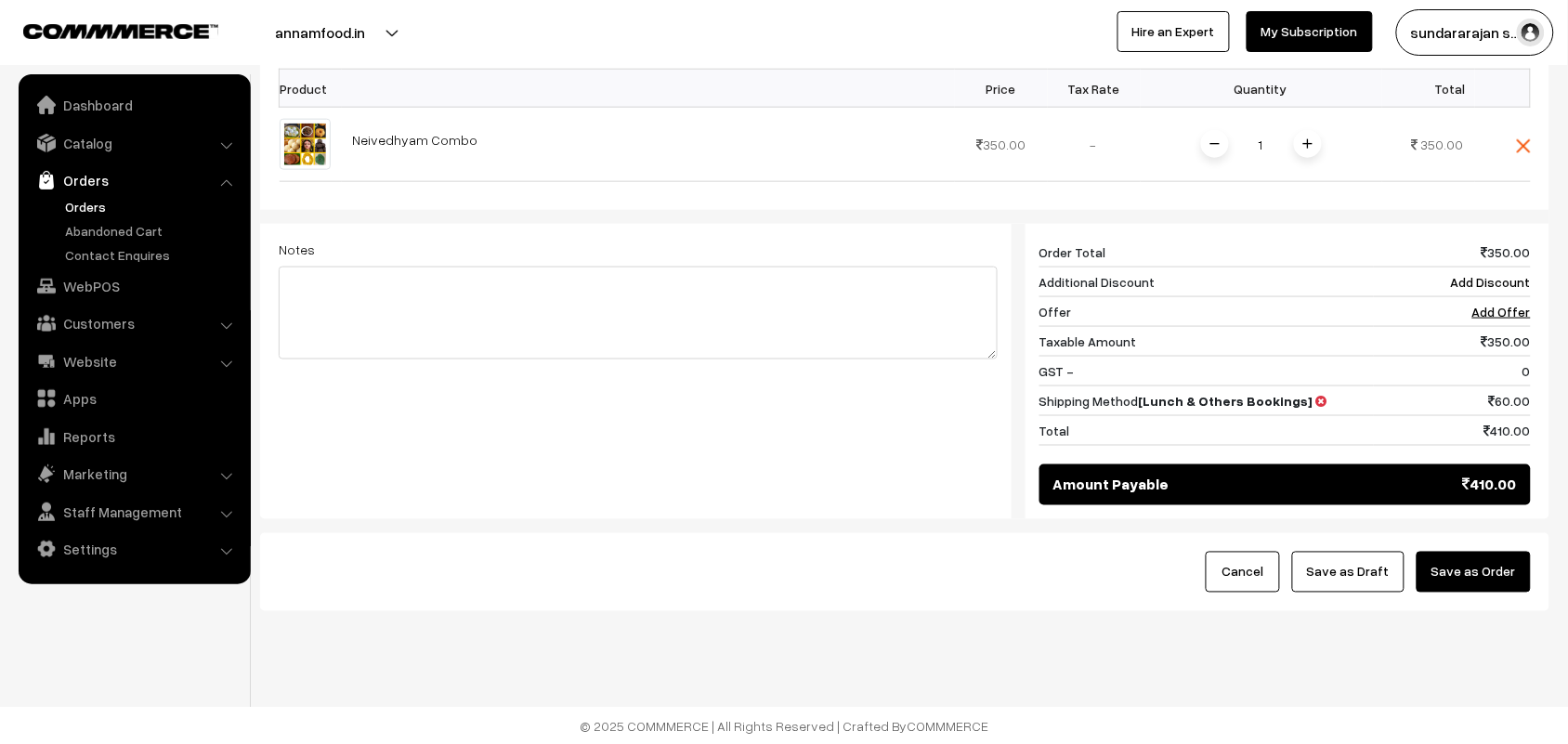 scroll, scrollTop: 607, scrollLeft: 0, axis: vertical 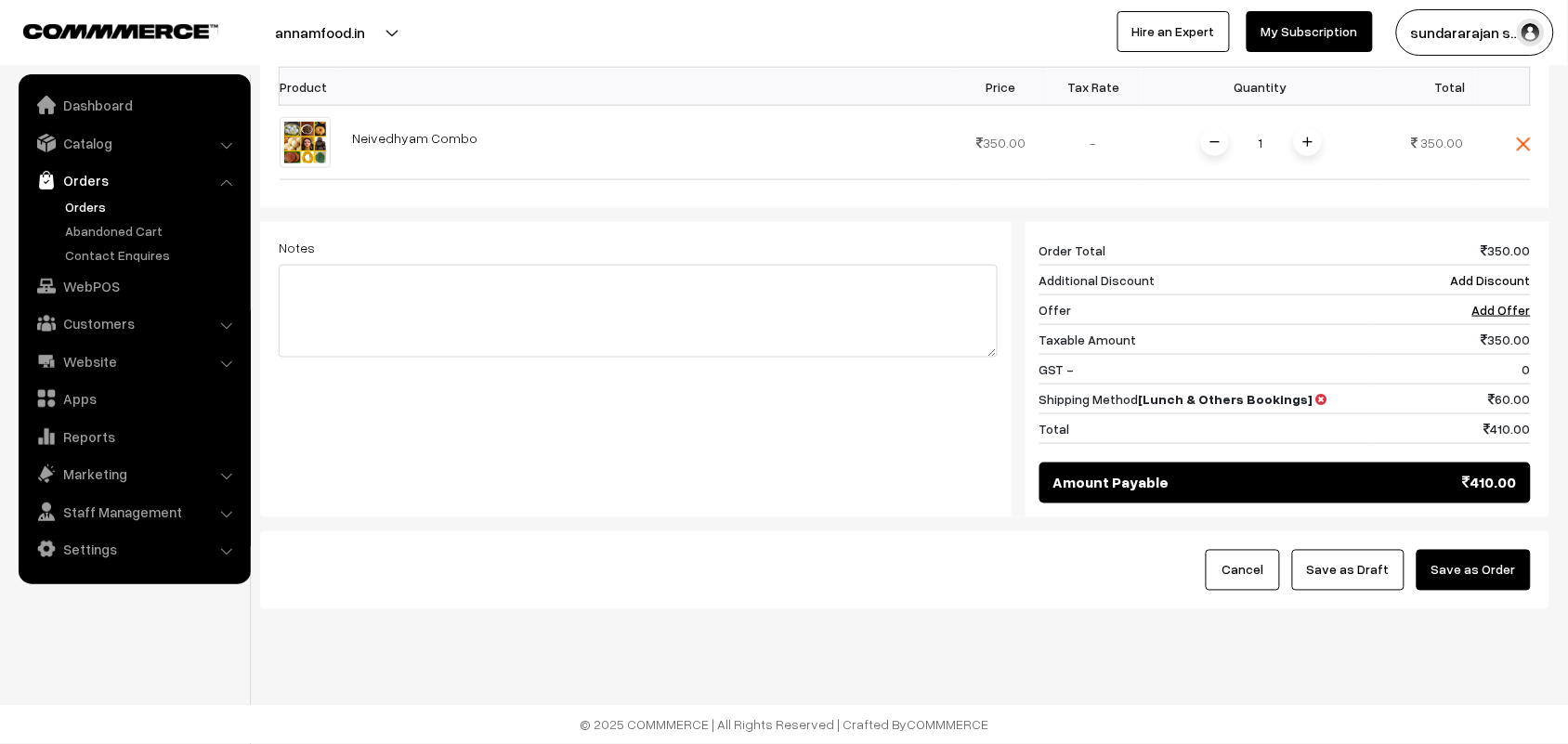 click on "Cancel
Save as Draft
Save as Order" at bounding box center (905, 570) 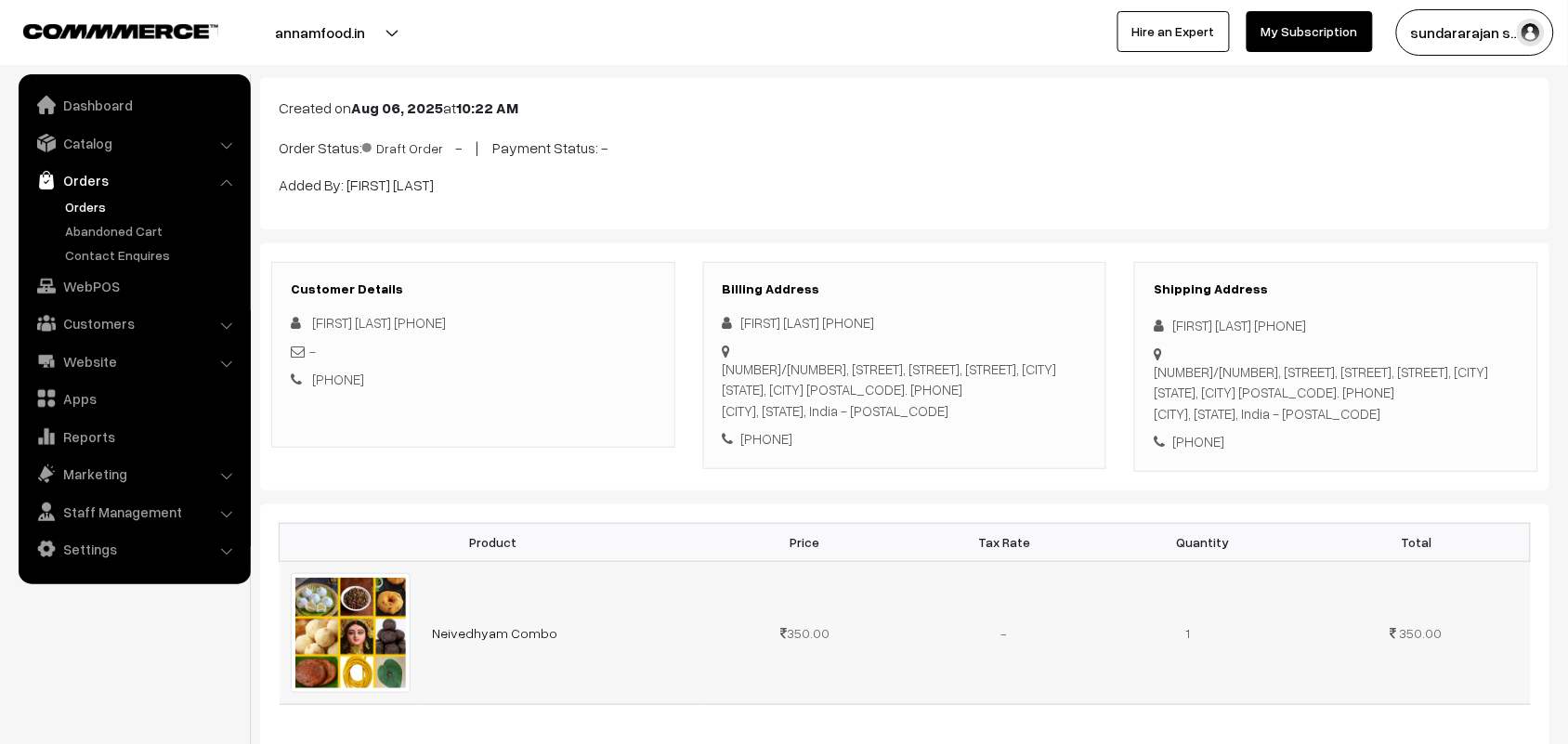 scroll, scrollTop: 232, scrollLeft: 0, axis: vertical 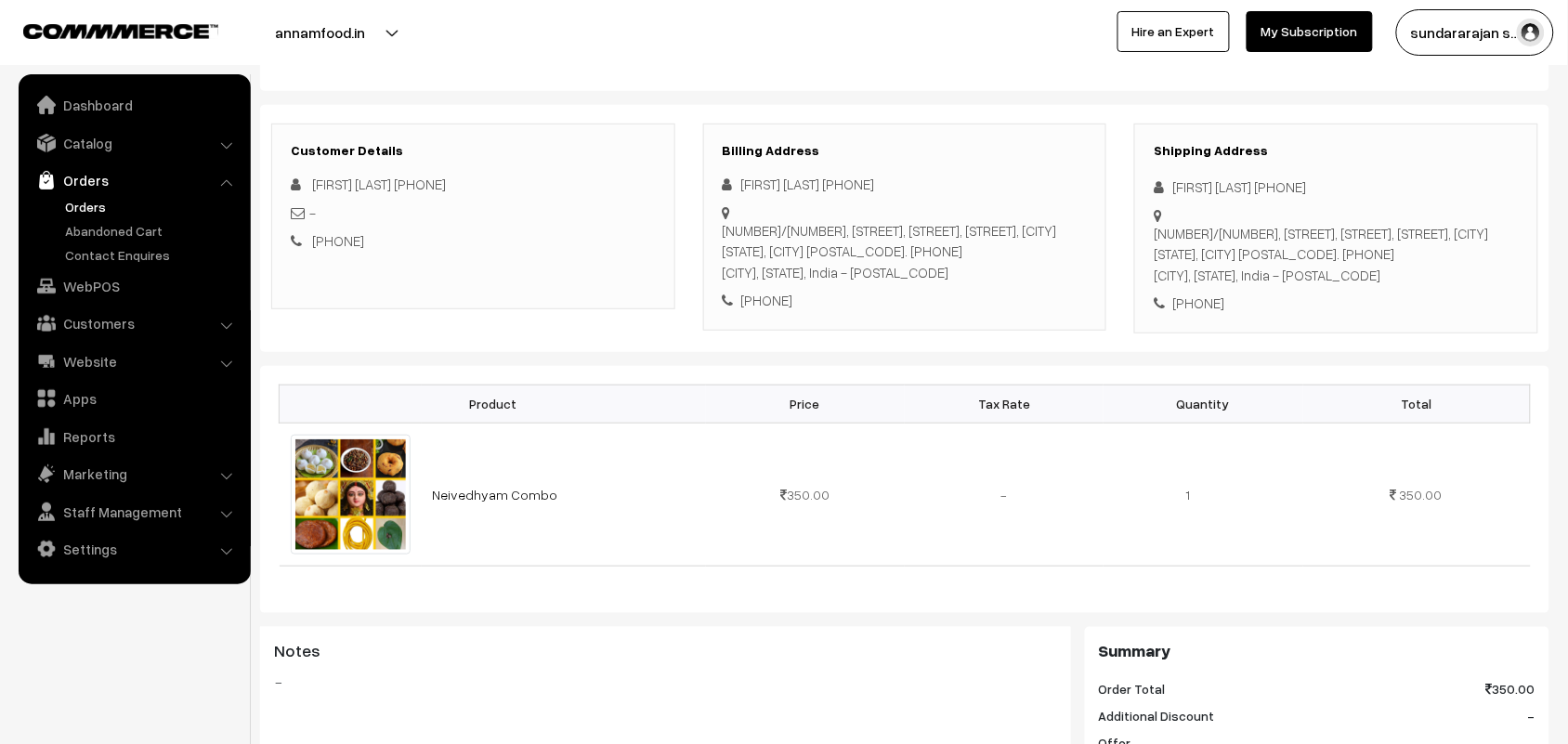 click on "[PHONE]" at bounding box center (905, 300) 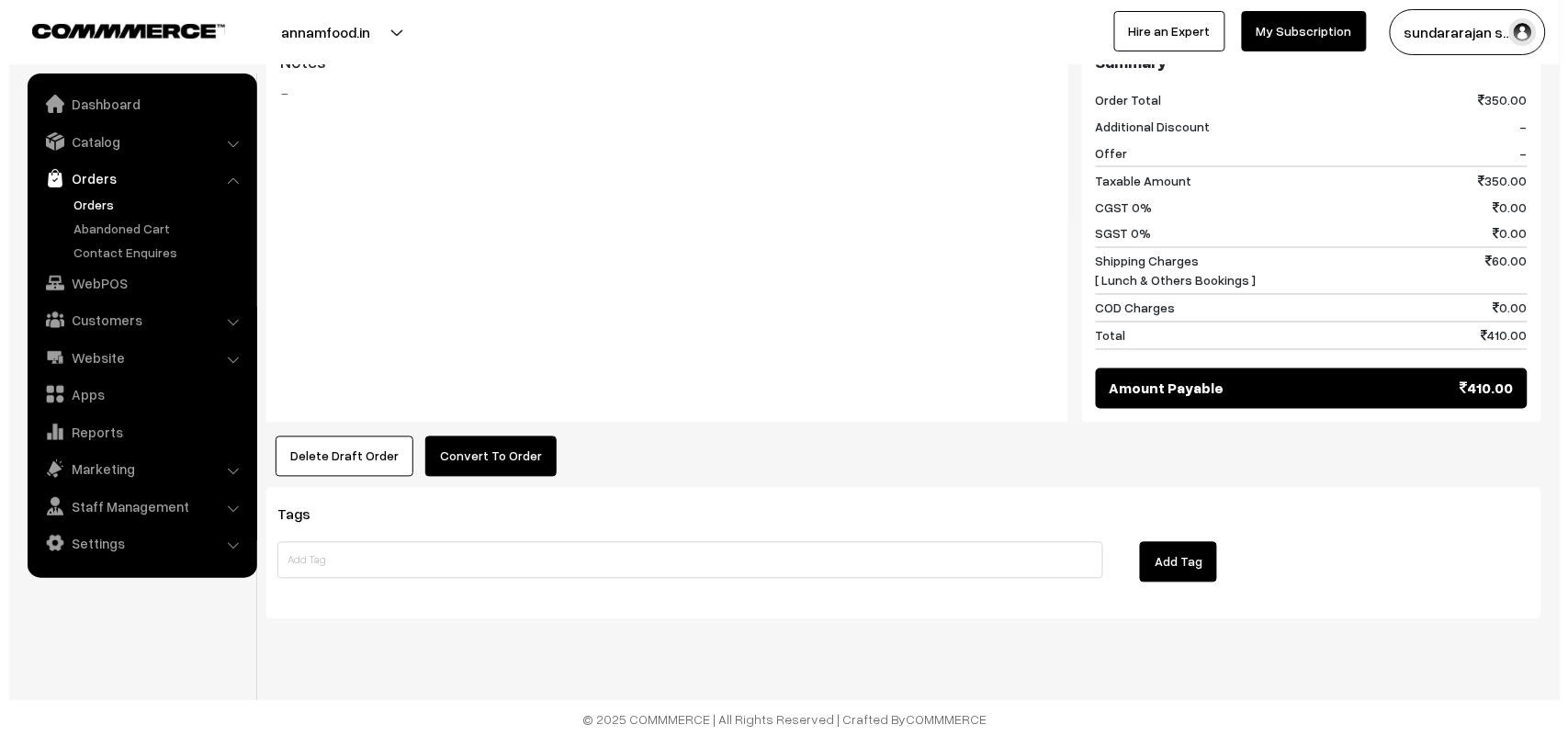 scroll, scrollTop: 816, scrollLeft: 0, axis: vertical 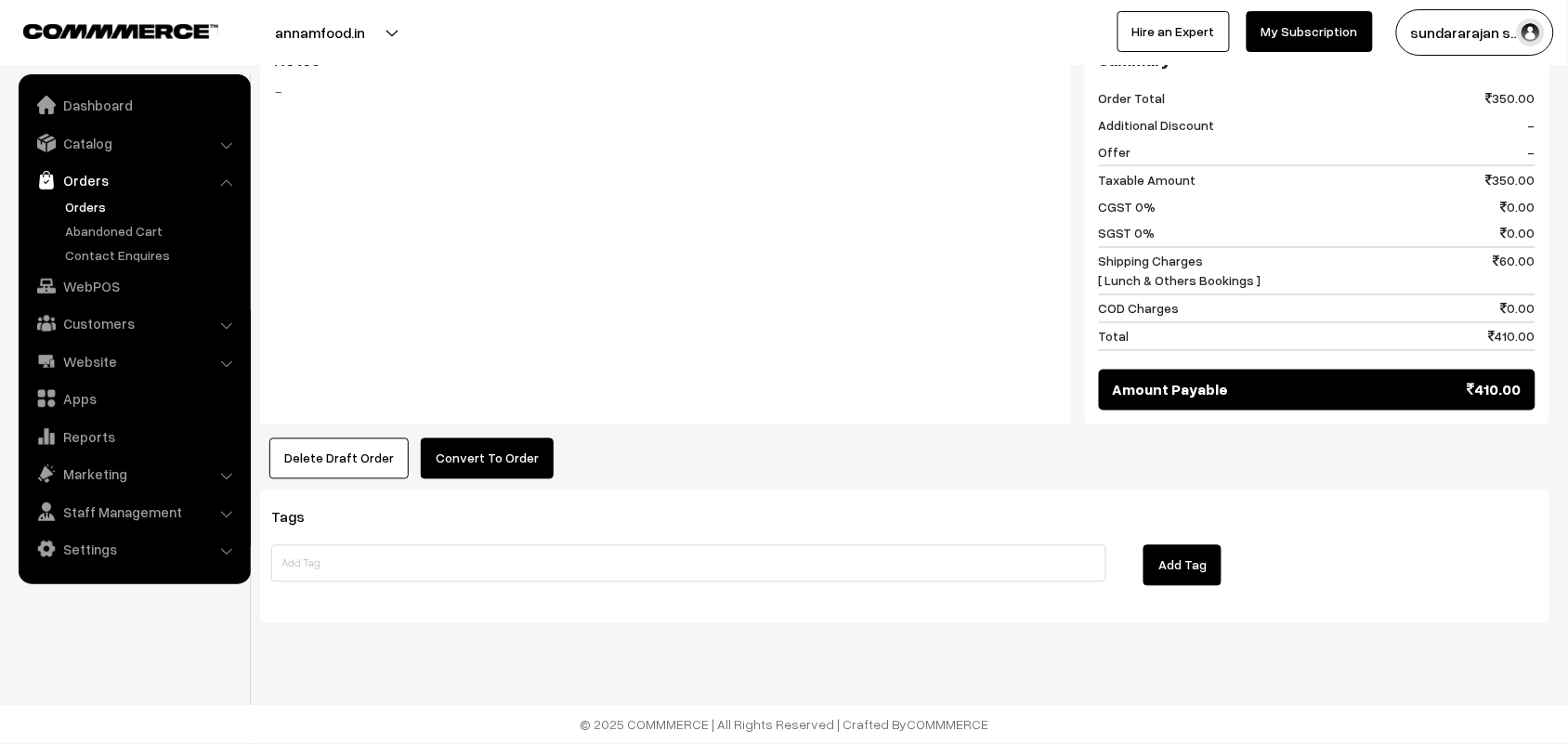 click on "Convert To Order" at bounding box center [487, 459] 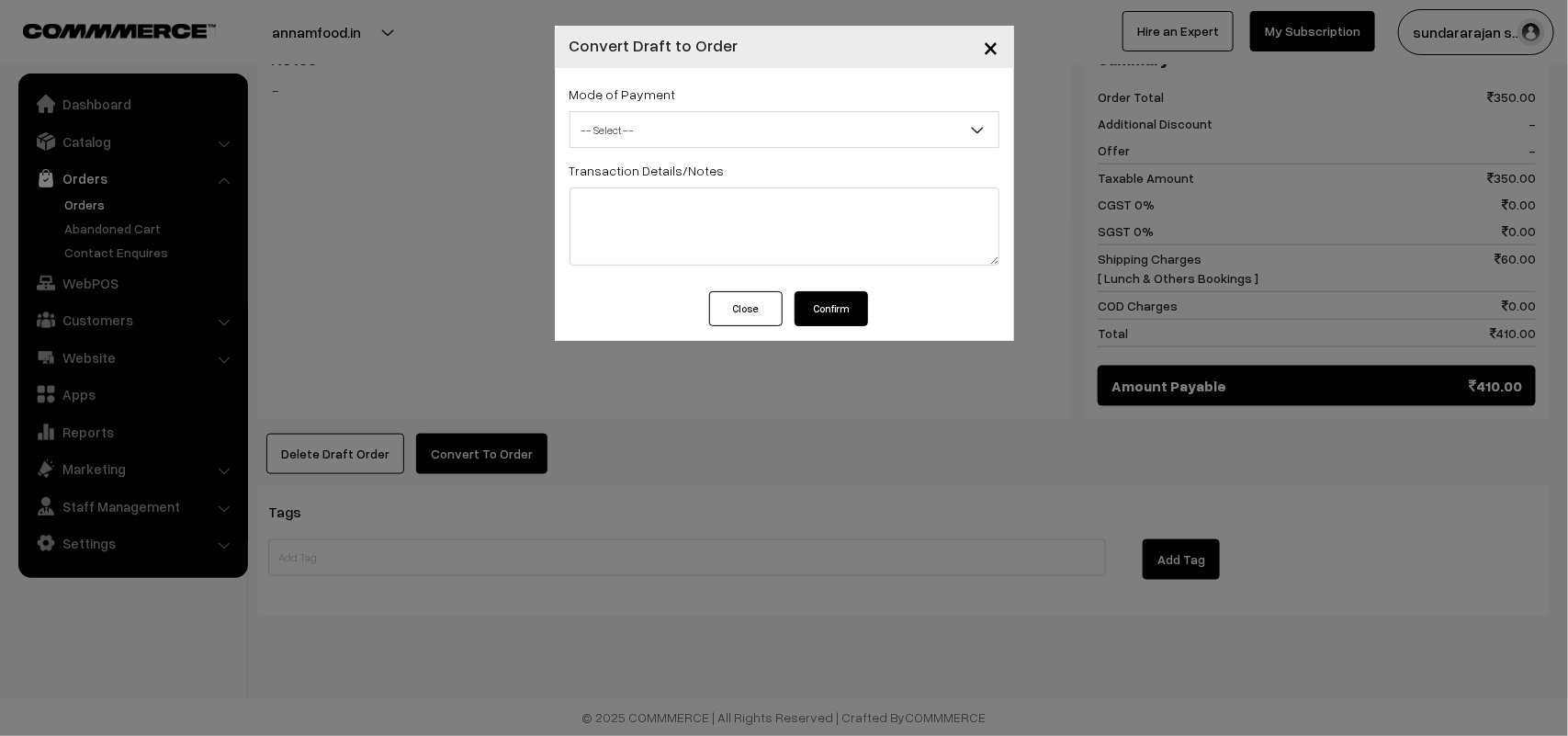 click on "-- Select --" at bounding box center [784, 130] 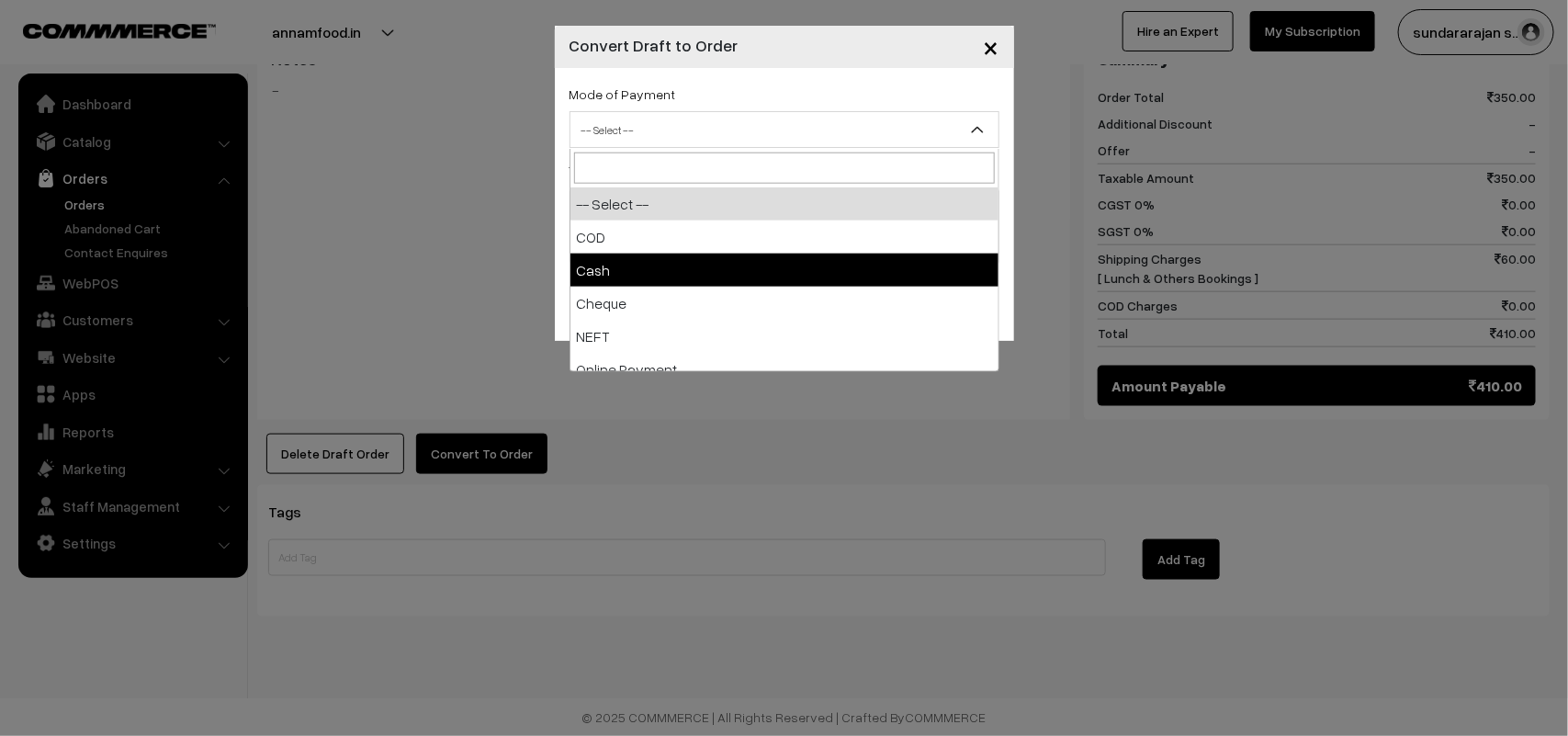 drag, startPoint x: 626, startPoint y: 254, endPoint x: 636, endPoint y: 243, distance: 14.866069 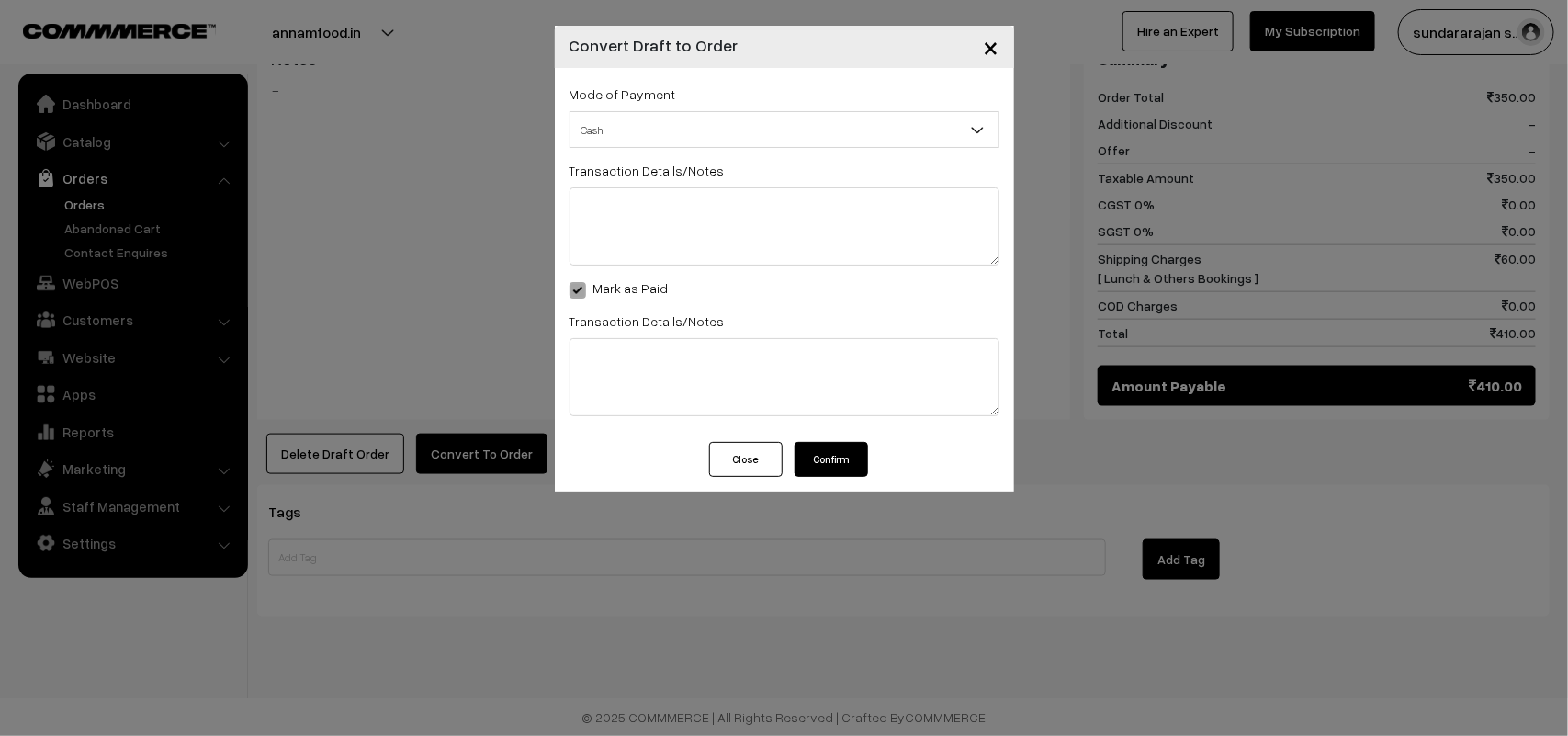 click on "Confirm" at bounding box center (831, 459) 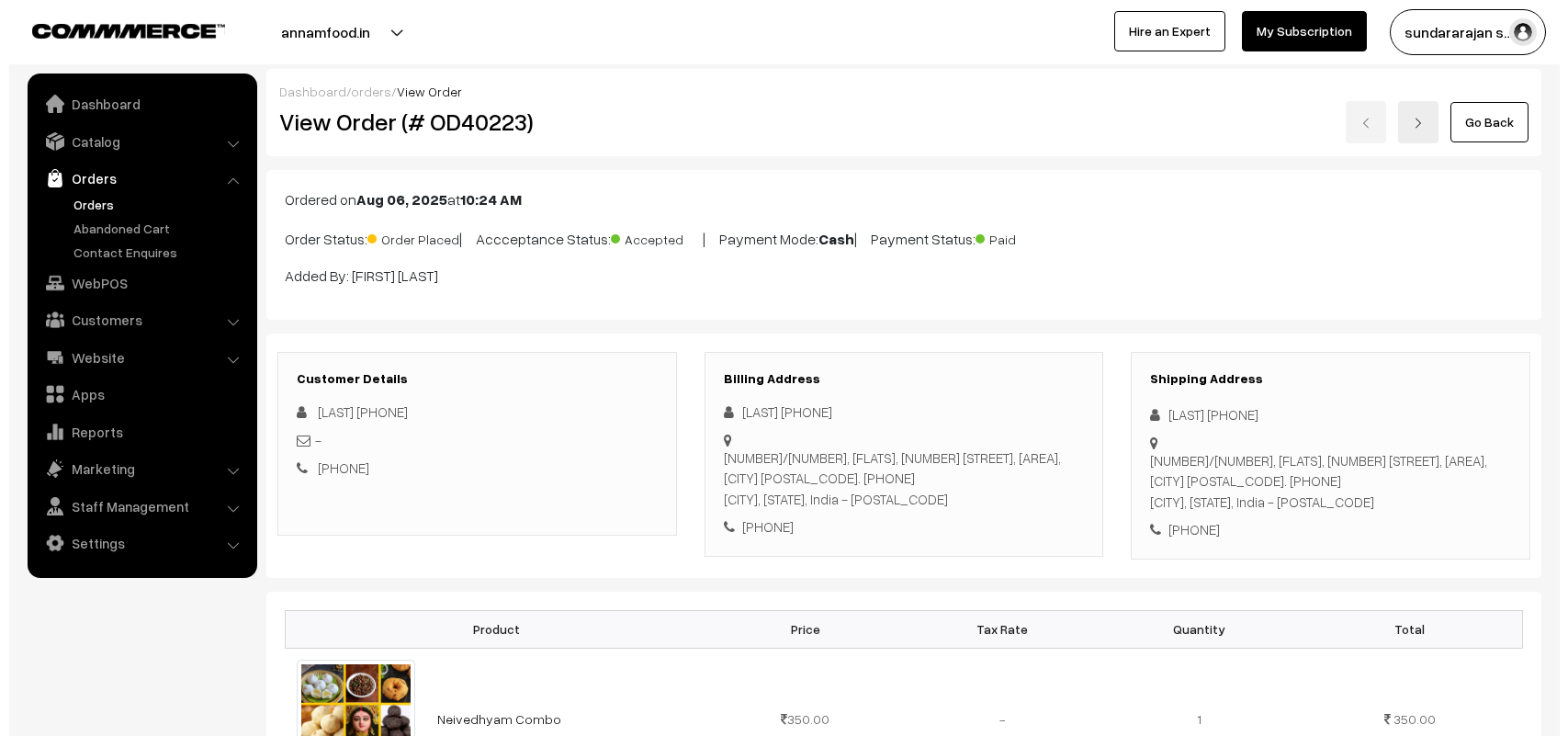 scroll, scrollTop: 816, scrollLeft: 0, axis: vertical 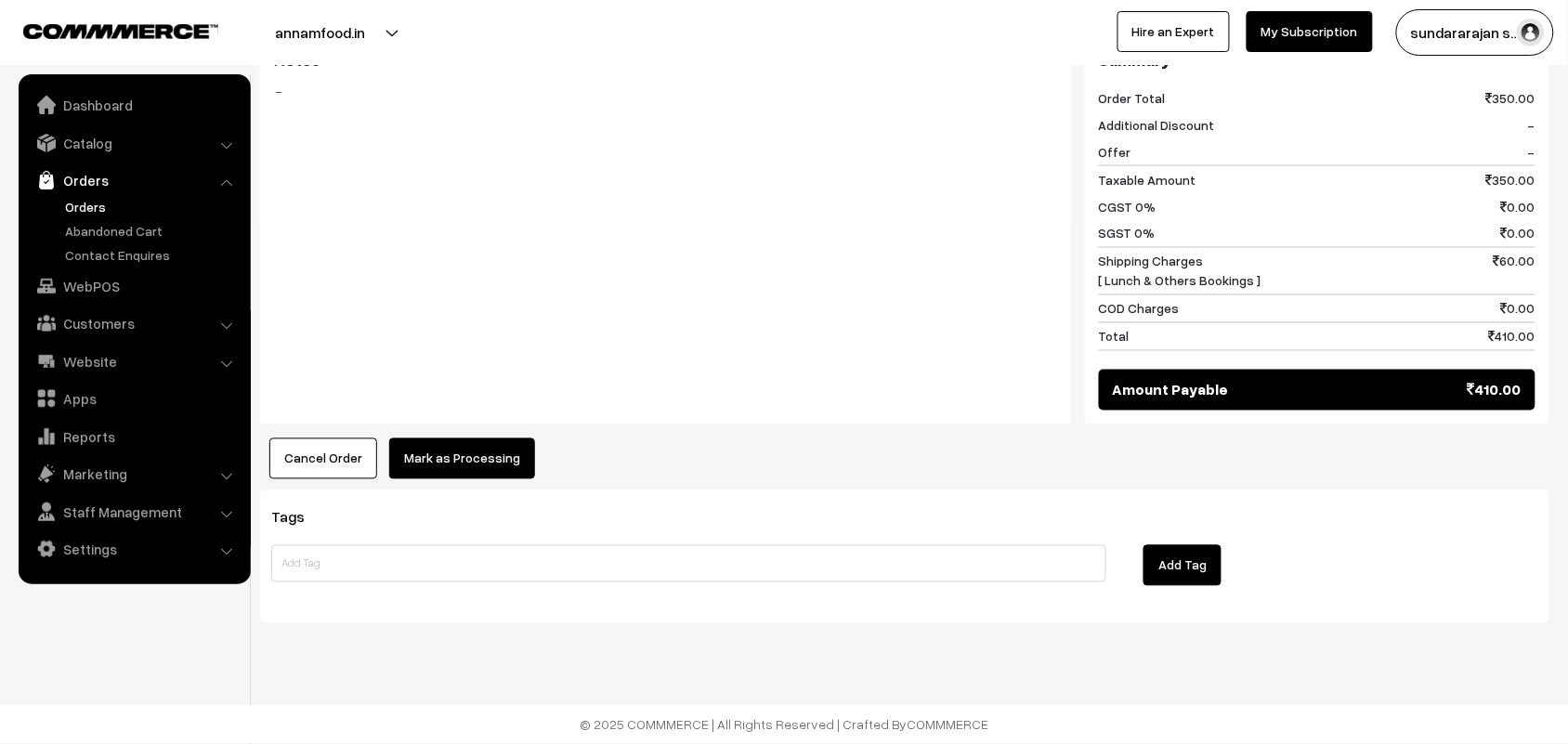 click on "Mark as Processing" at bounding box center (462, 459) 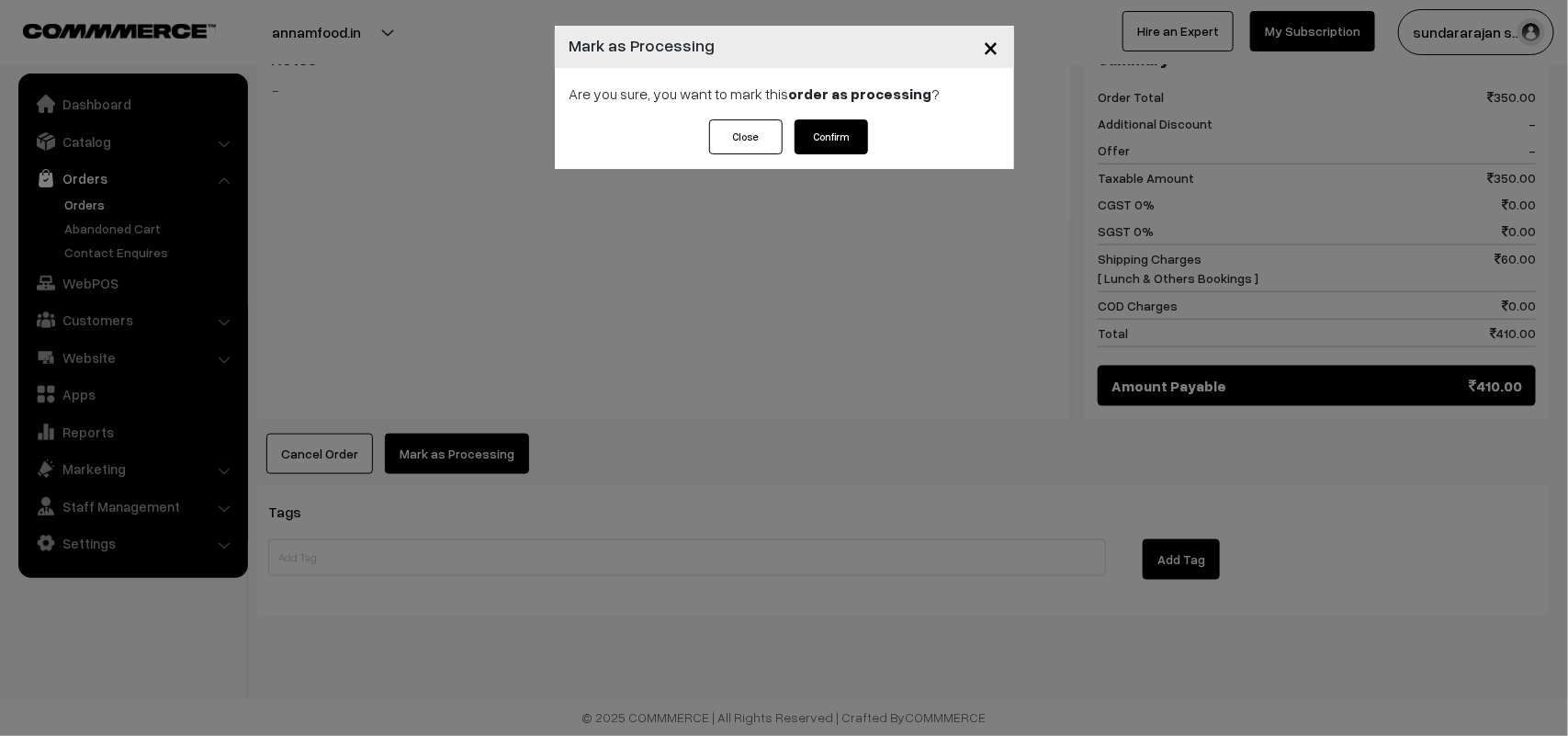 click on "Confirm" at bounding box center [831, 137] 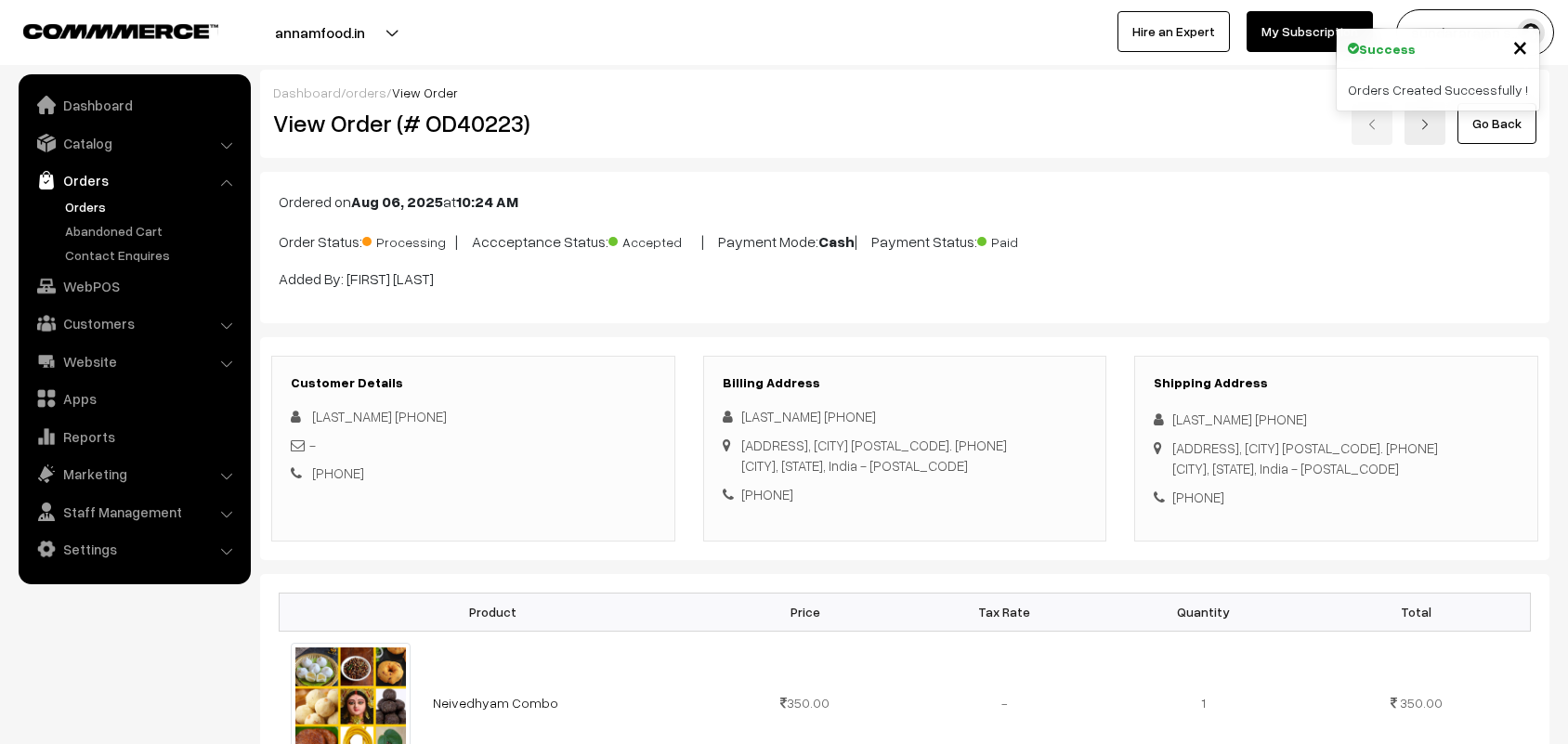 scroll, scrollTop: 0, scrollLeft: 0, axis: both 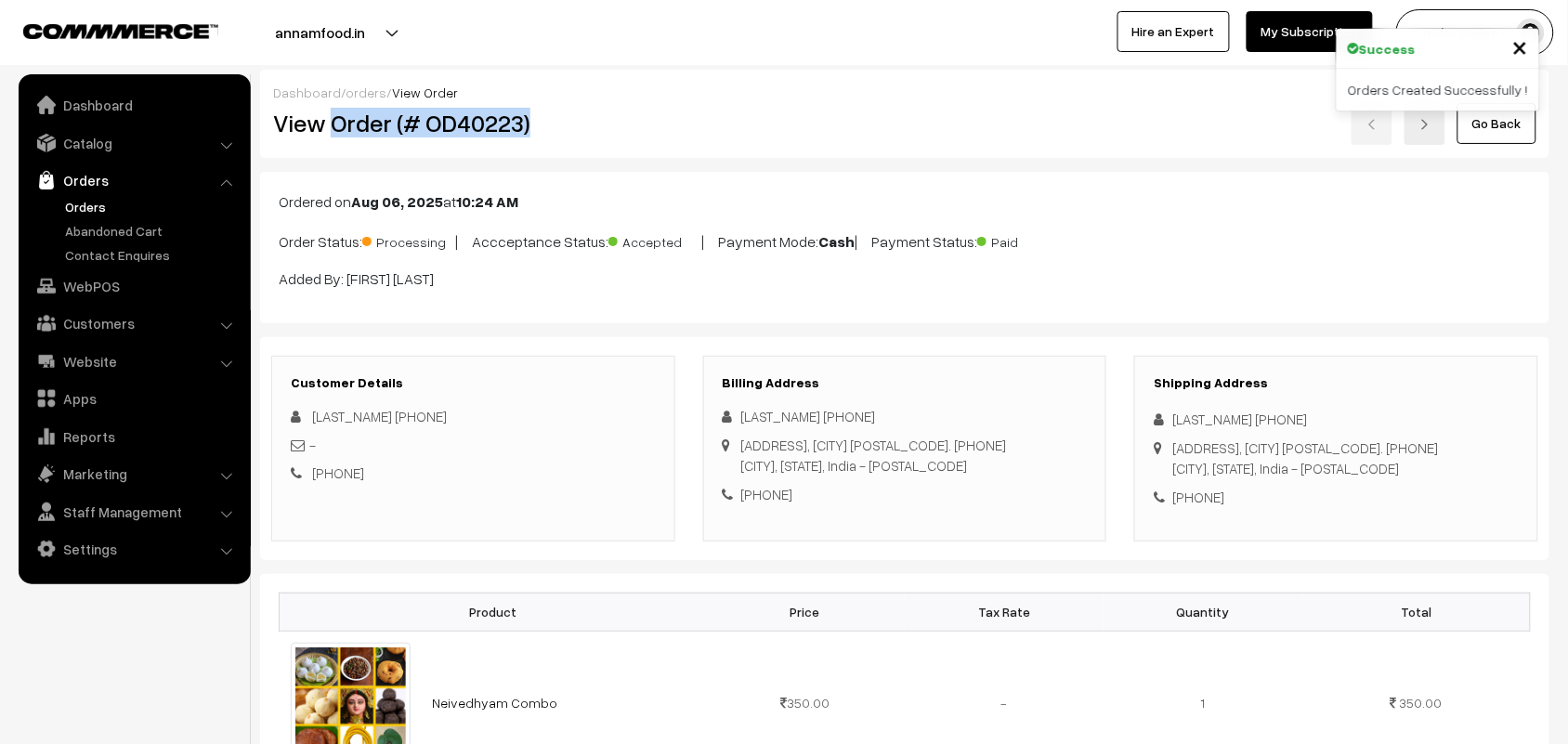 drag, startPoint x: 328, startPoint y: 121, endPoint x: 586, endPoint y: 121, distance: 258 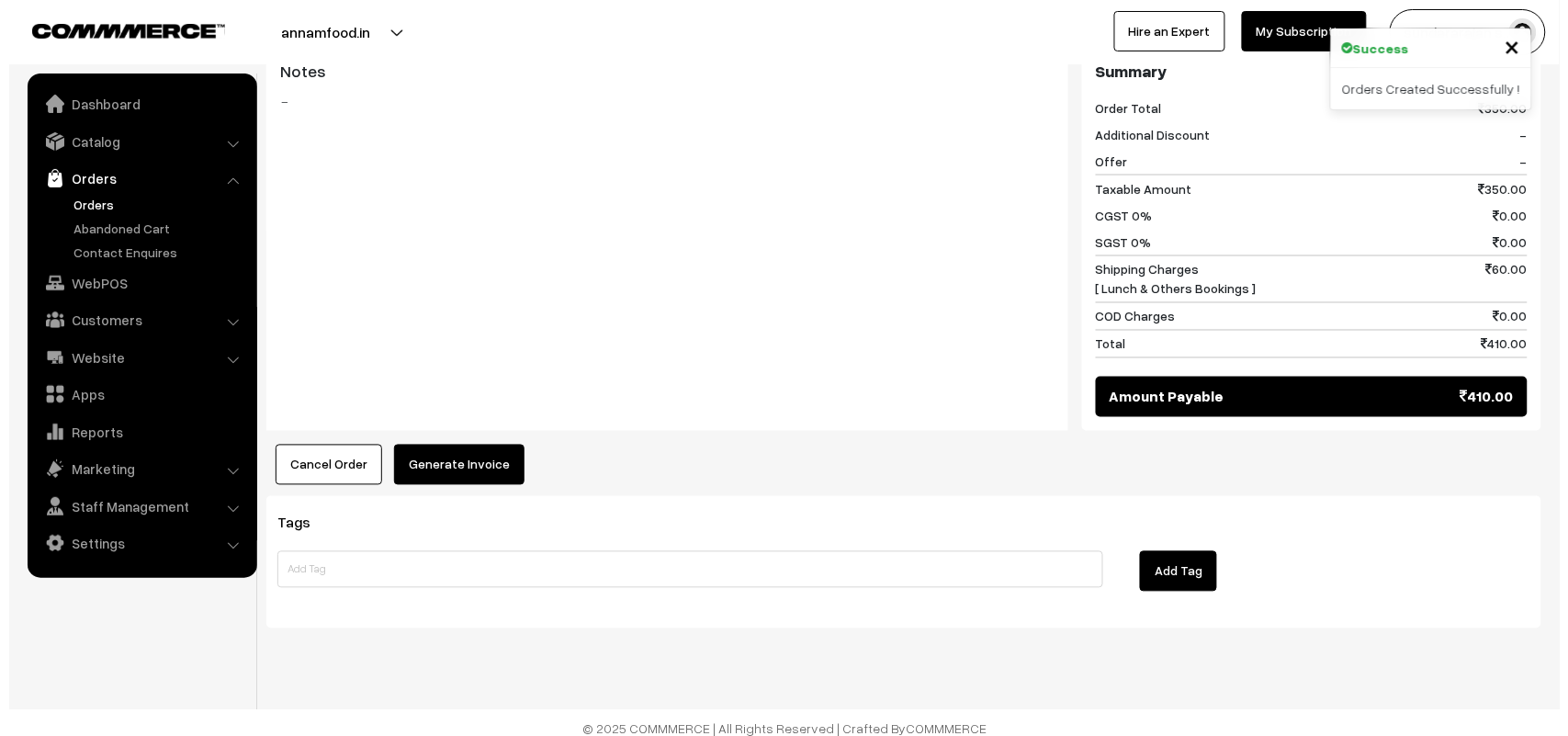 scroll, scrollTop: 816, scrollLeft: 0, axis: vertical 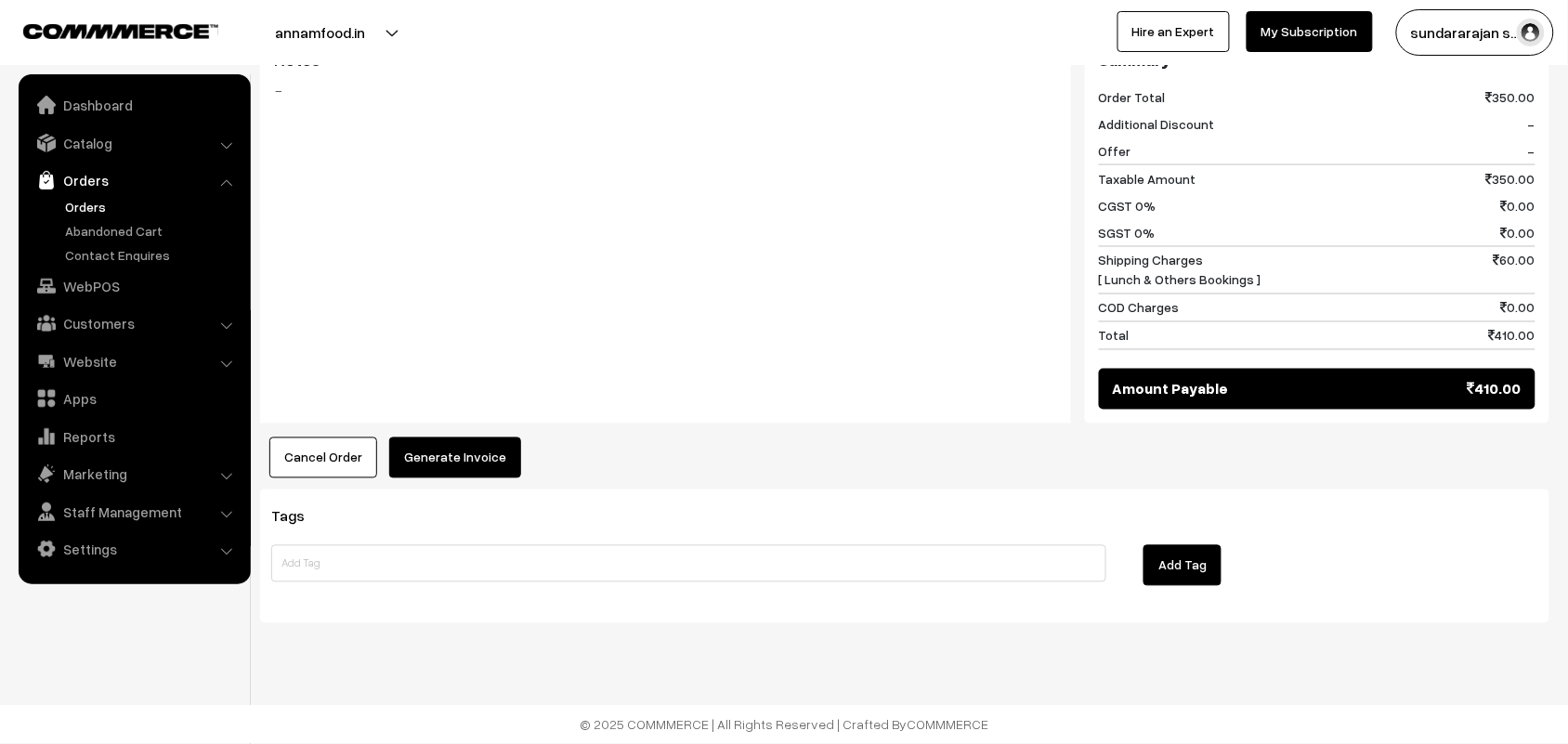 click on "Generate Invoice" at bounding box center (455, 458) 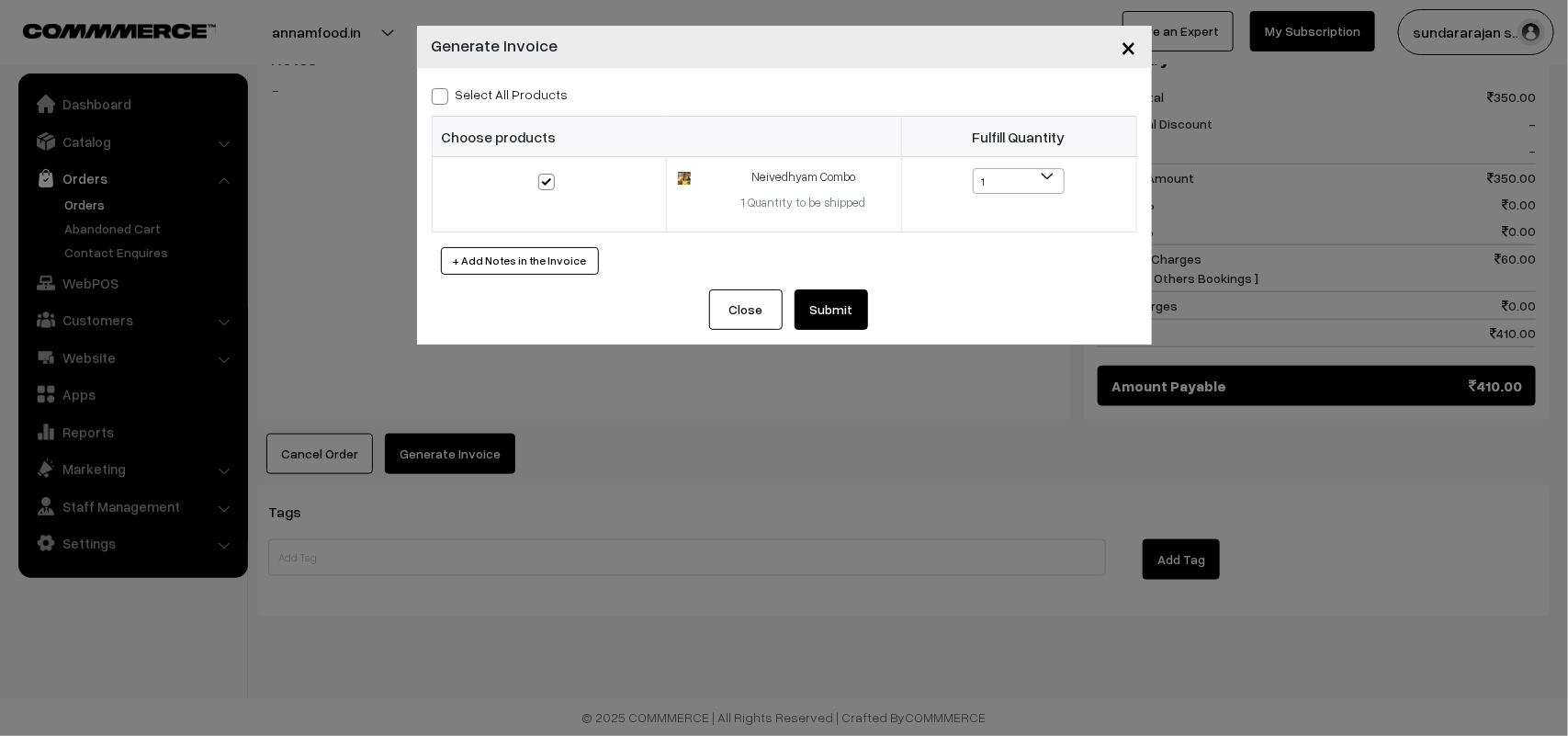 click on "Submit" at bounding box center (831, 310) 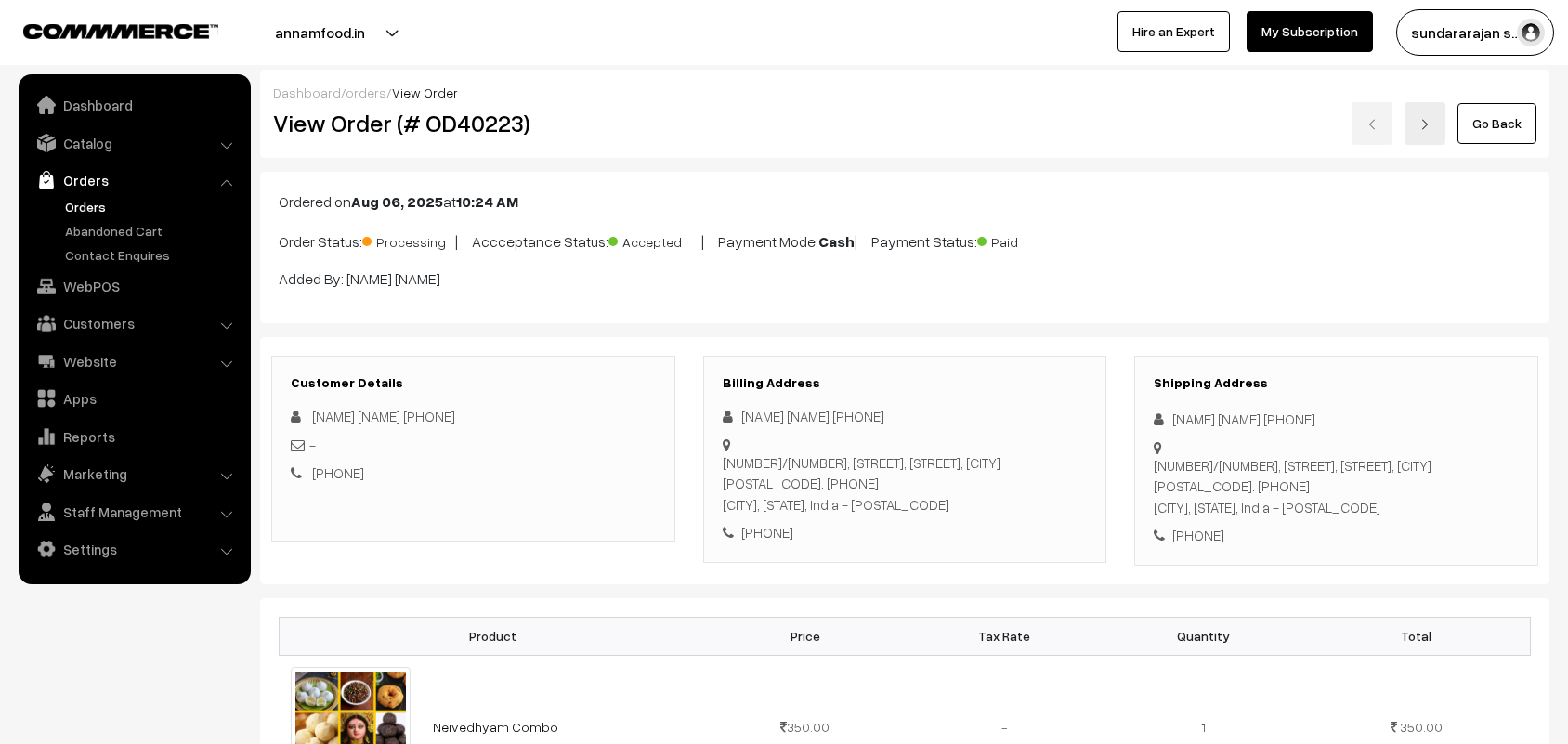 scroll, scrollTop: 825, scrollLeft: 0, axis: vertical 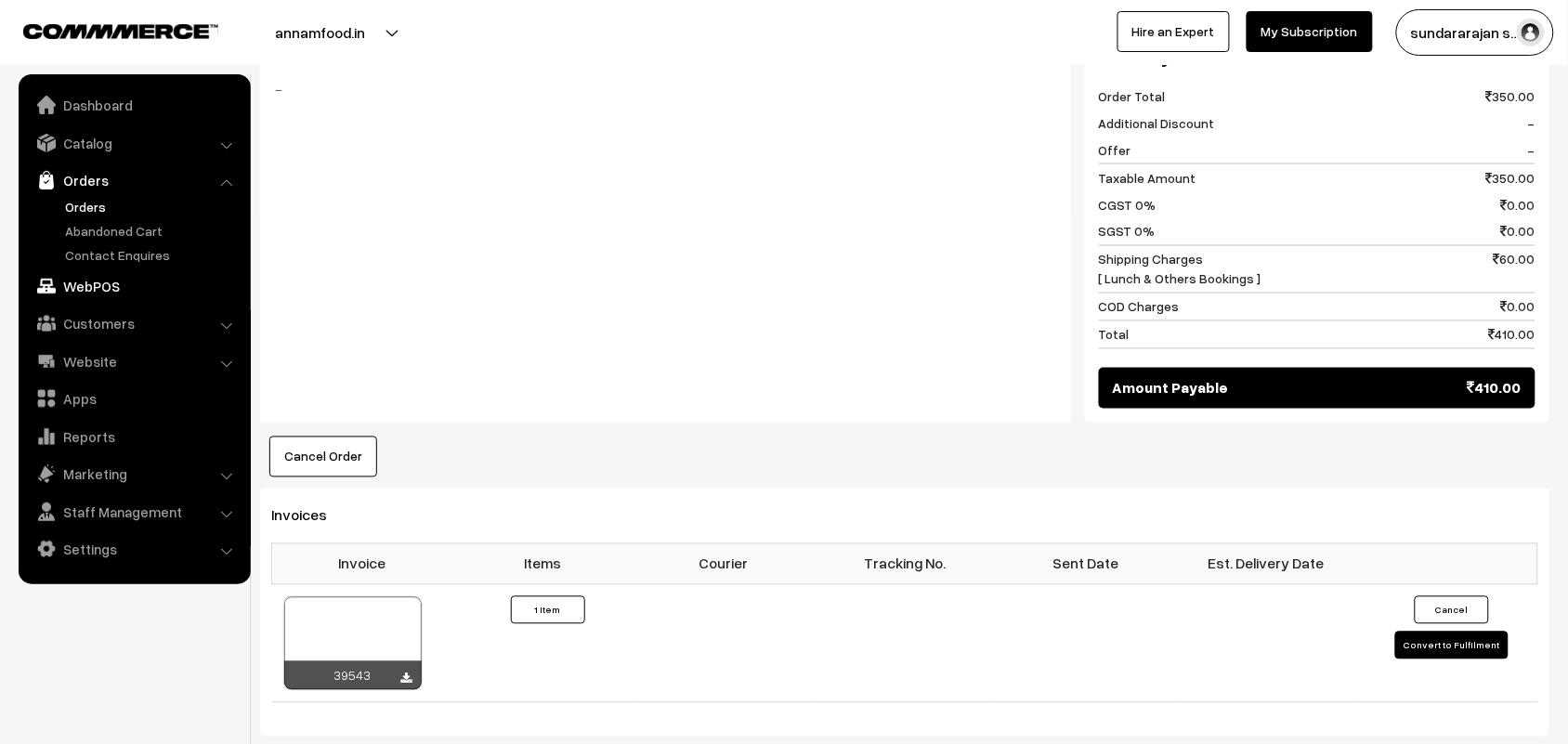 click on "WebPOS" at bounding box center (134, 286) 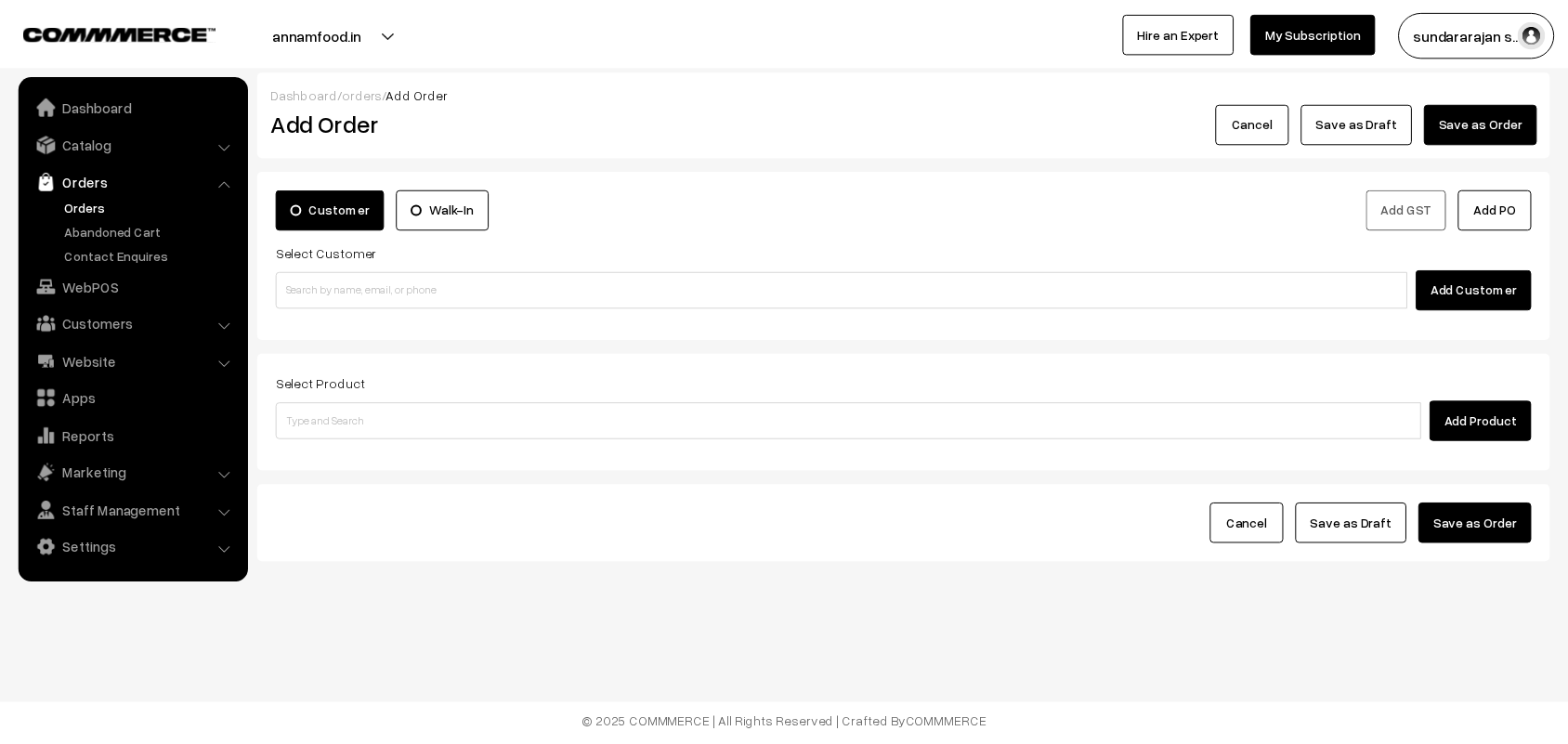 scroll, scrollTop: 0, scrollLeft: 0, axis: both 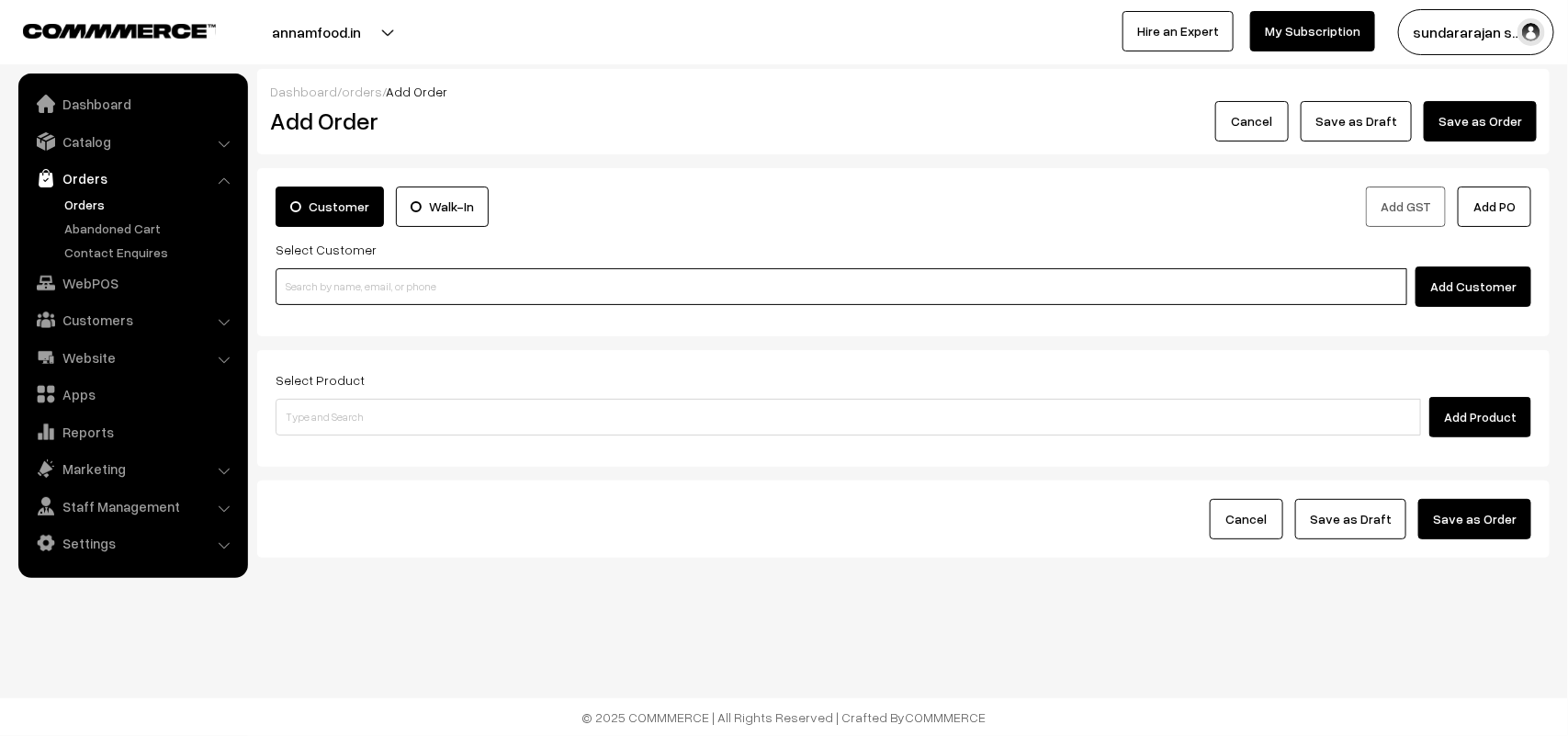 click at bounding box center (841, 287) 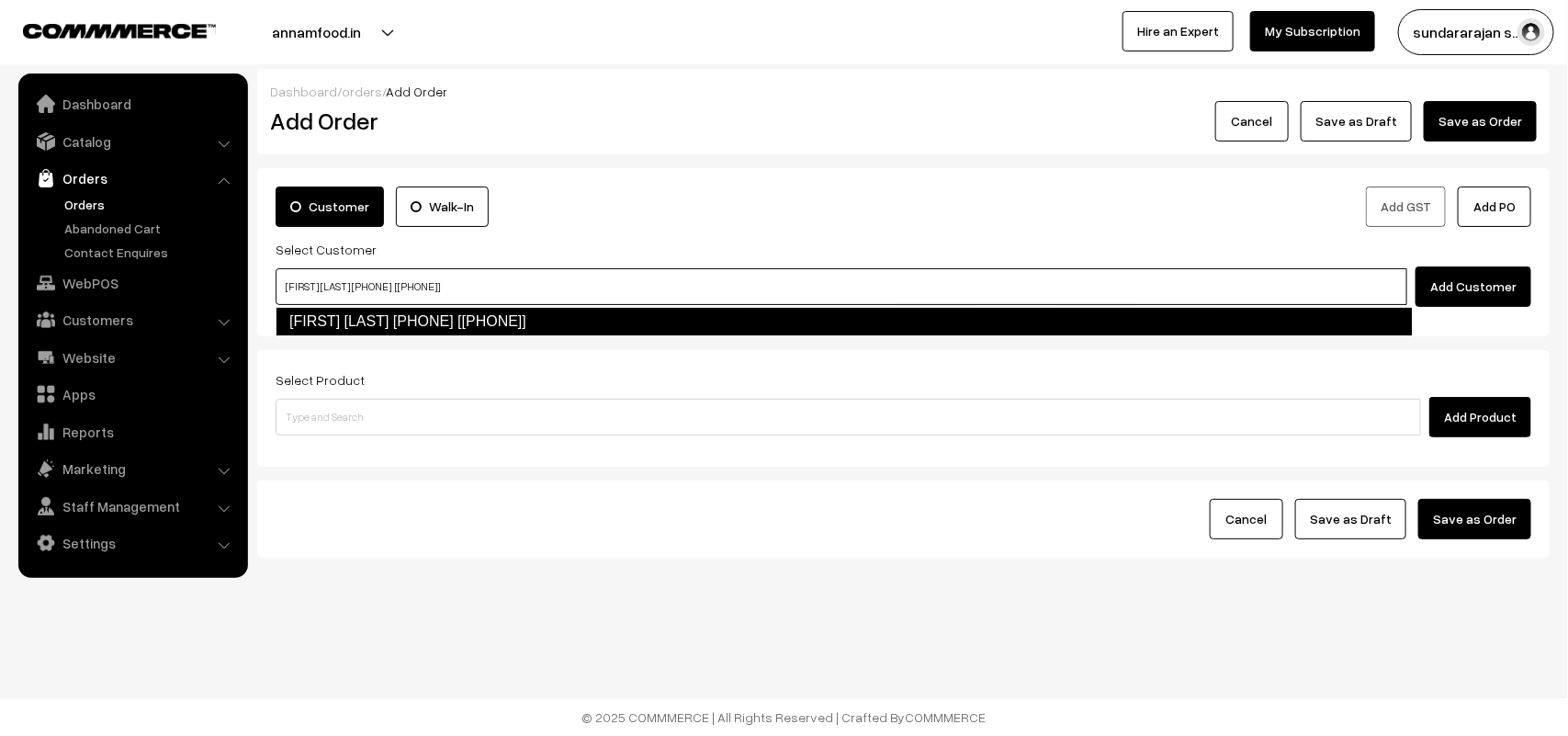 type on "[FIRST] [LAST] [PHONE]  [[PHONE]]" 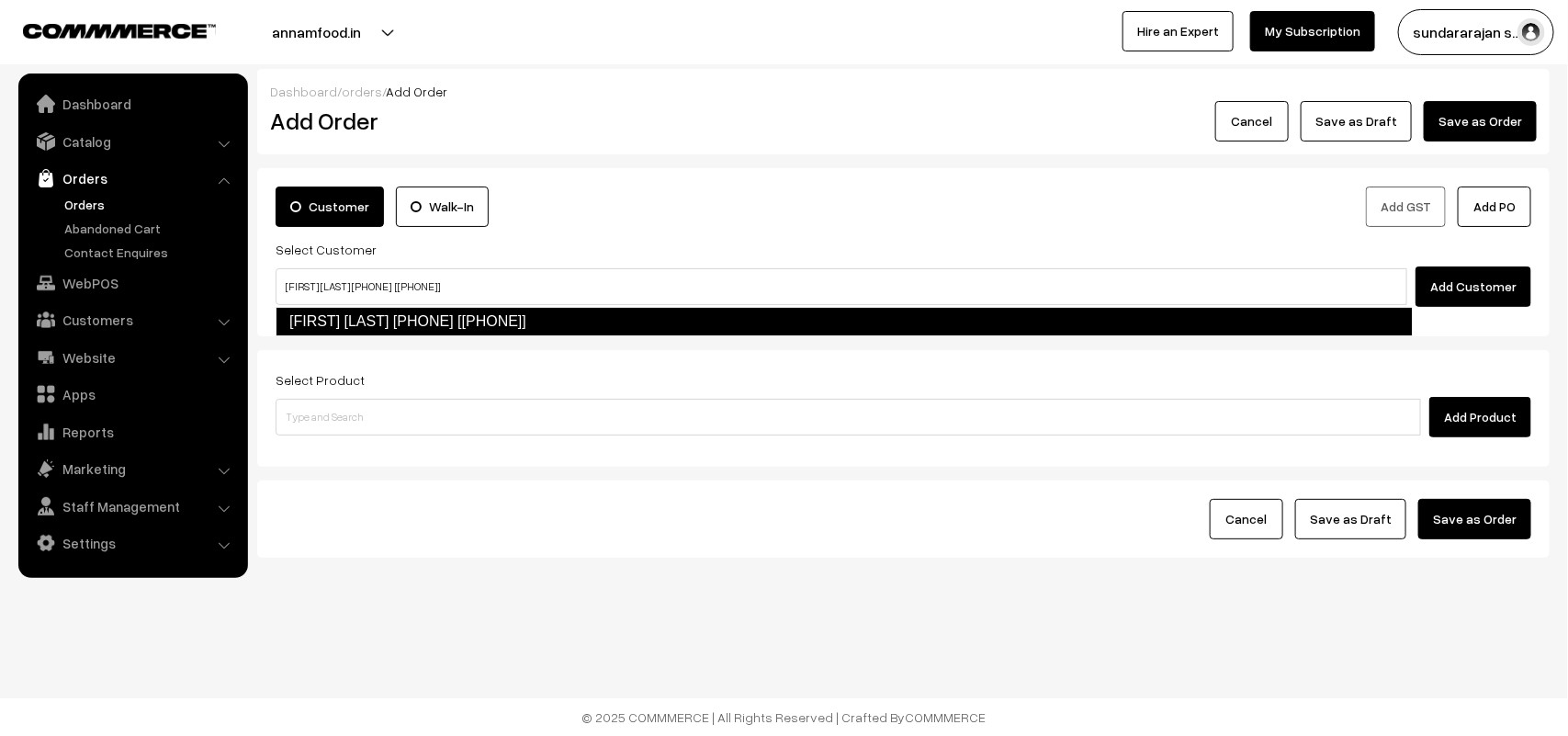 type 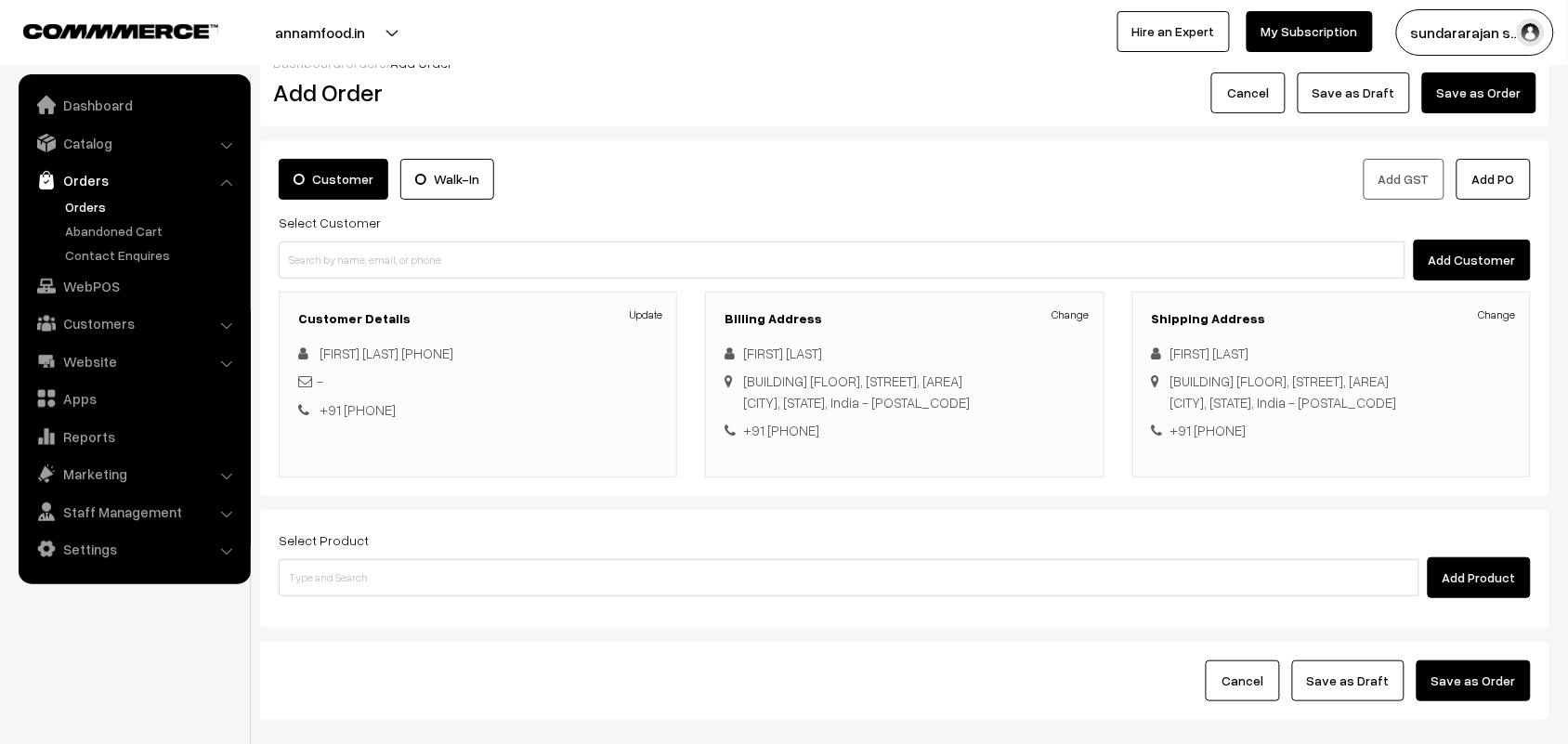 scroll, scrollTop: 151, scrollLeft: 0, axis: vertical 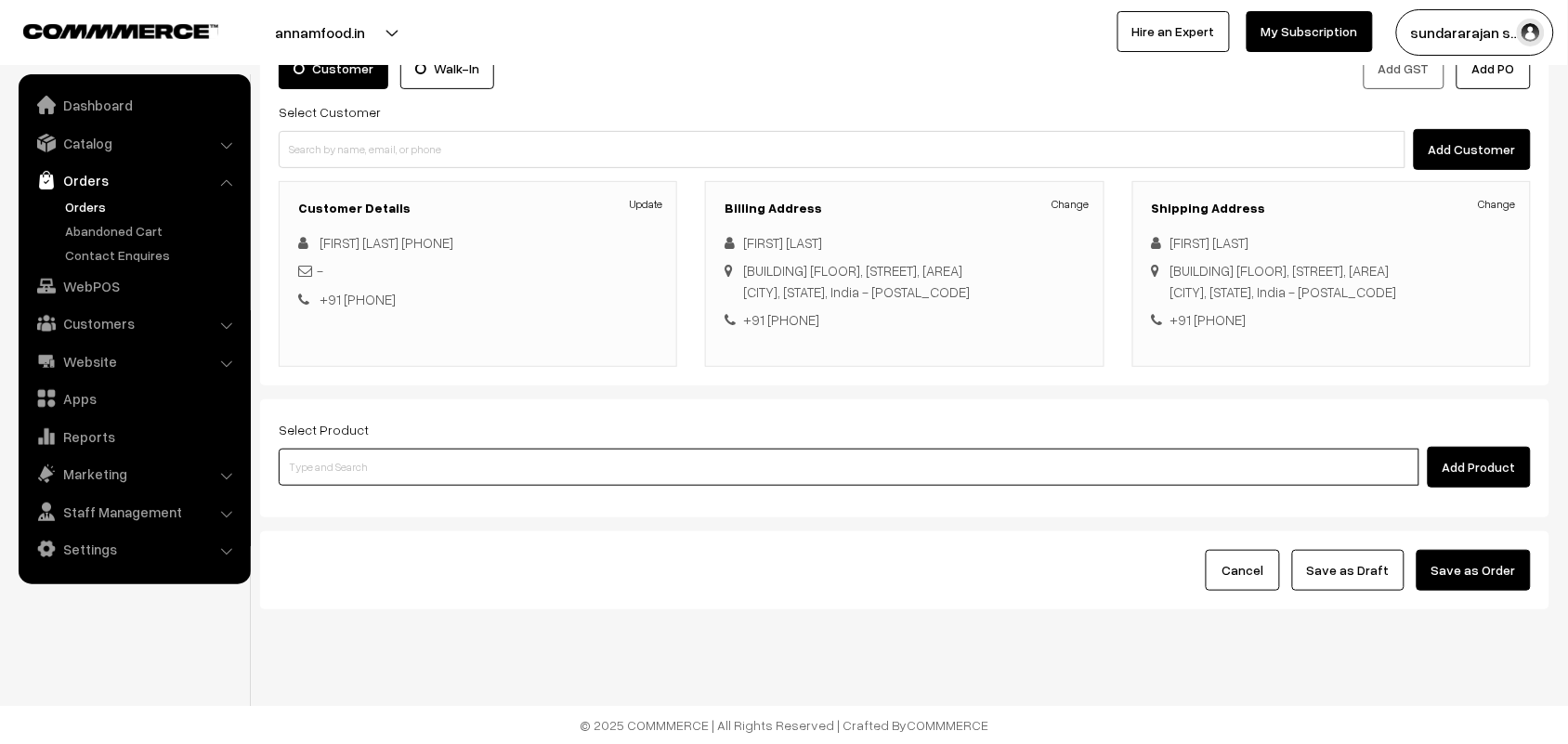 click at bounding box center (849, 467) 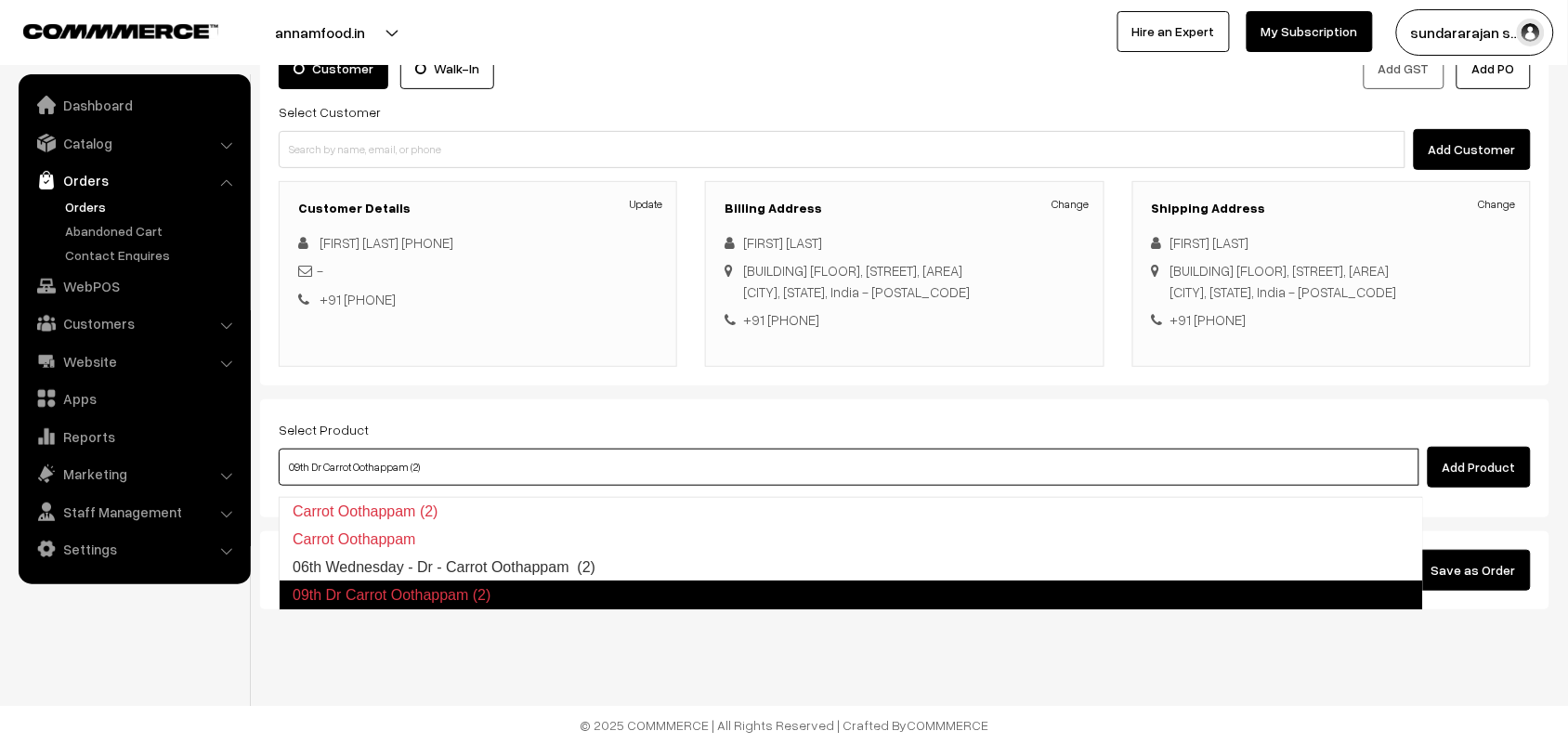 type on "06th Wednesday - Dr - Carrot Oothappam  (2)" 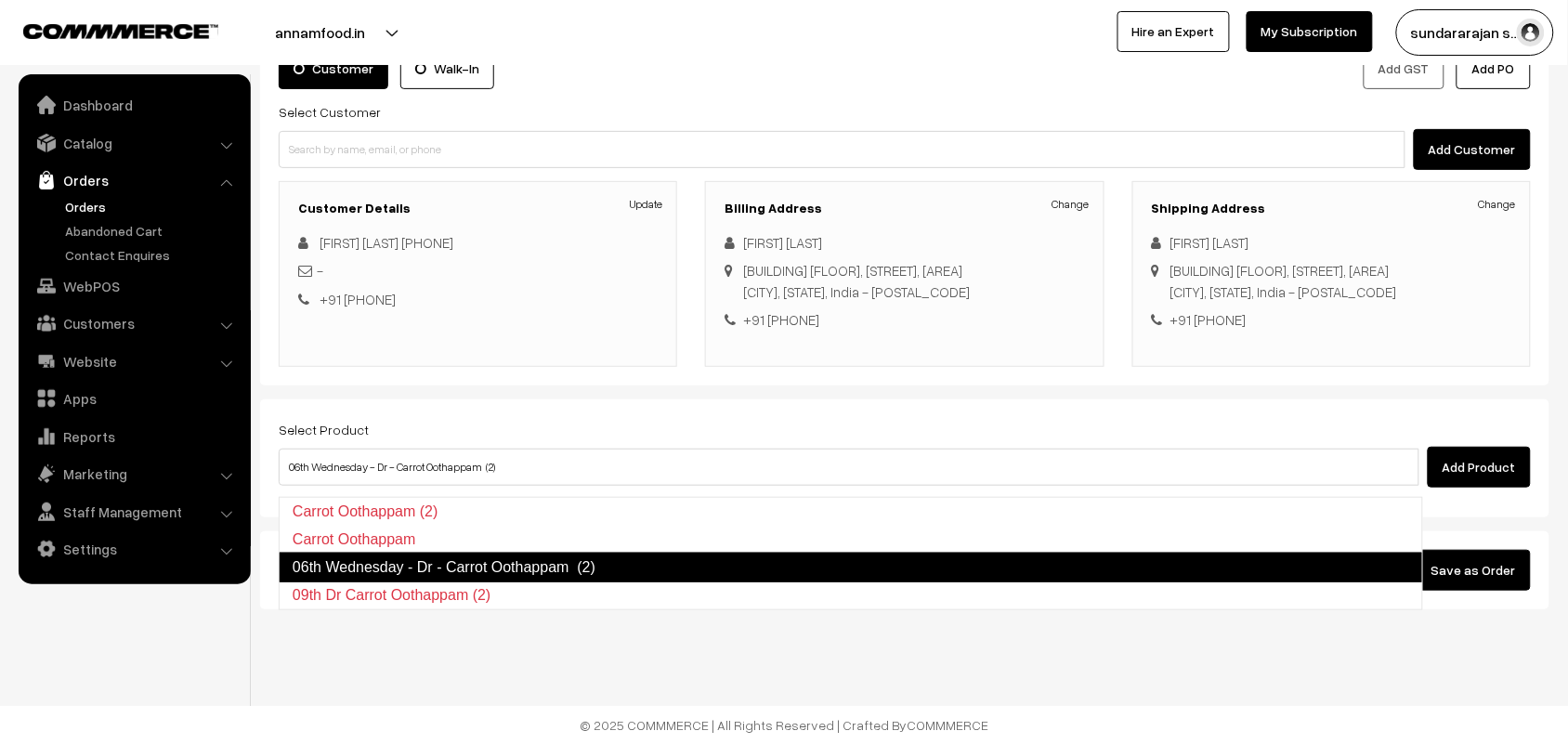 type 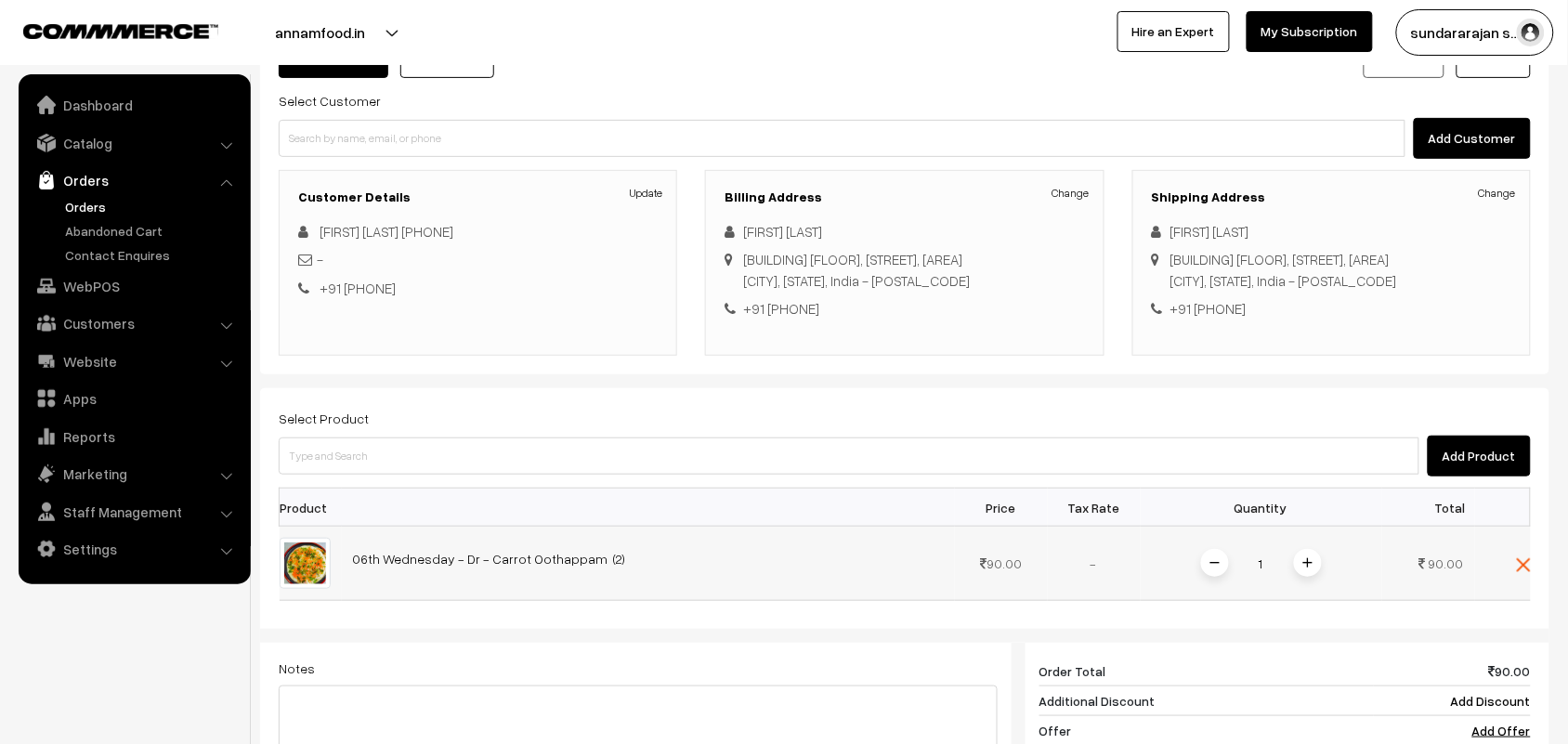 click at bounding box center (1308, 563) 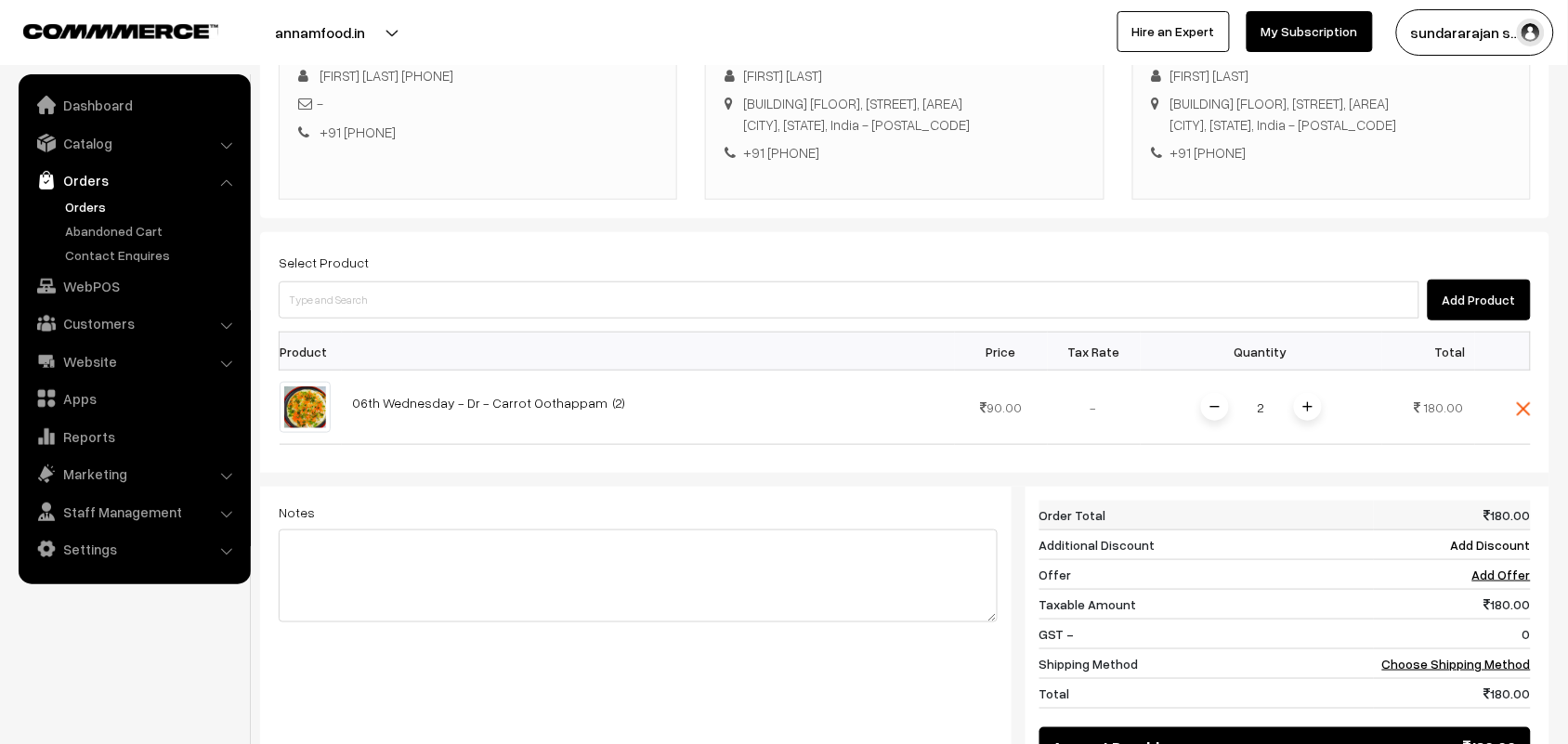 scroll, scrollTop: 586, scrollLeft: 0, axis: vertical 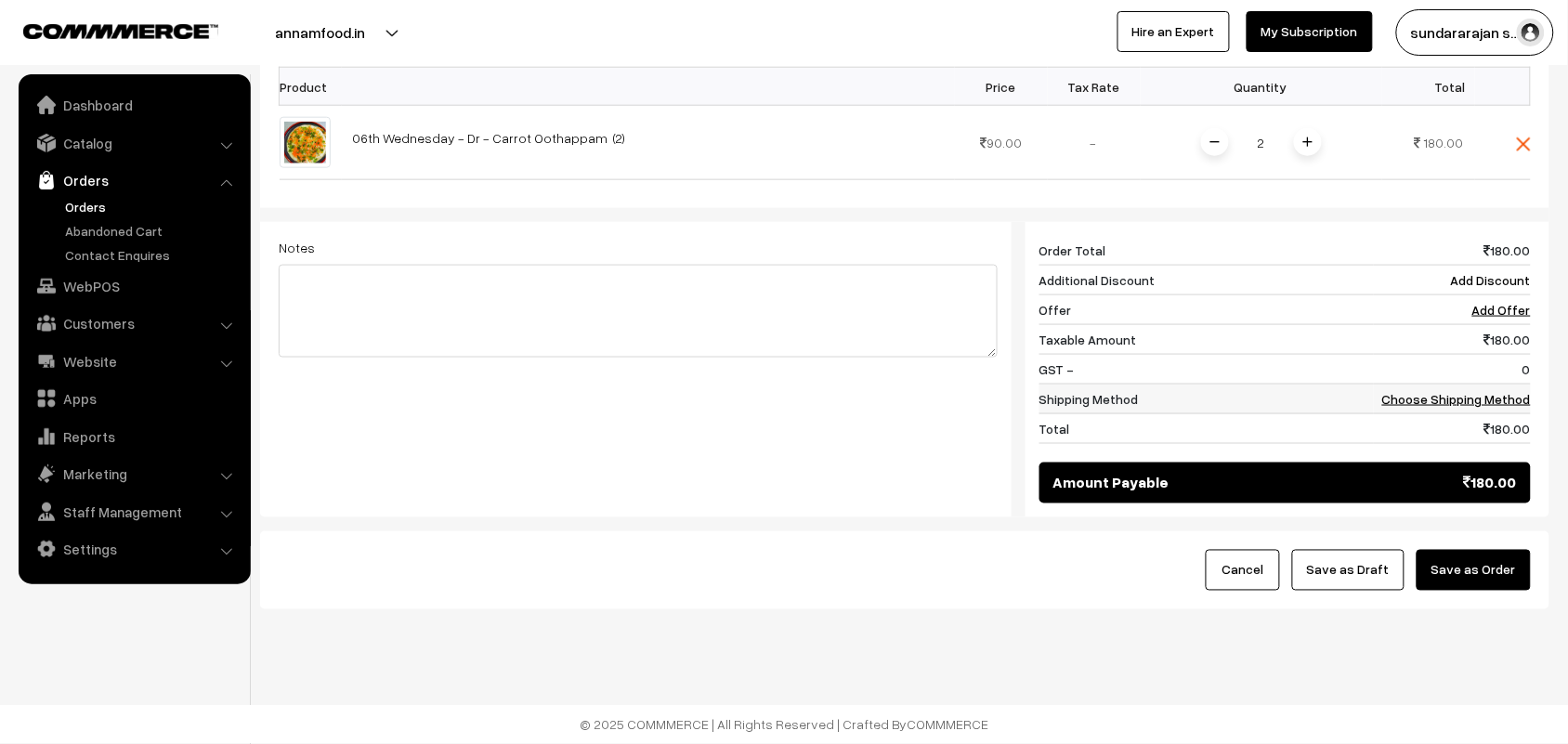 click on "Choose Shipping Method" at bounding box center [1457, 398] 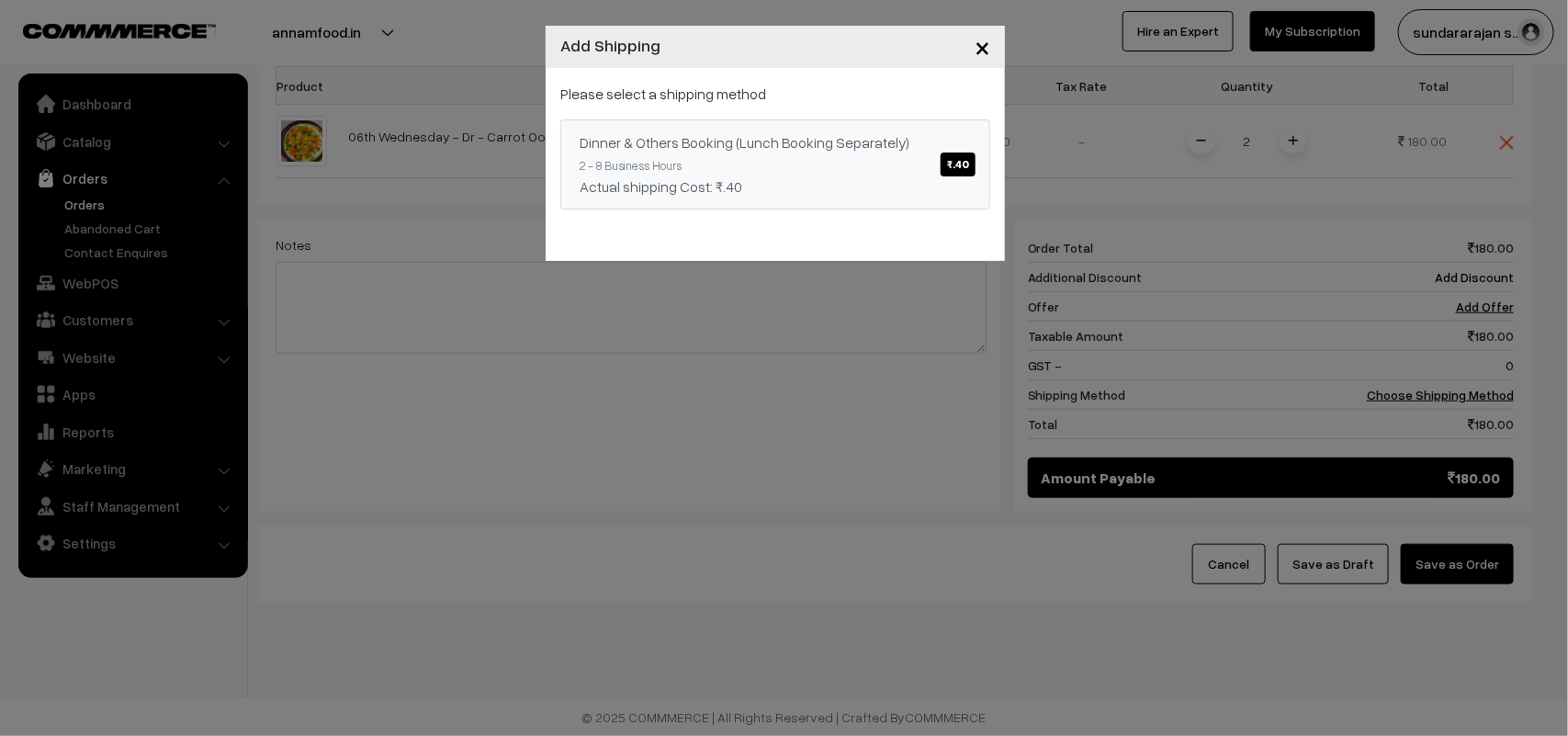 click on "Dinner & Others Booking (Lunch Booking Separately)
₹.40" at bounding box center (775, 142) 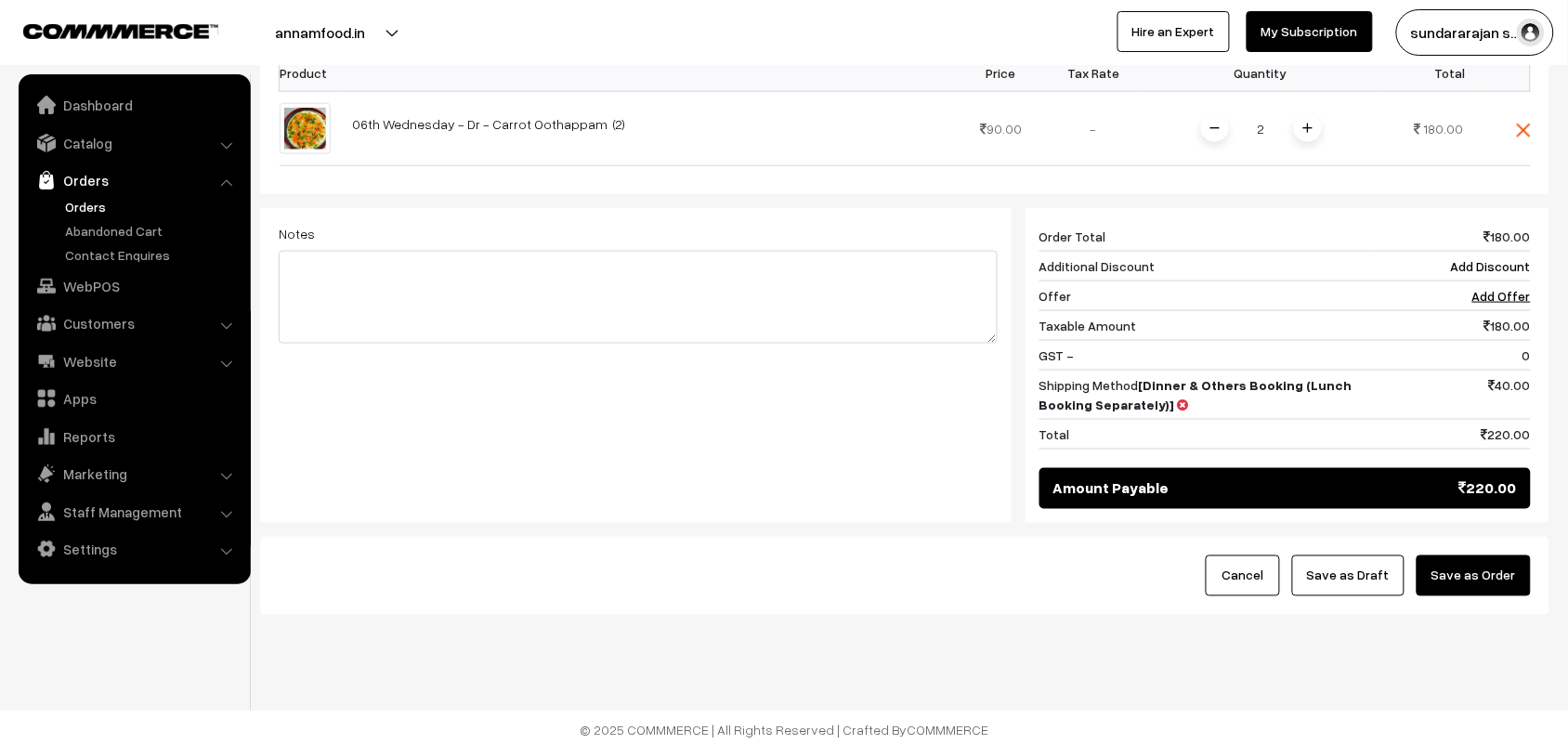 click on "Save as Draft" at bounding box center [1348, 576] 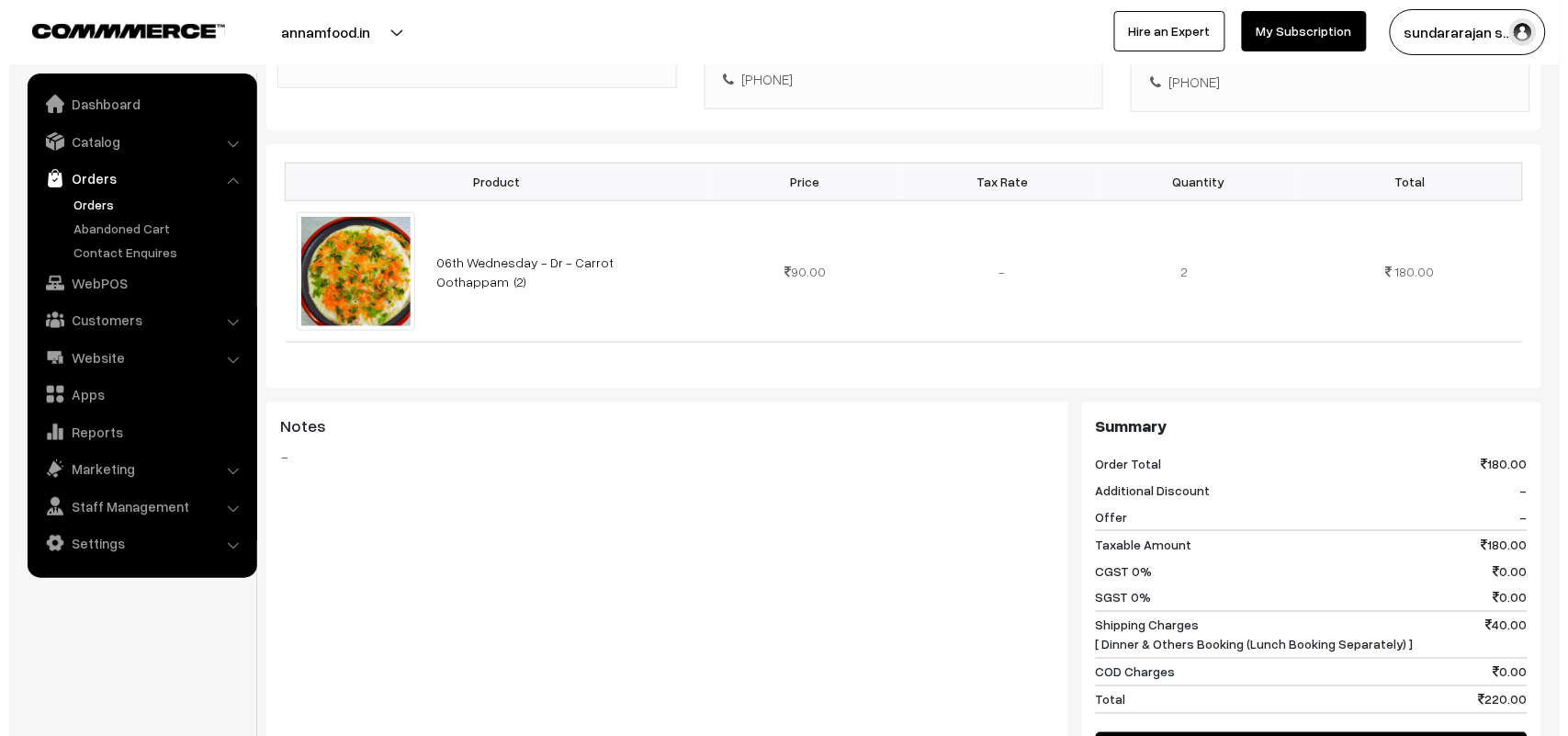 scroll, scrollTop: 791, scrollLeft: 0, axis: vertical 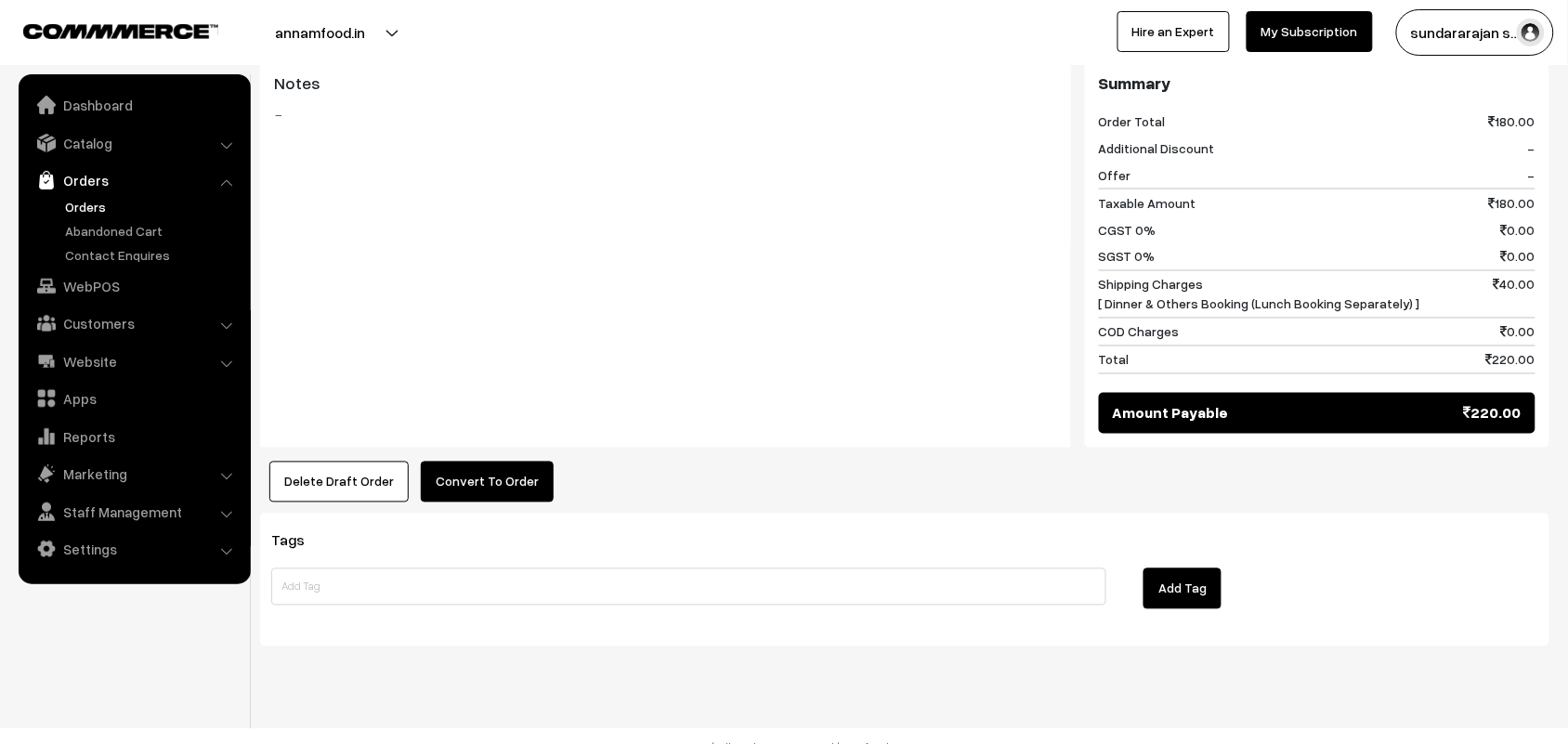 click on "Convert To Order" at bounding box center (487, 482) 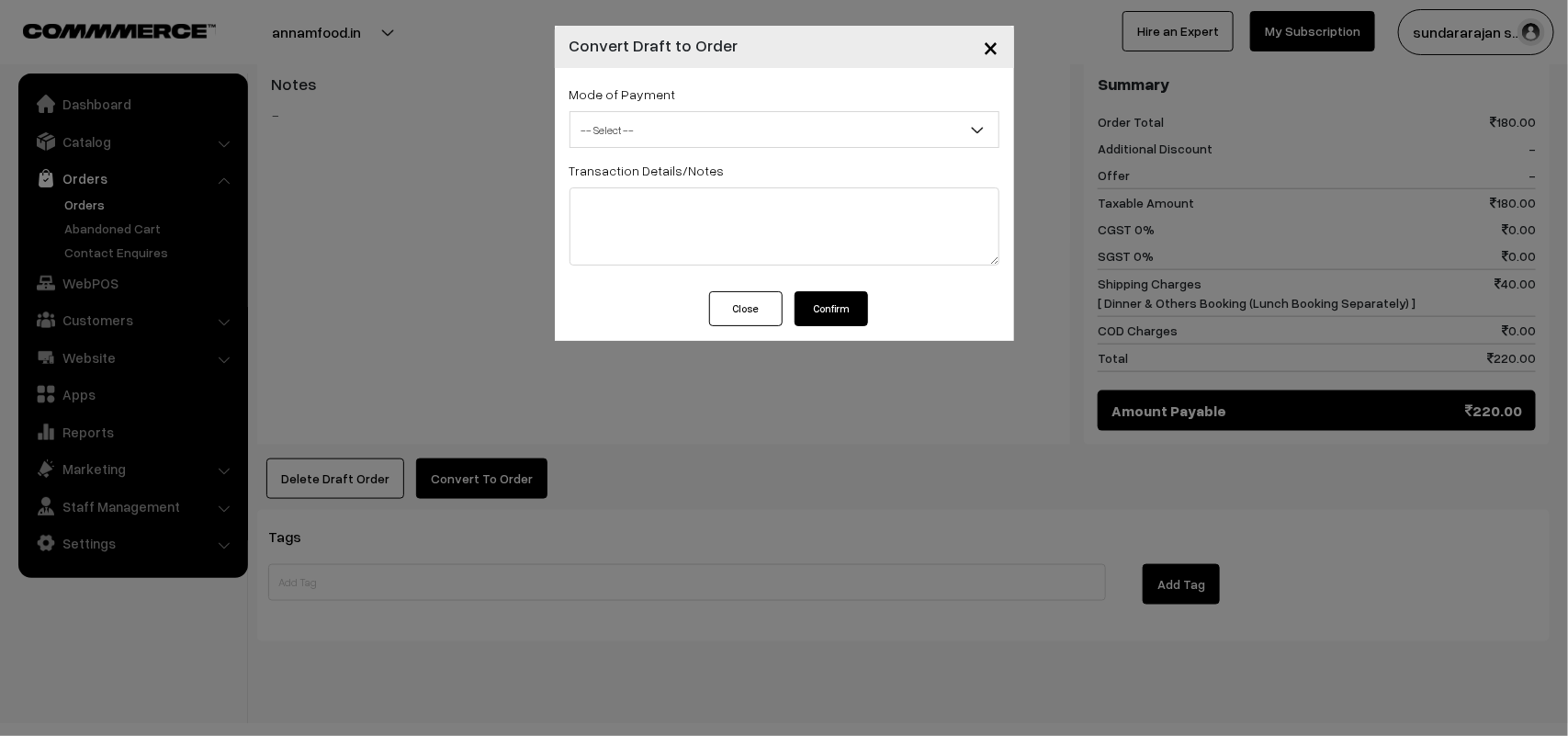 click on "Mode of Payment
-- Select --
COD
Cash
Cheque
-- Select --" at bounding box center (784, 115) 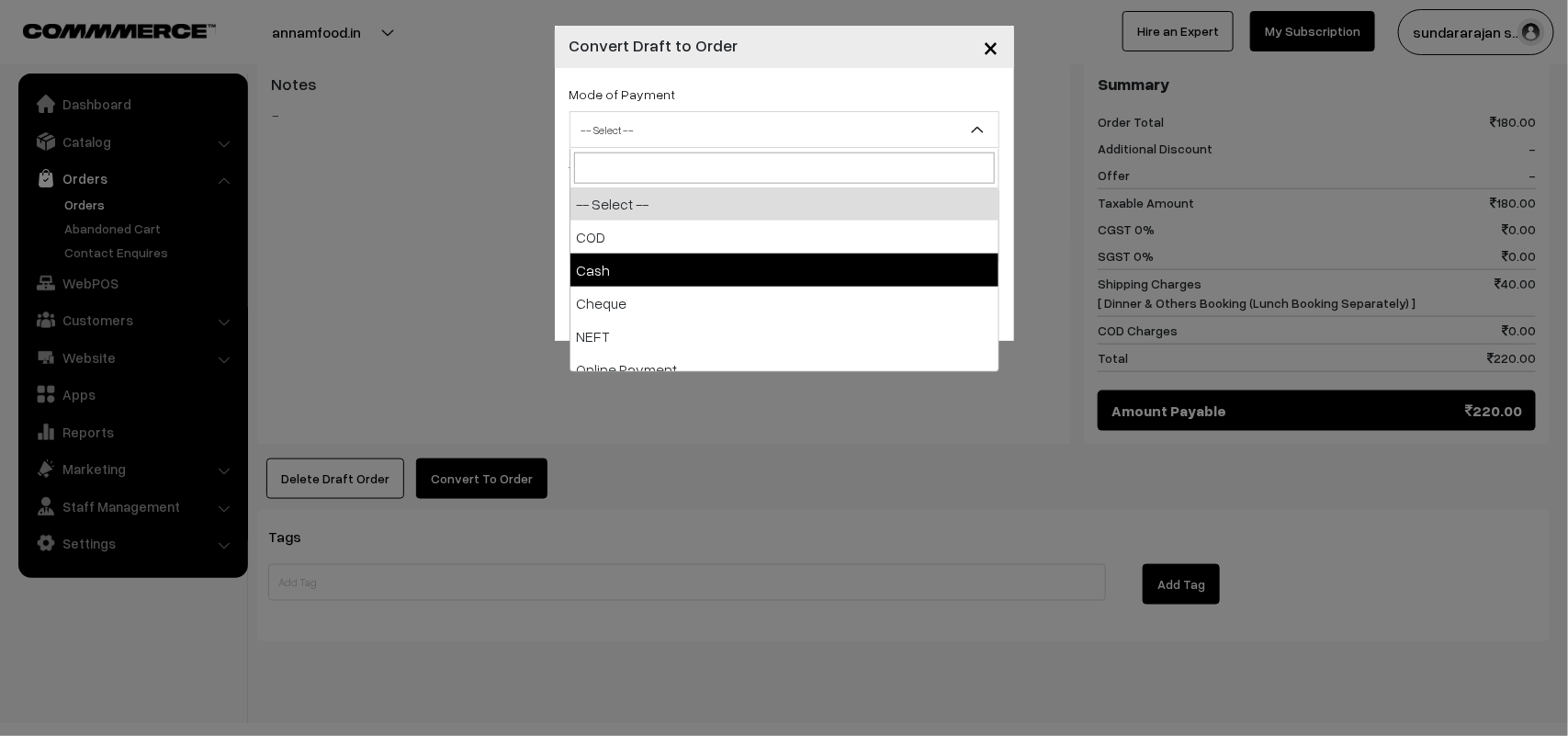 select on "2" 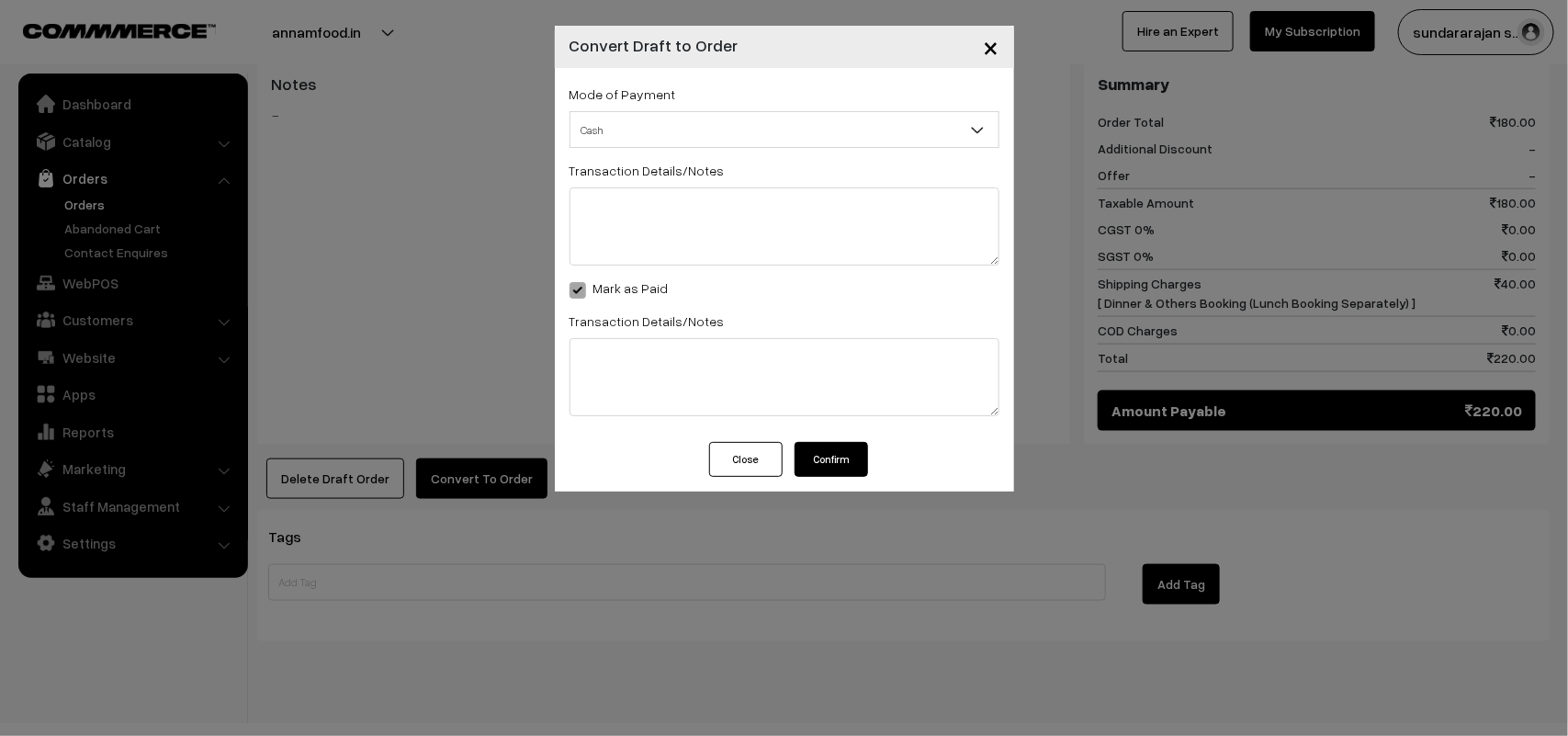 drag, startPoint x: 823, startPoint y: 458, endPoint x: 790, endPoint y: 458, distance: 33 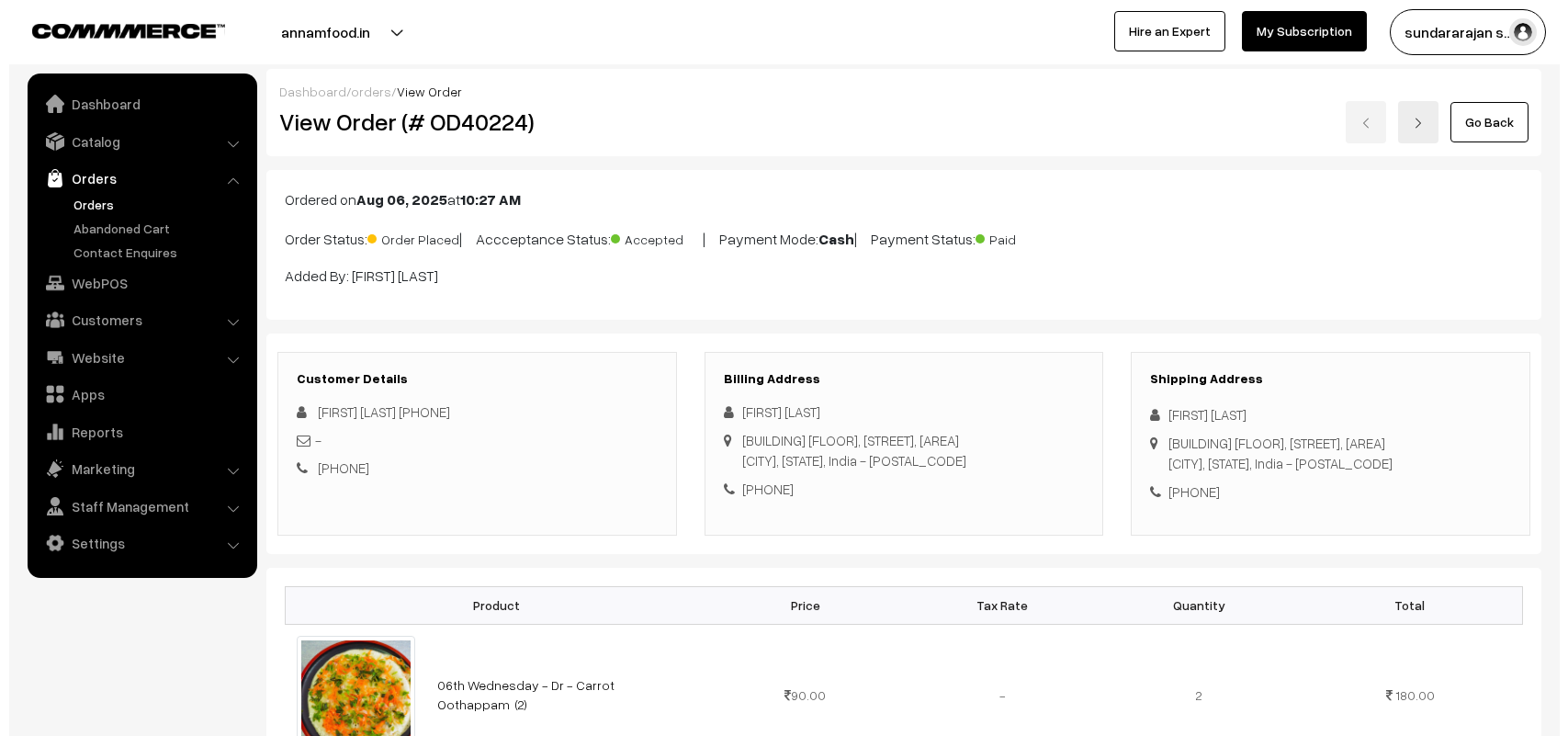scroll, scrollTop: 791, scrollLeft: 0, axis: vertical 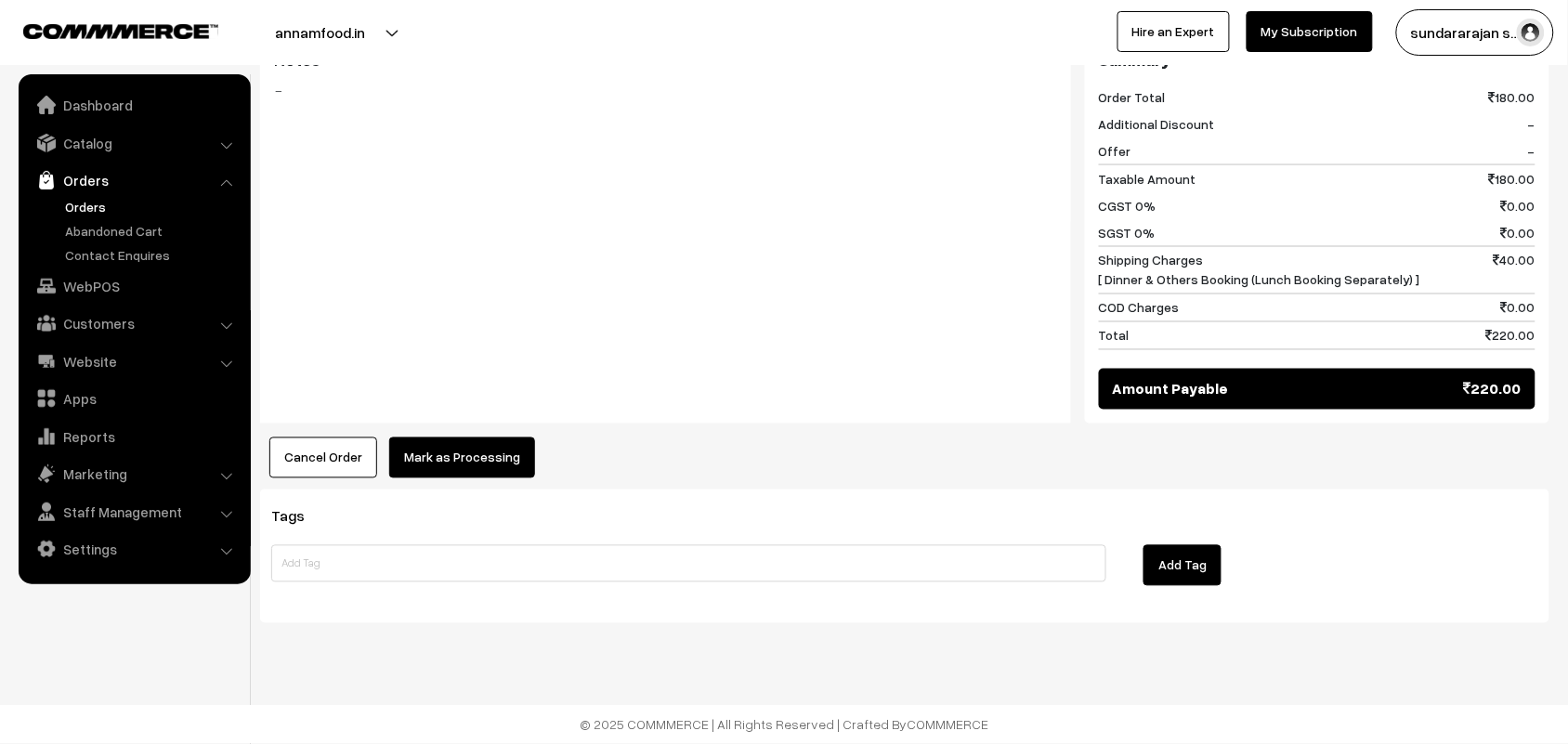 click on "Mark as Processing" at bounding box center (462, 458) 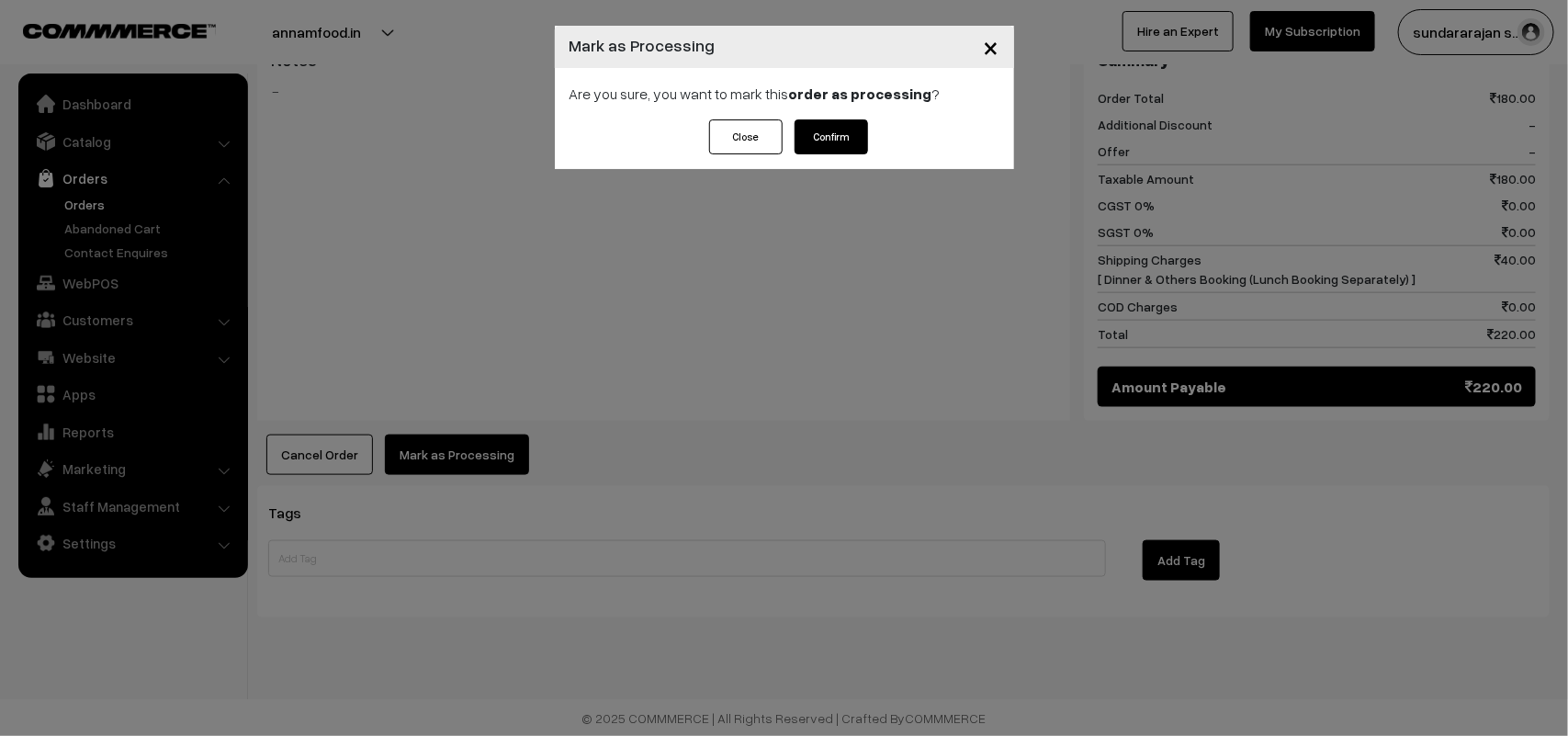 click on "Close
Confirm" at bounding box center [784, 144] 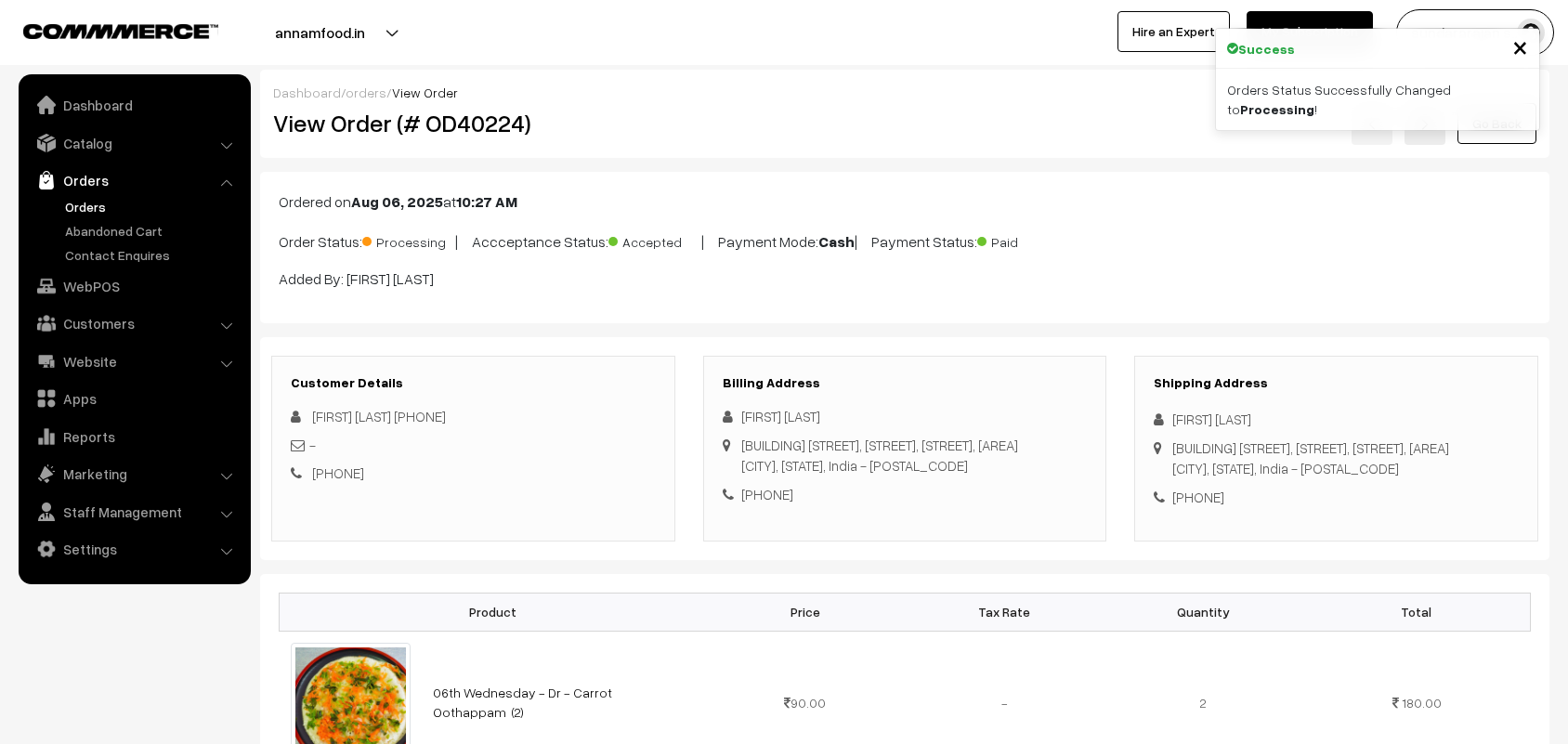 scroll, scrollTop: 0, scrollLeft: 0, axis: both 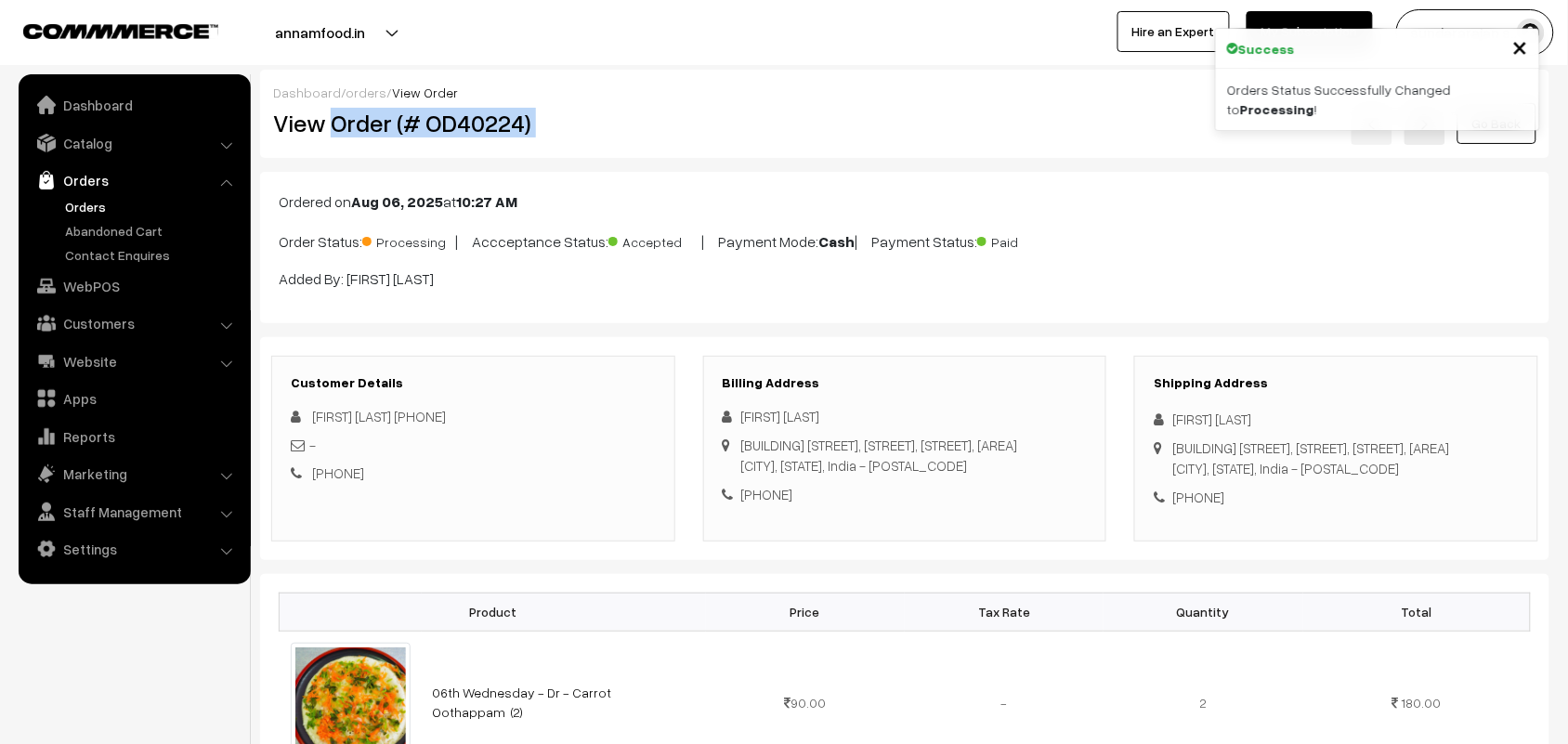 drag, startPoint x: 336, startPoint y: 132, endPoint x: 703, endPoint y: 121, distance: 367.16481 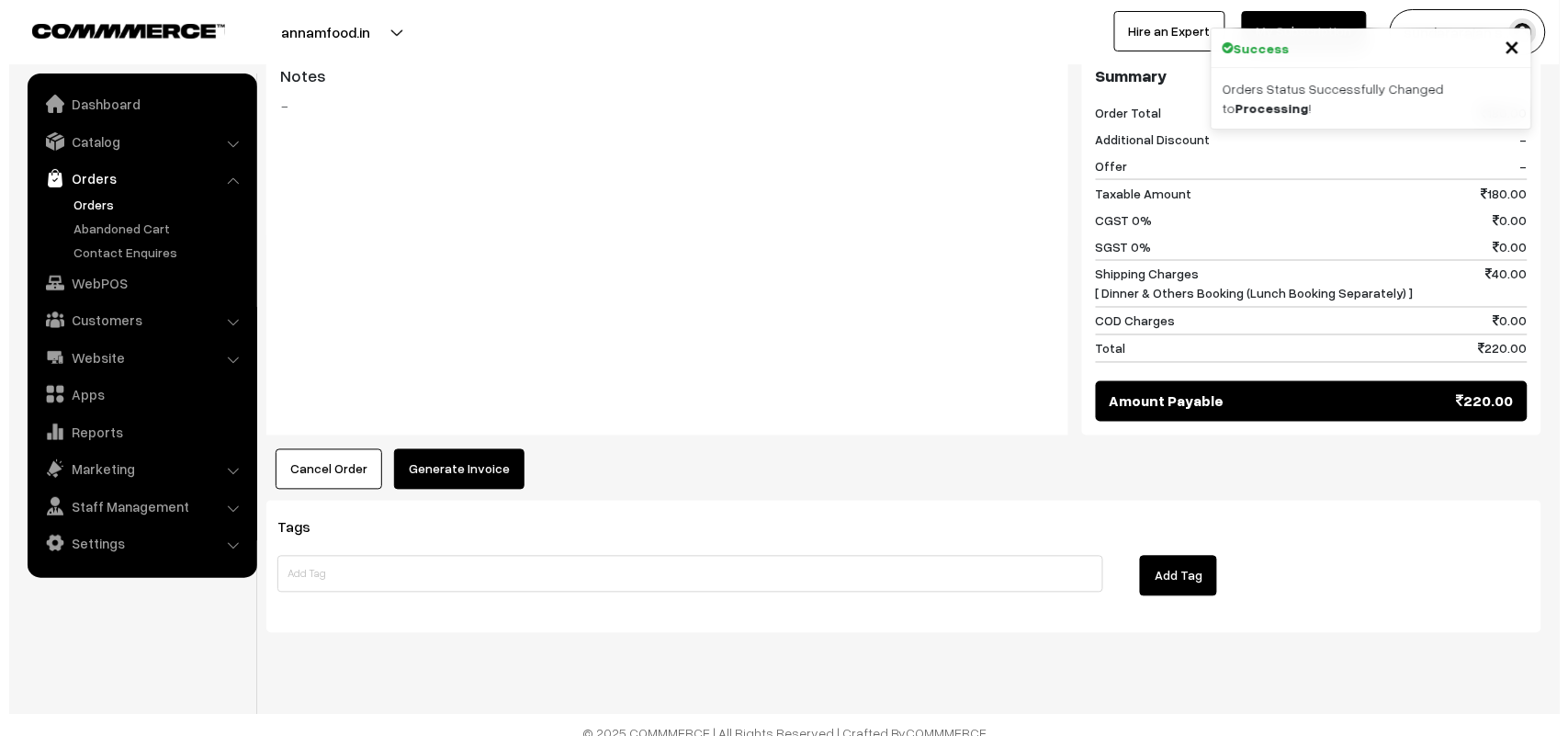 scroll, scrollTop: 791, scrollLeft: 0, axis: vertical 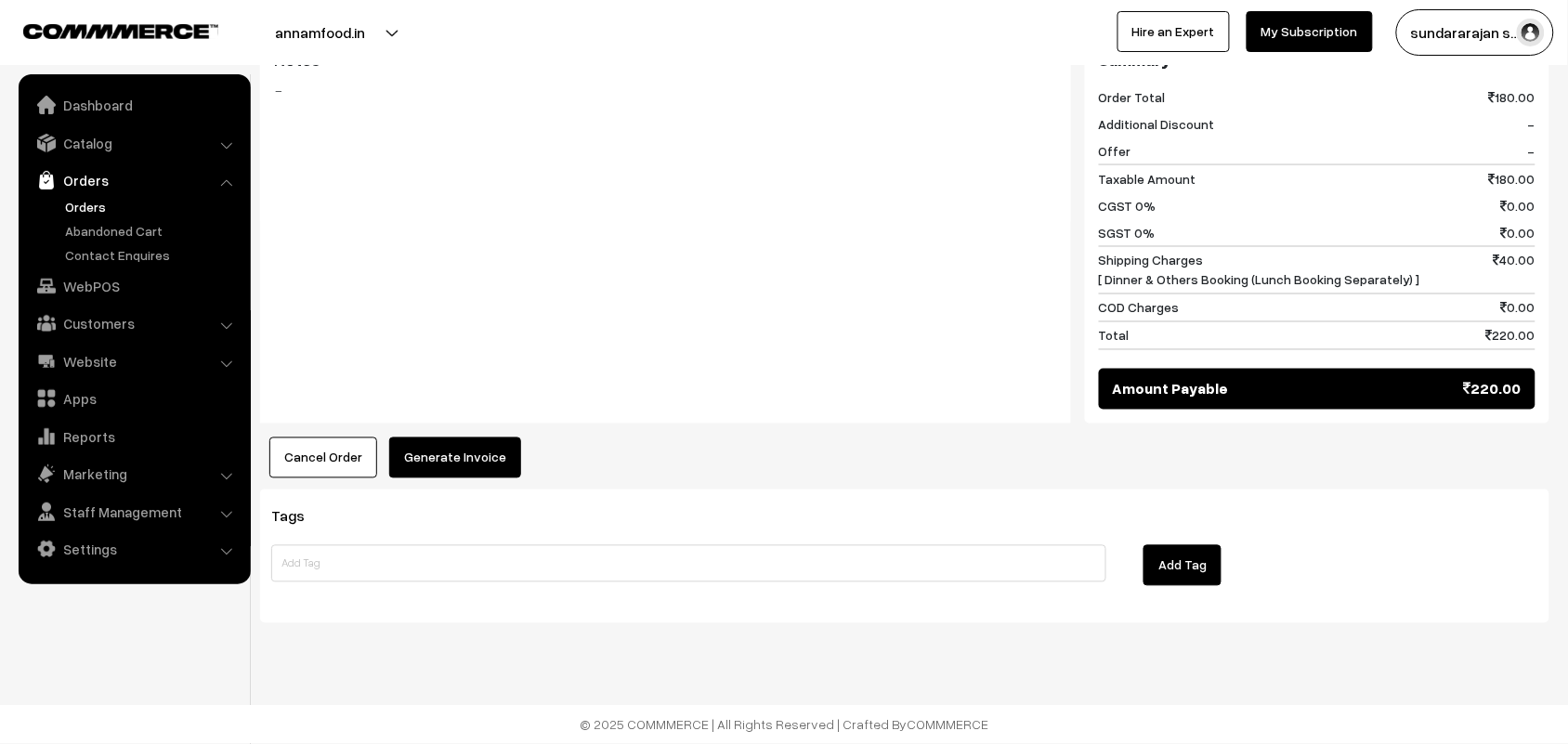 click on "Generate Invoice" at bounding box center [455, 458] 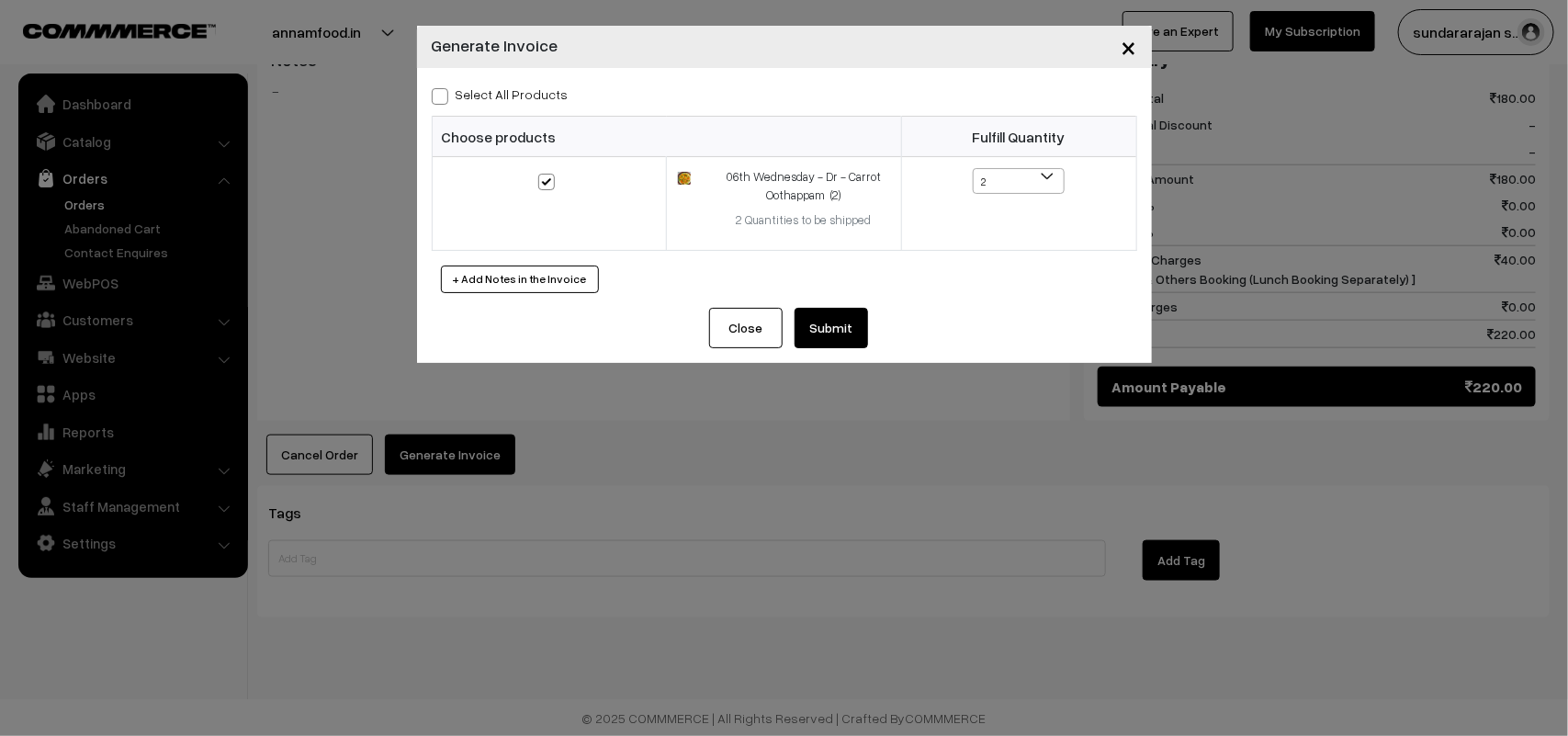 click on "Submit" at bounding box center (831, 328) 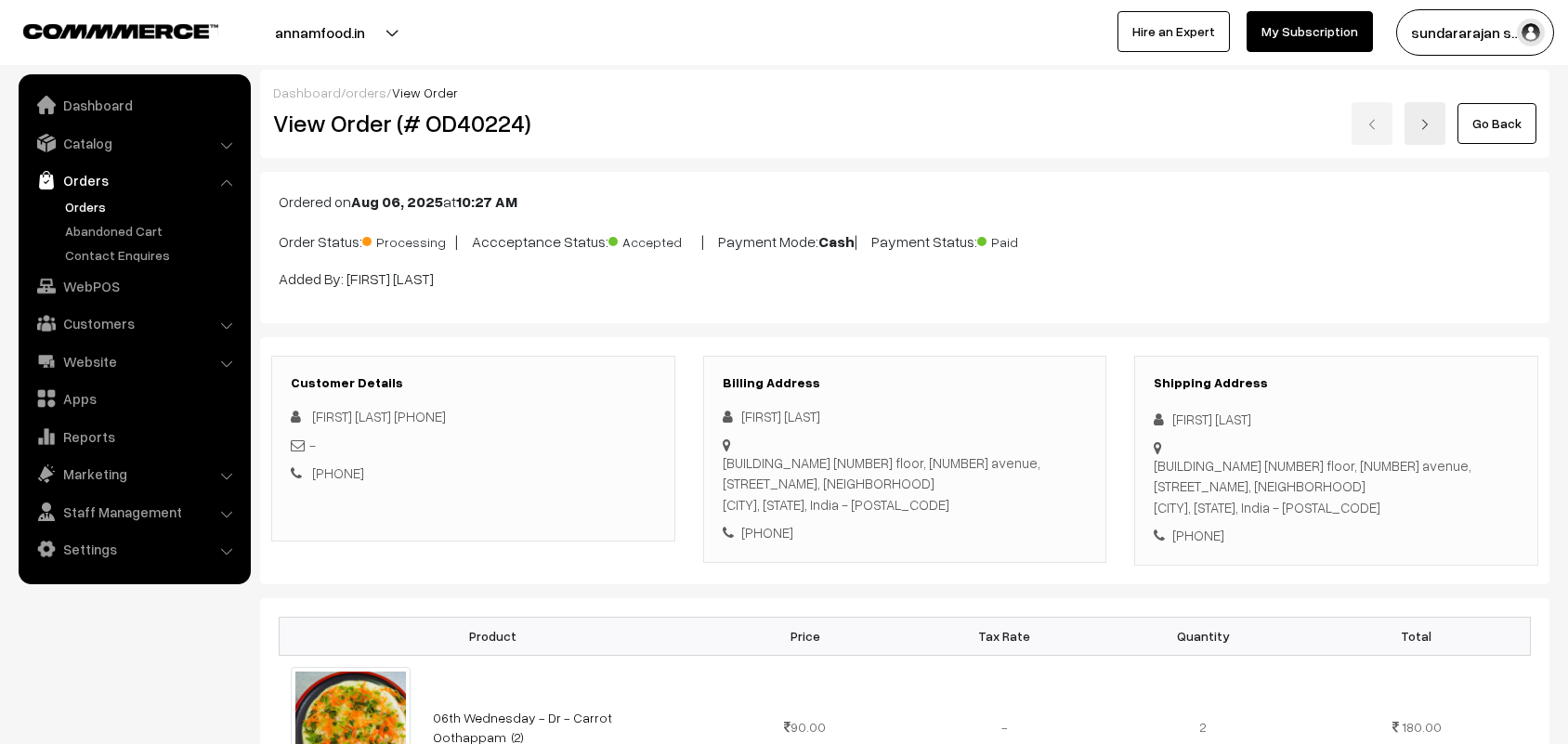 scroll, scrollTop: 800, scrollLeft: 0, axis: vertical 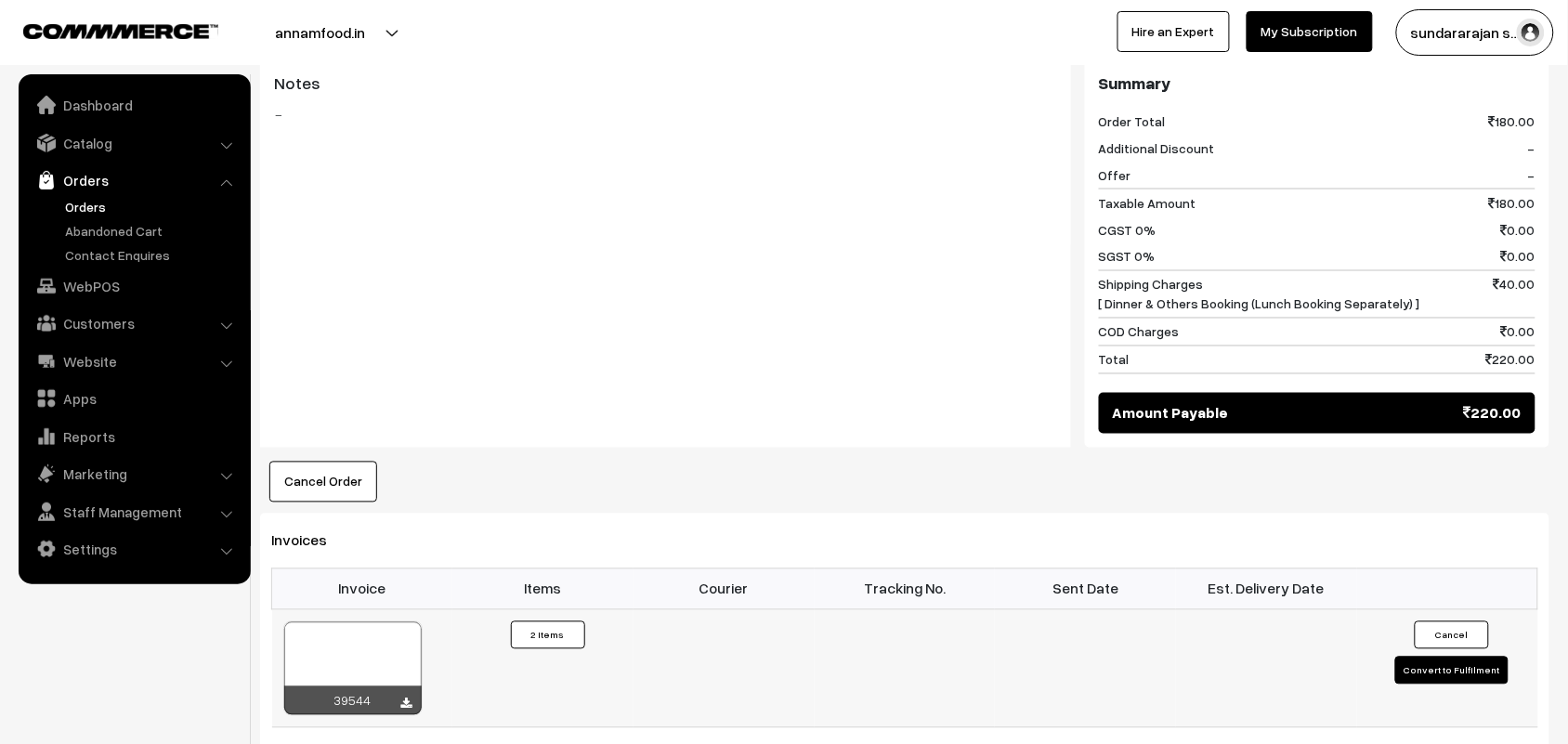 click at bounding box center [353, 669] 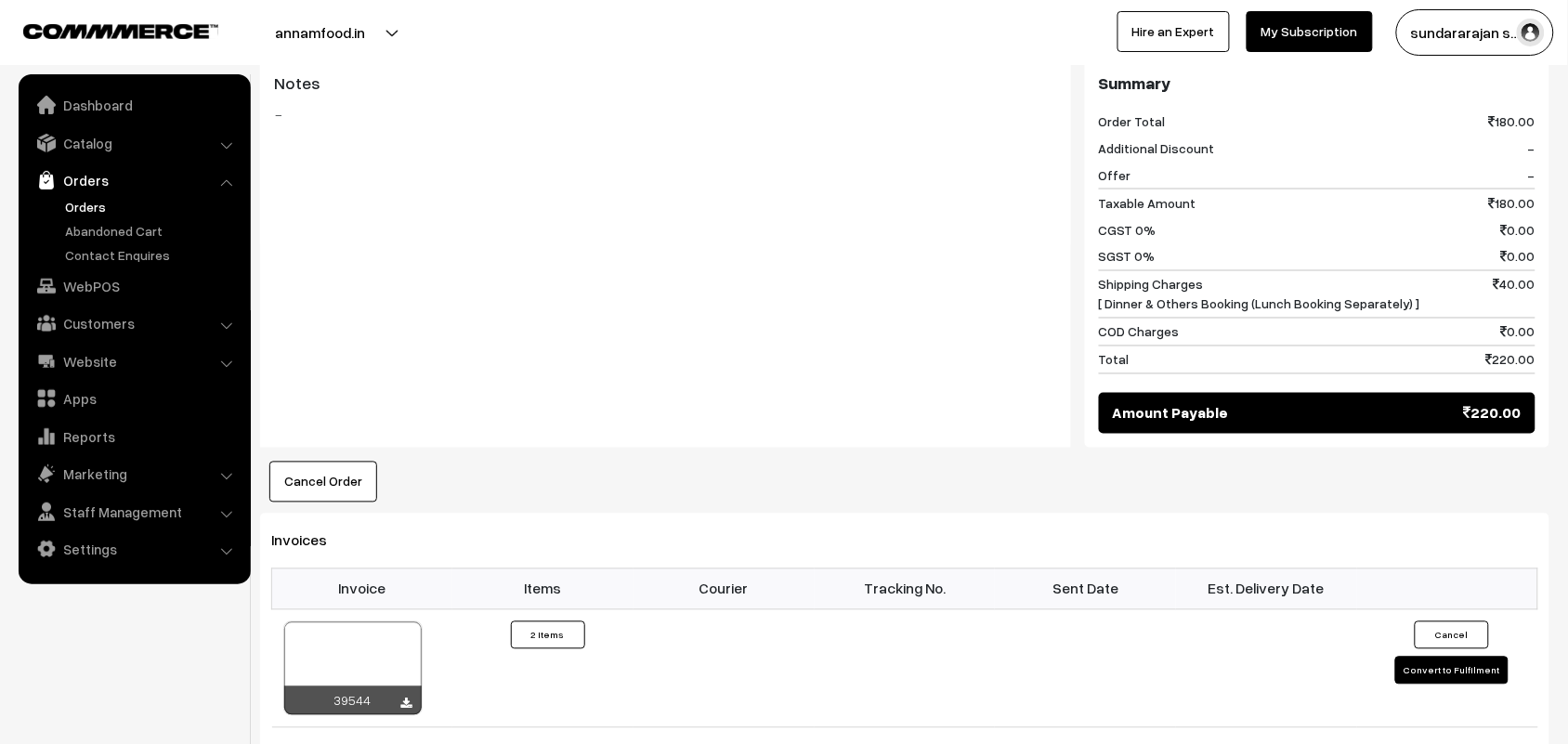 click on "WebPOS" at bounding box center (134, 286) 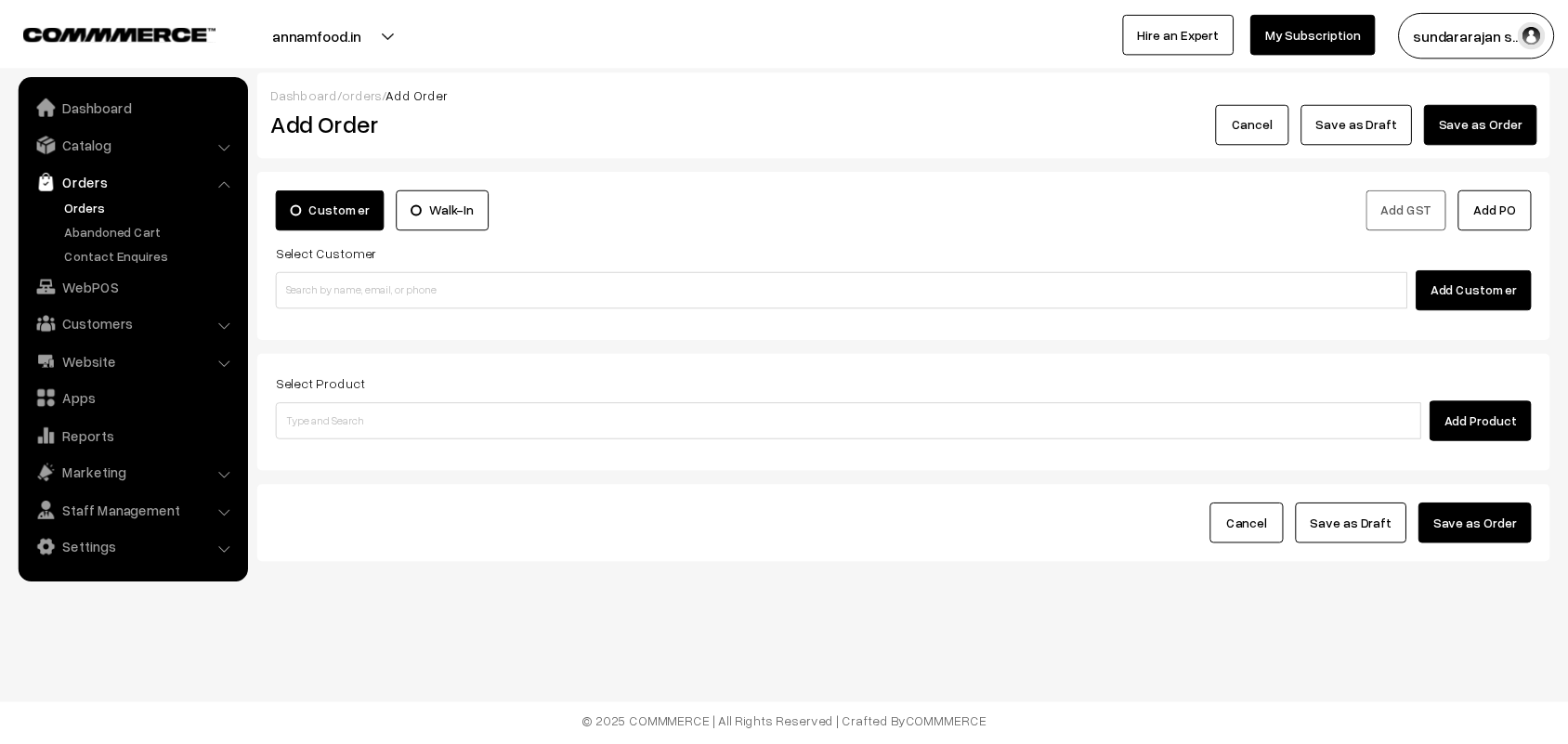 scroll, scrollTop: 0, scrollLeft: 0, axis: both 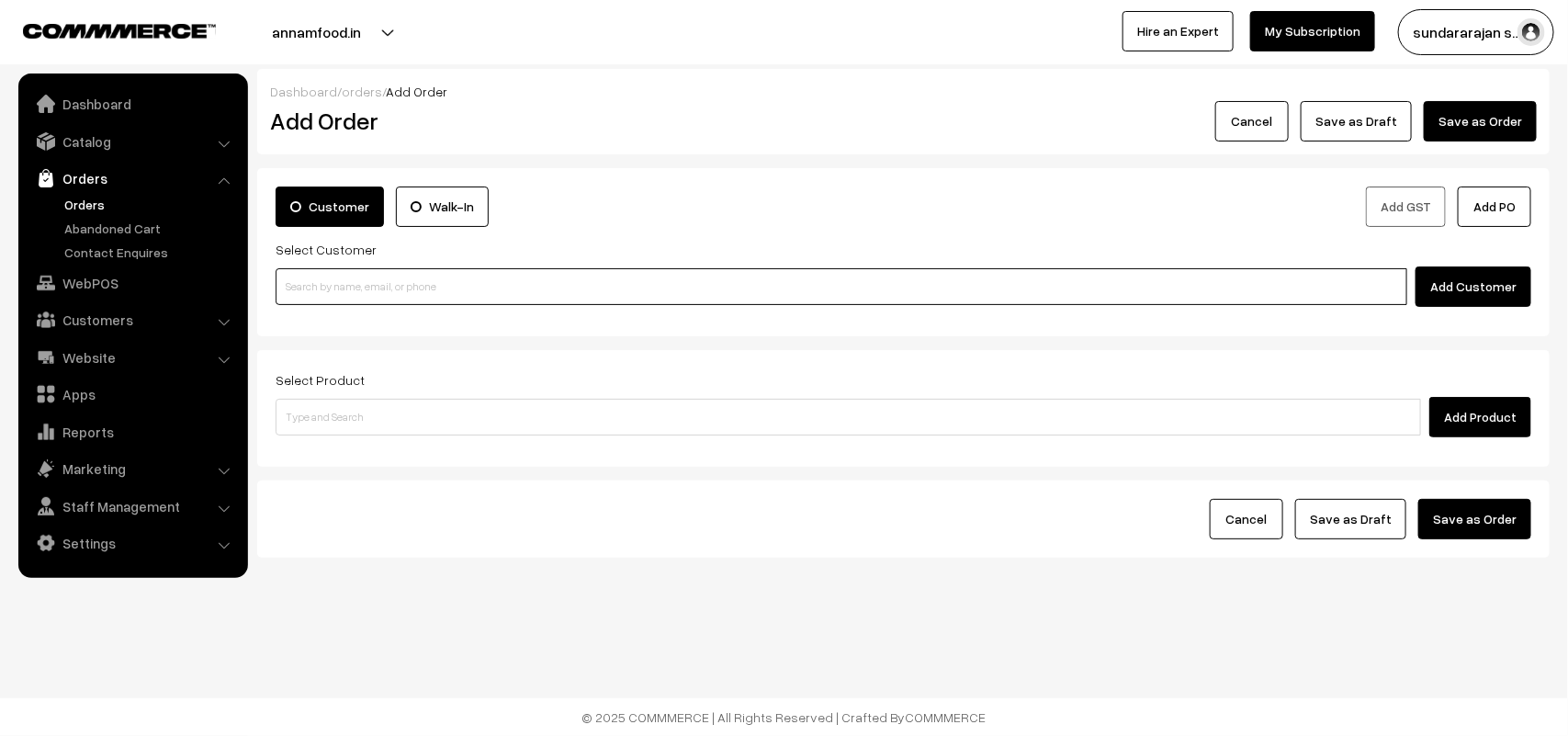 drag, startPoint x: 364, startPoint y: 291, endPoint x: 313, endPoint y: 296, distance: 51.244512 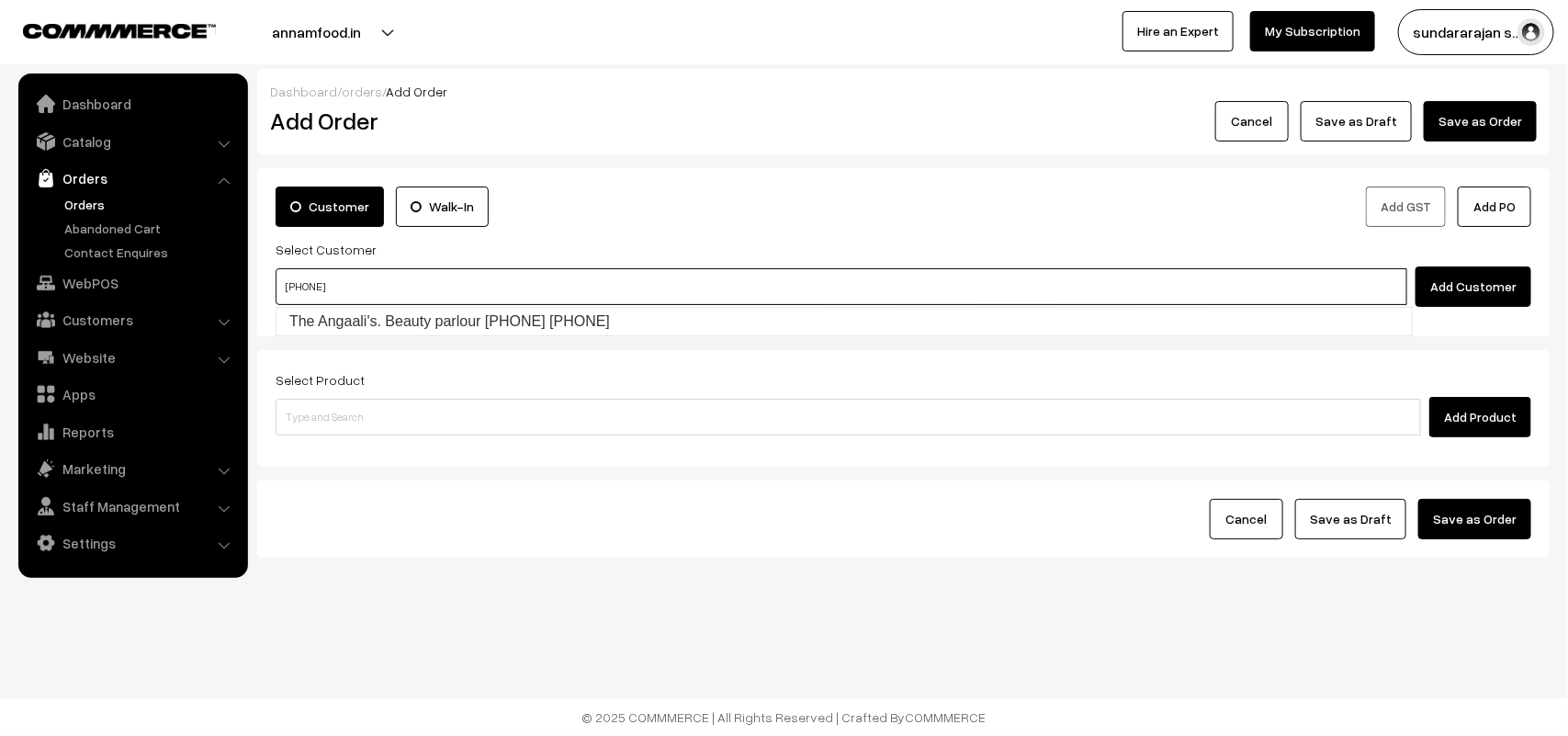 click on "98411 49415" at bounding box center (841, 287) 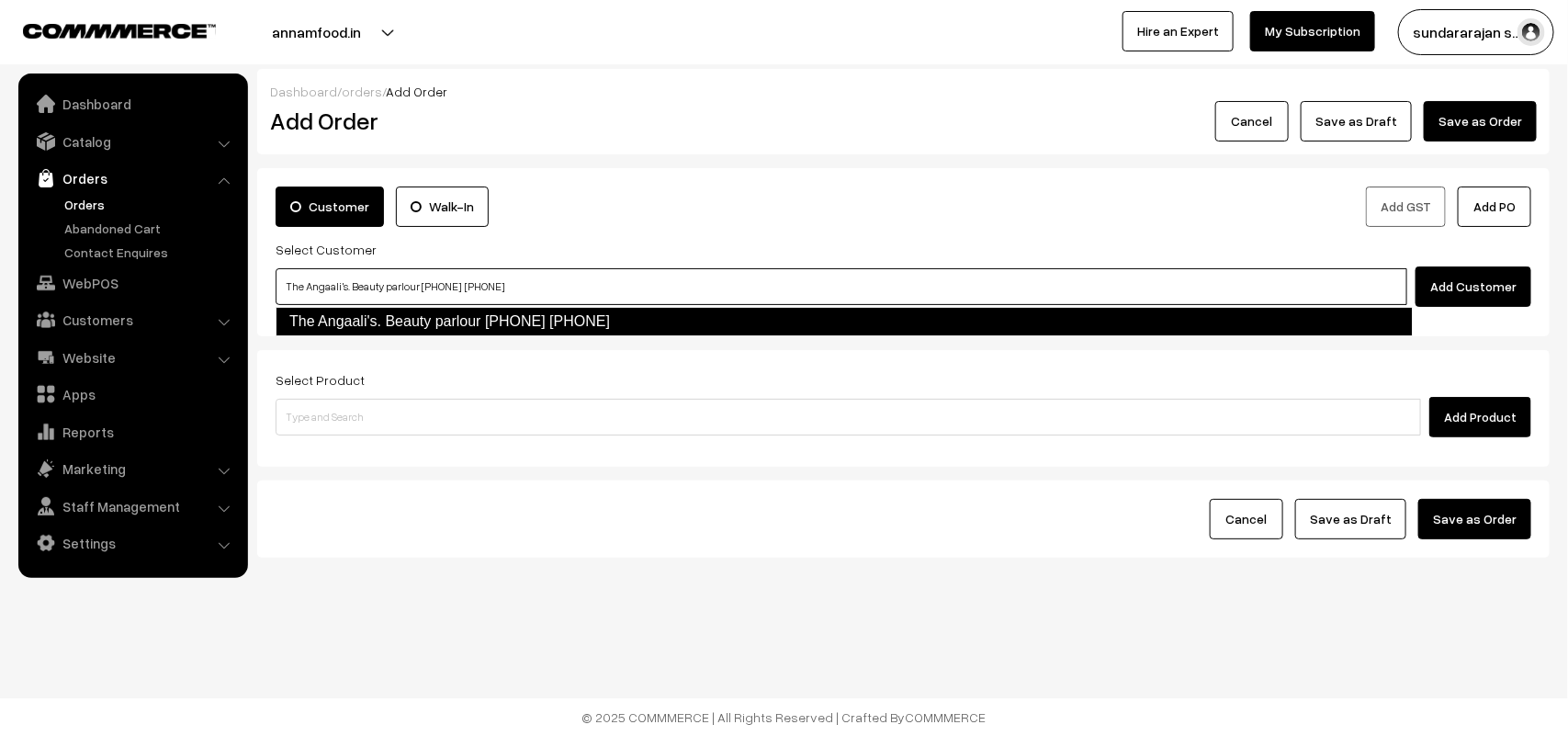 type on "The Angaali's. Beauty parlour 98411 49415  [9841149415]" 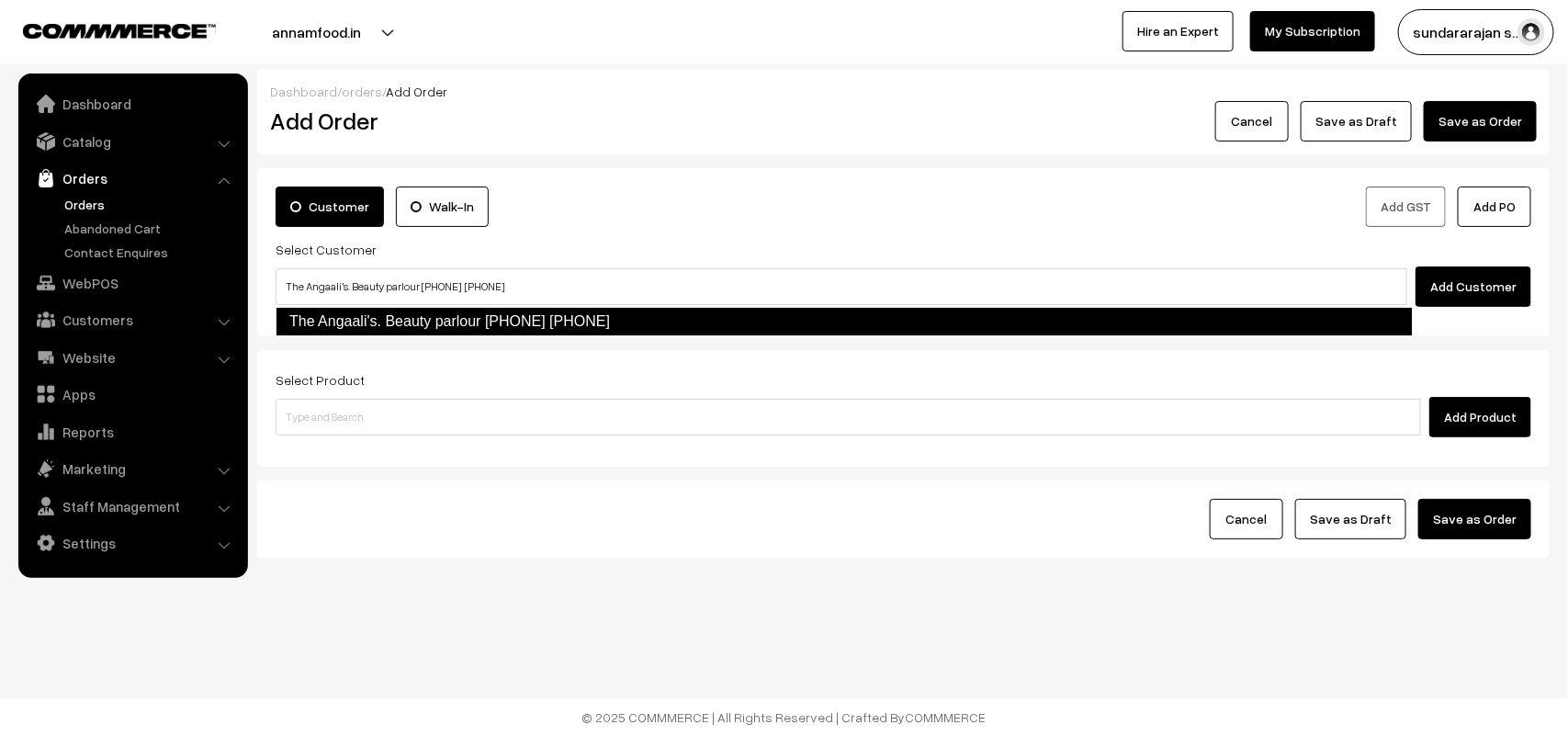 type 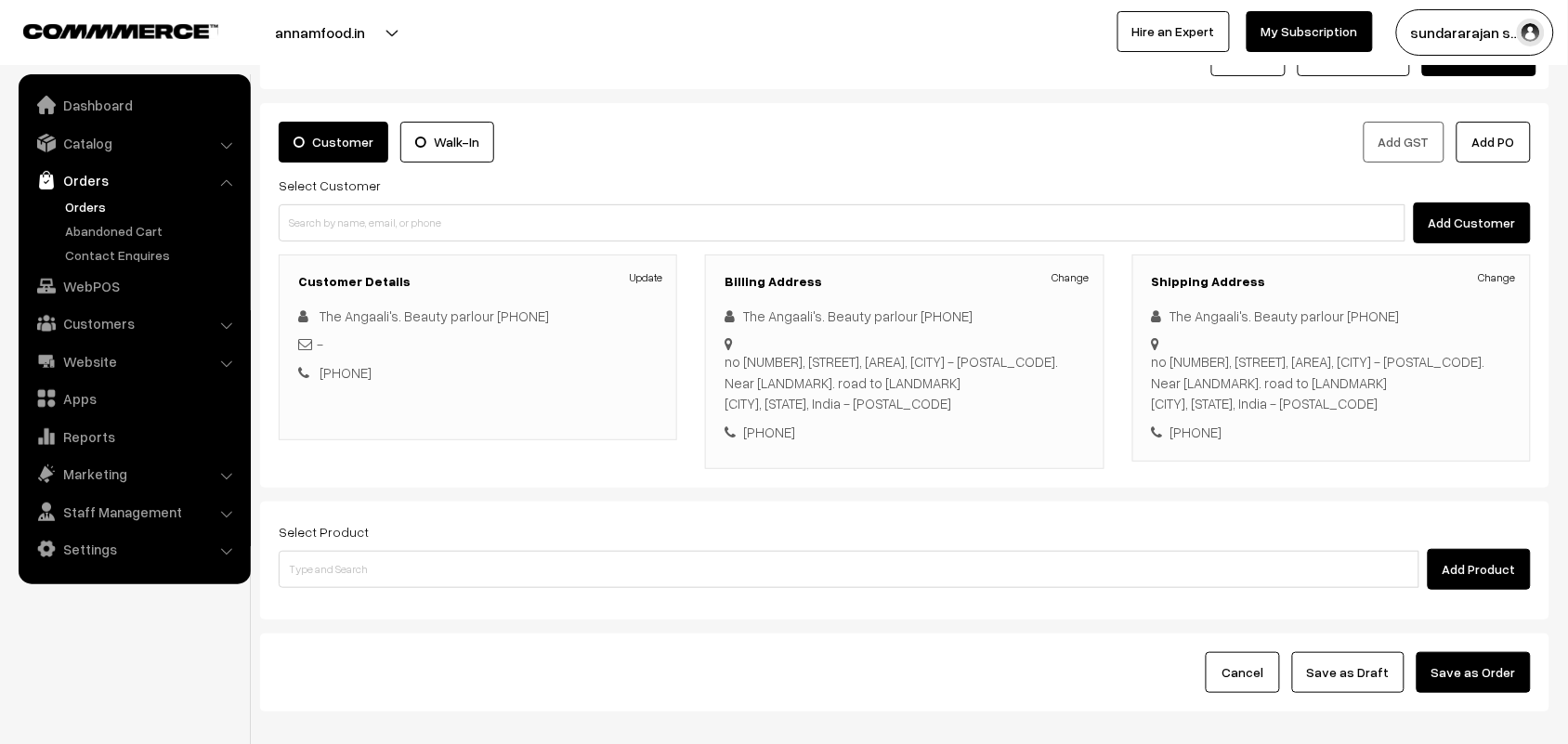scroll, scrollTop: 173, scrollLeft: 0, axis: vertical 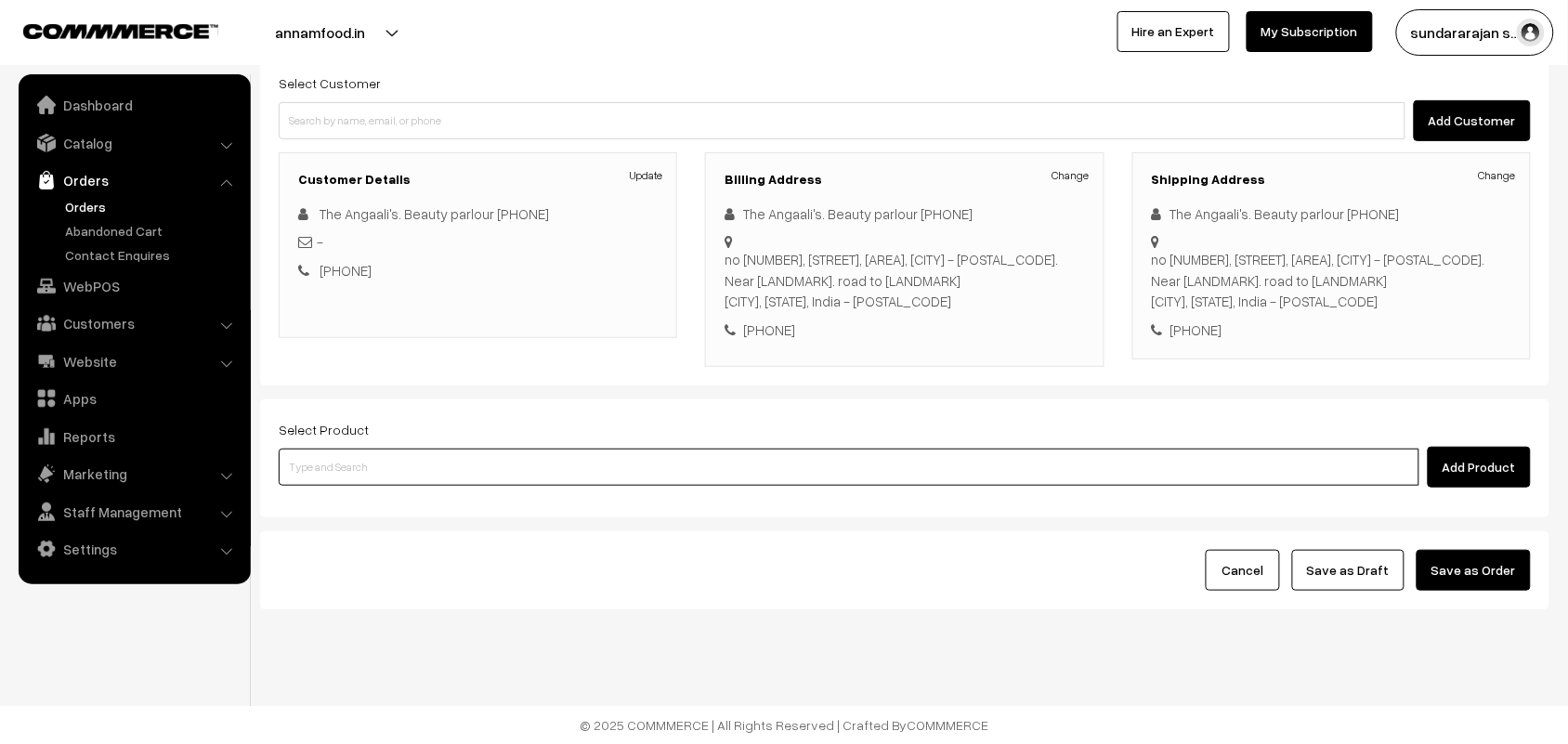 drag, startPoint x: 474, startPoint y: 463, endPoint x: 470, endPoint y: 443, distance: 20.396078 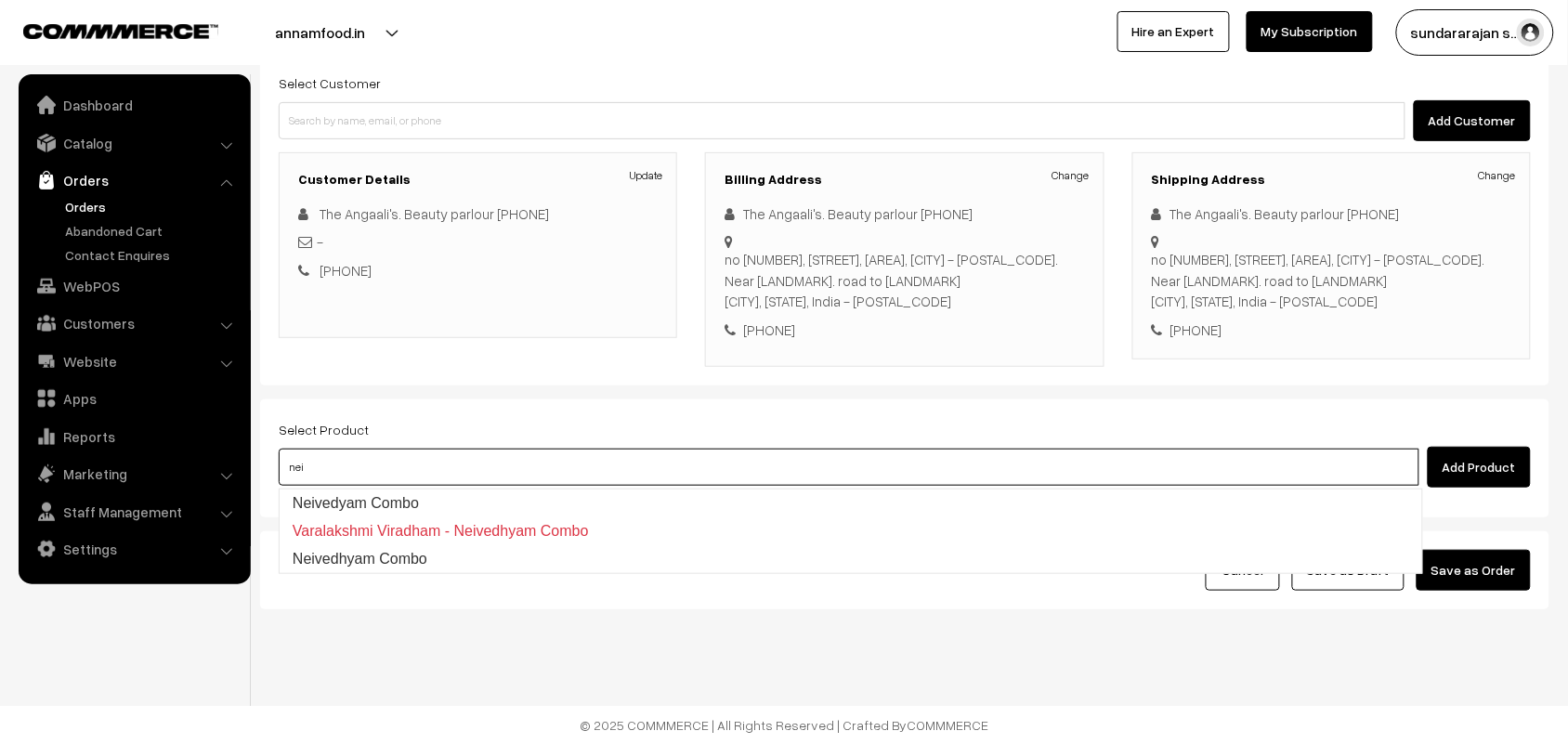 type on "Neivedhyam Combo" 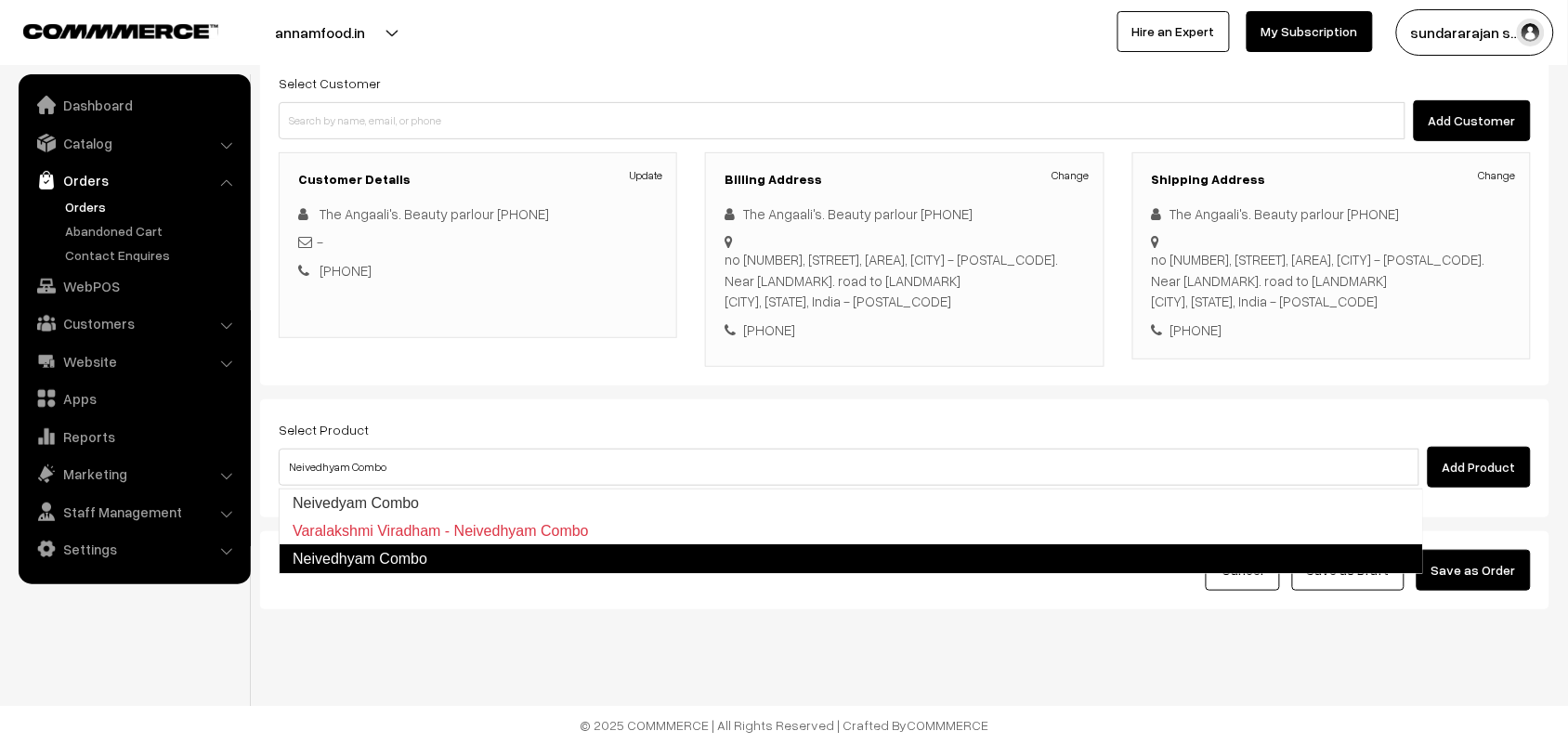 type 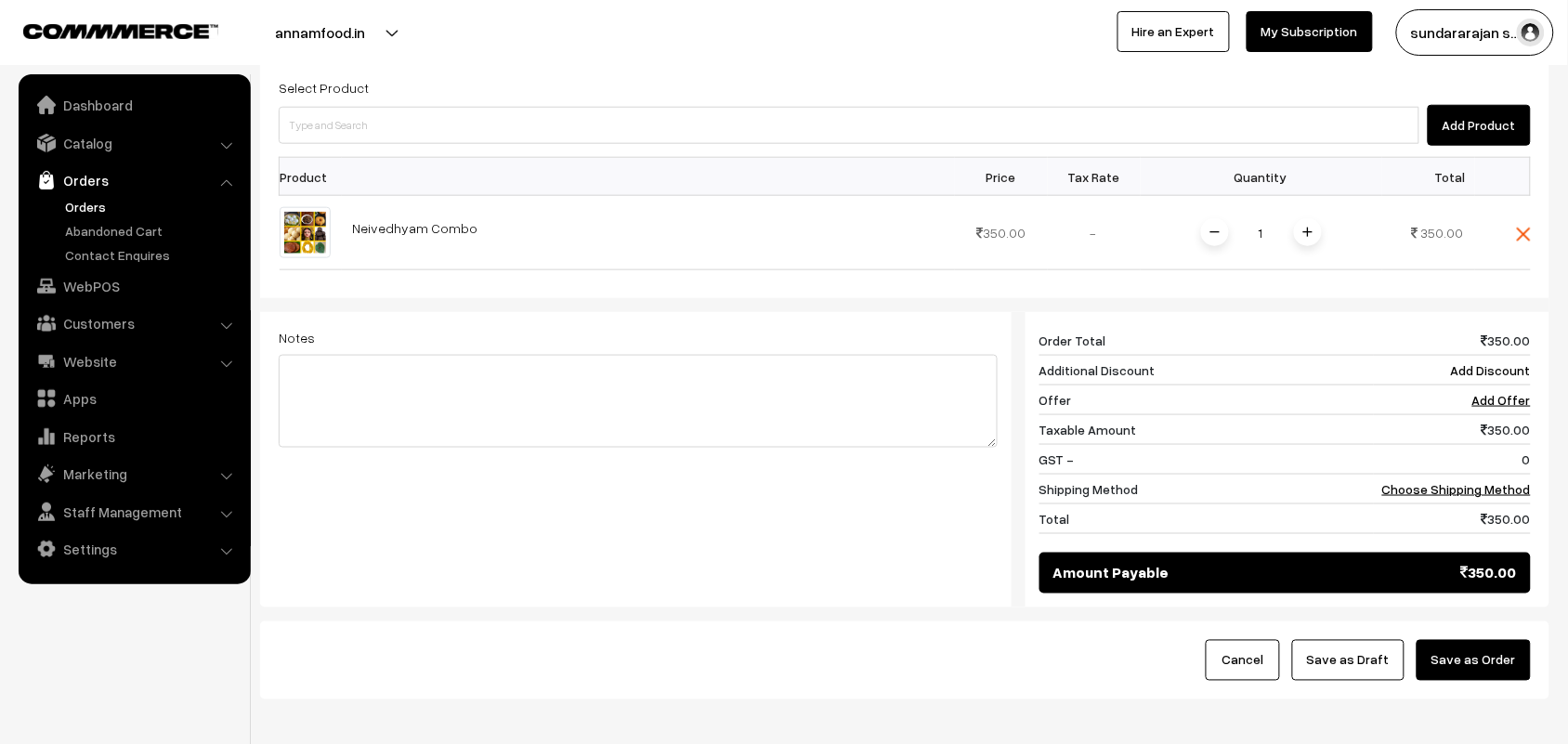 scroll, scrollTop: 521, scrollLeft: 0, axis: vertical 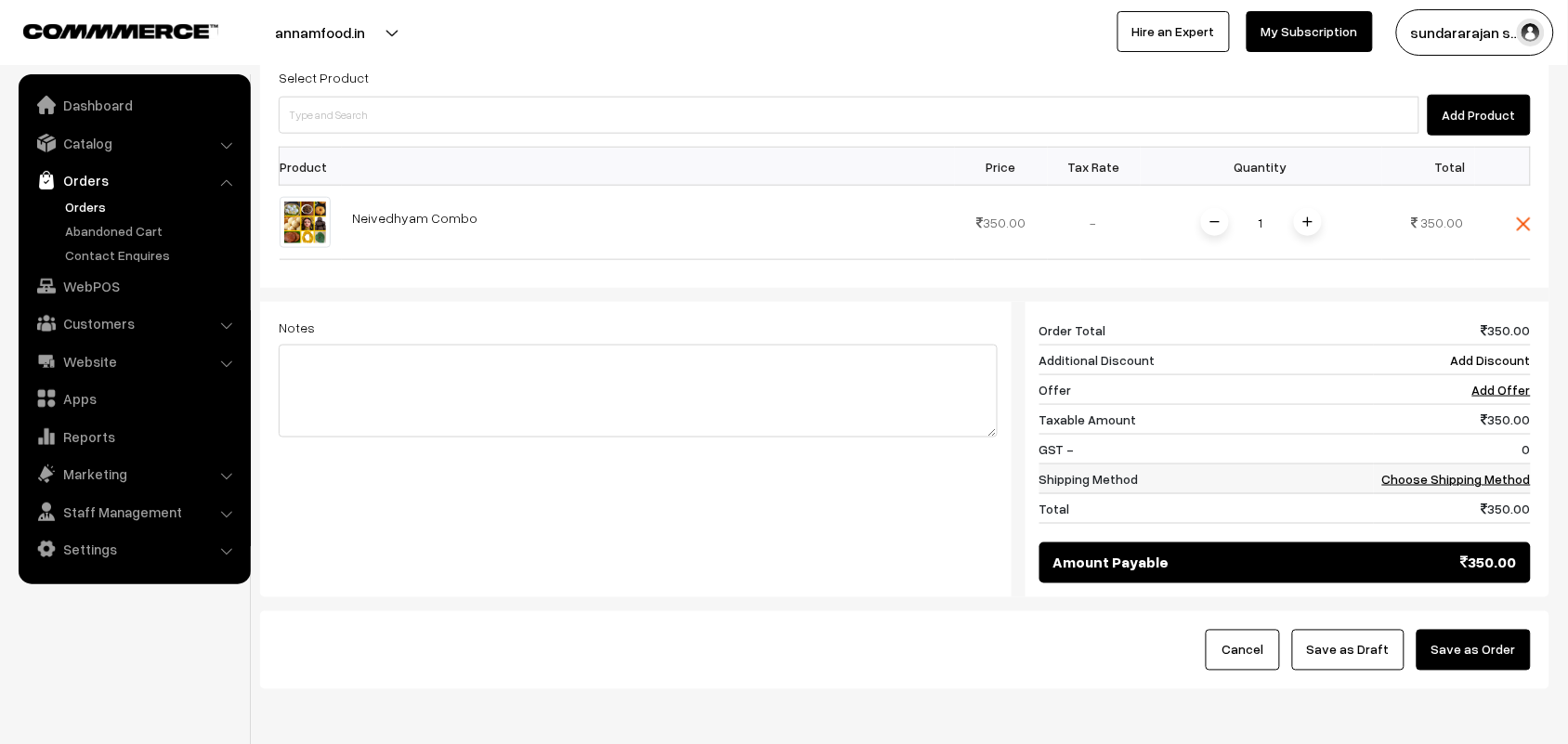 click on "Choose Shipping Method" at bounding box center [1457, 478] 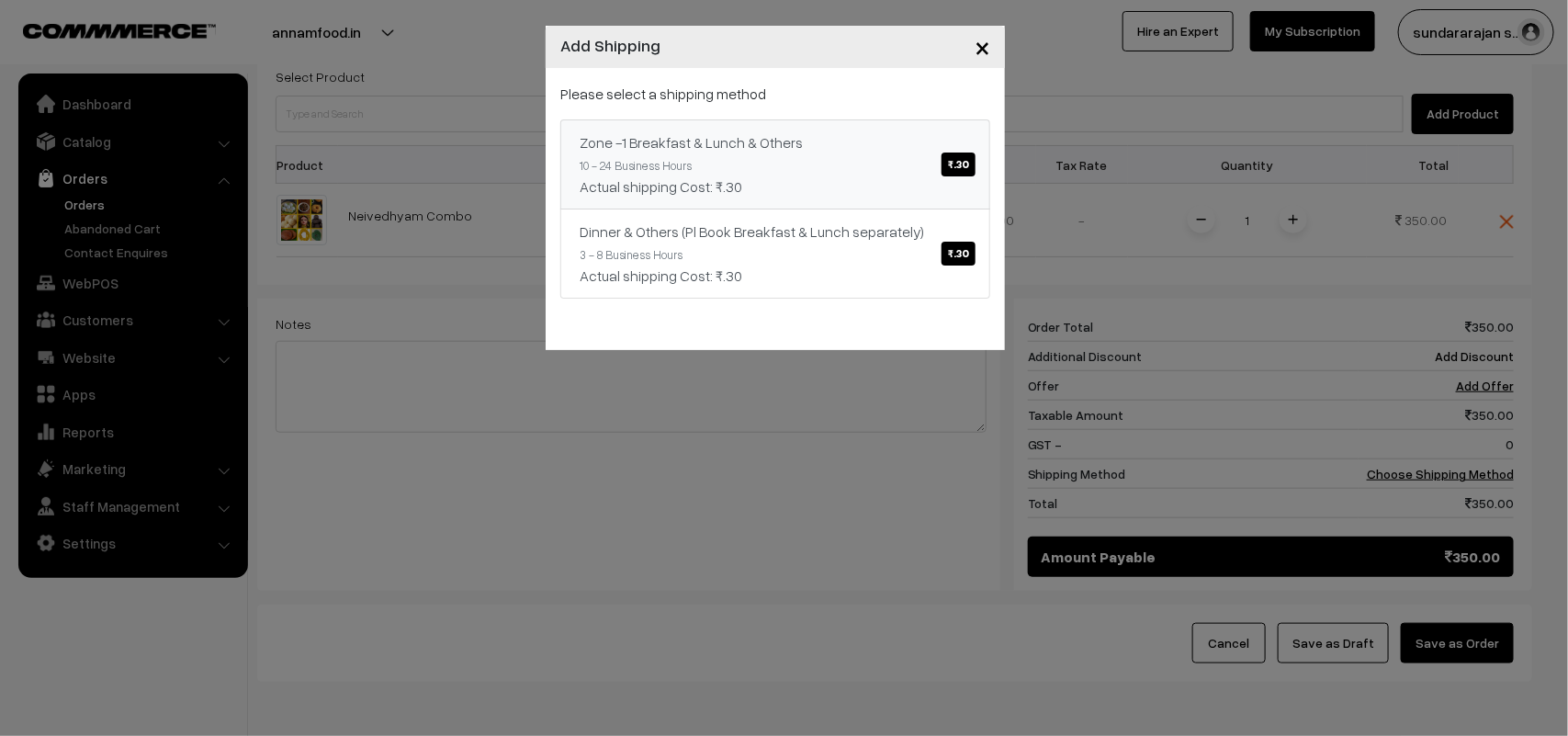click on "Zone -1  Breakfast & Lunch & Others
₹.30
10 - 24 Business Hours Actual shipping Cost: ₹.30" at bounding box center [775, 164] 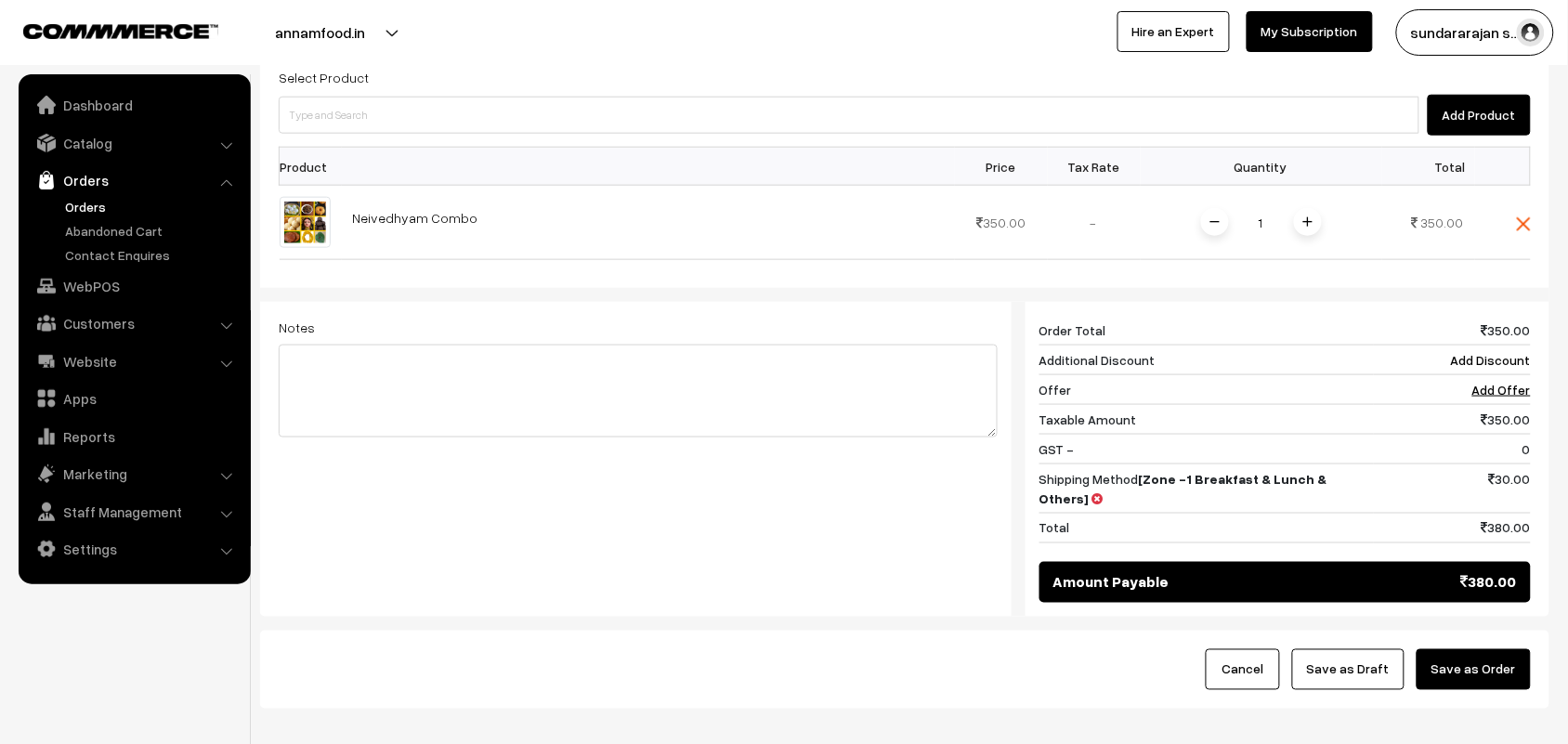 click on "Save as Draft" at bounding box center [1348, 670] 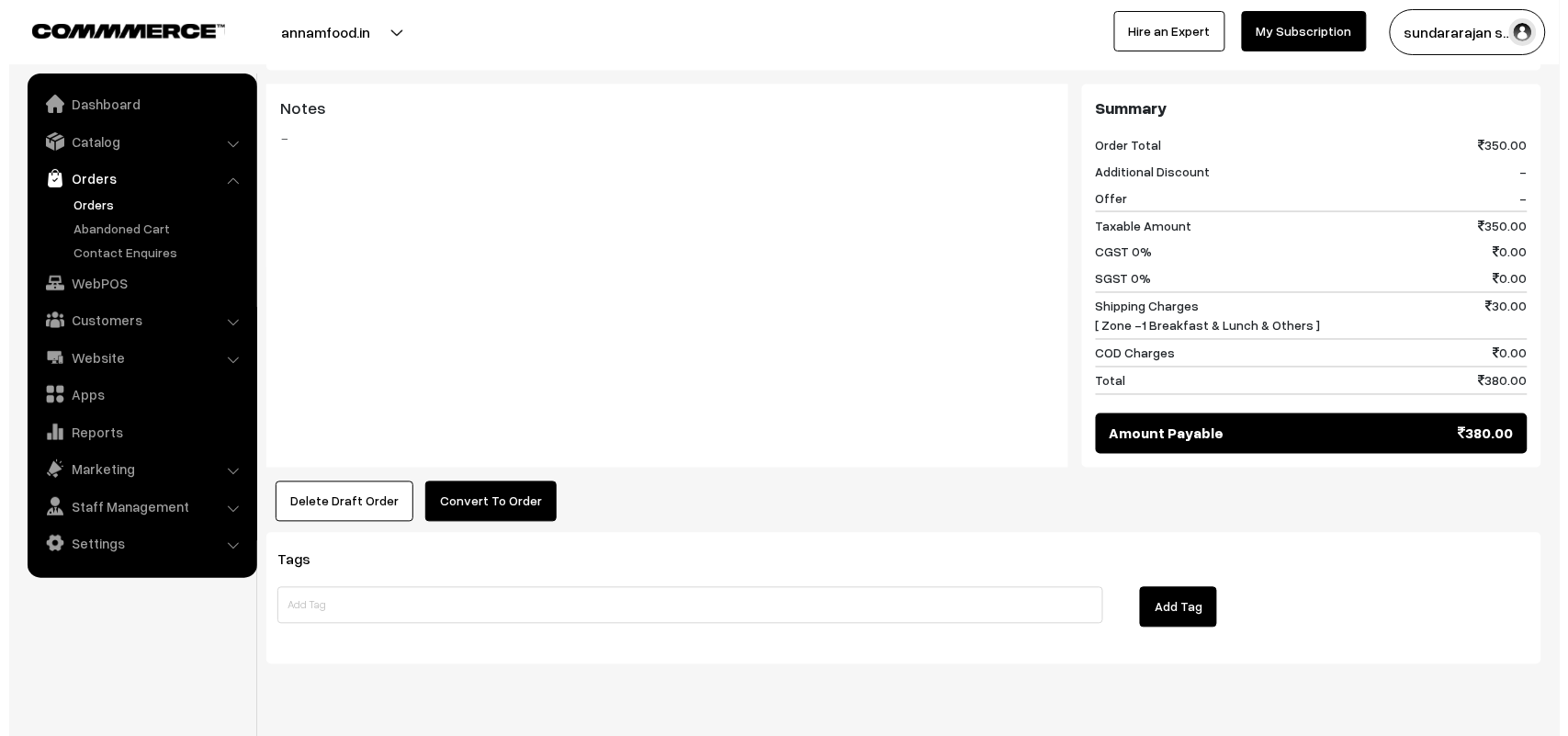 scroll, scrollTop: 816, scrollLeft: 0, axis: vertical 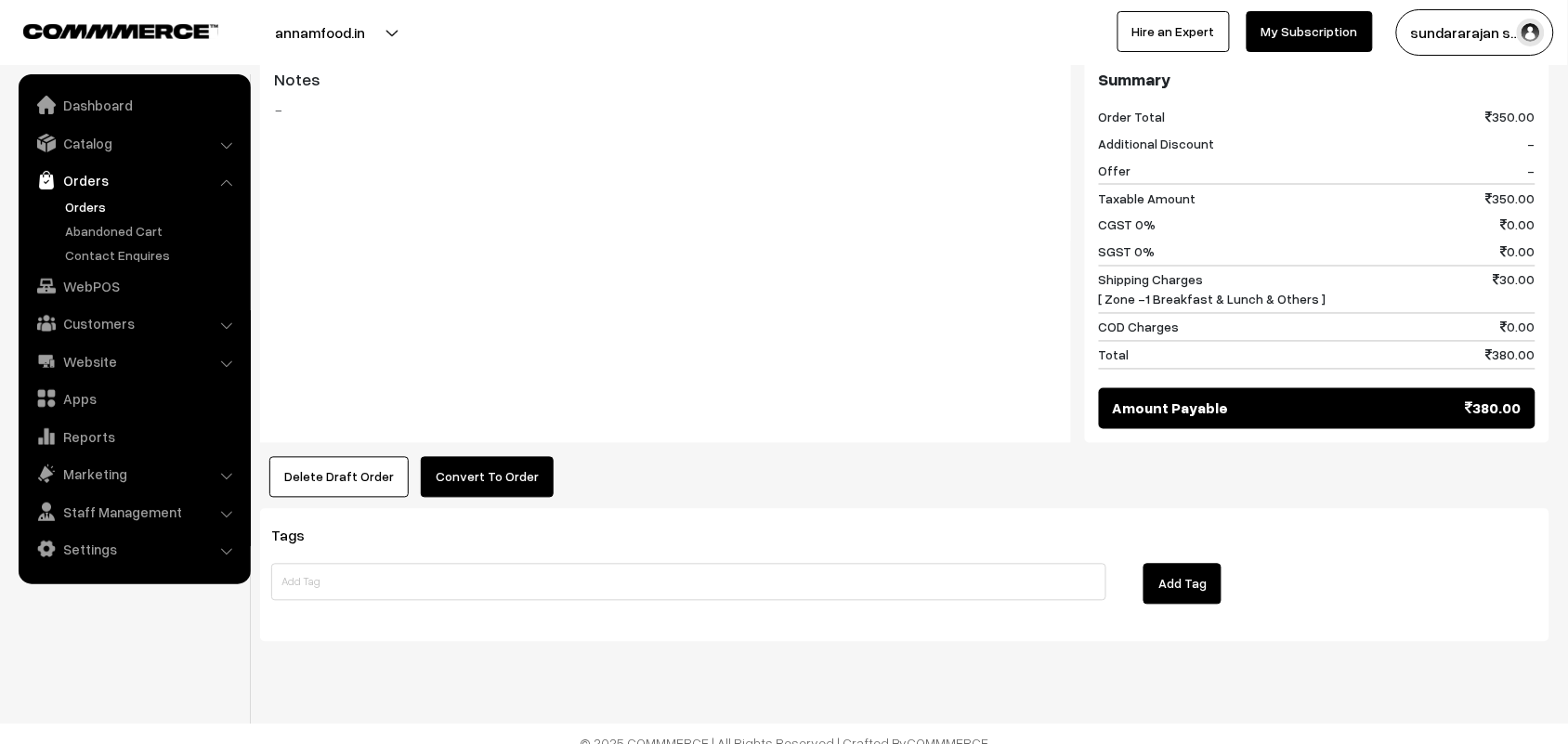click on "Convert To Order" at bounding box center [487, 477] 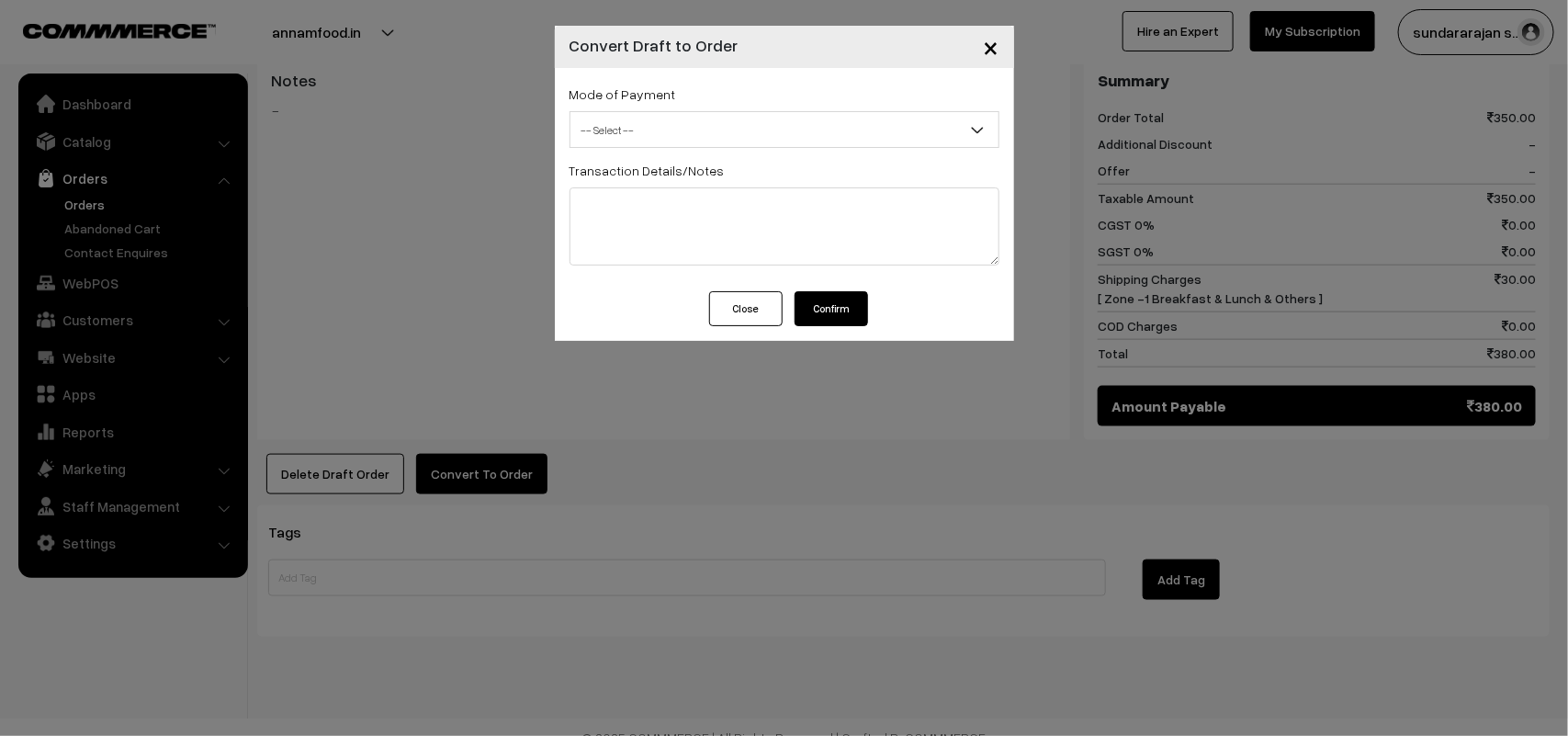 click on "Mode of Payment
-- Select --
COD
Cash
Cheque
-- Select --" at bounding box center (784, 115) 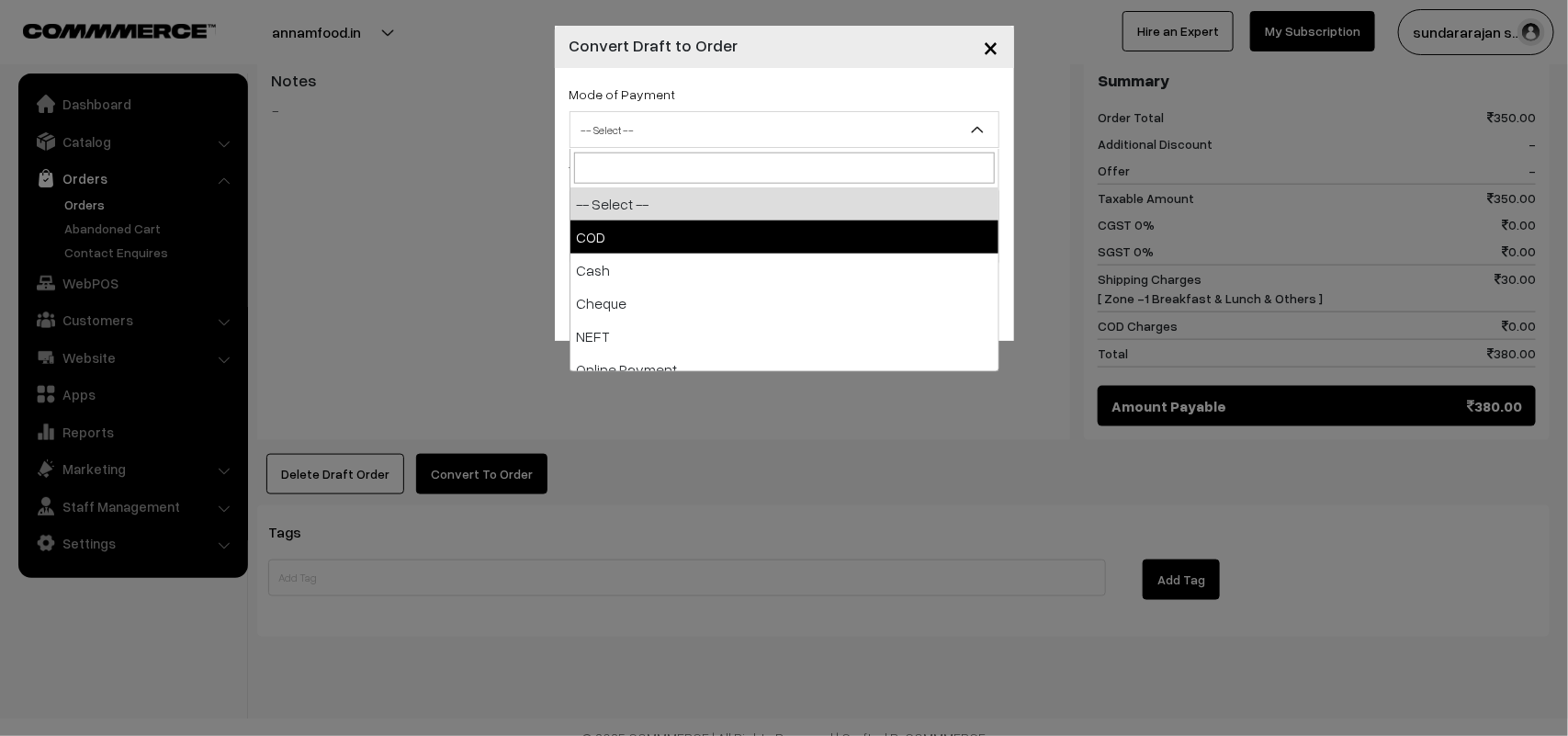 select on "1" 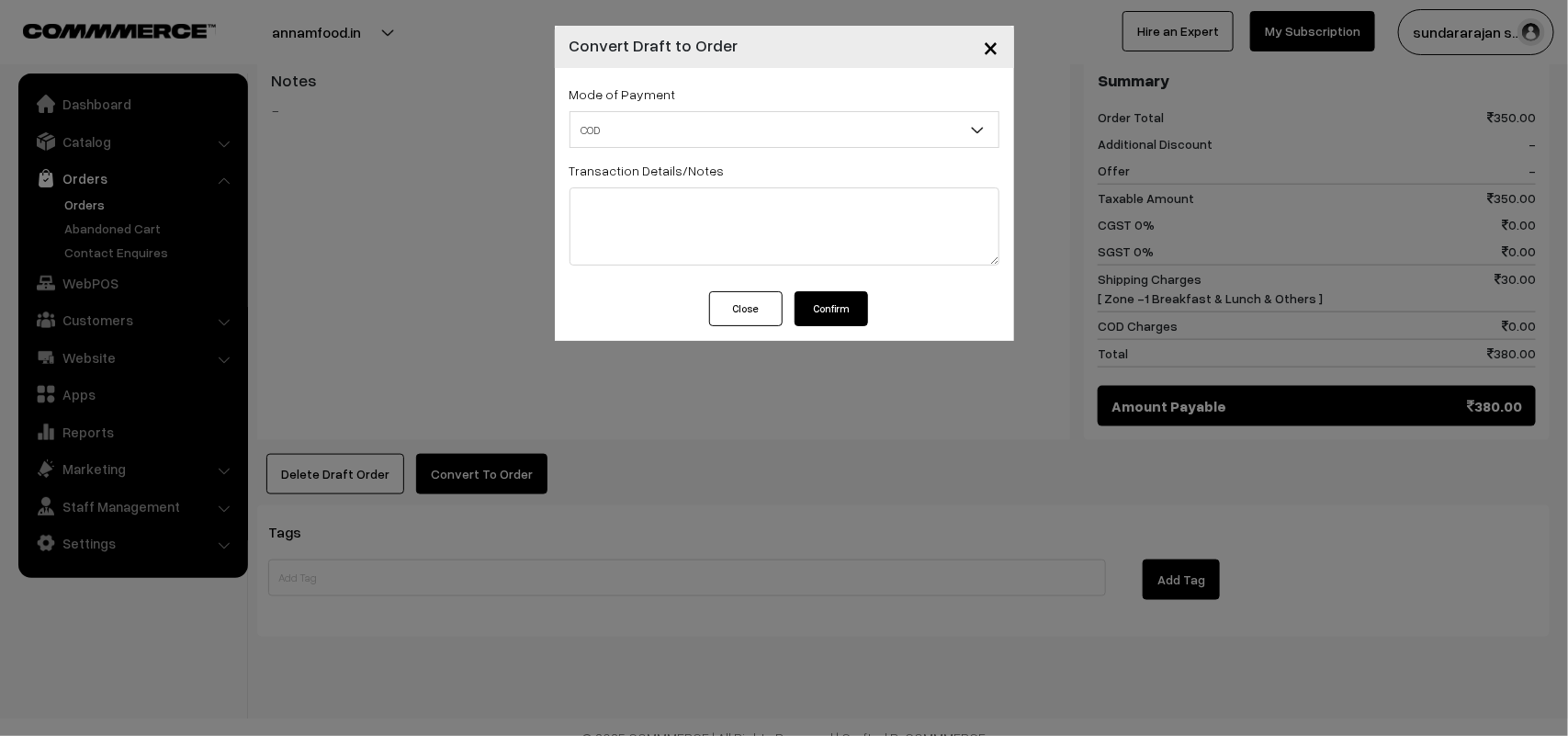 click on "Close
Confirm" at bounding box center [784, 316] 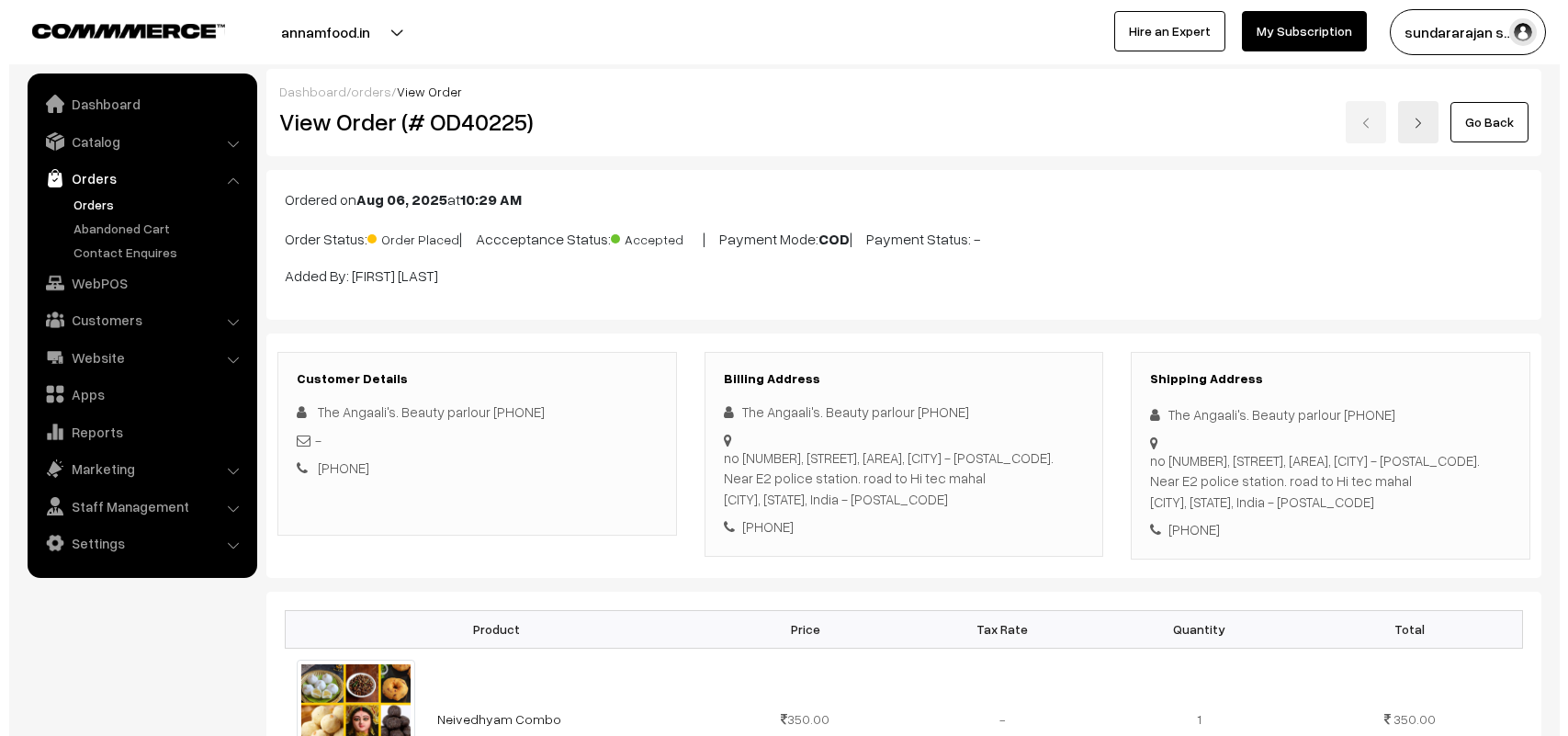 scroll, scrollTop: 816, scrollLeft: 0, axis: vertical 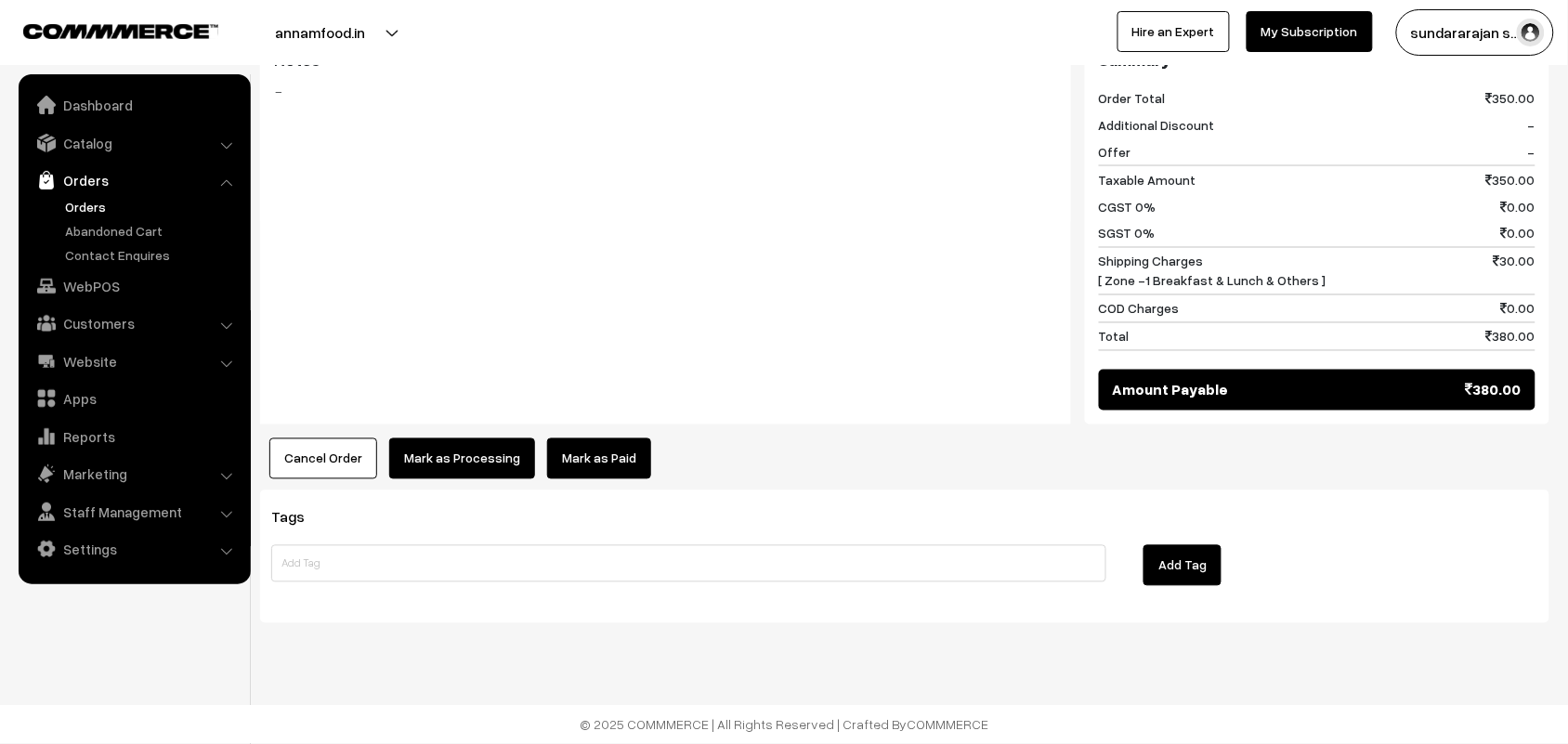 click on "Mark as Processing" at bounding box center [462, 459] 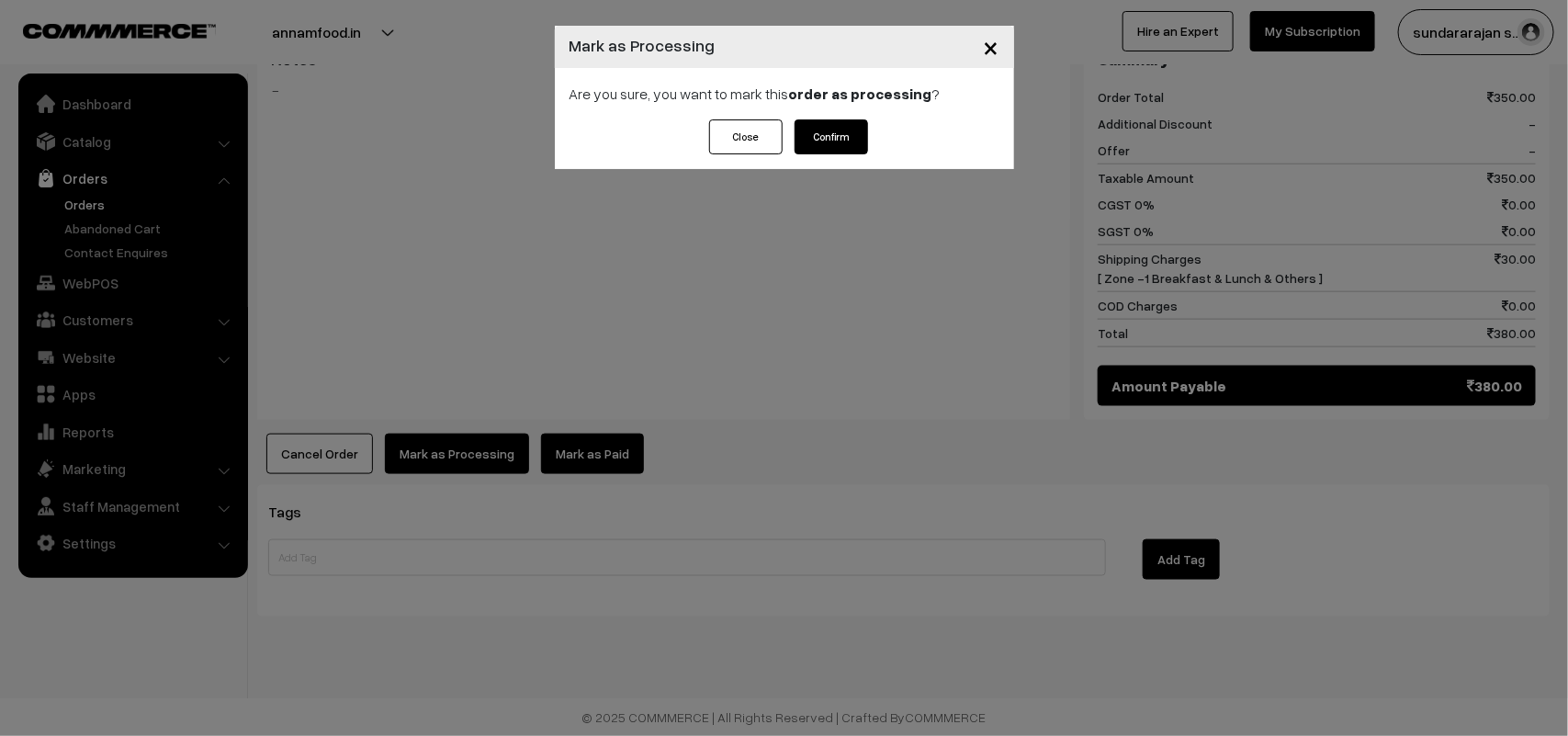 drag, startPoint x: 842, startPoint y: 129, endPoint x: 818, endPoint y: 167, distance: 44.94441 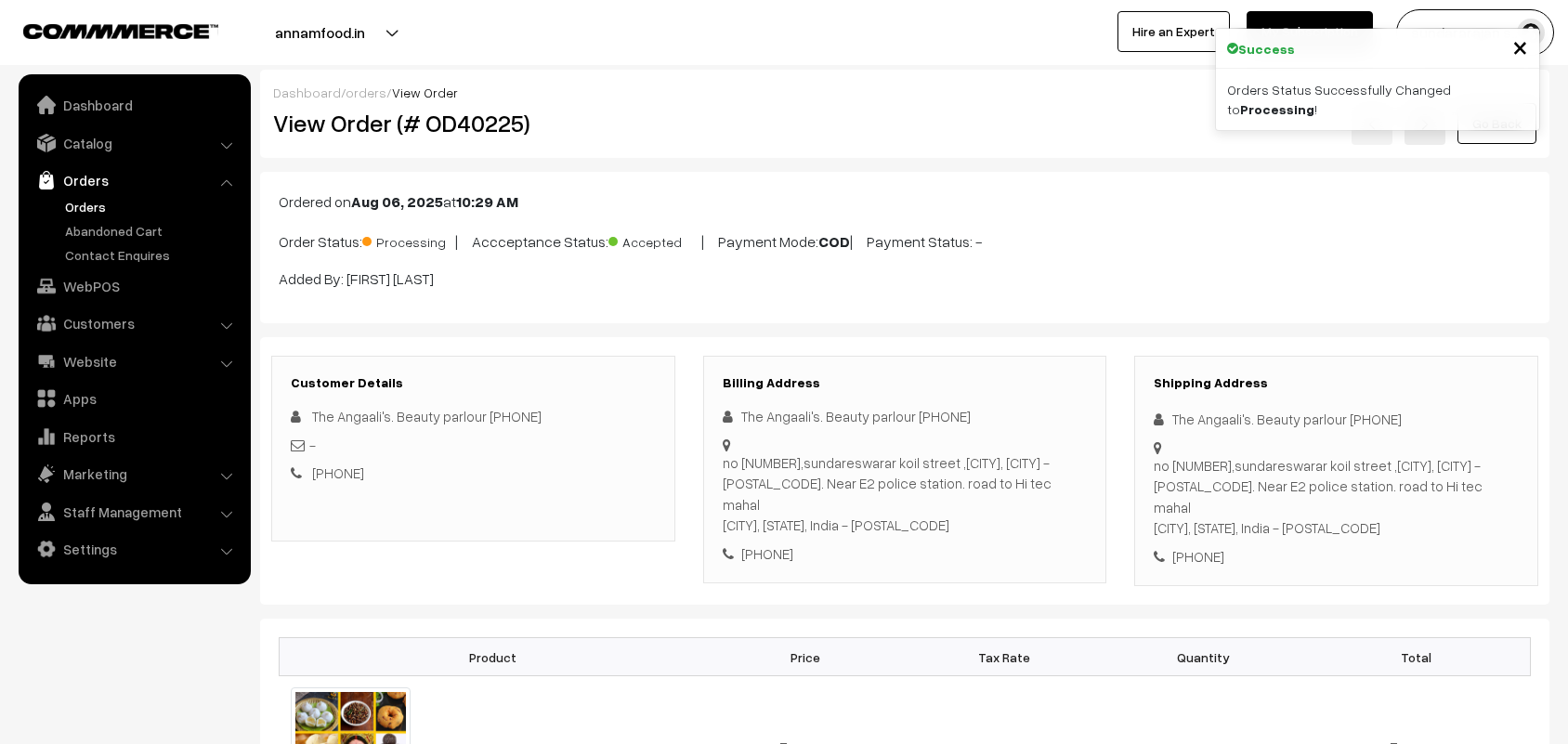 scroll, scrollTop: 0, scrollLeft: 0, axis: both 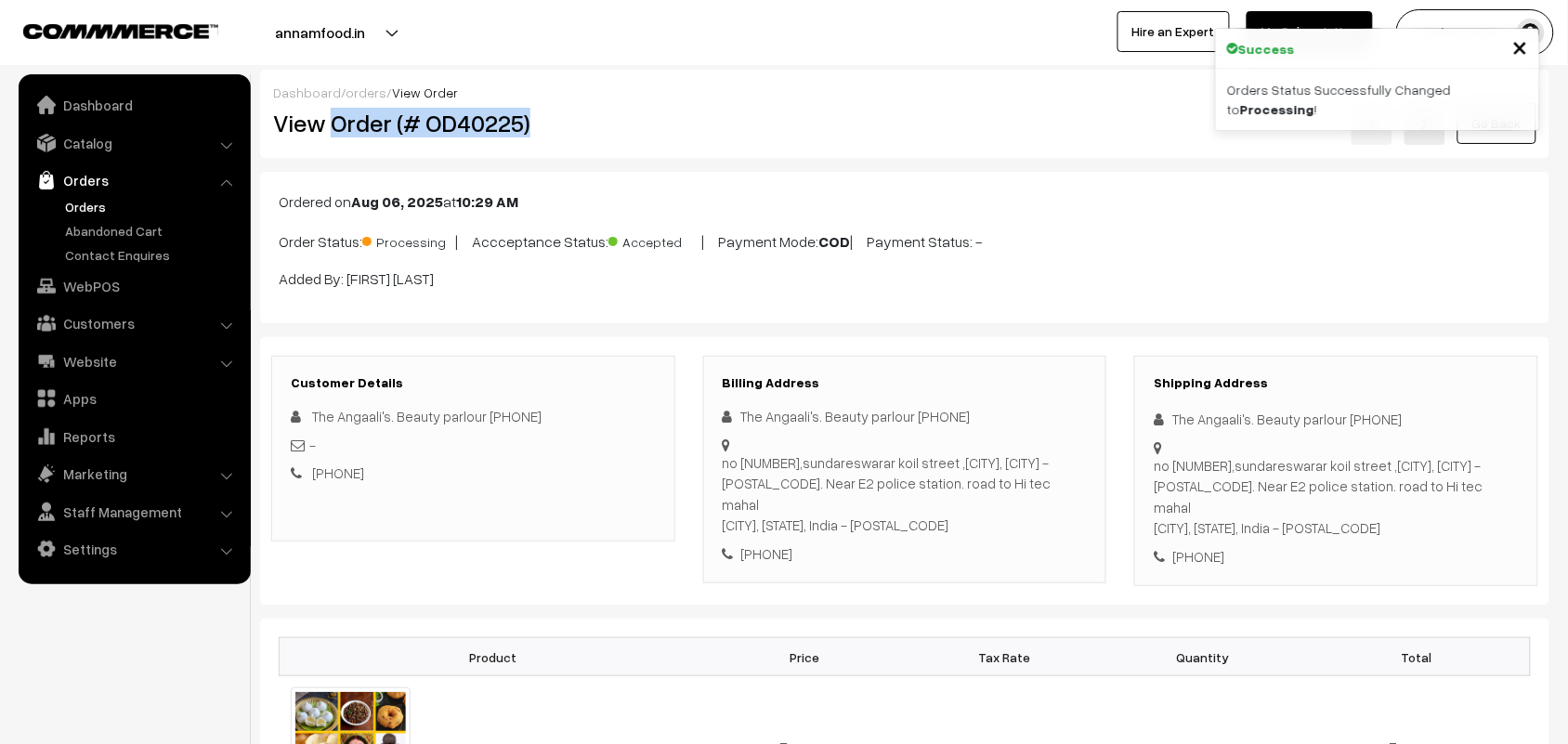 drag, startPoint x: 334, startPoint y: 117, endPoint x: 643, endPoint y: 118, distance: 309.0016 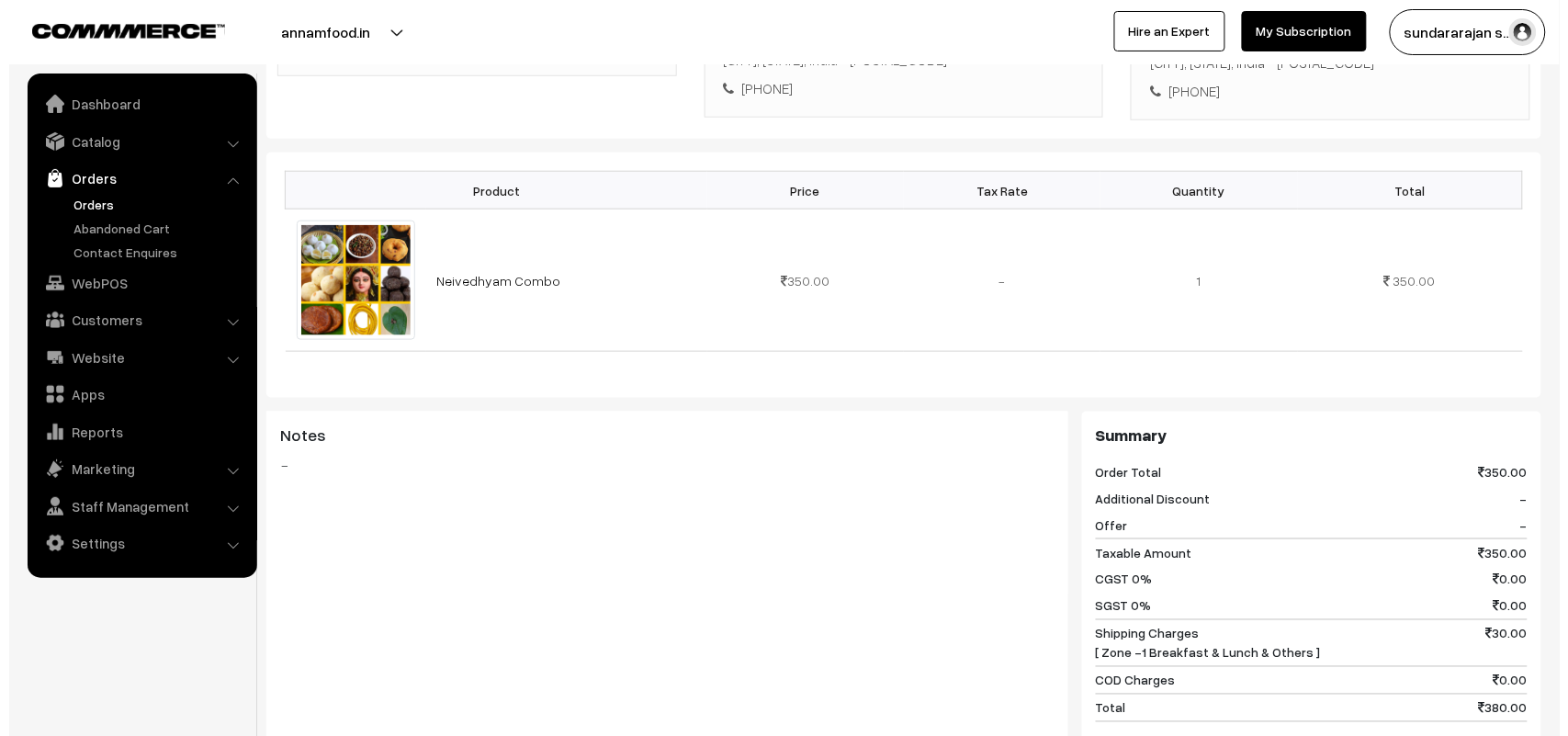 scroll, scrollTop: 816, scrollLeft: 0, axis: vertical 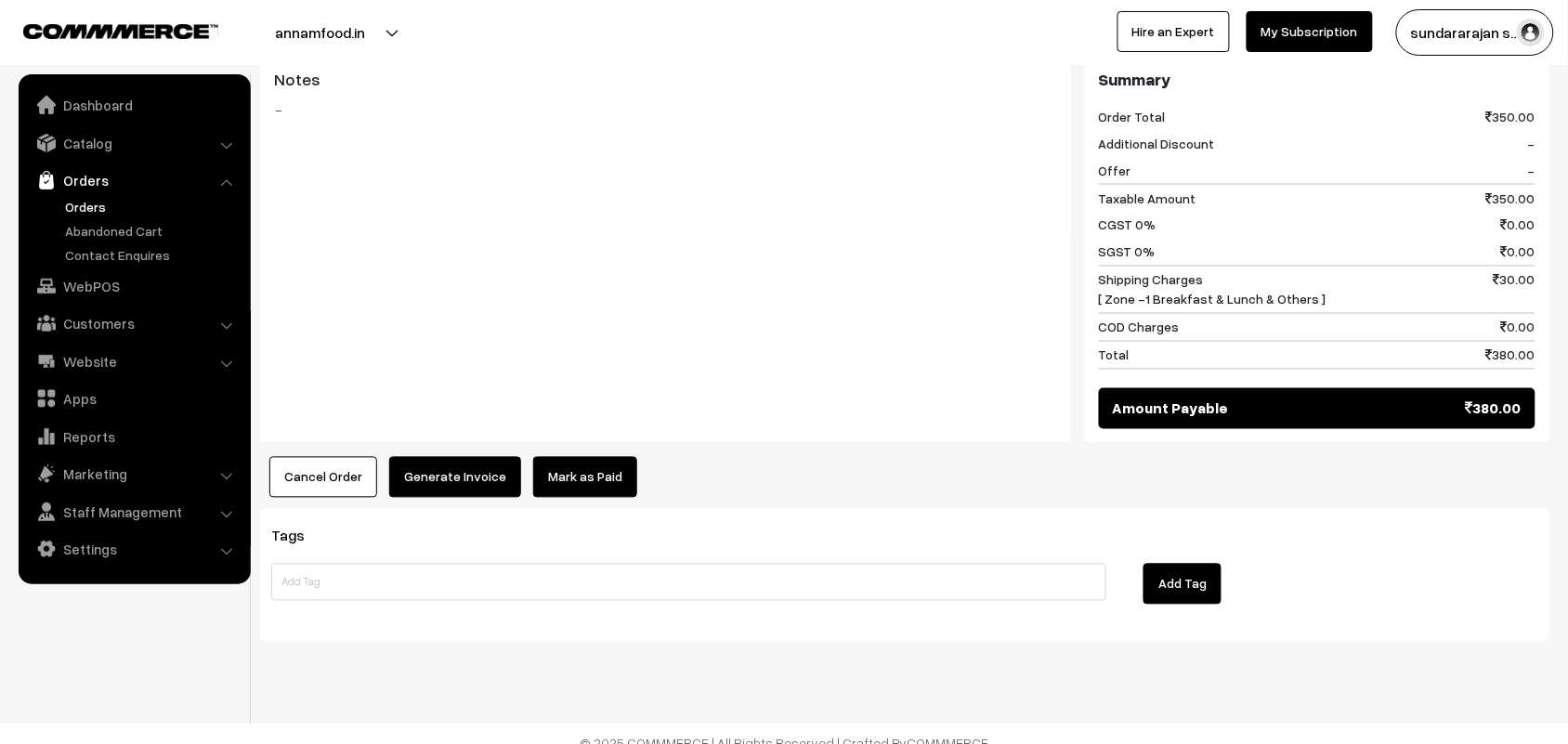 click on "Generate Invoice" at bounding box center [455, 477] 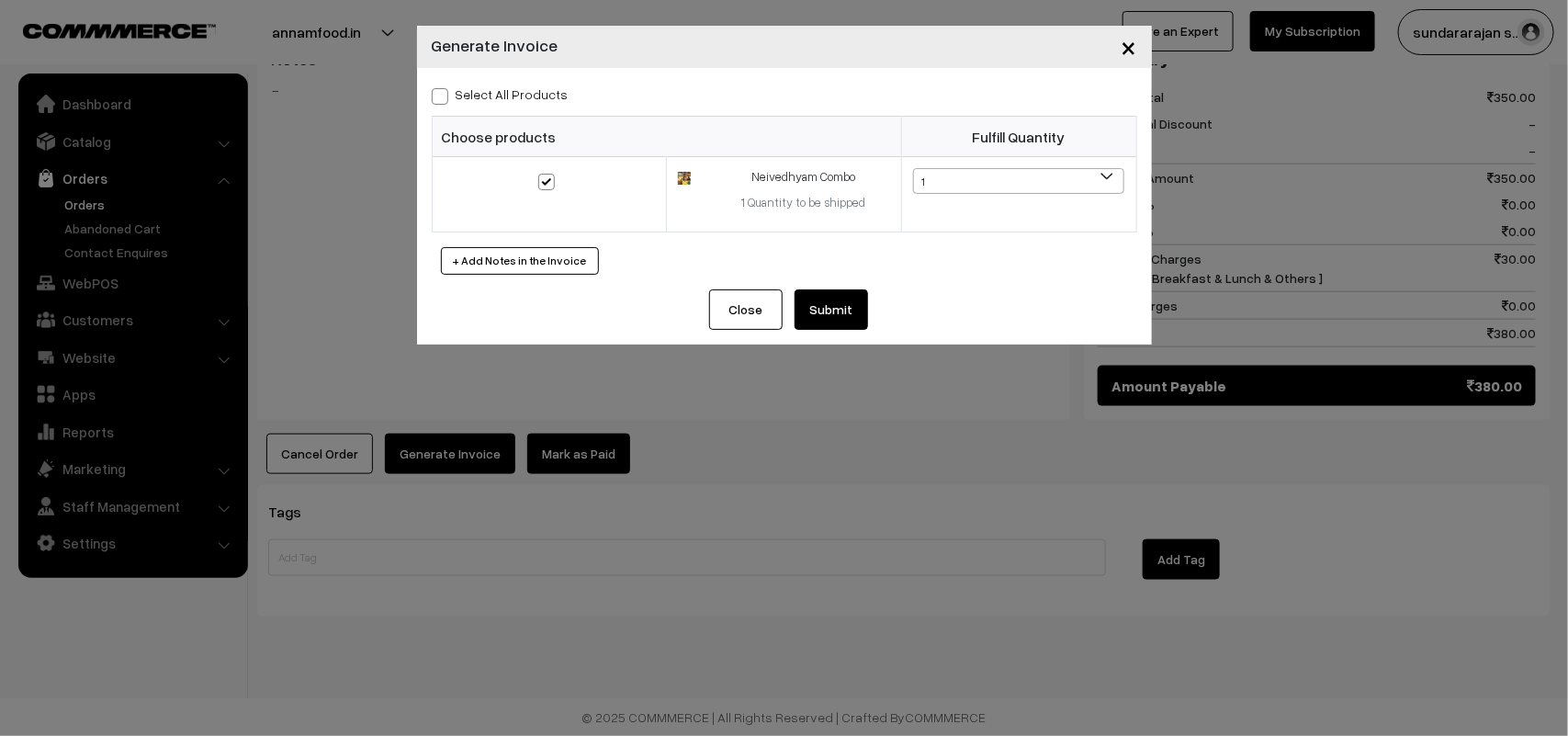 click on "Select All Products" at bounding box center [500, 94] 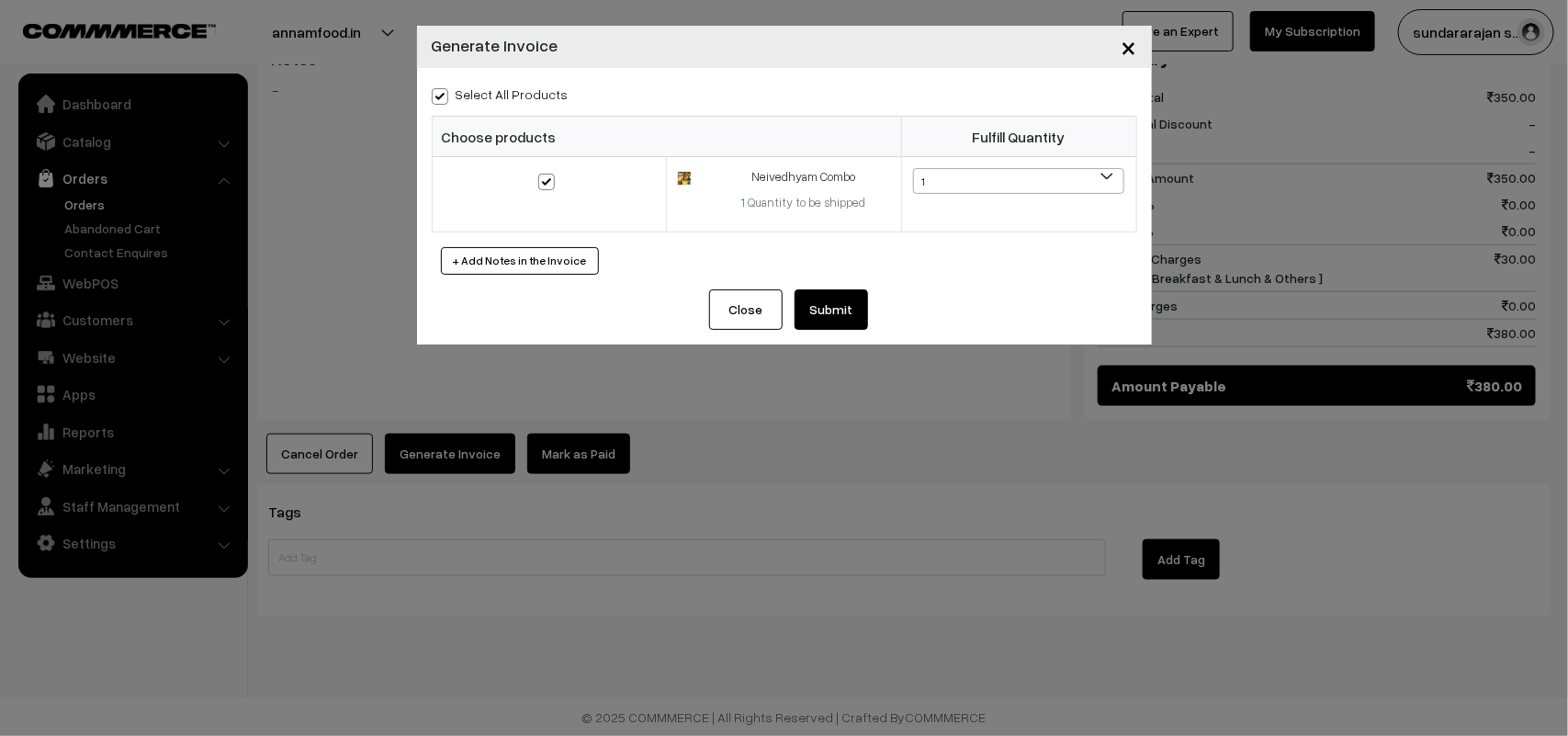 click on "Submit" at bounding box center [831, 310] 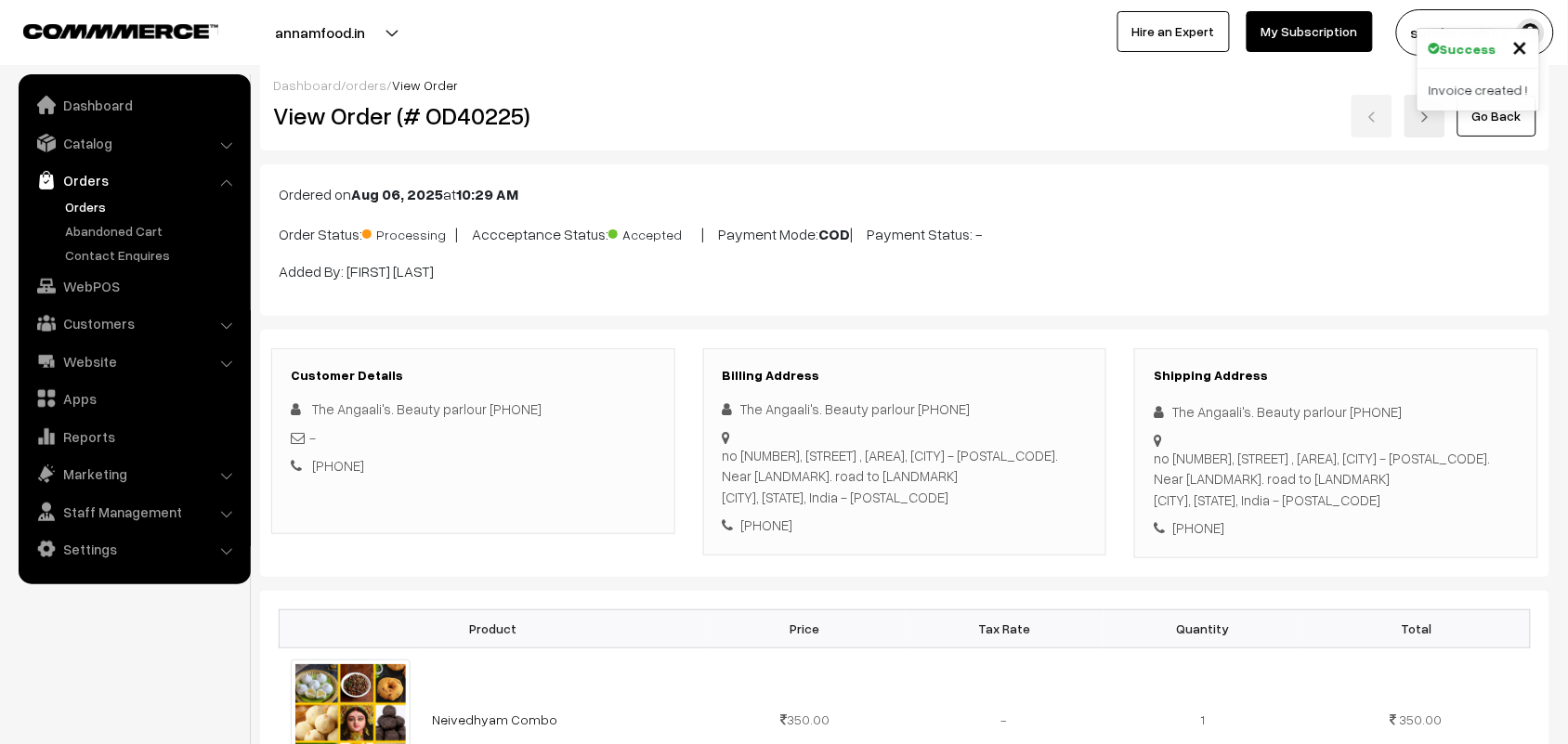 scroll, scrollTop: 0, scrollLeft: 0, axis: both 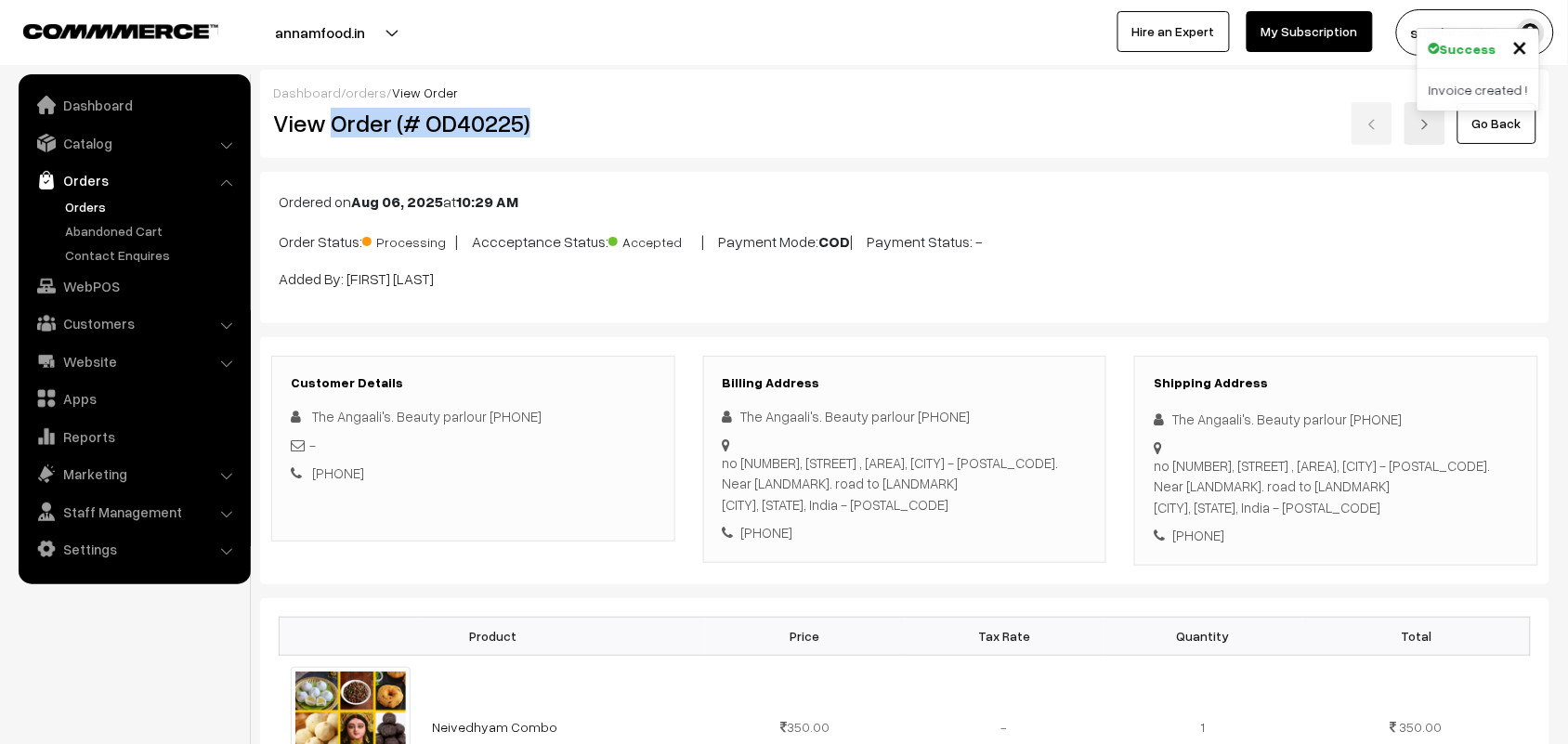 drag, startPoint x: 425, startPoint y: 127, endPoint x: 618, endPoint y: 126, distance: 193.00259 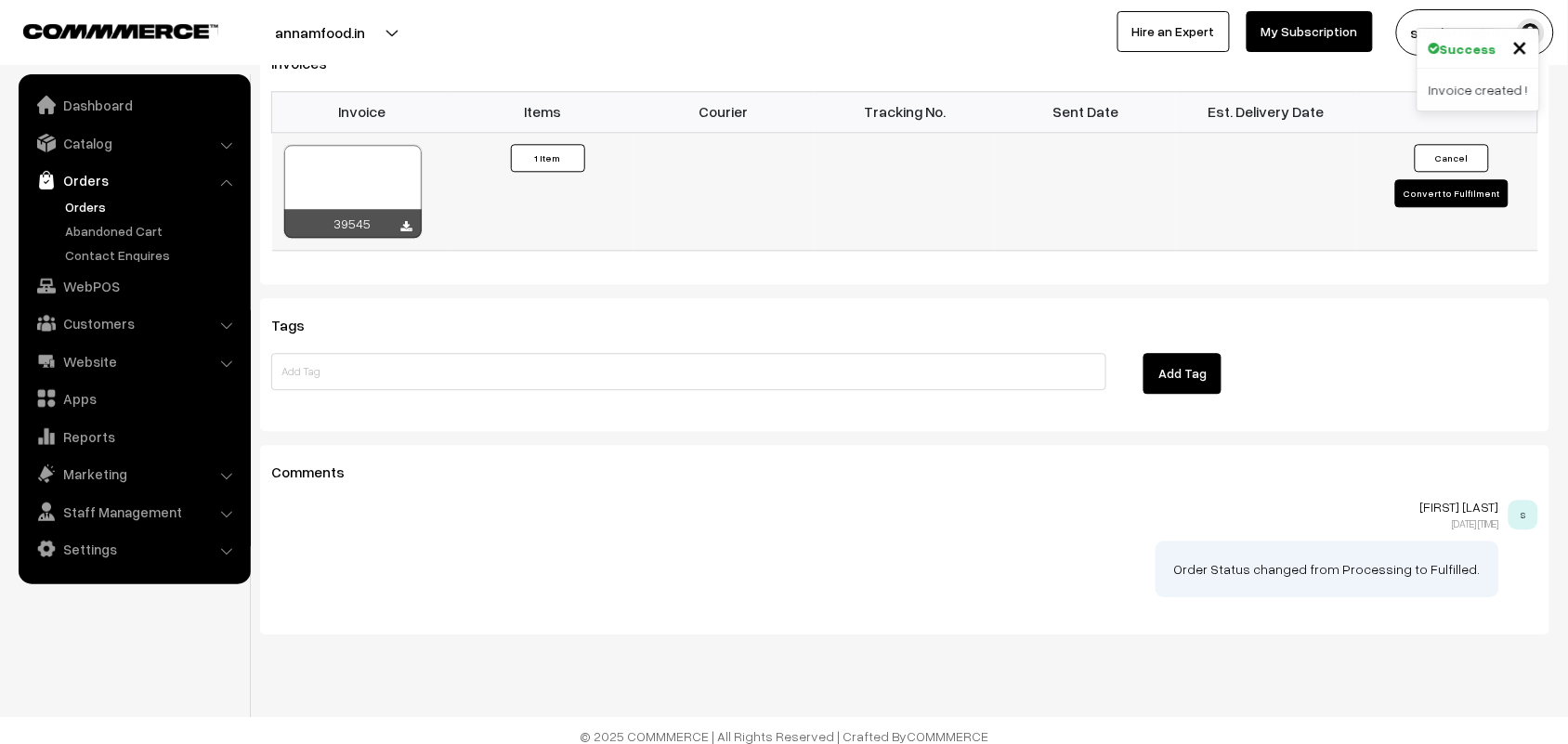 scroll, scrollTop: 813, scrollLeft: 0, axis: vertical 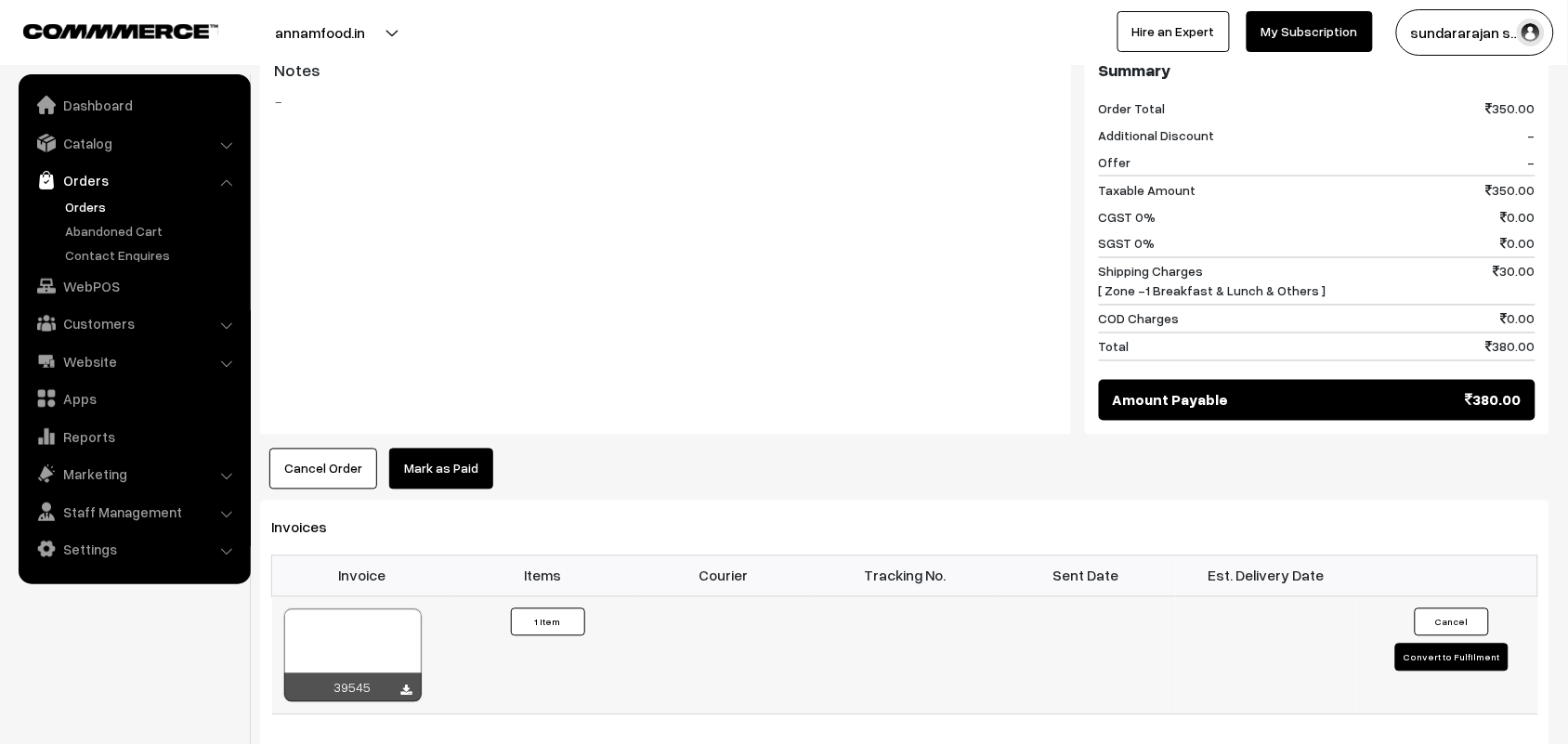click at bounding box center [353, 656] 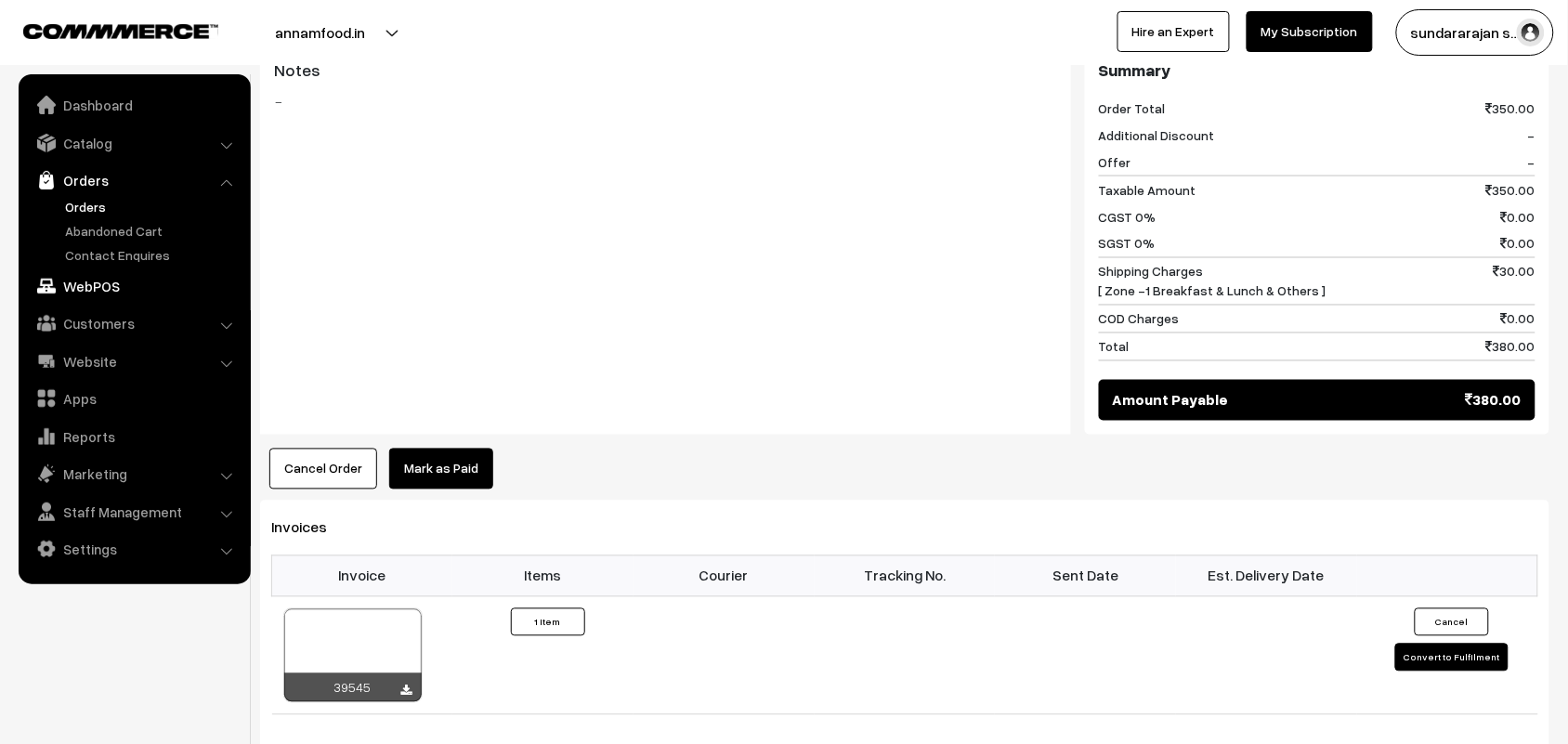 click on "WebPOS" at bounding box center [134, 286] 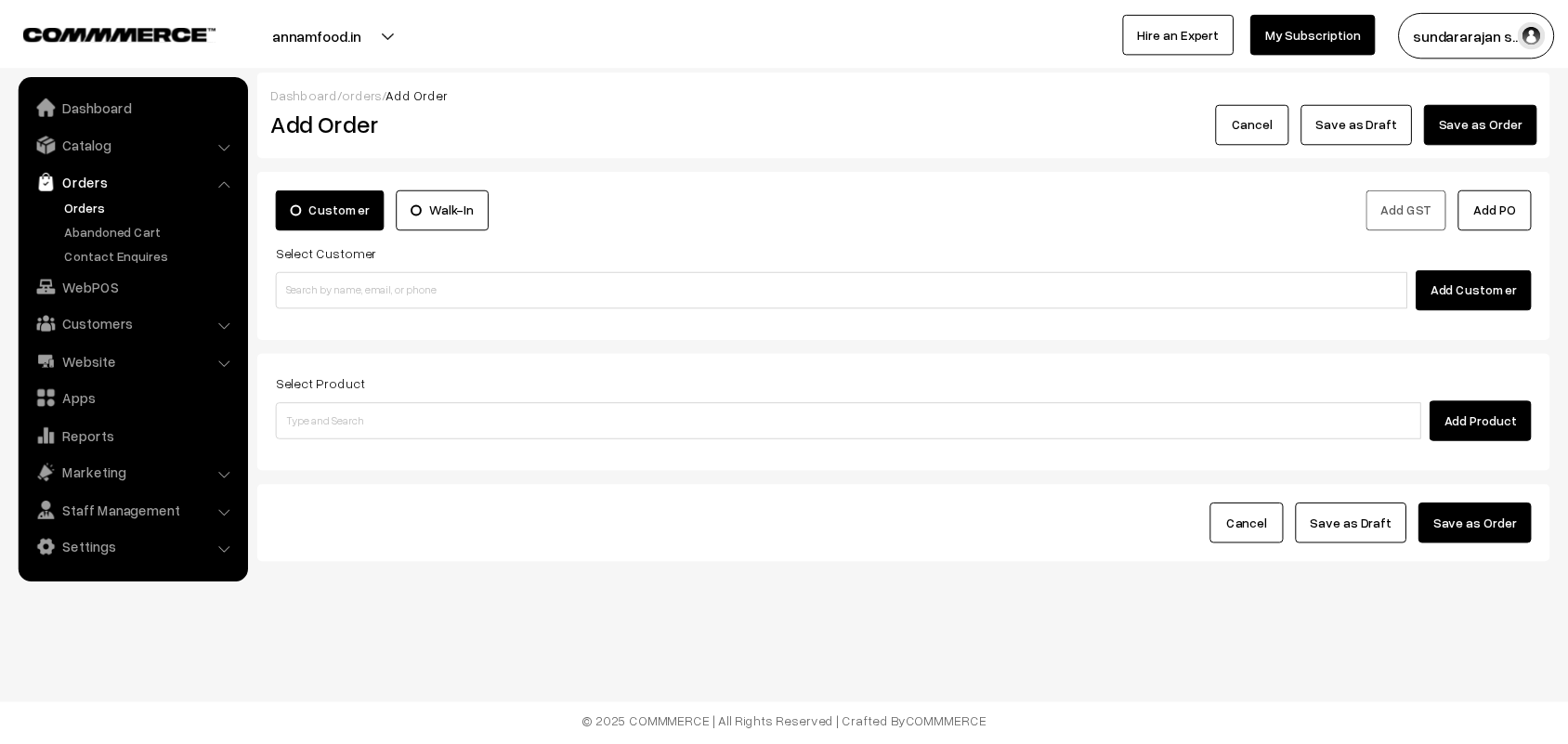 scroll, scrollTop: 0, scrollLeft: 0, axis: both 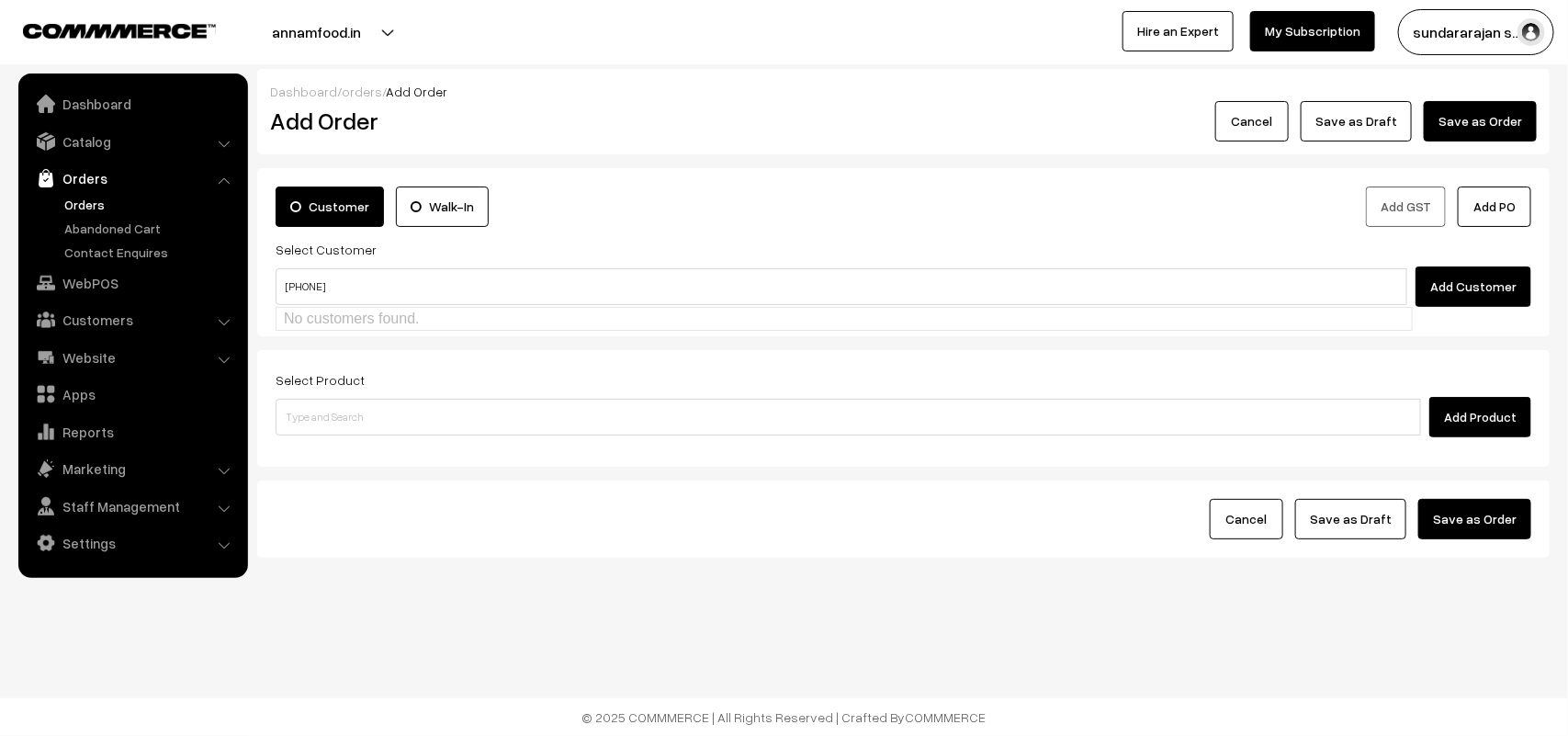 click on "98845 18491" at bounding box center [841, 287] 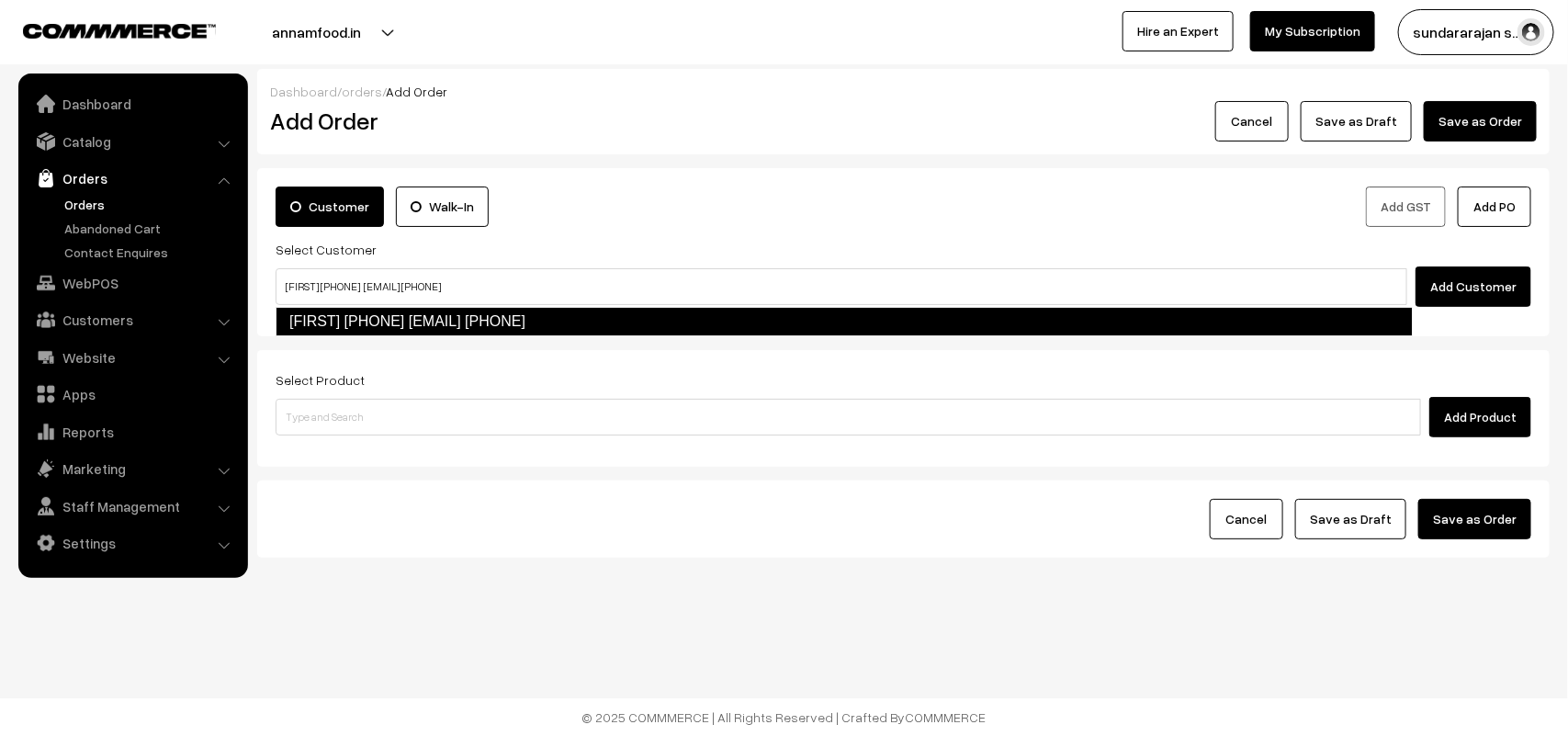 type on "Karthik 98845 18491  [test940@gmail.com] [9884518491]" 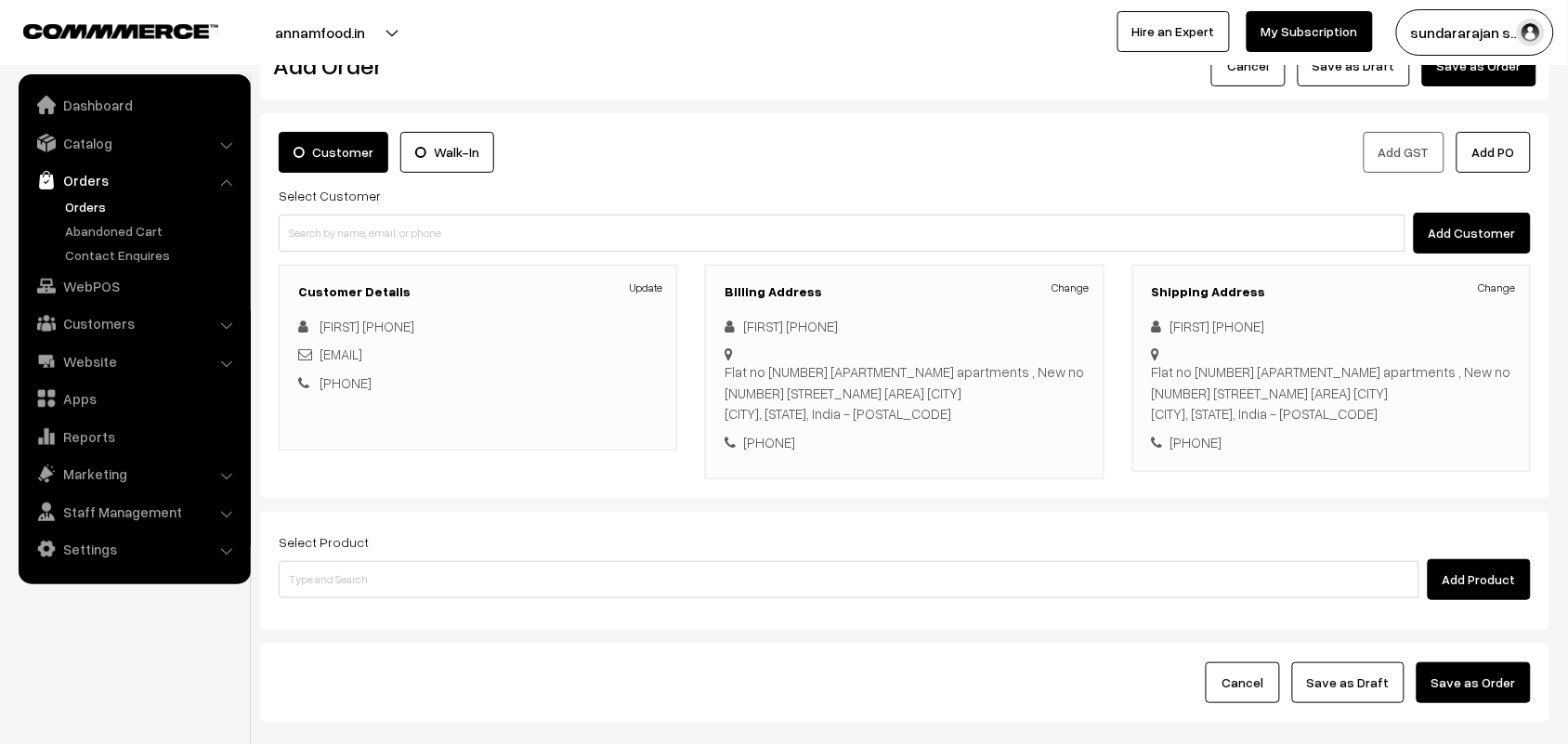 scroll, scrollTop: 173, scrollLeft: 0, axis: vertical 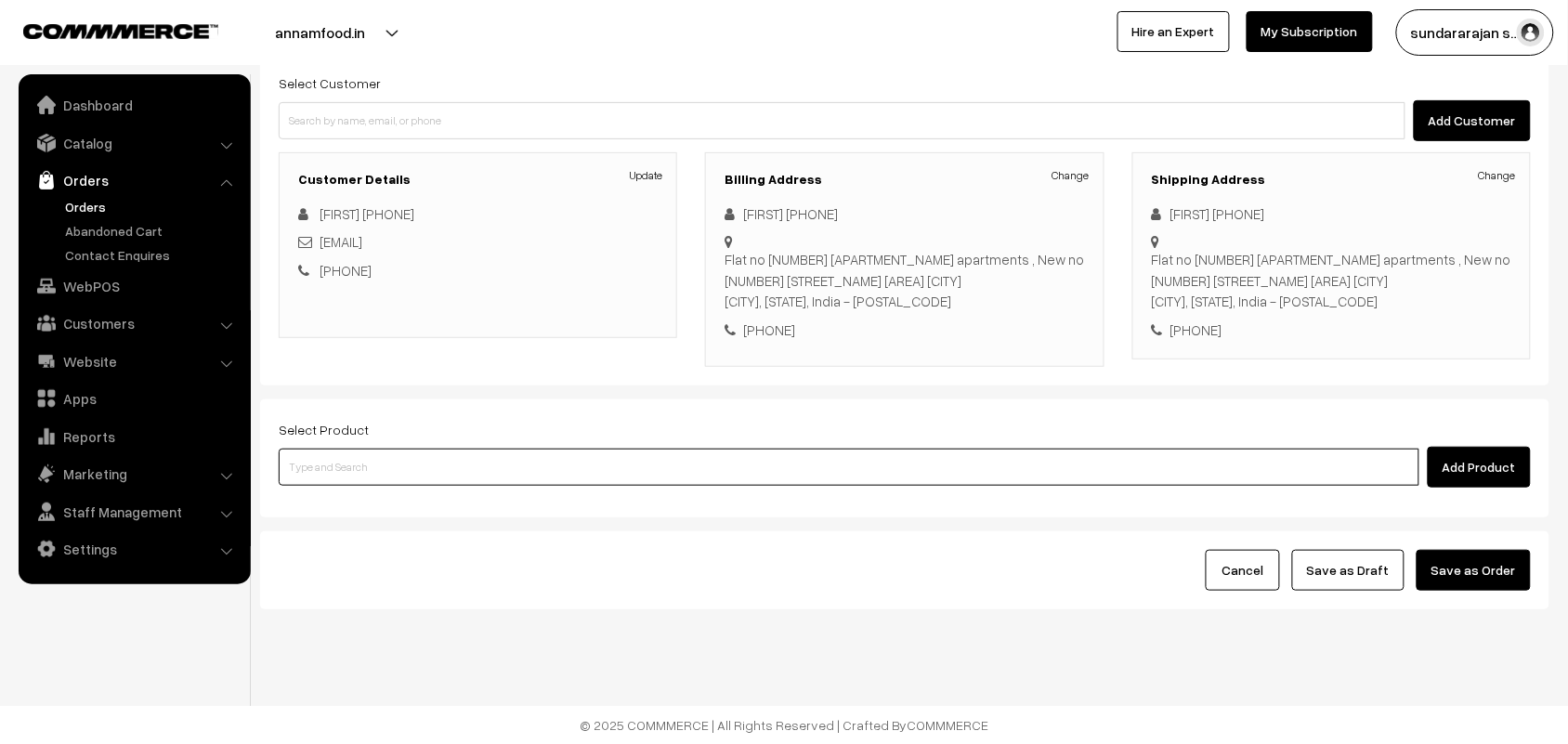 click at bounding box center [849, 467] 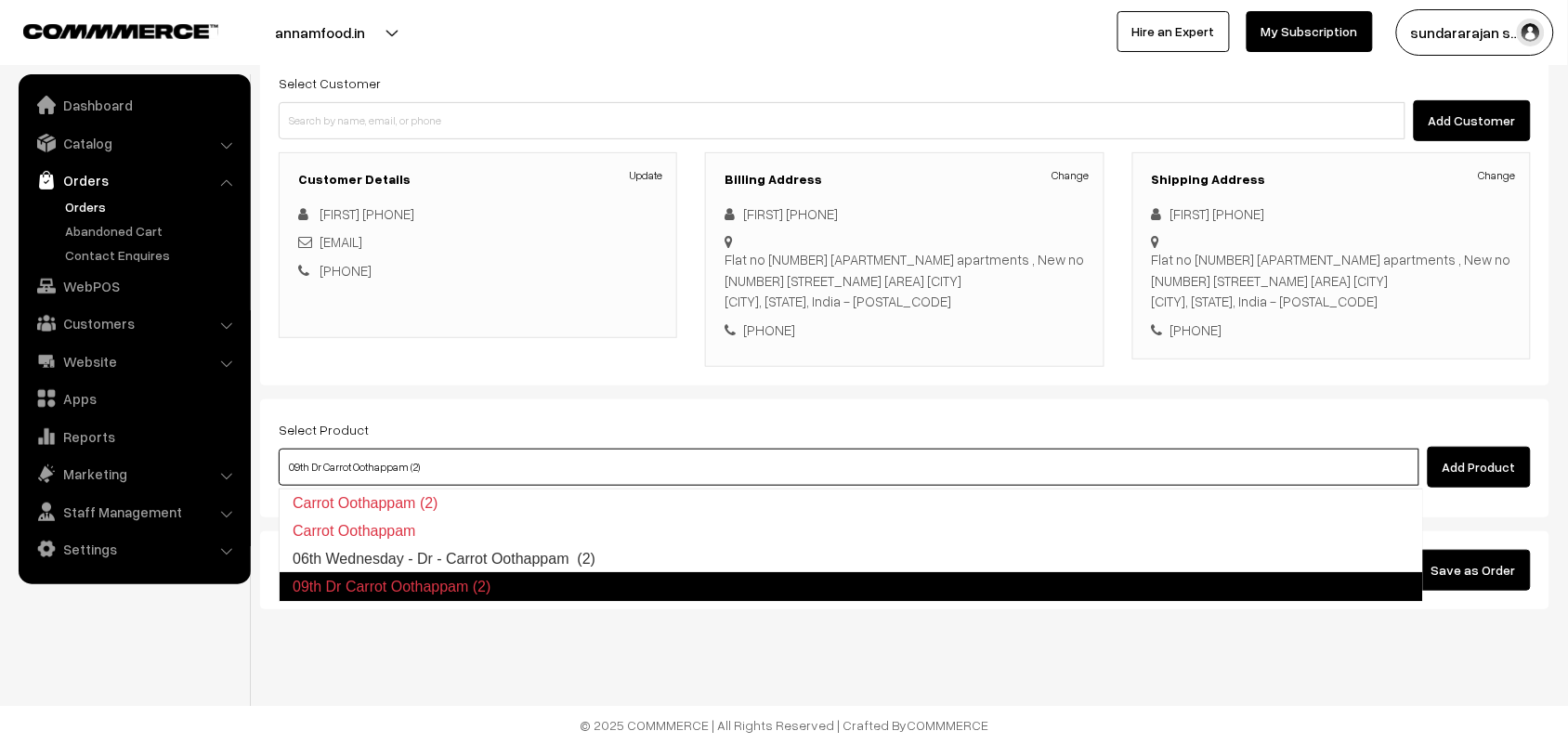 type on "06th Wednesday - Dr - Carrot Oothappam  (2)" 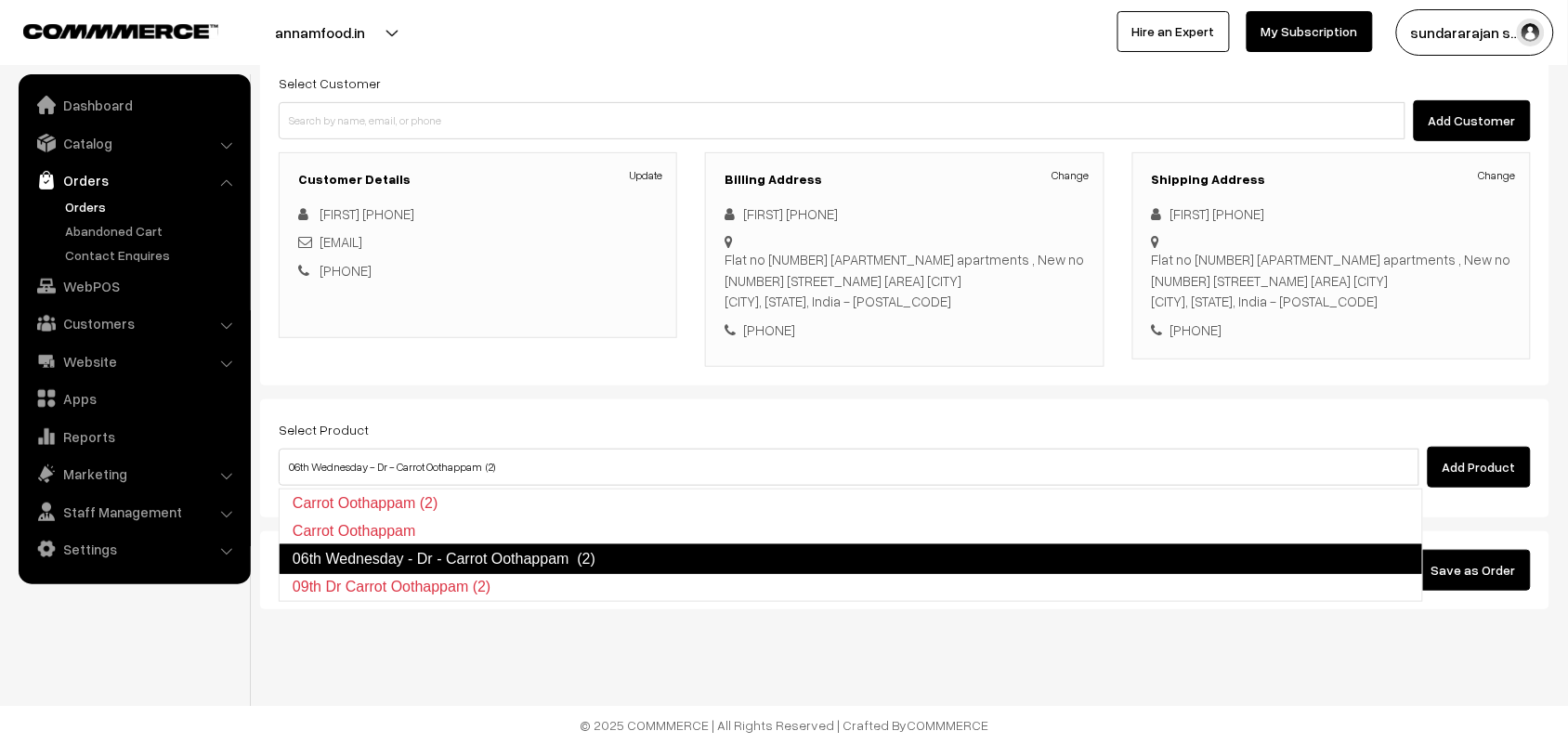 type 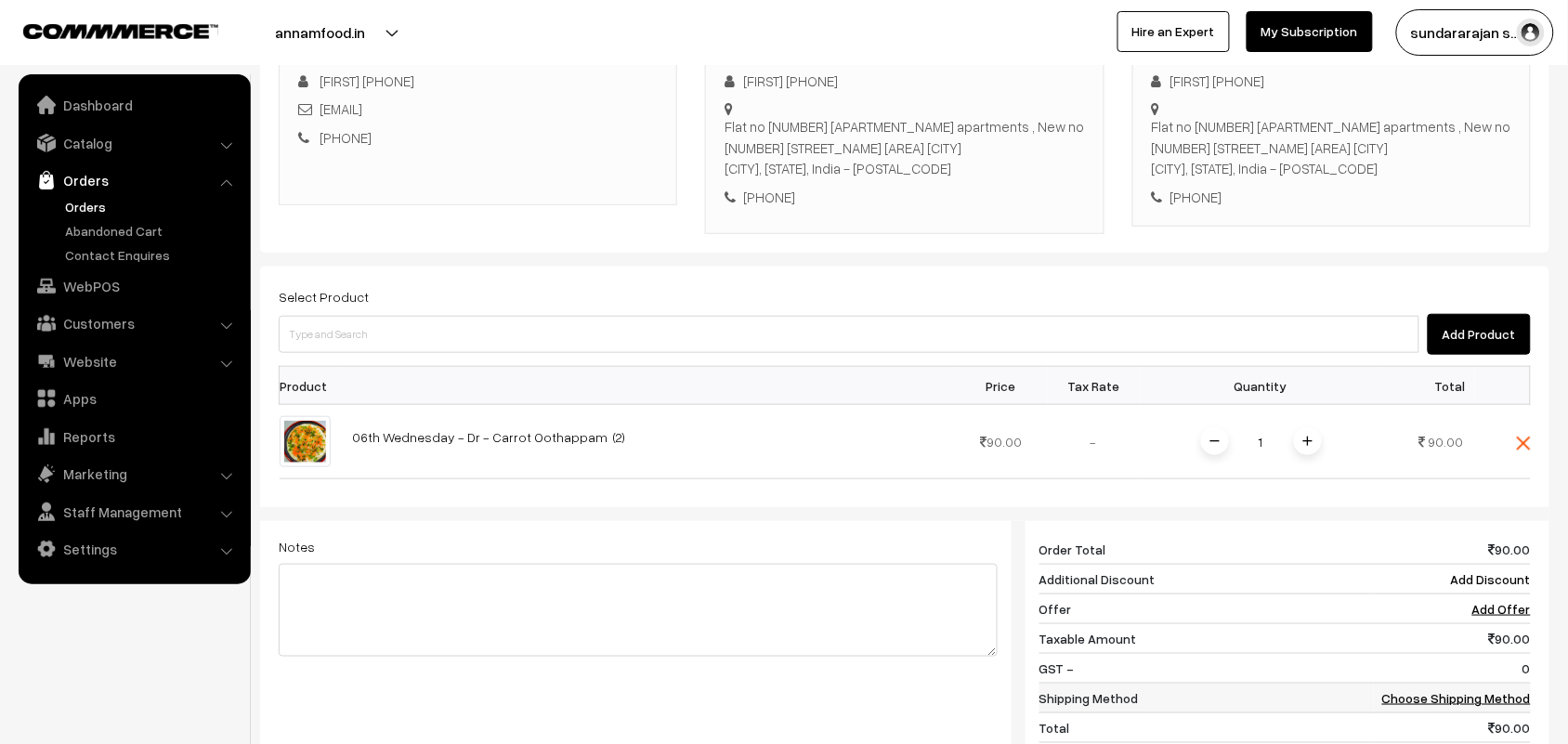 scroll, scrollTop: 607, scrollLeft: 0, axis: vertical 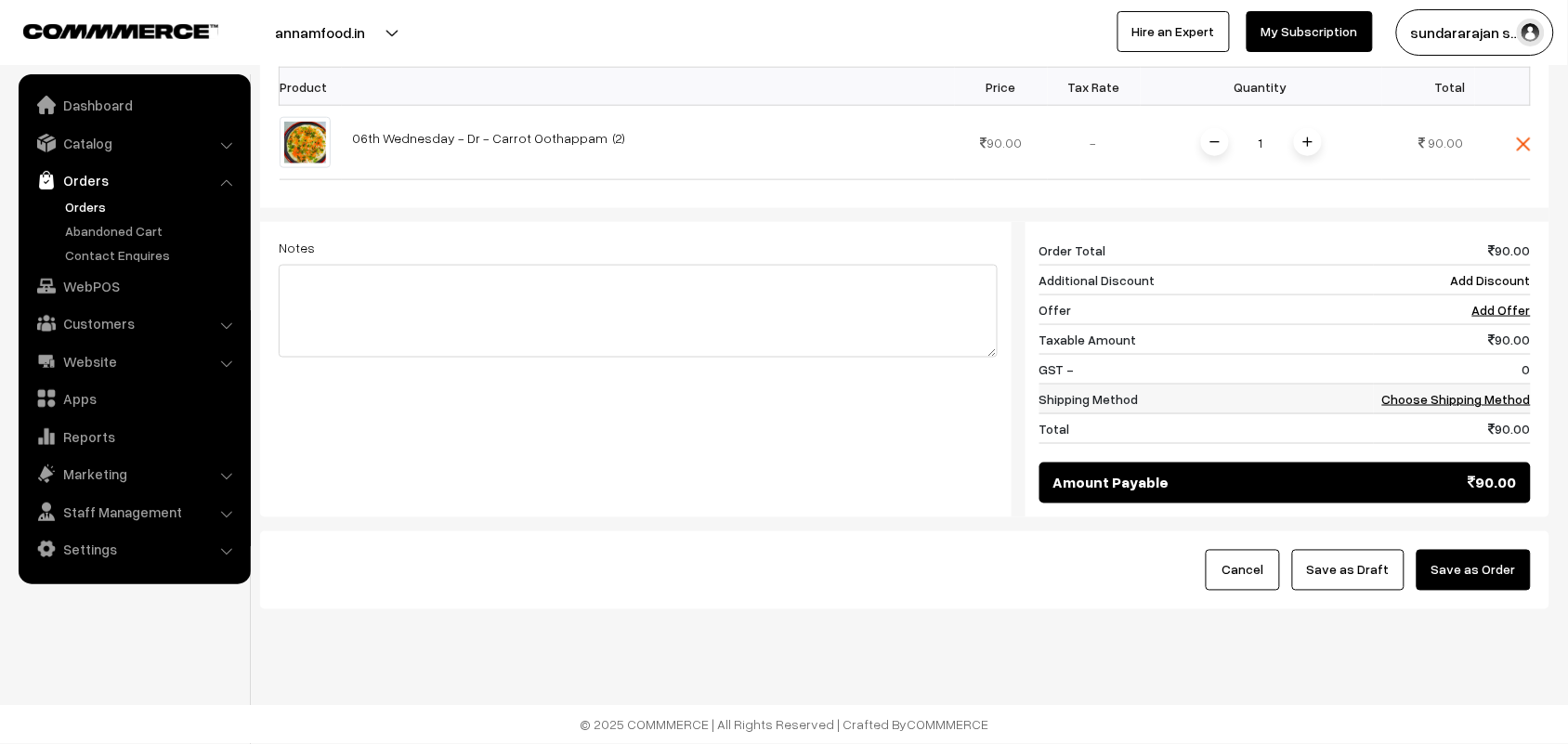 click on "Choose Shipping Method" at bounding box center (1457, 398) 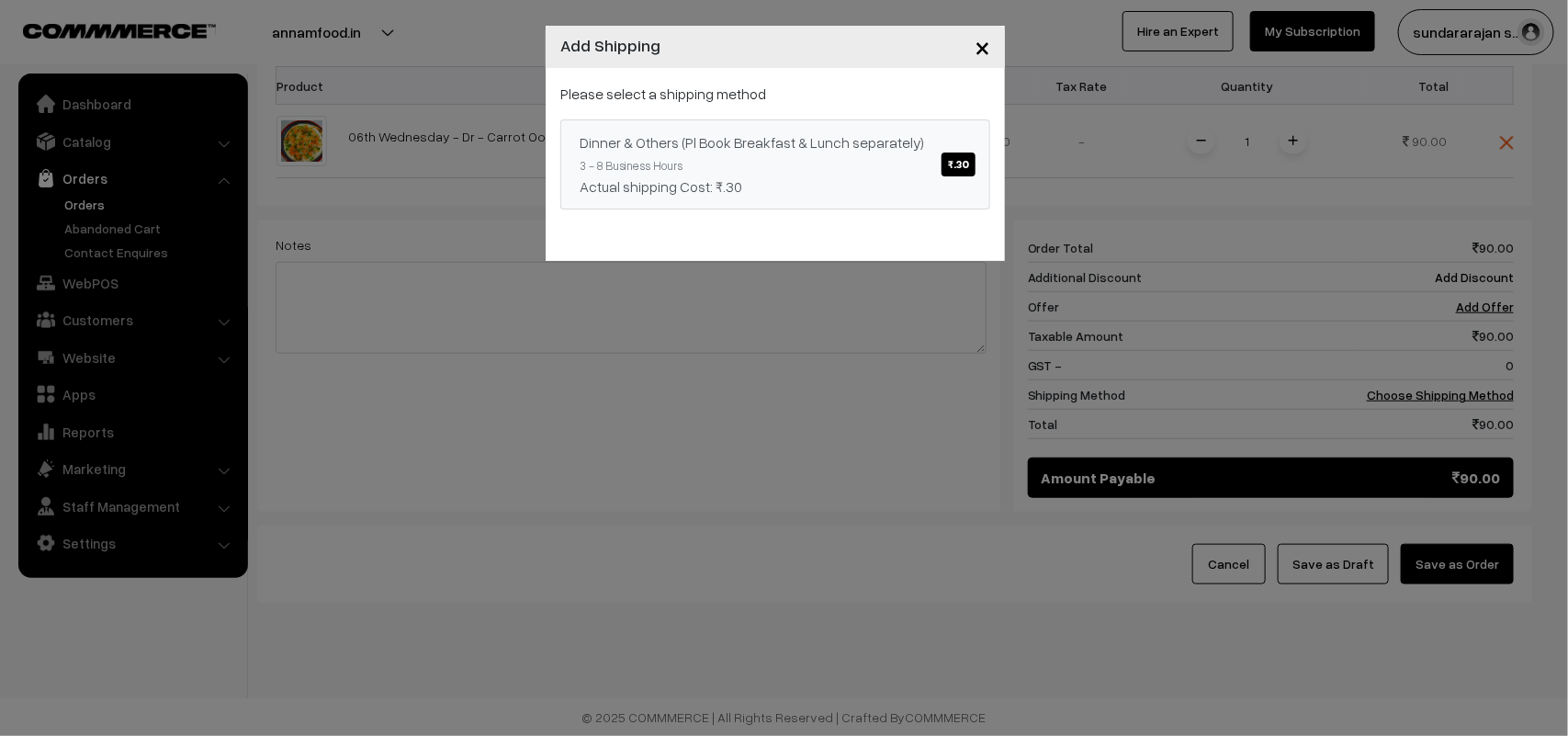 click on "Dinner & Others  (Pl Book Breakfast & Lunch separately)
₹.30" at bounding box center (775, 142) 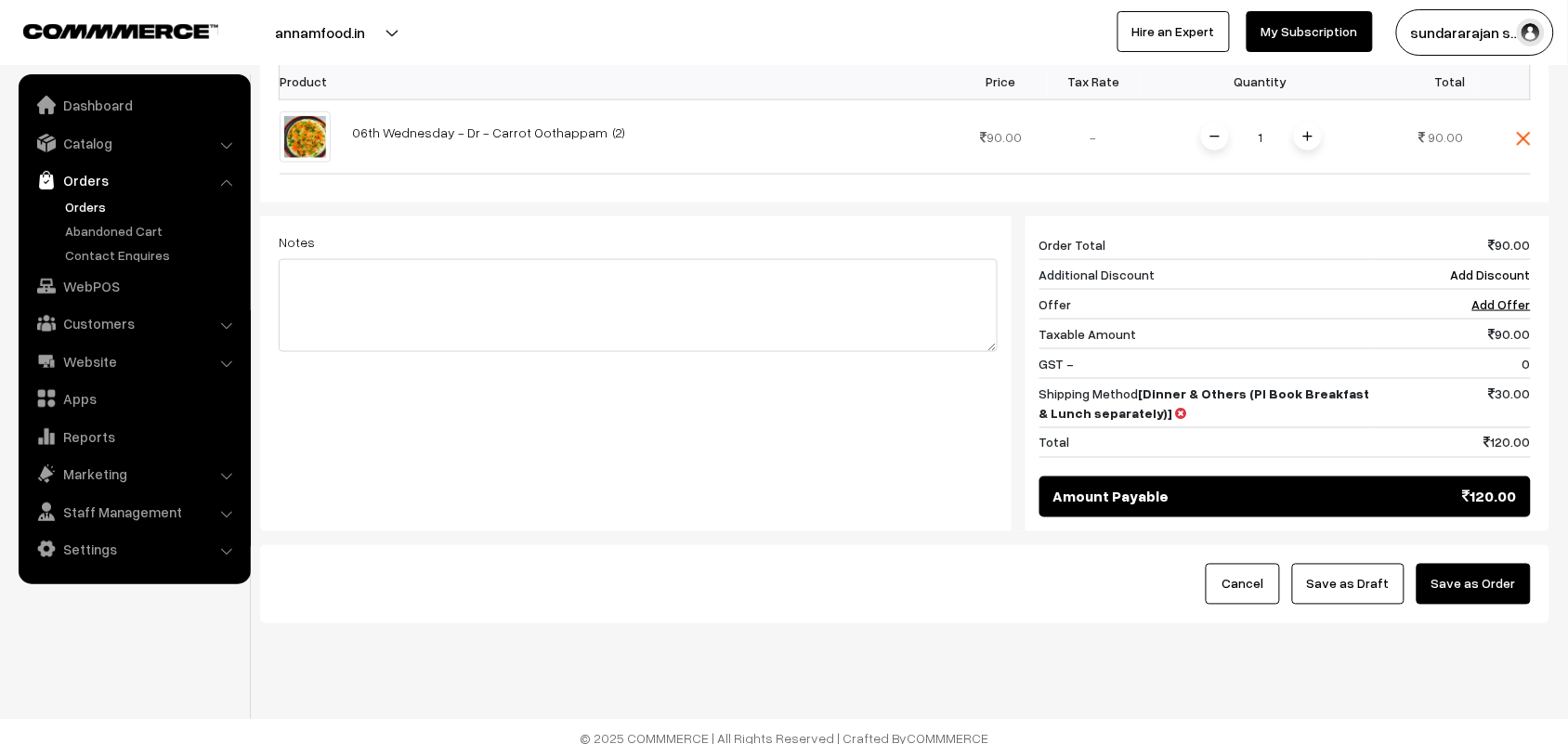 click on "Save as Draft" at bounding box center [1348, 584] 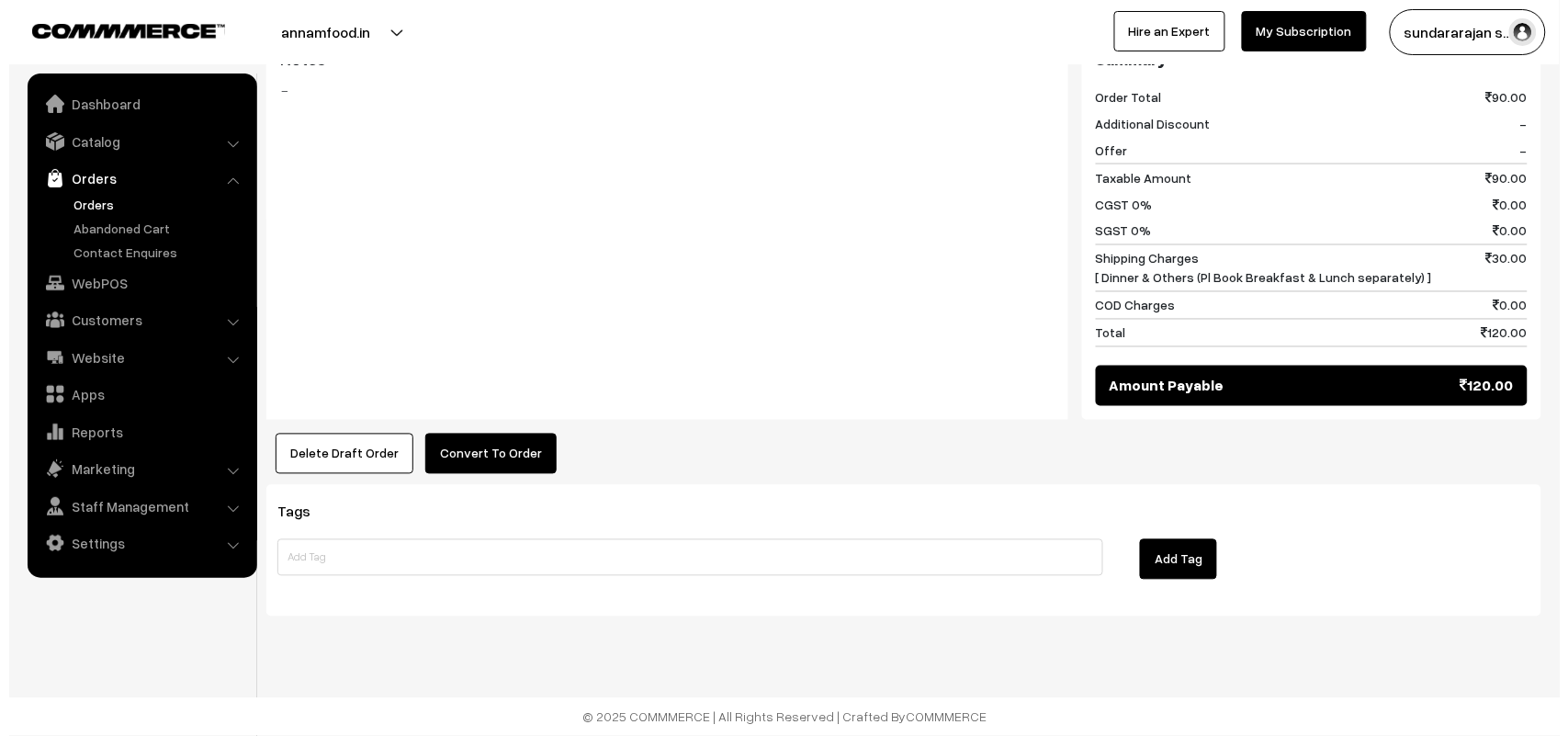 scroll, scrollTop: 816, scrollLeft: 0, axis: vertical 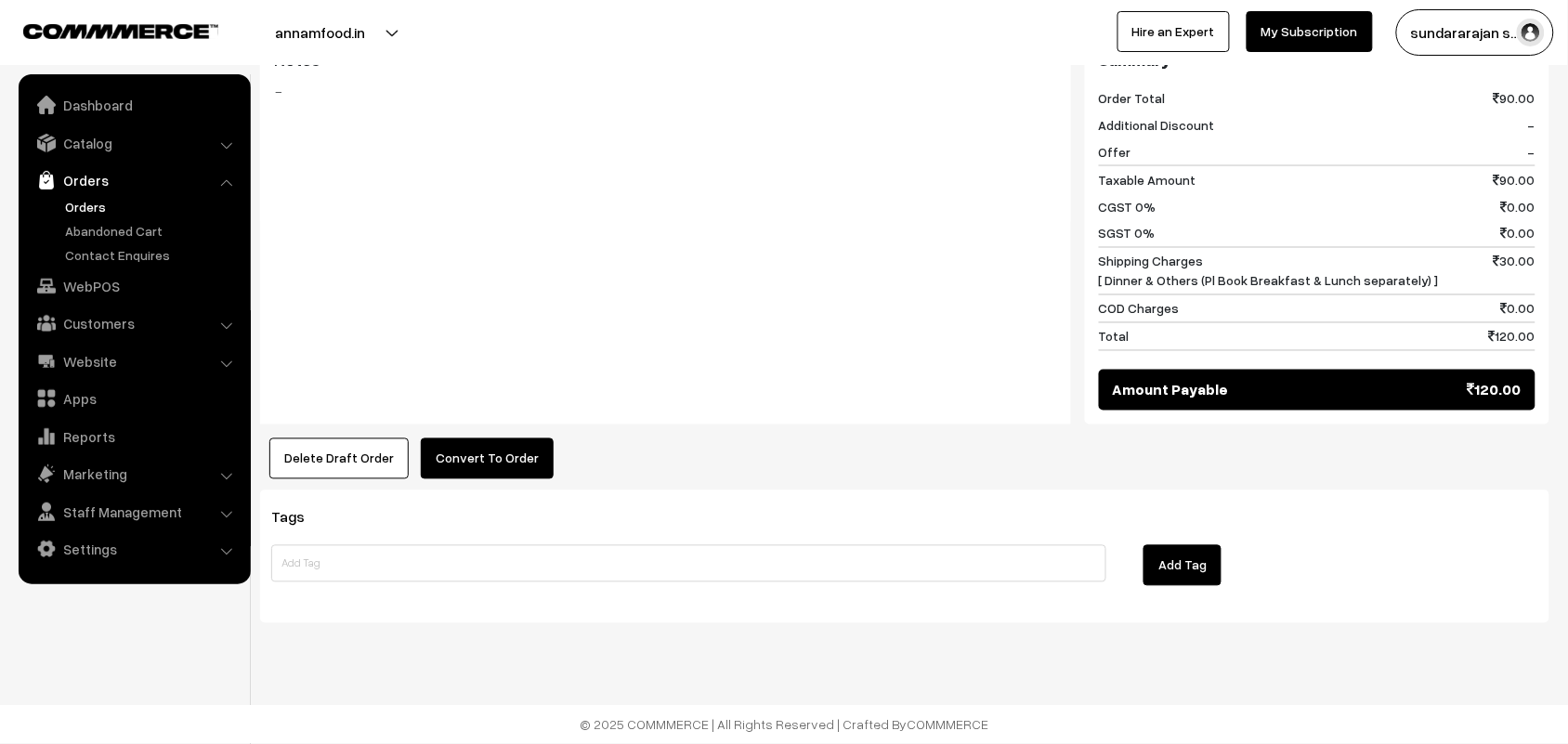 click on "Convert To Order" at bounding box center (487, 459) 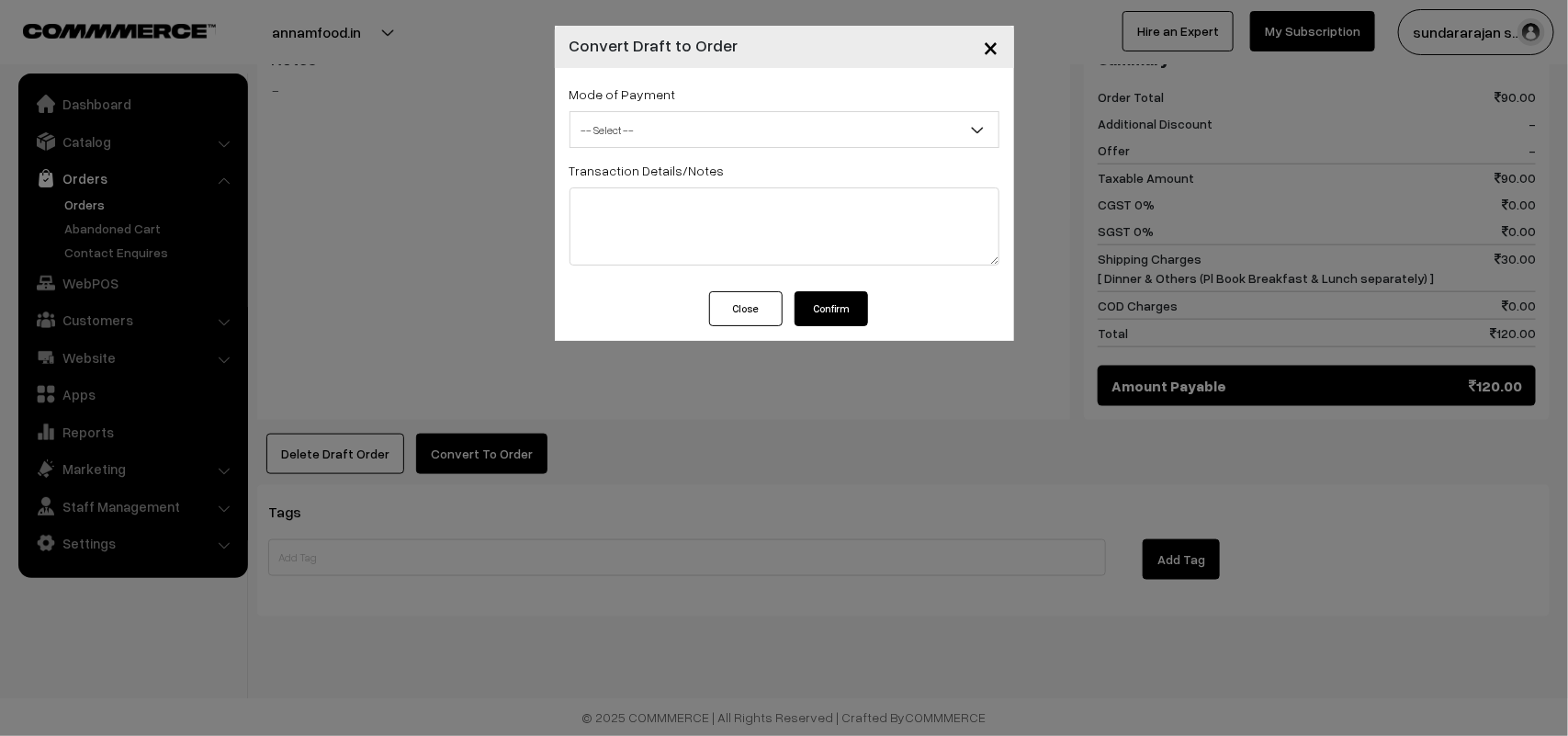 click on "-- Select --" at bounding box center (784, 130) 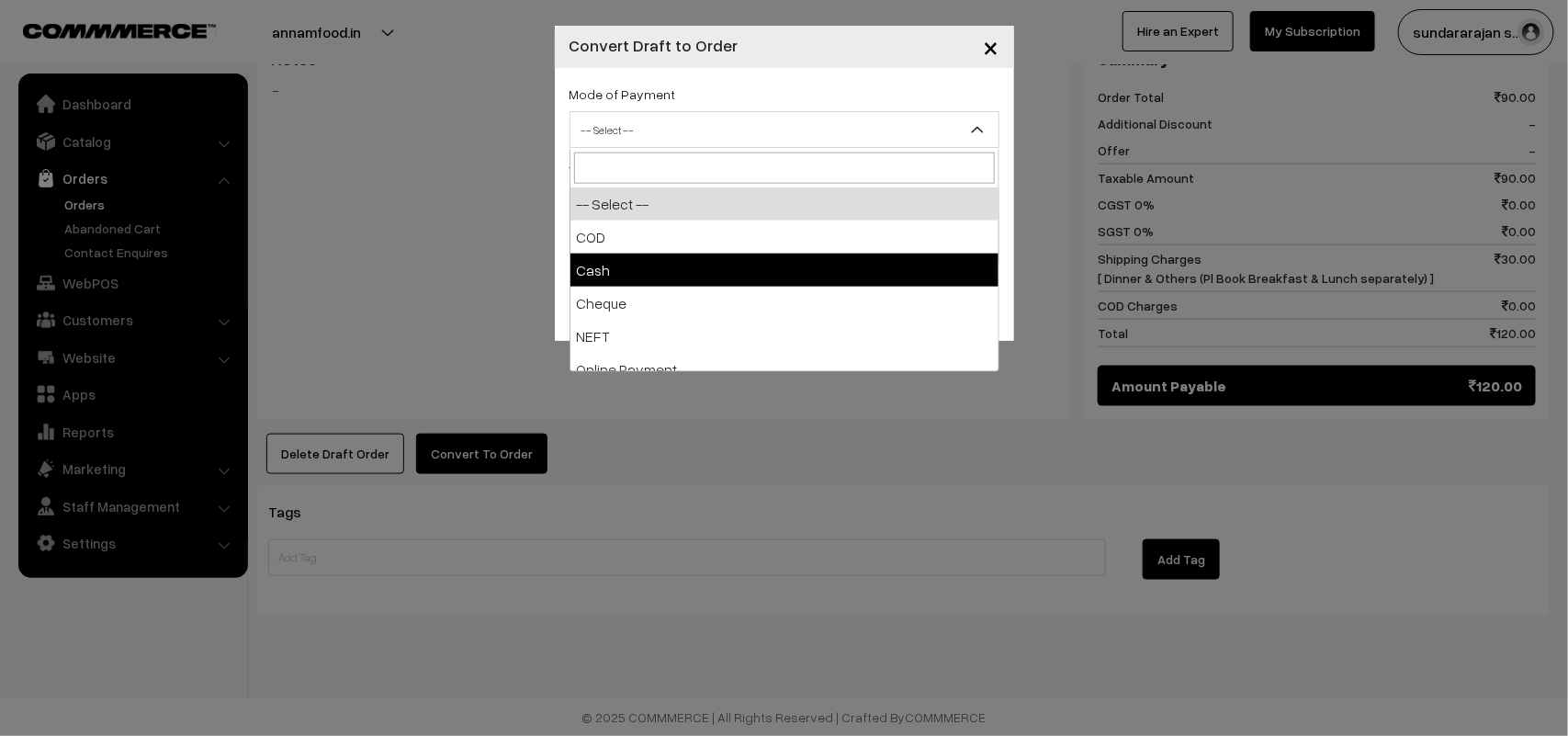 select on "2" 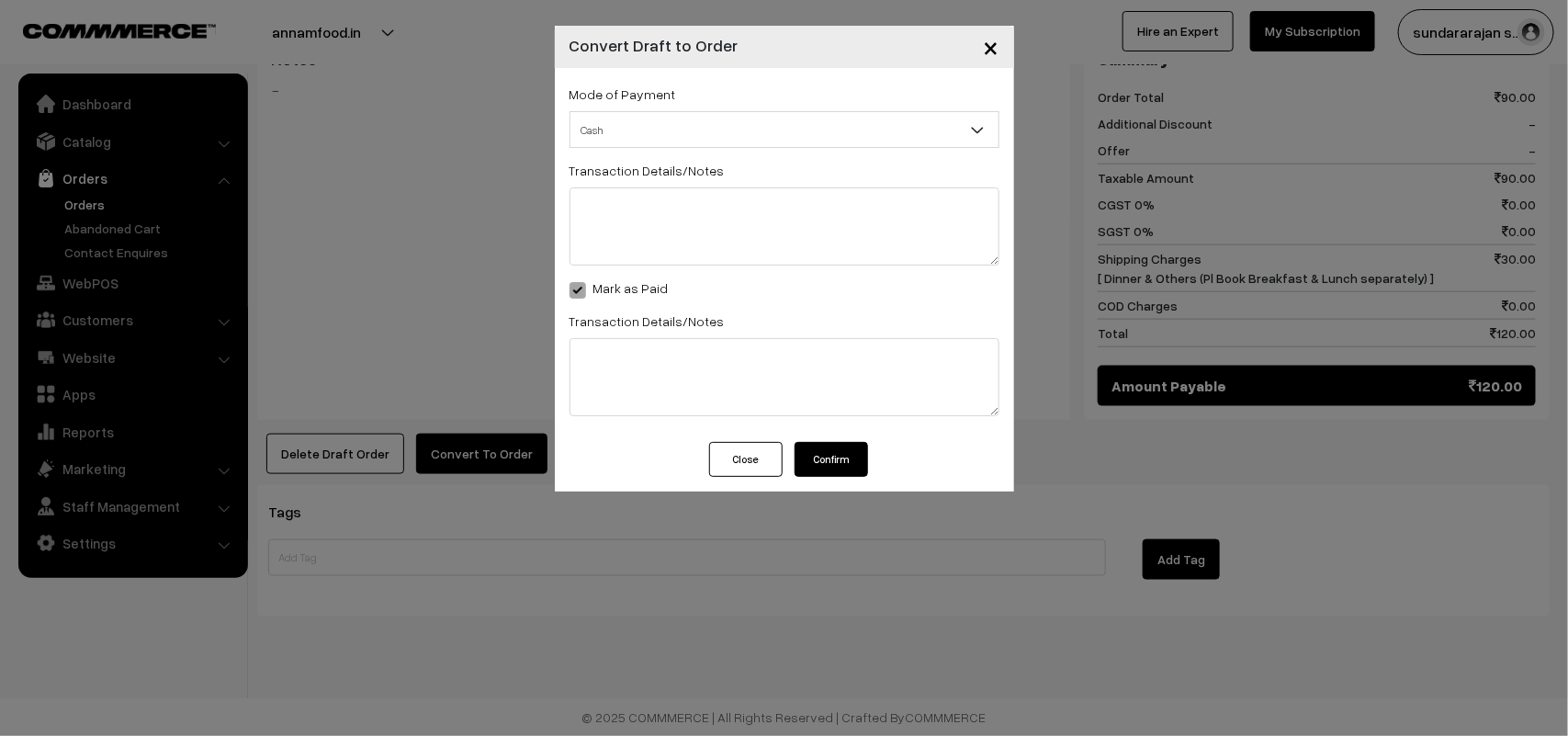 click on "Confirm" at bounding box center [831, 459] 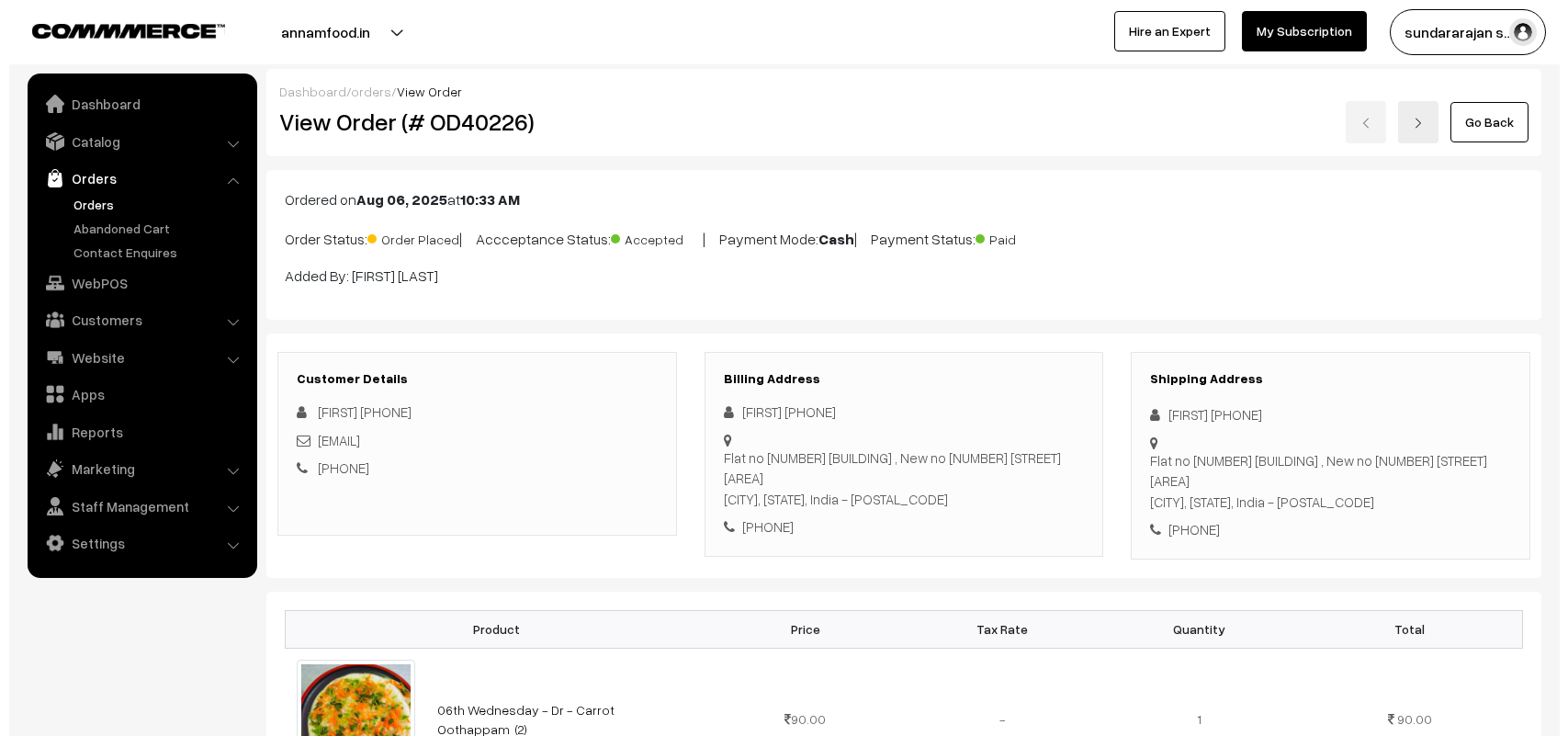 scroll, scrollTop: 816, scrollLeft: 0, axis: vertical 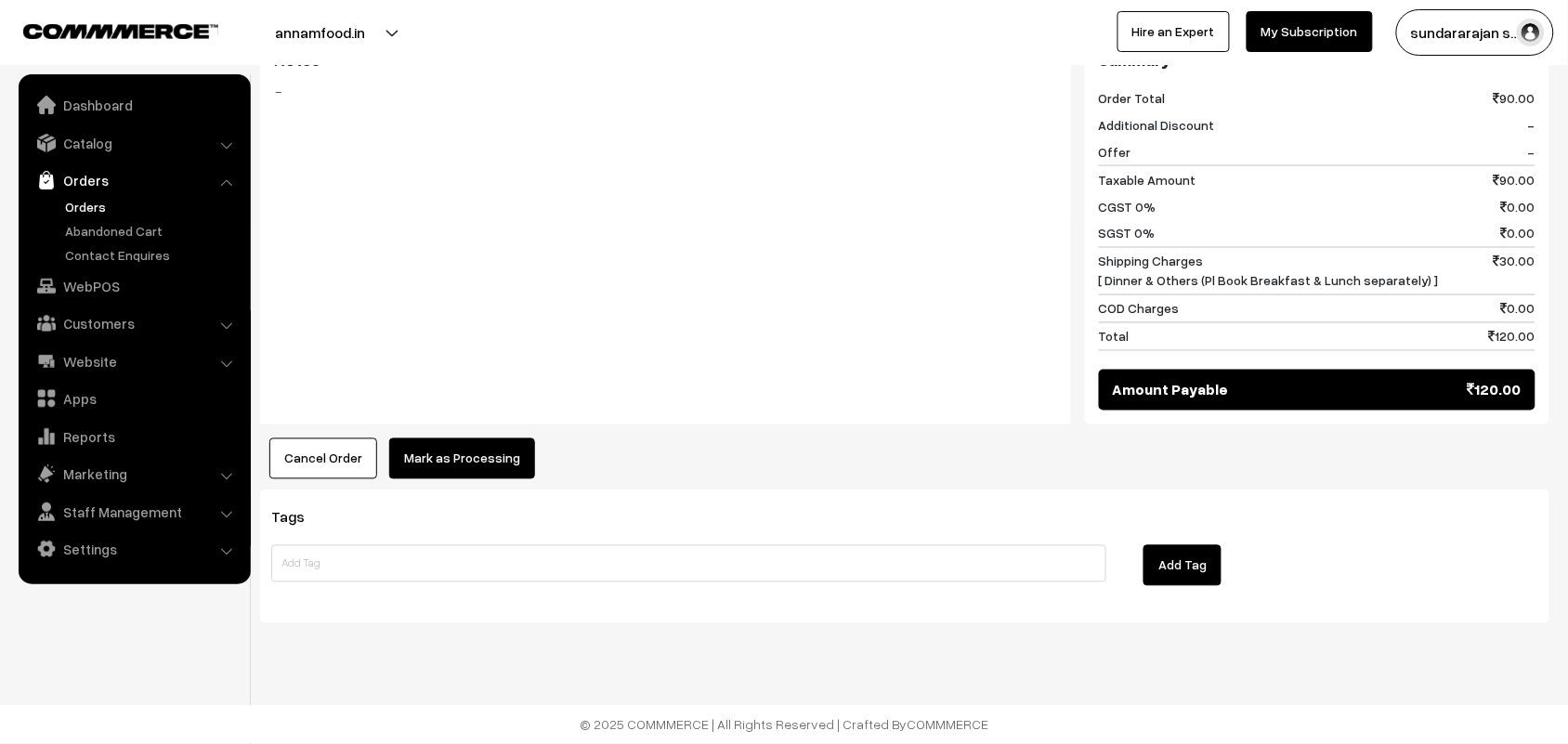 click on "Mark as Processing" at bounding box center [462, 459] 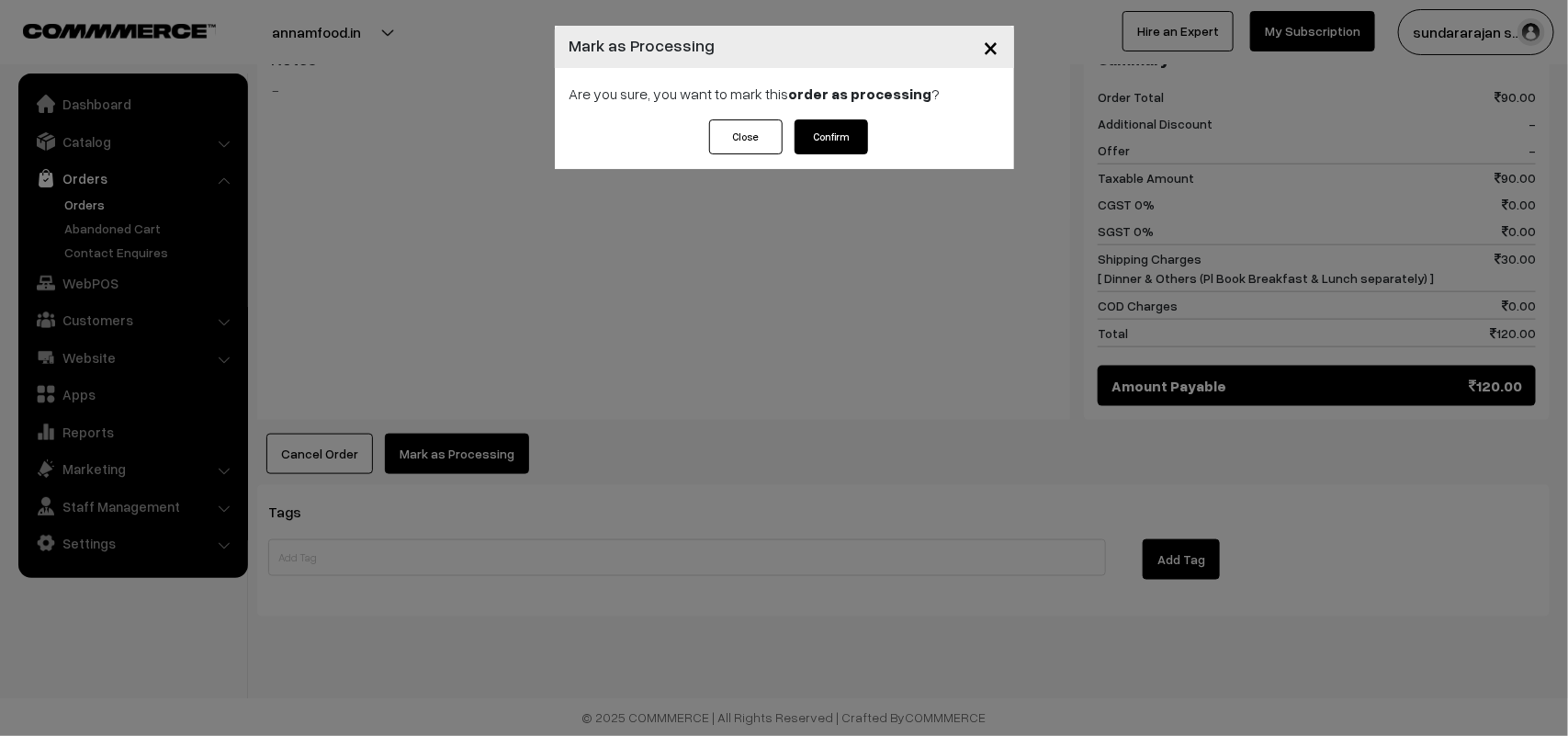 click on "Confirm" at bounding box center (831, 137) 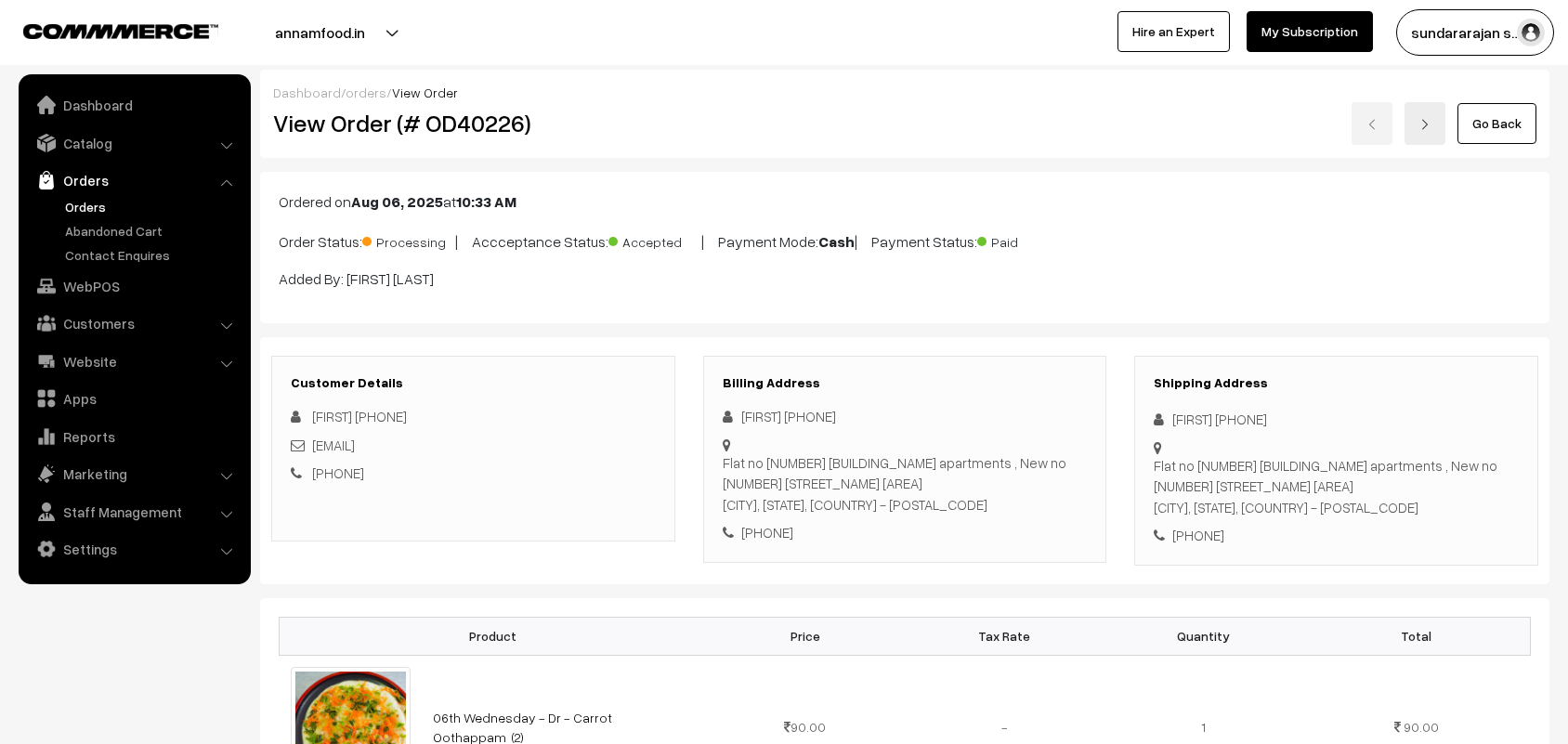 scroll, scrollTop: 0, scrollLeft: 0, axis: both 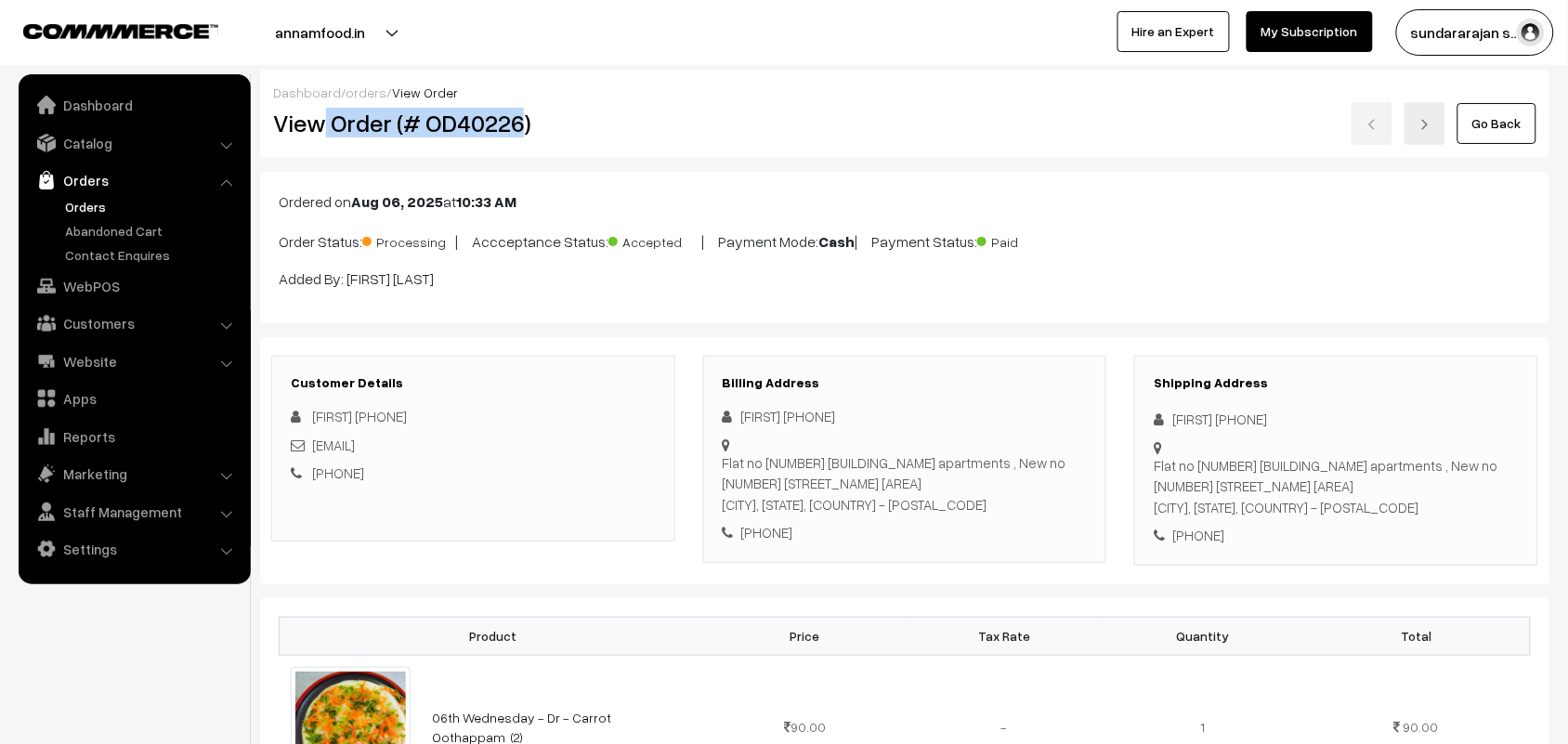 drag, startPoint x: 327, startPoint y: 132, endPoint x: 532, endPoint y: 158, distance: 206.6422 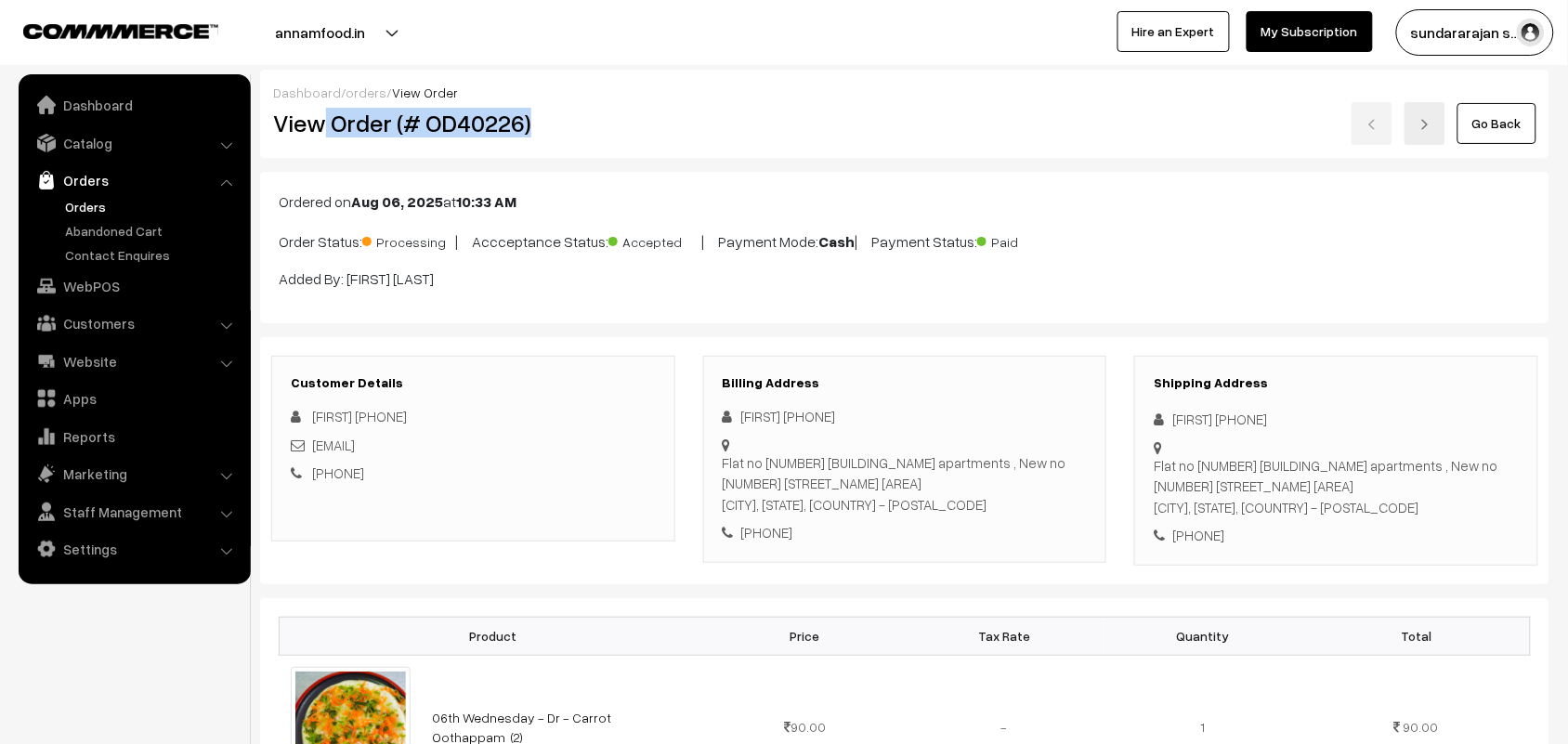 copy on "Order (# OD40226)" 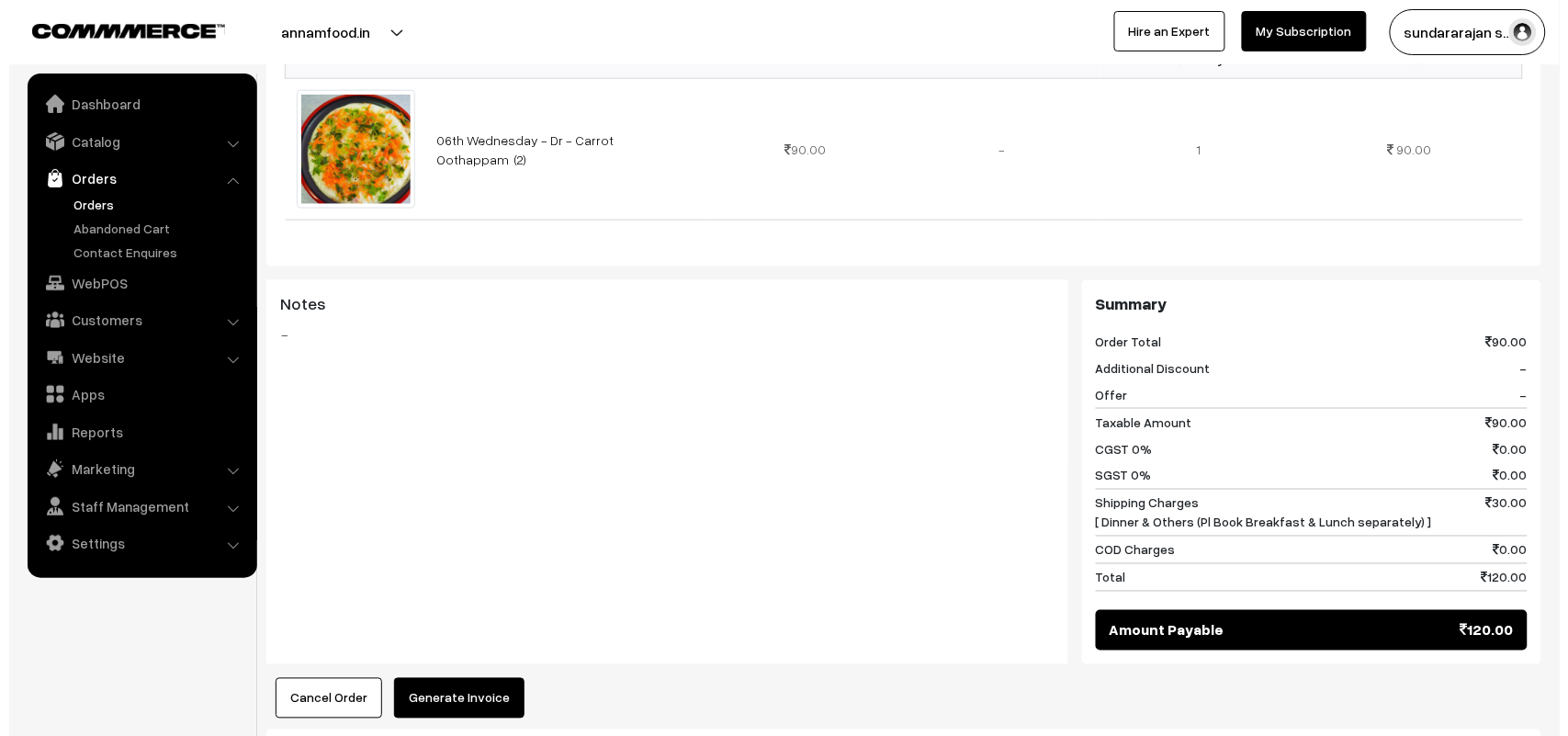 scroll, scrollTop: 816, scrollLeft: 0, axis: vertical 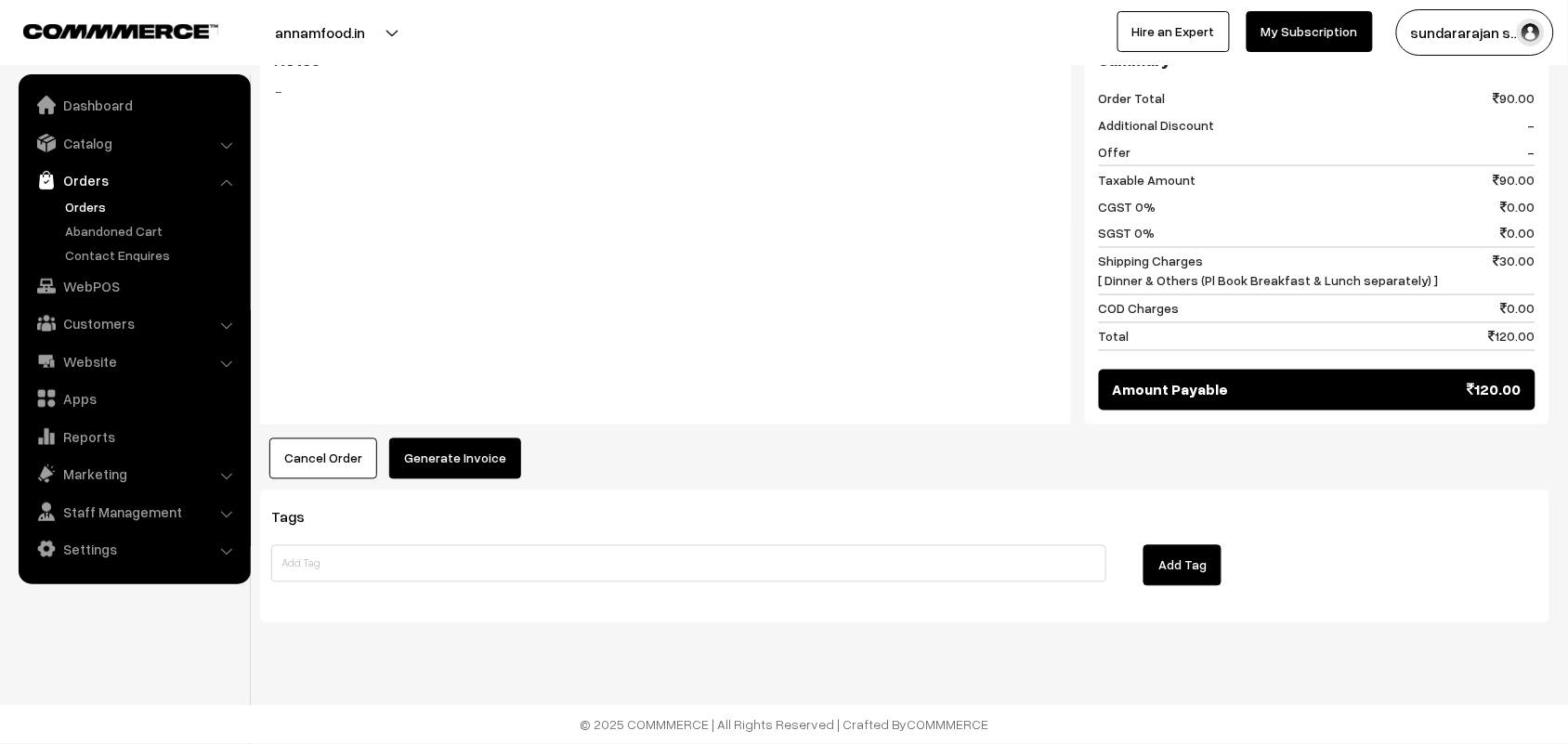 click on "Generate Invoice" at bounding box center [455, 459] 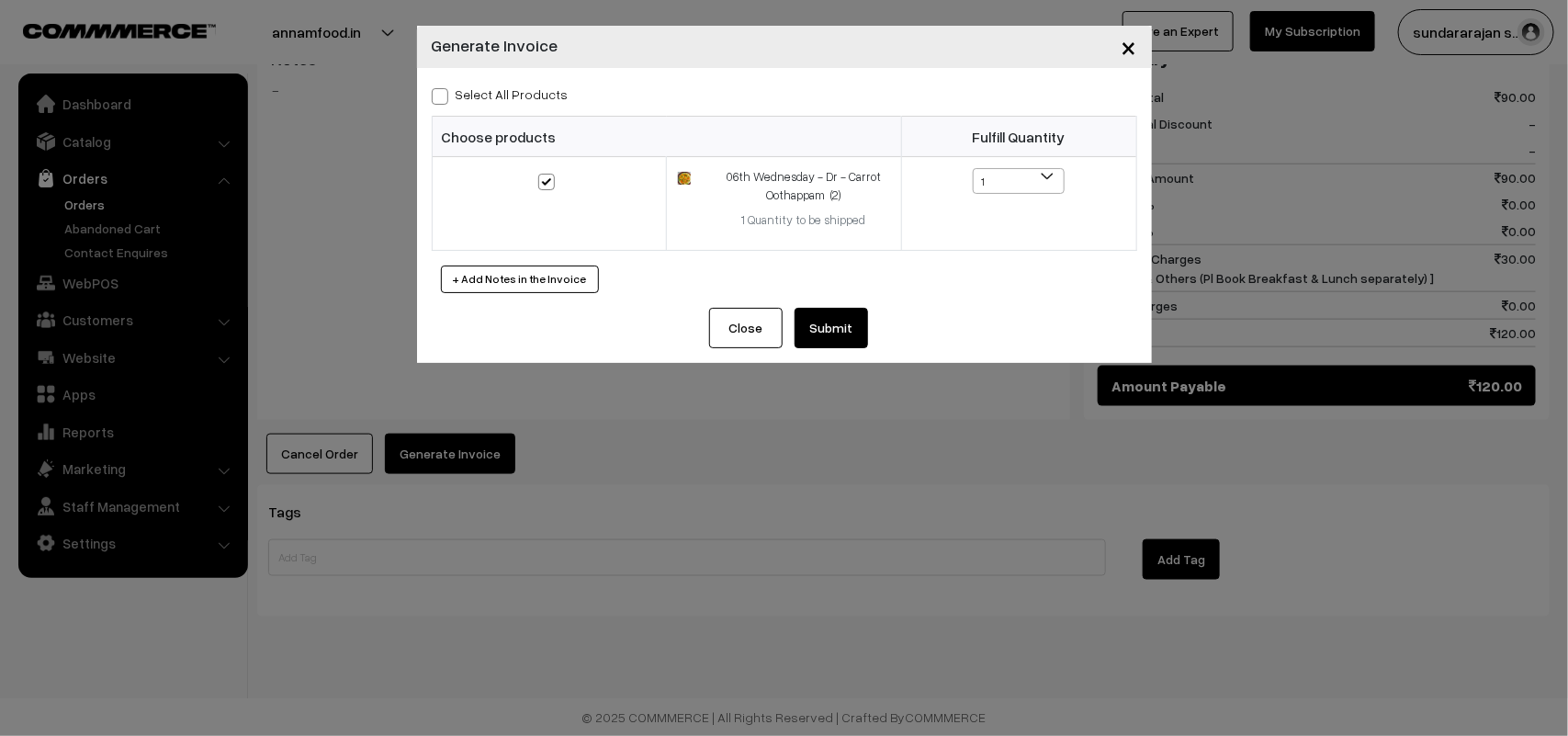 click on "Submit" at bounding box center [831, 328] 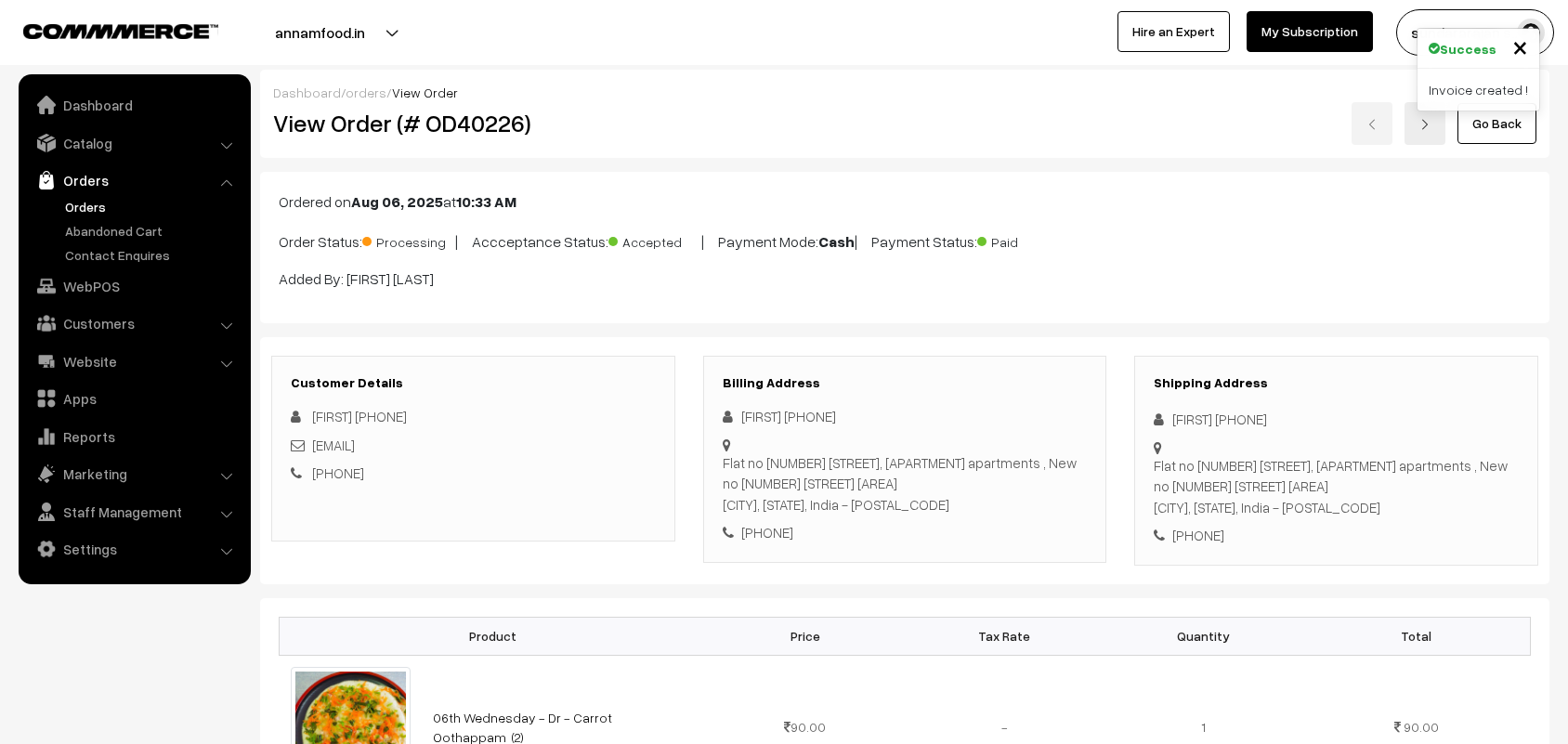 scroll, scrollTop: 825, scrollLeft: 0, axis: vertical 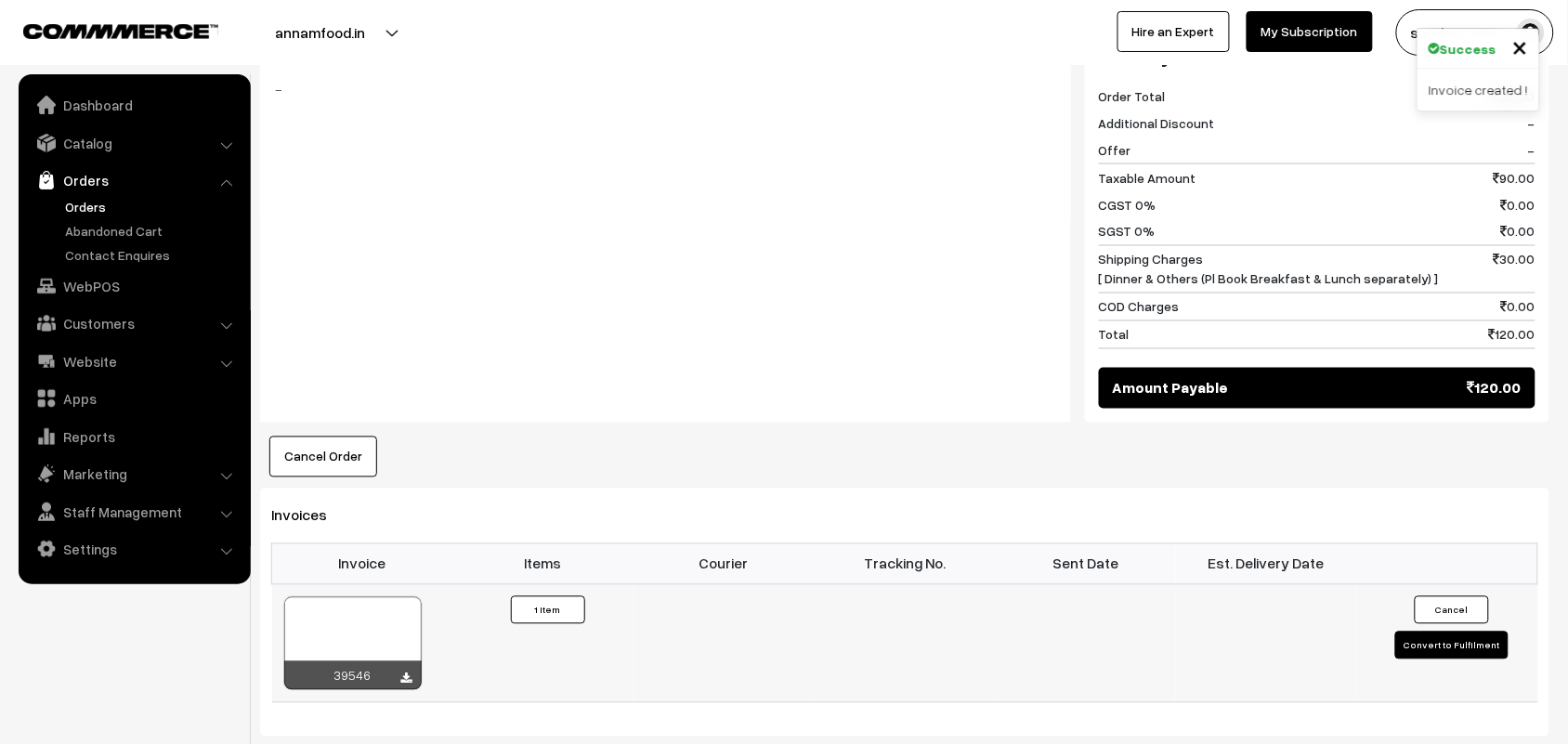 click at bounding box center [353, 644] 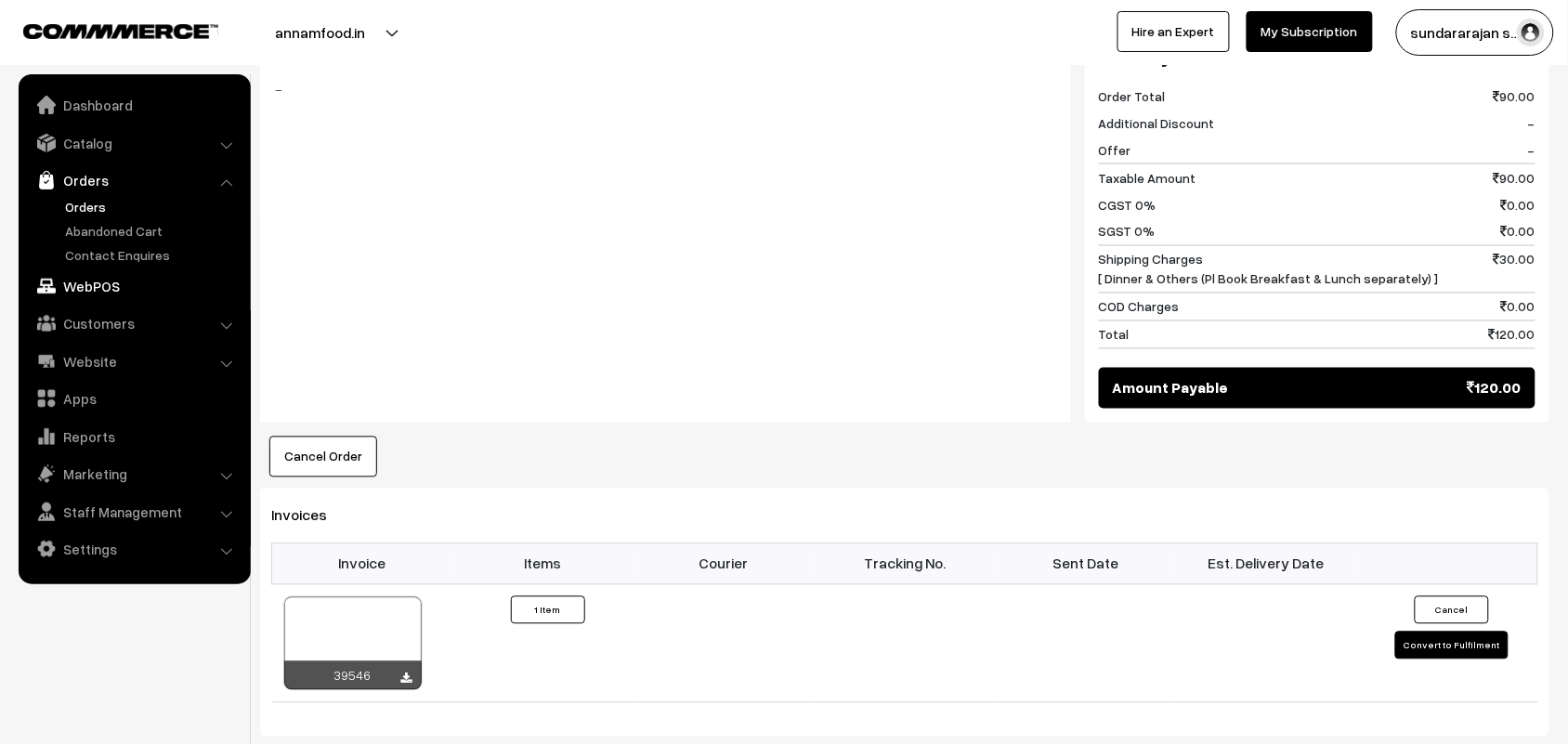 click on "WebPOS" at bounding box center [134, 286] 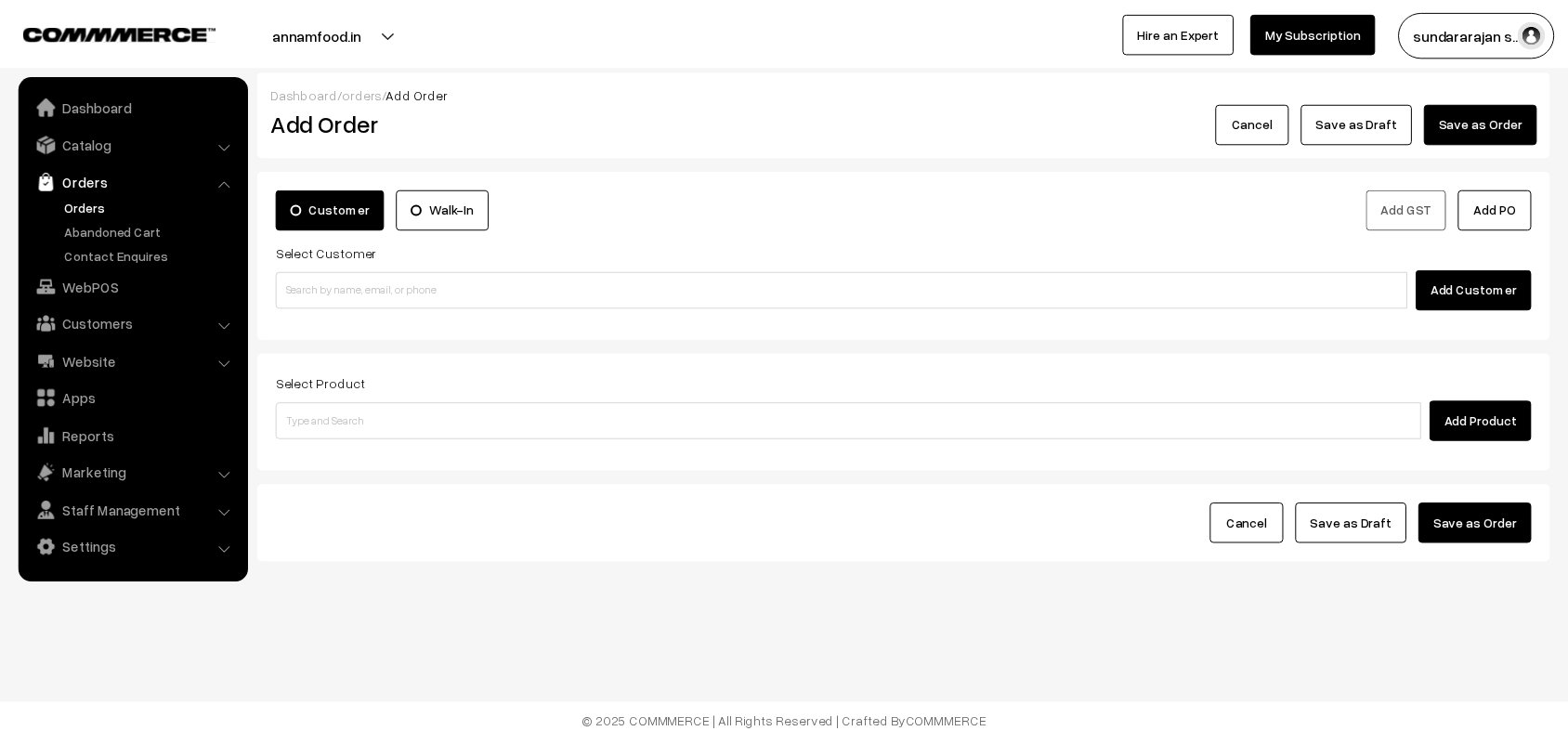 scroll, scrollTop: 0, scrollLeft: 0, axis: both 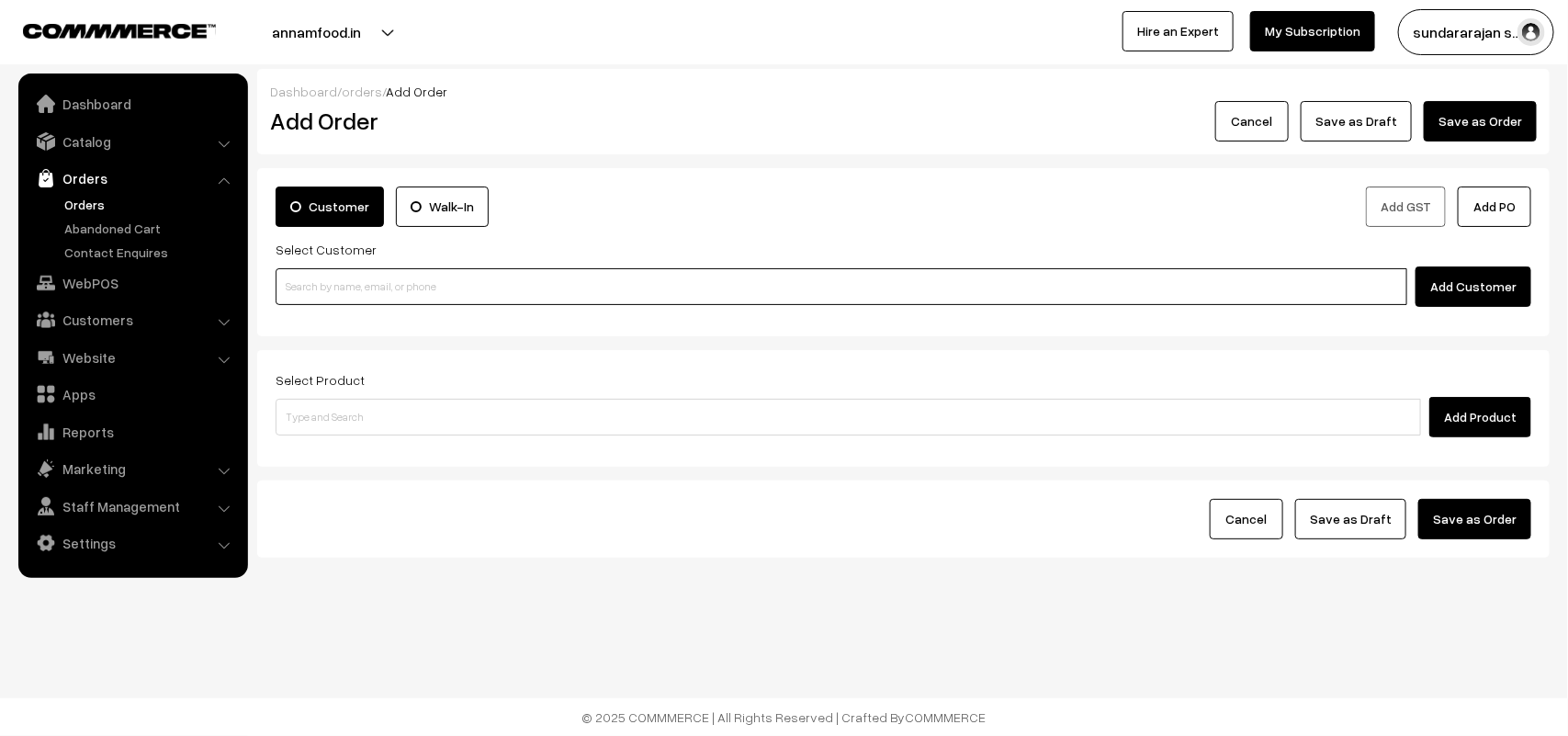click at bounding box center (841, 287) 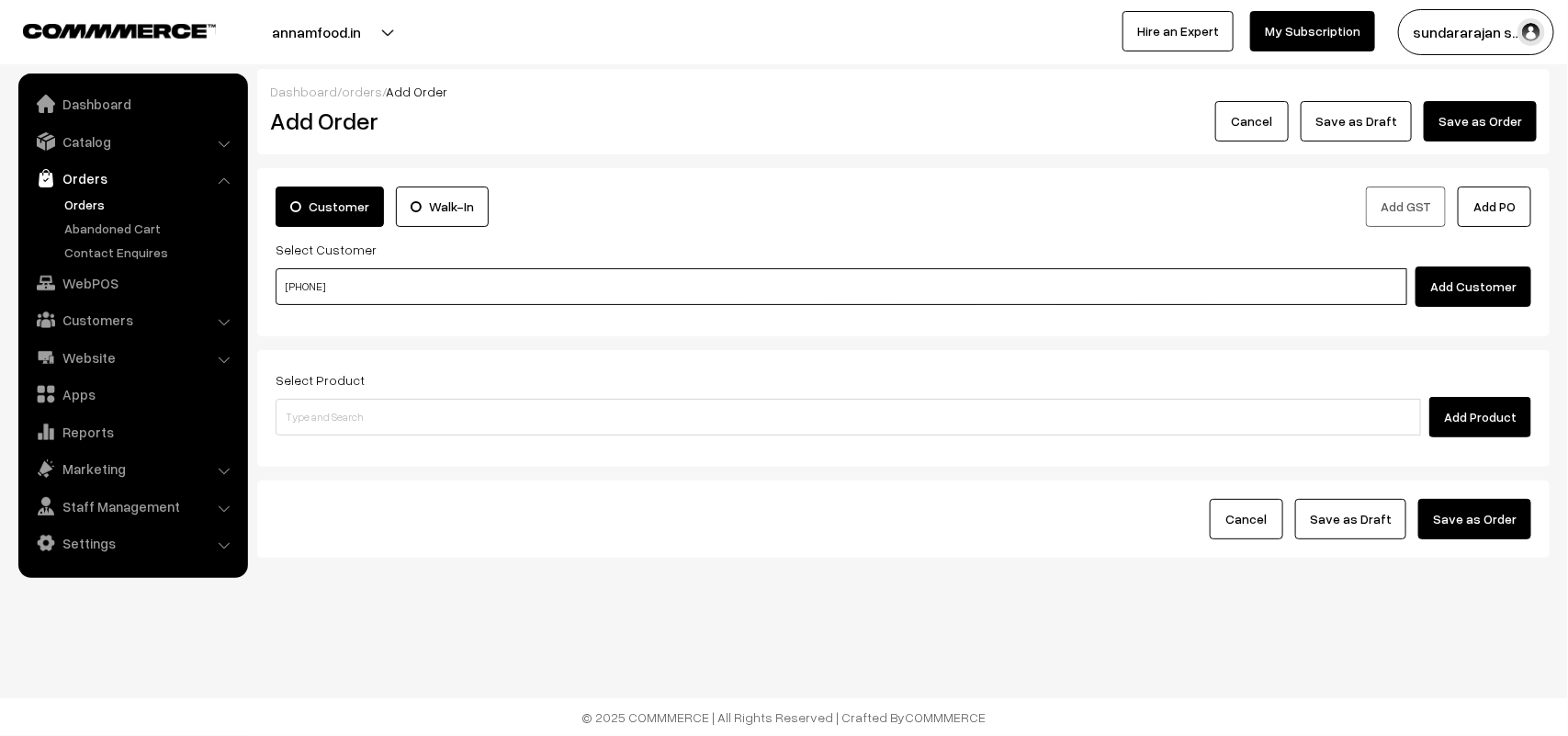click on "[PHONE]" at bounding box center (841, 287) 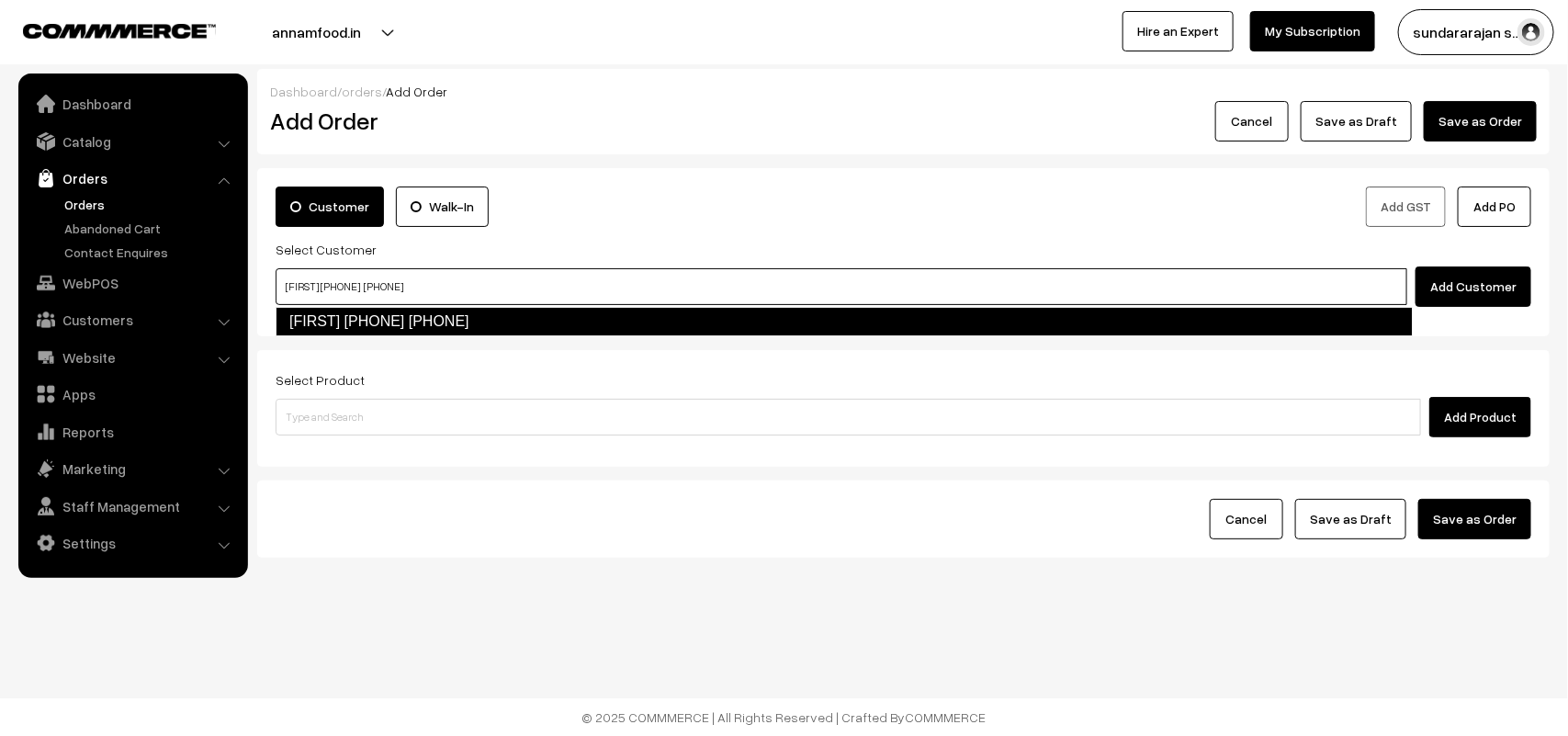 type on "[FIRST] [PHONE]  [PHONE]" 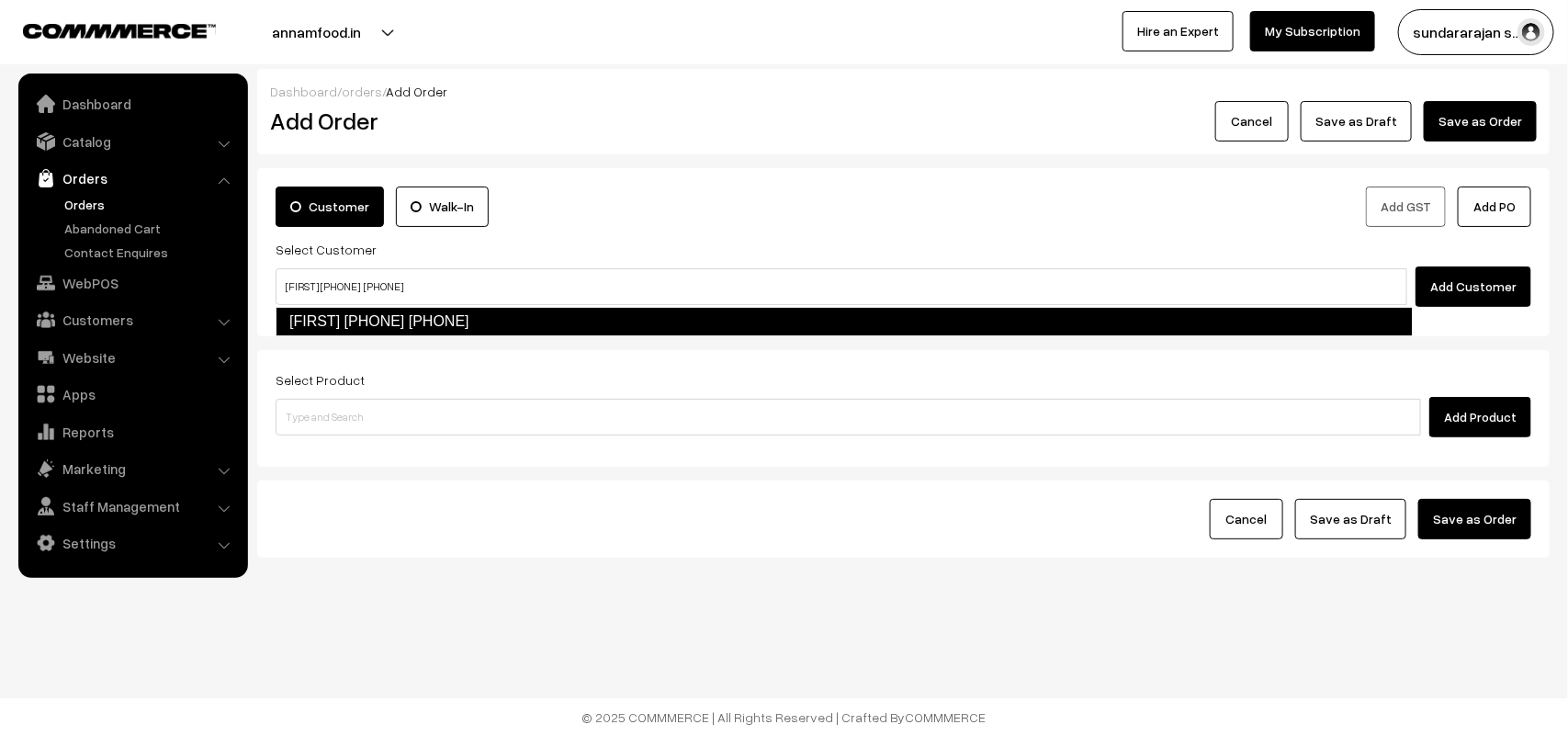 type 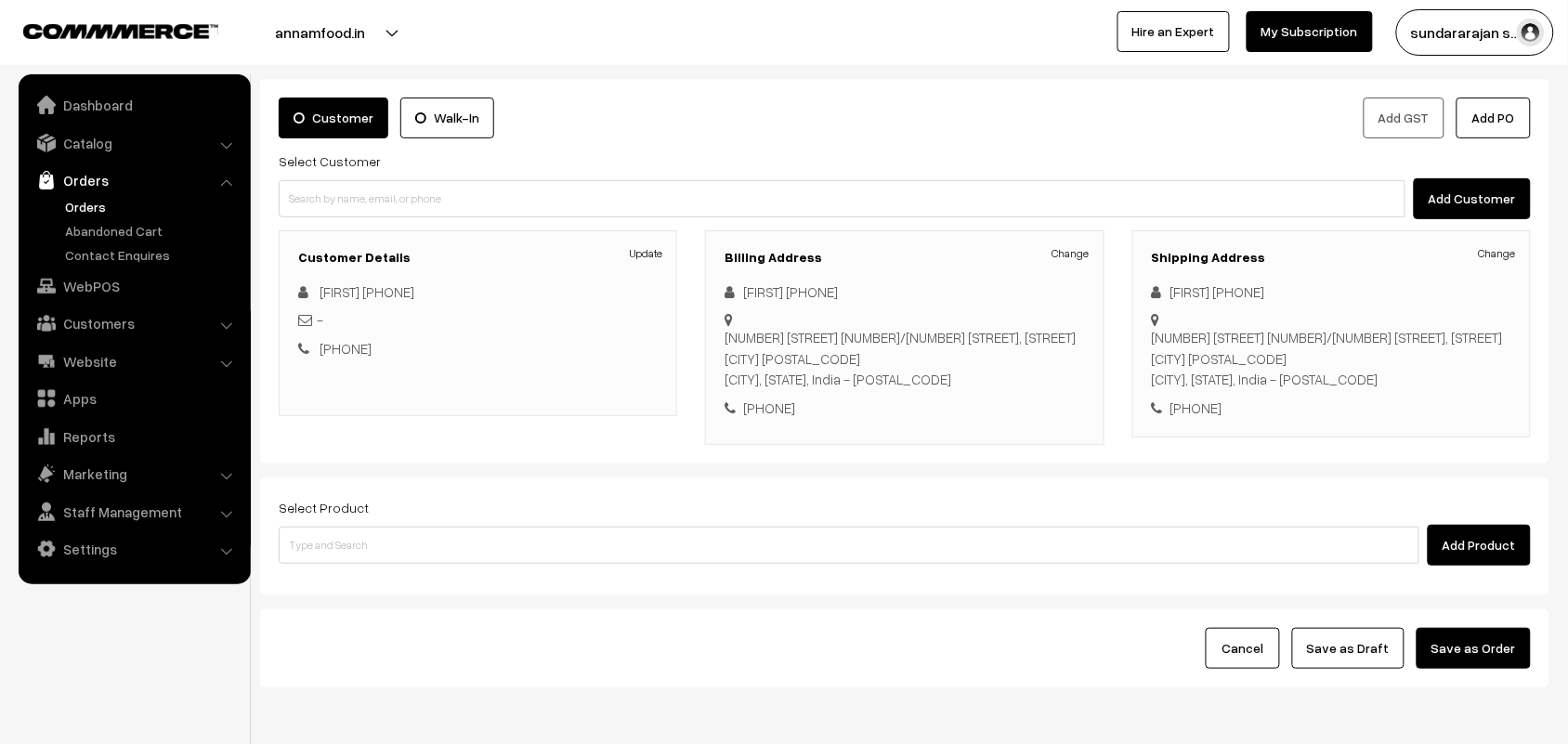 scroll, scrollTop: 173, scrollLeft: 0, axis: vertical 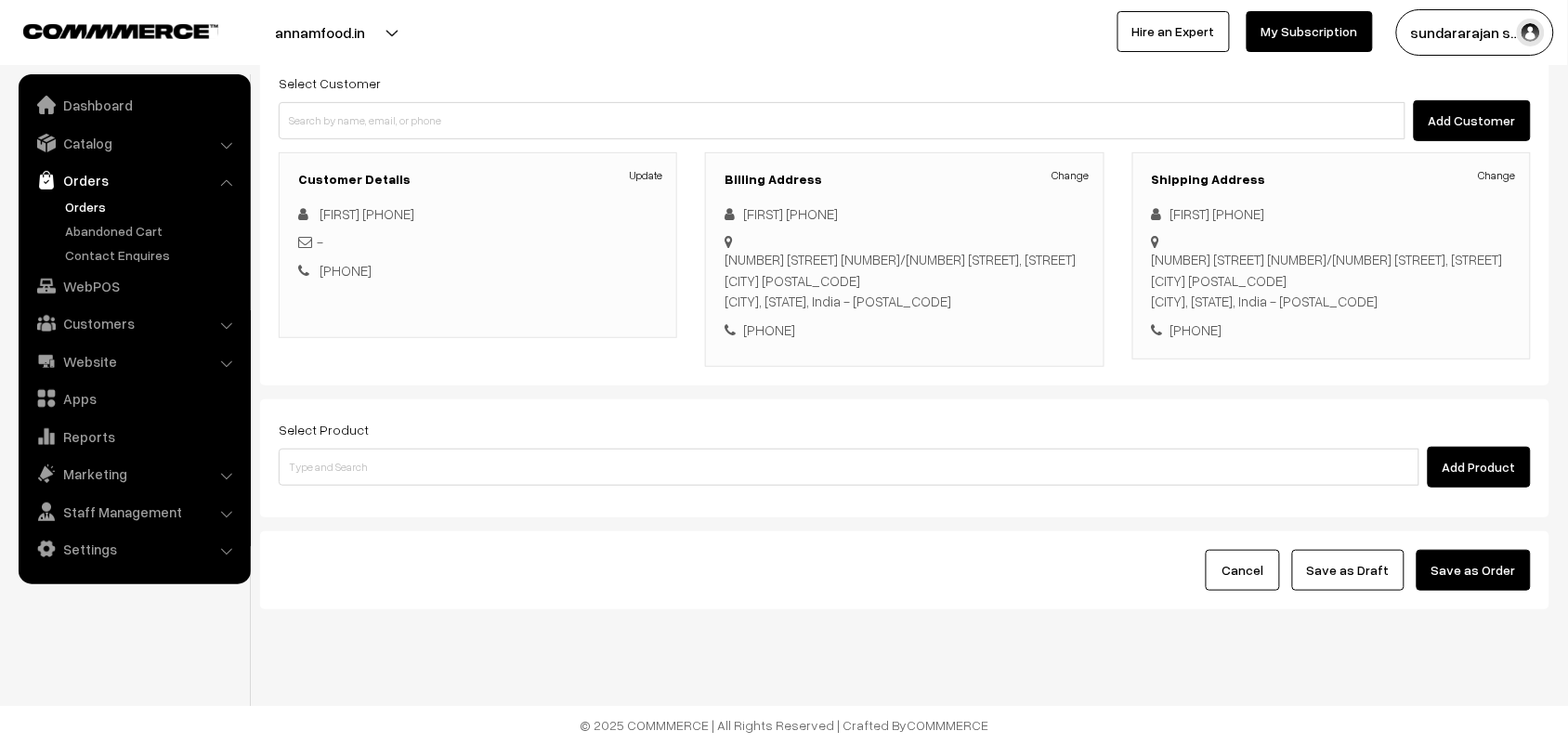 drag, startPoint x: 591, startPoint y: 488, endPoint x: 591, endPoint y: 476, distance: 12 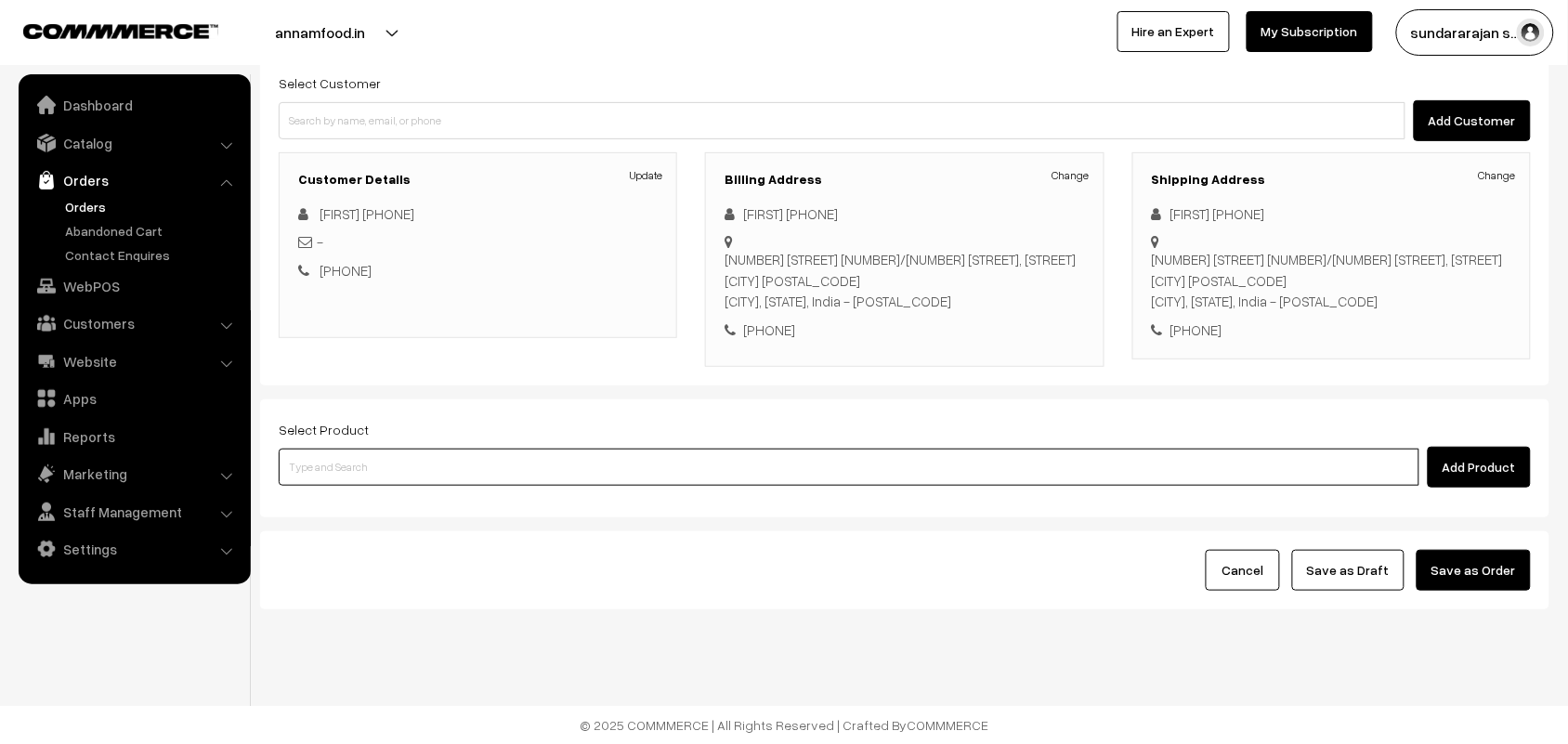 click at bounding box center (849, 467) 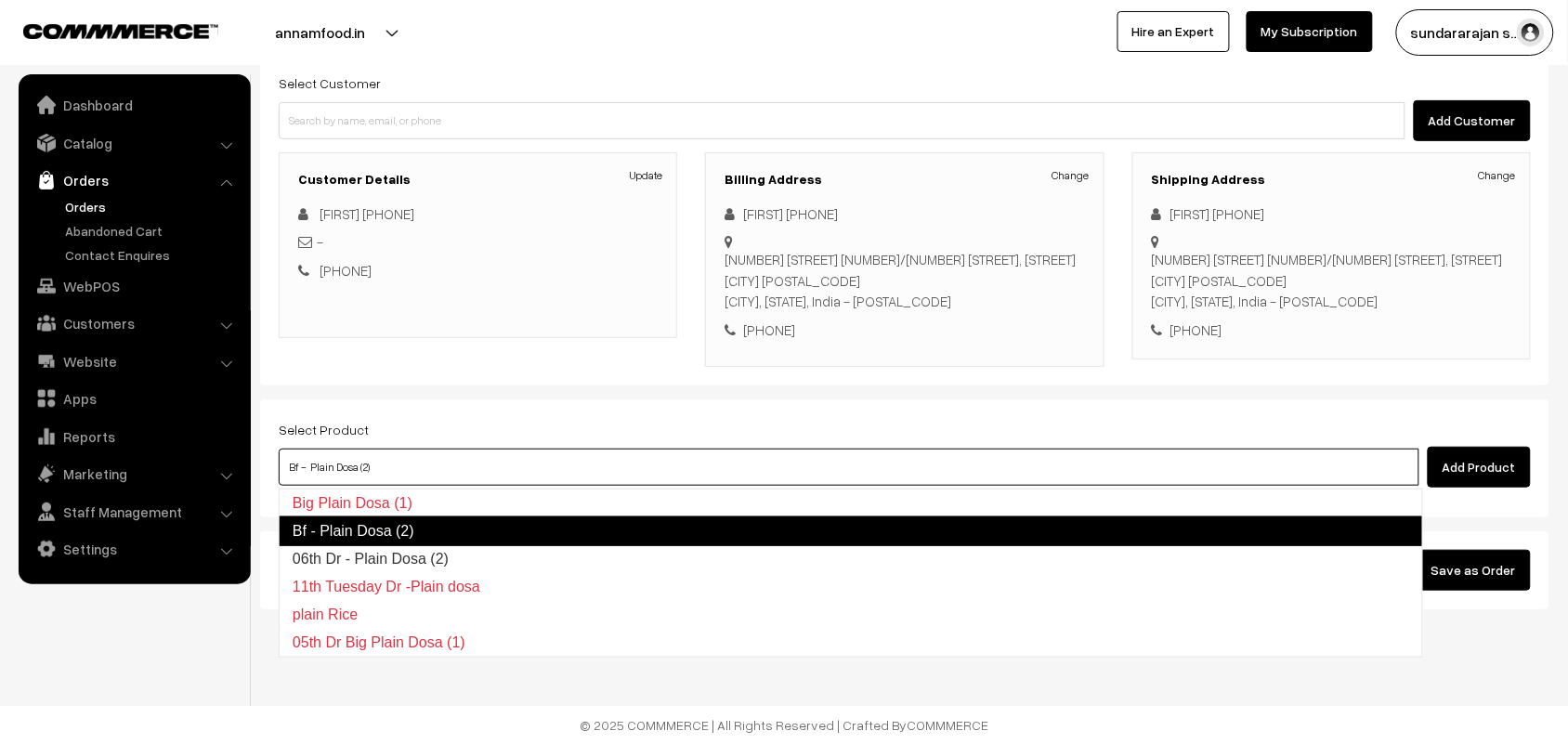 type on "06th Dr - Plain Dosa (2)" 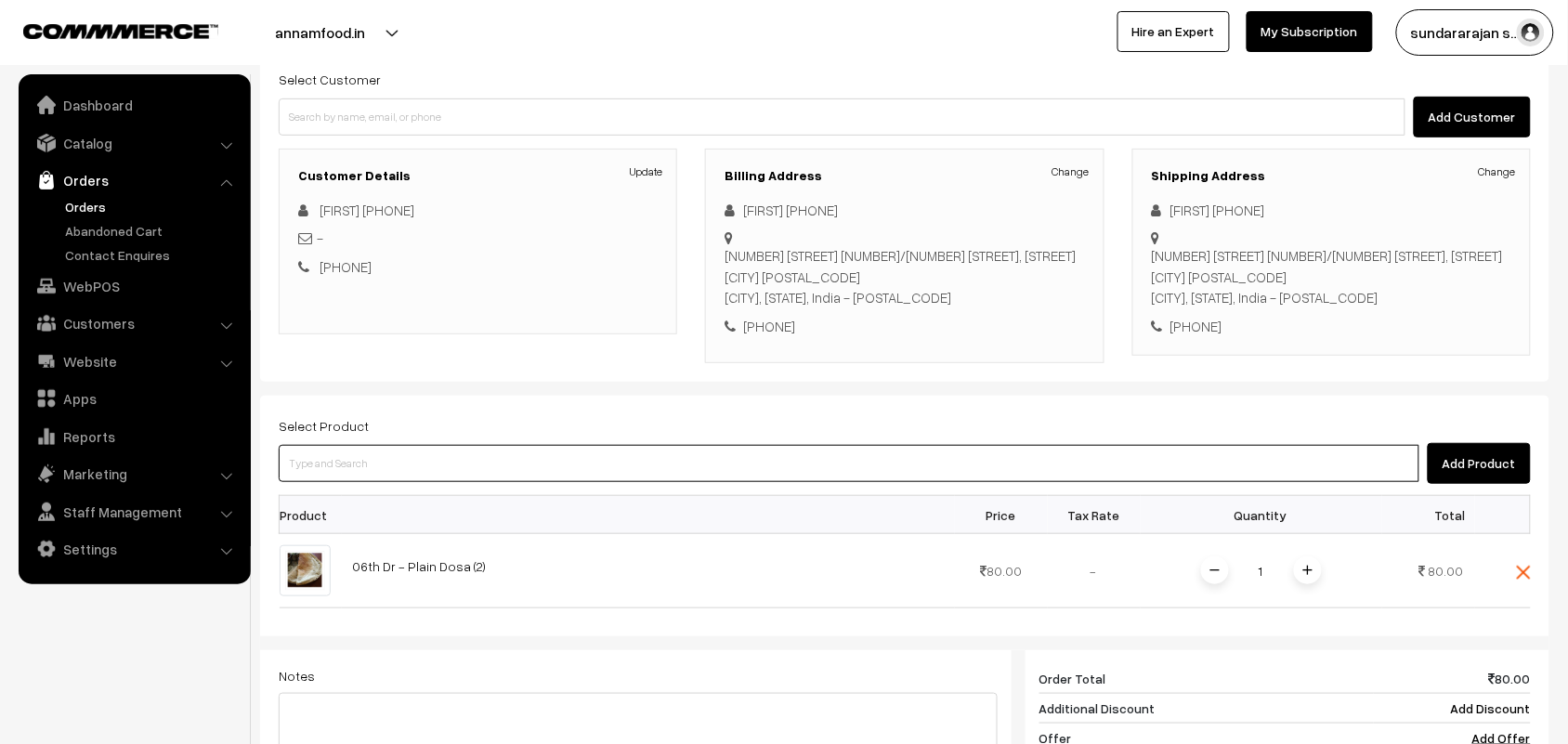 click at bounding box center [849, 463] 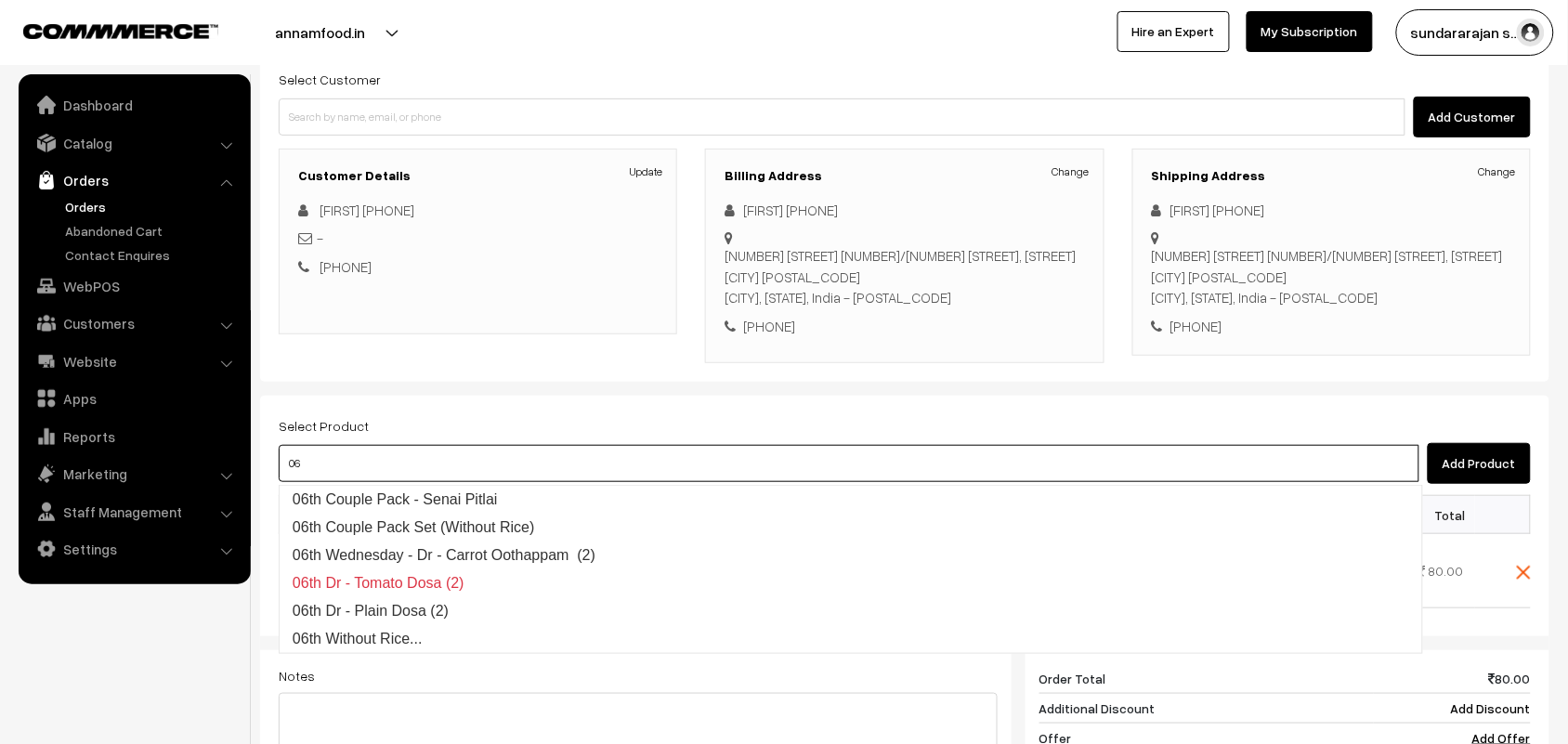 type on "06" 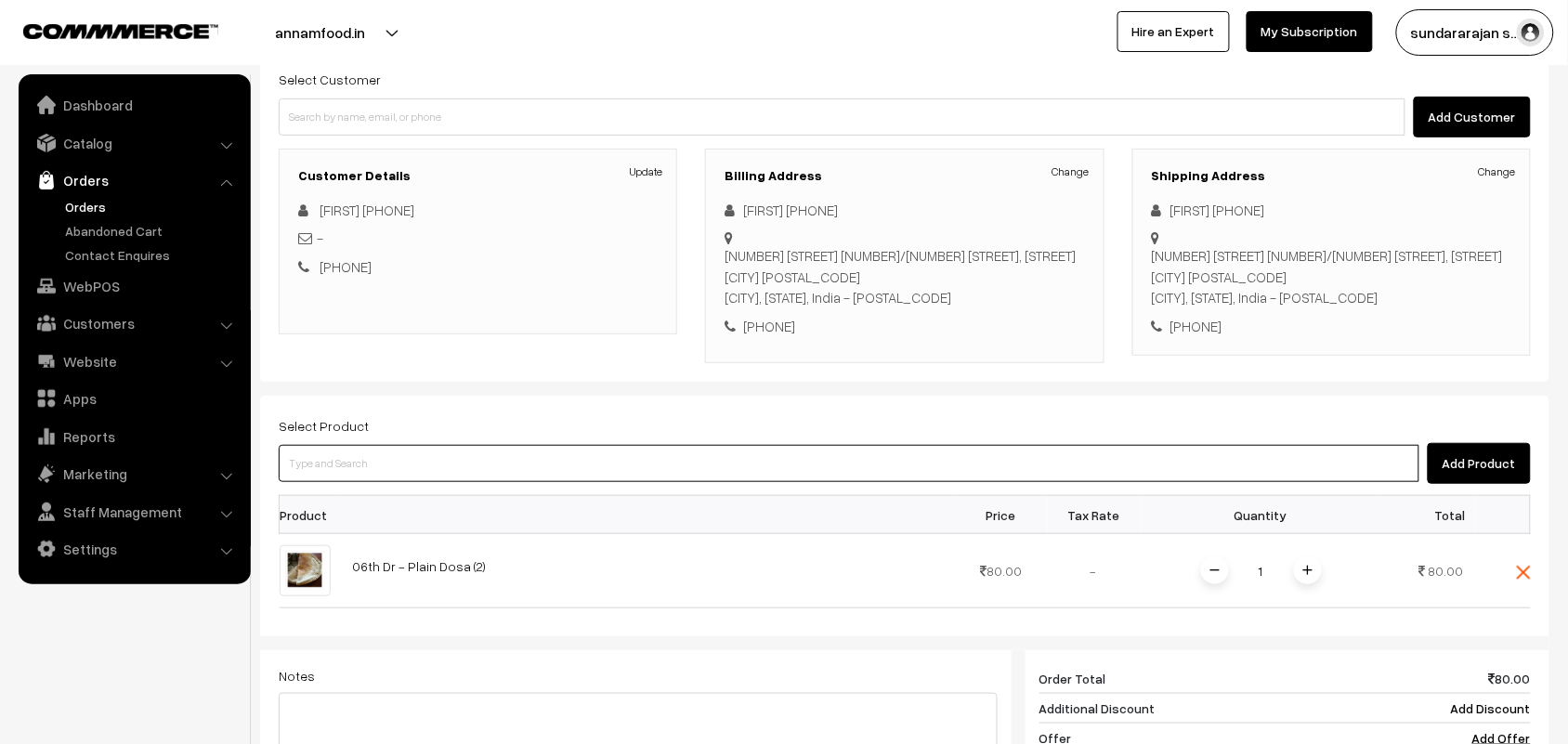 paste on "06th Dr Idly (4)" 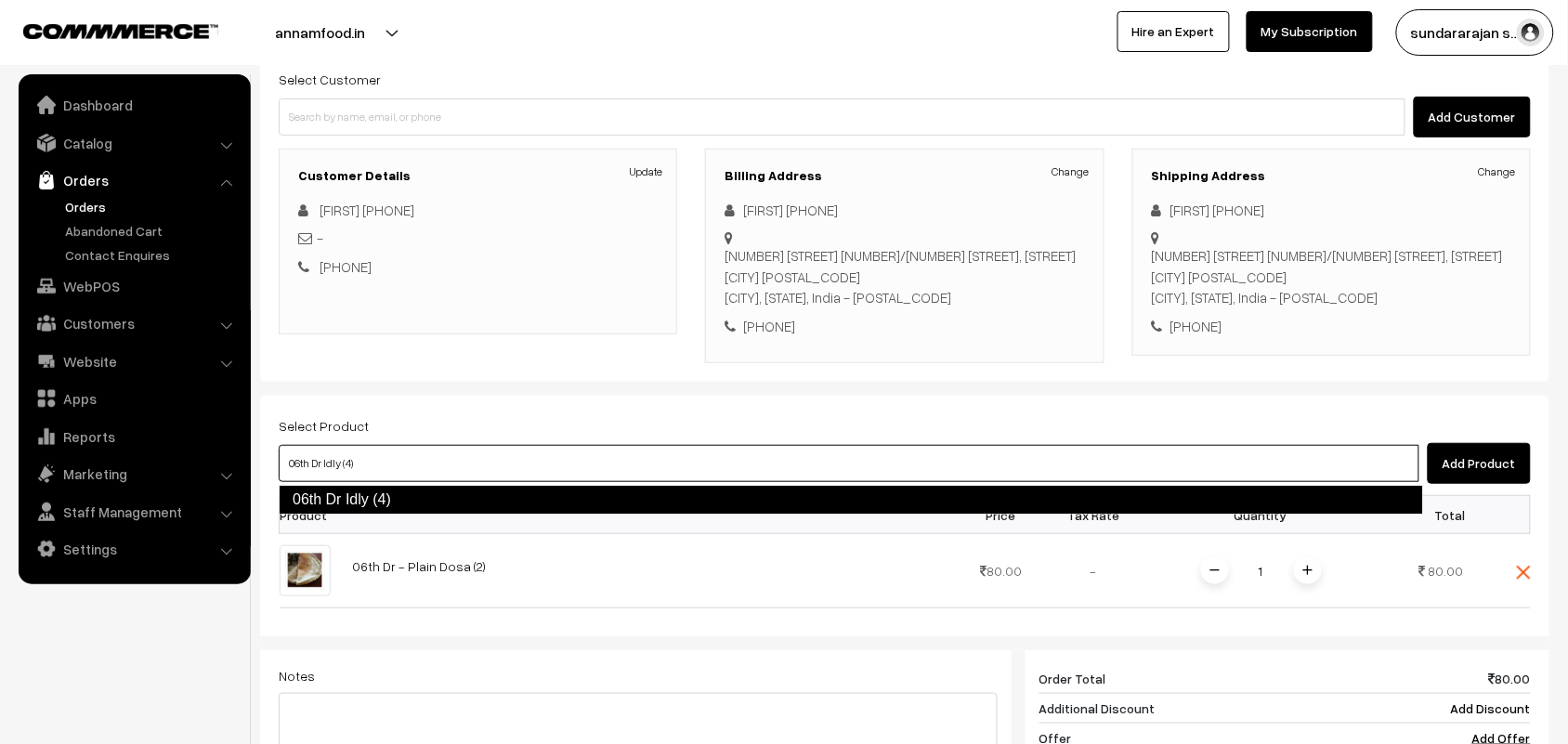 click on "06th Dr Idly (4)" at bounding box center [851, 500] 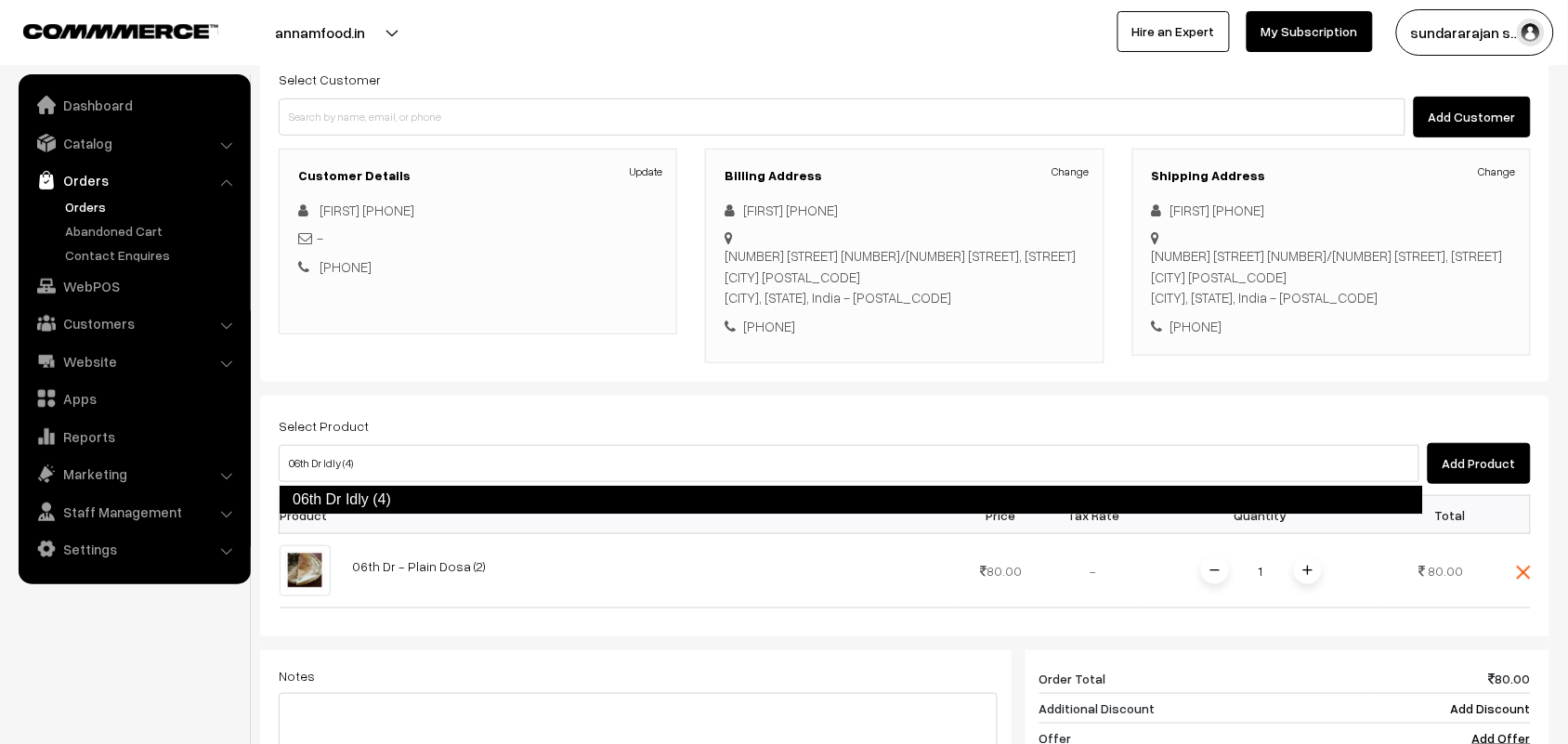 type 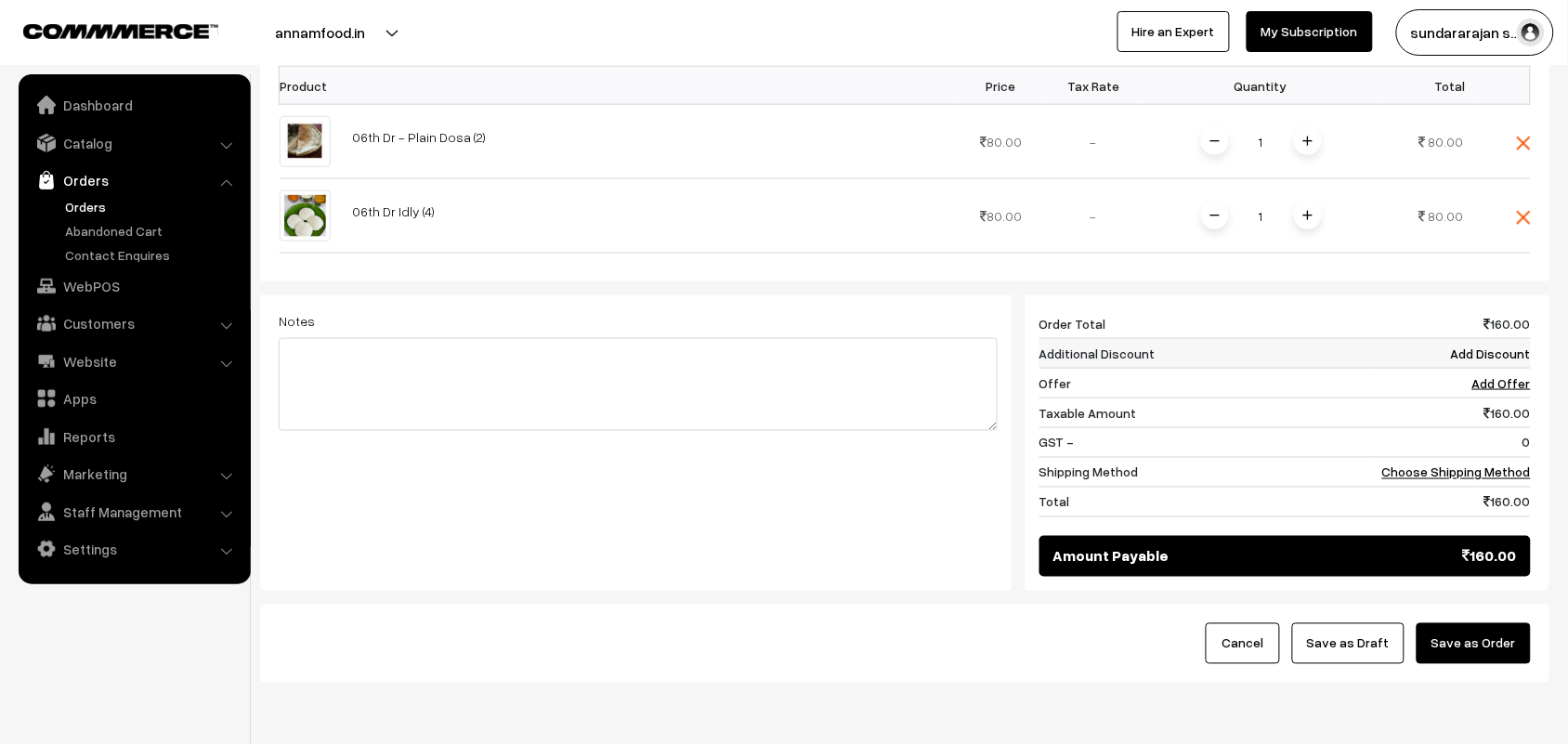 scroll, scrollTop: 681, scrollLeft: 0, axis: vertical 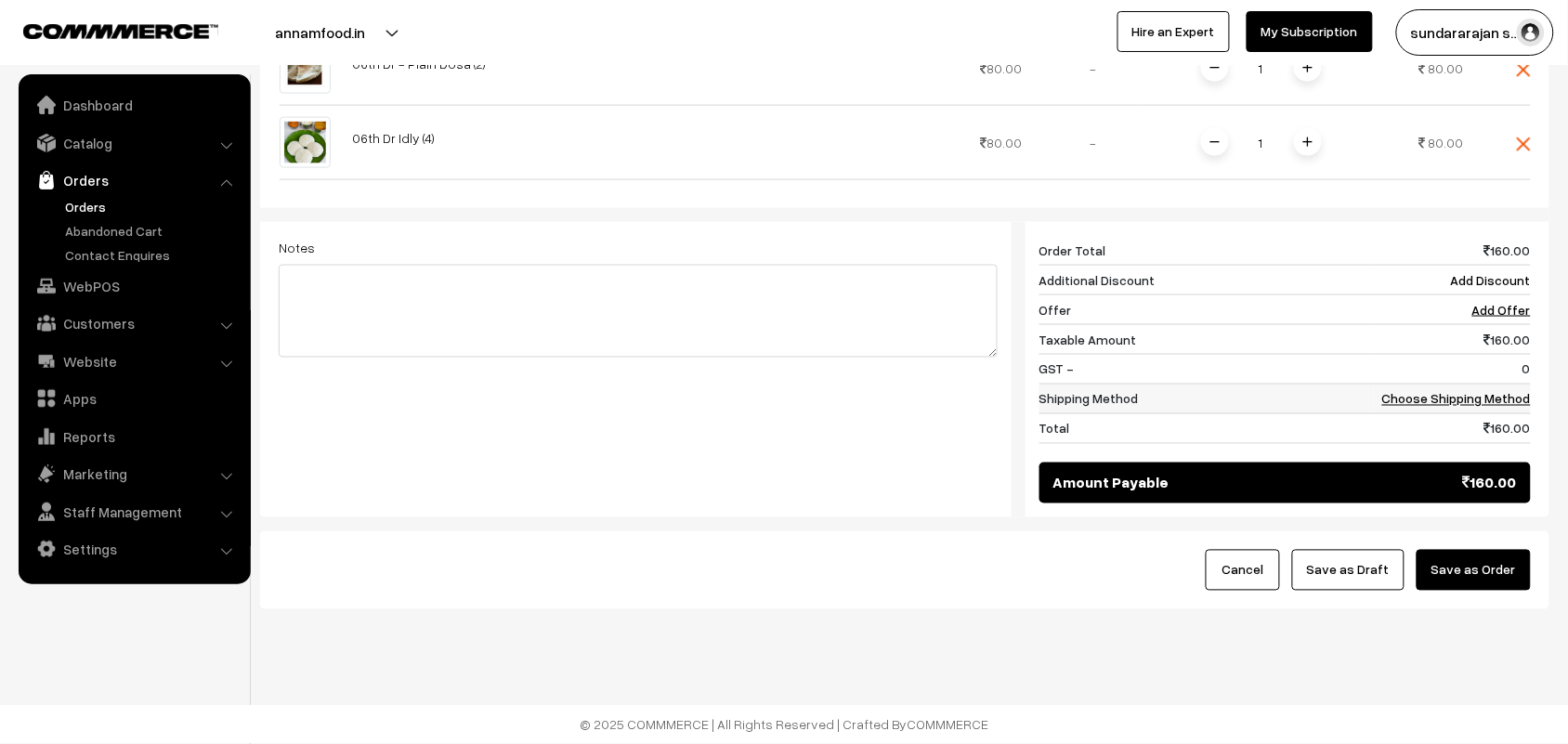 click on "Choose Shipping Method" at bounding box center [1457, 398] 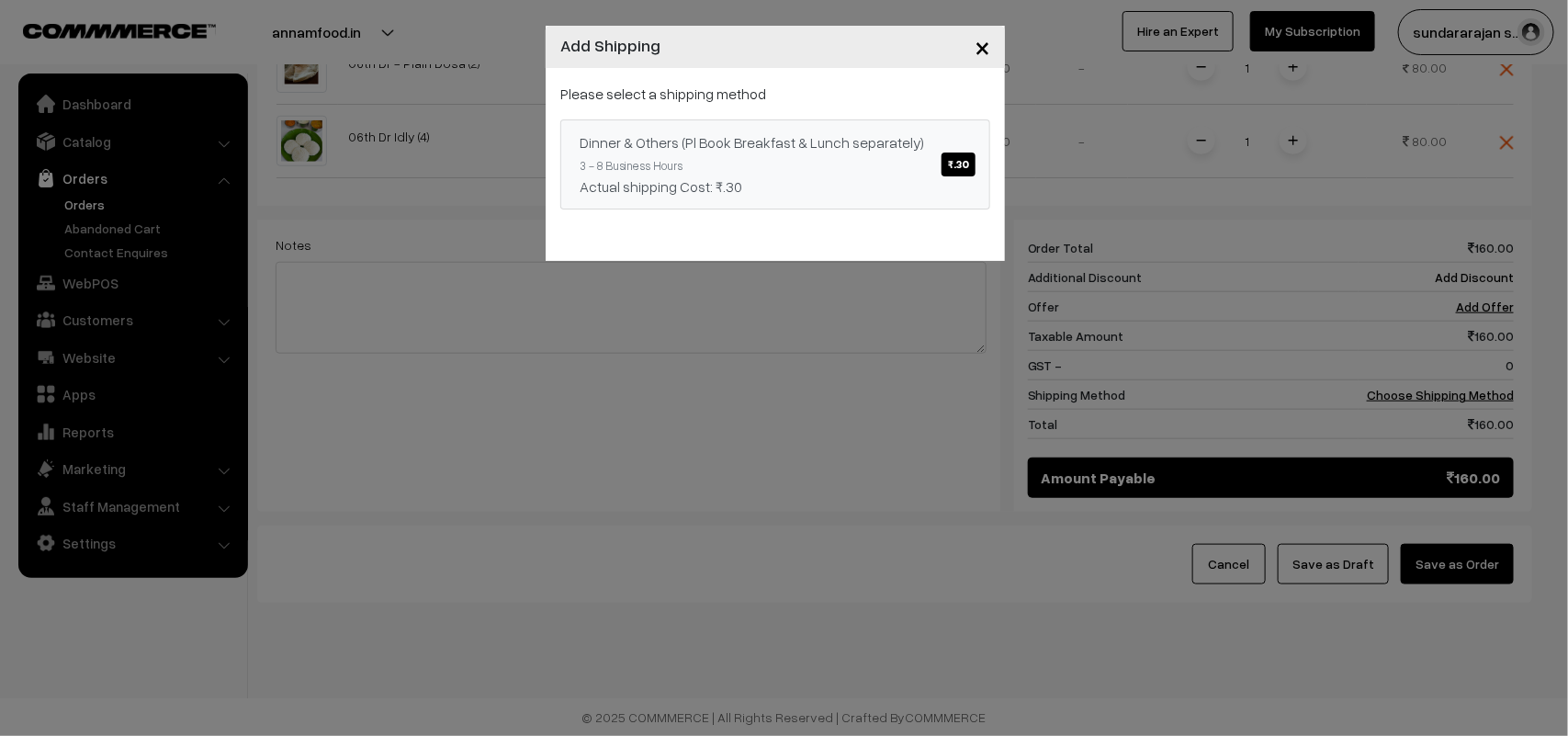 click on "Actual shipping Cost: ₹.30" at bounding box center [775, 187] 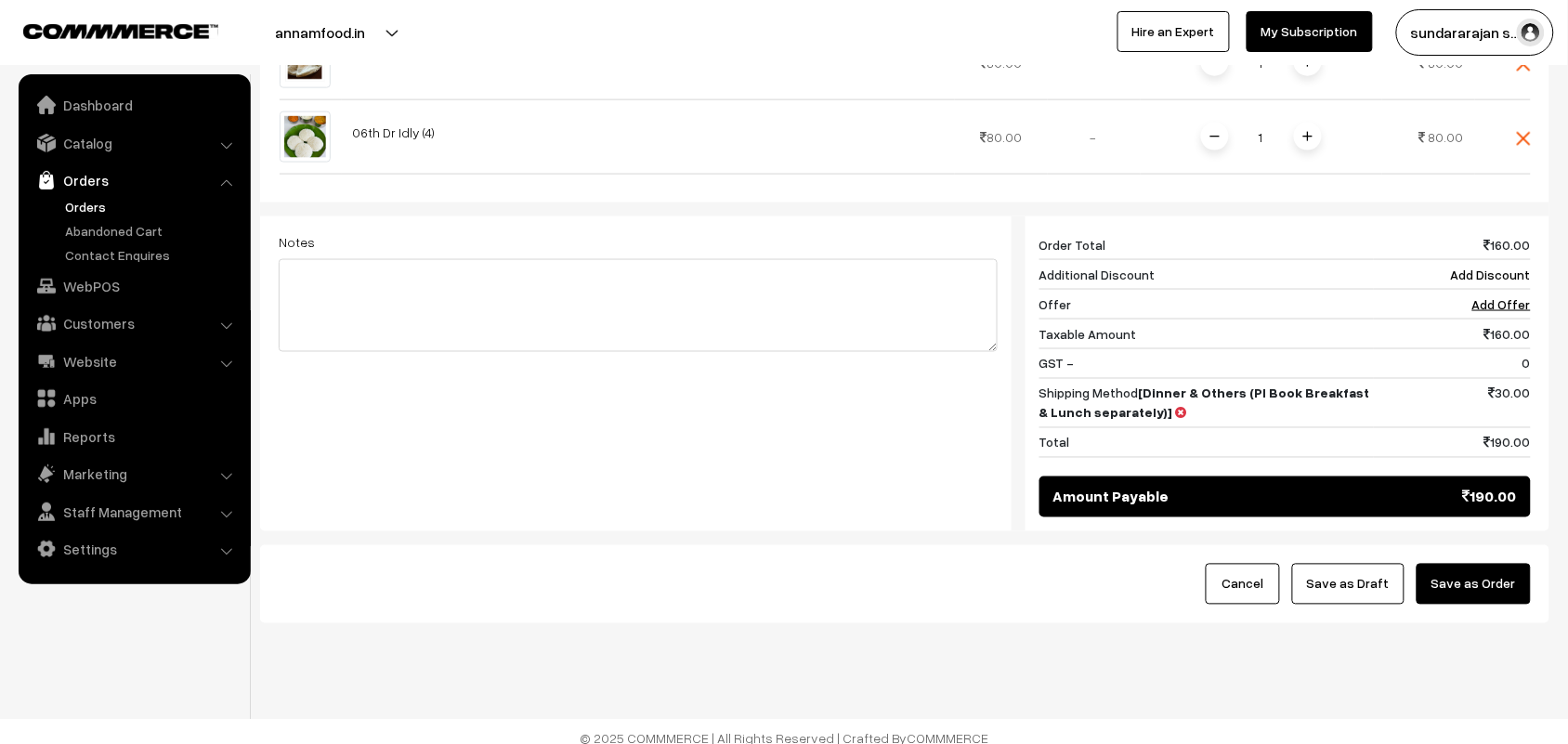 drag, startPoint x: 1366, startPoint y: 578, endPoint x: 1342, endPoint y: 572, distance: 24.738634 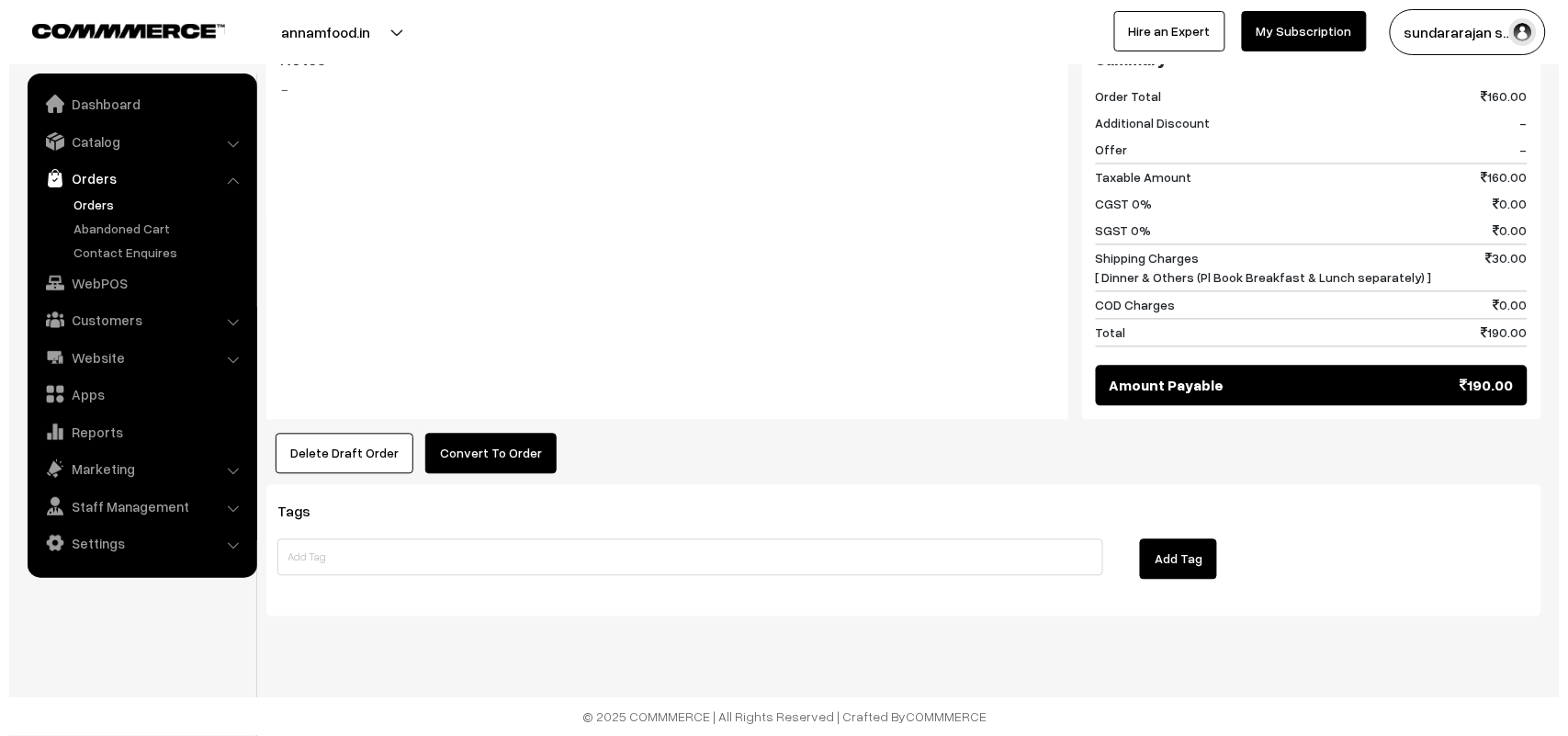 scroll, scrollTop: 957, scrollLeft: 0, axis: vertical 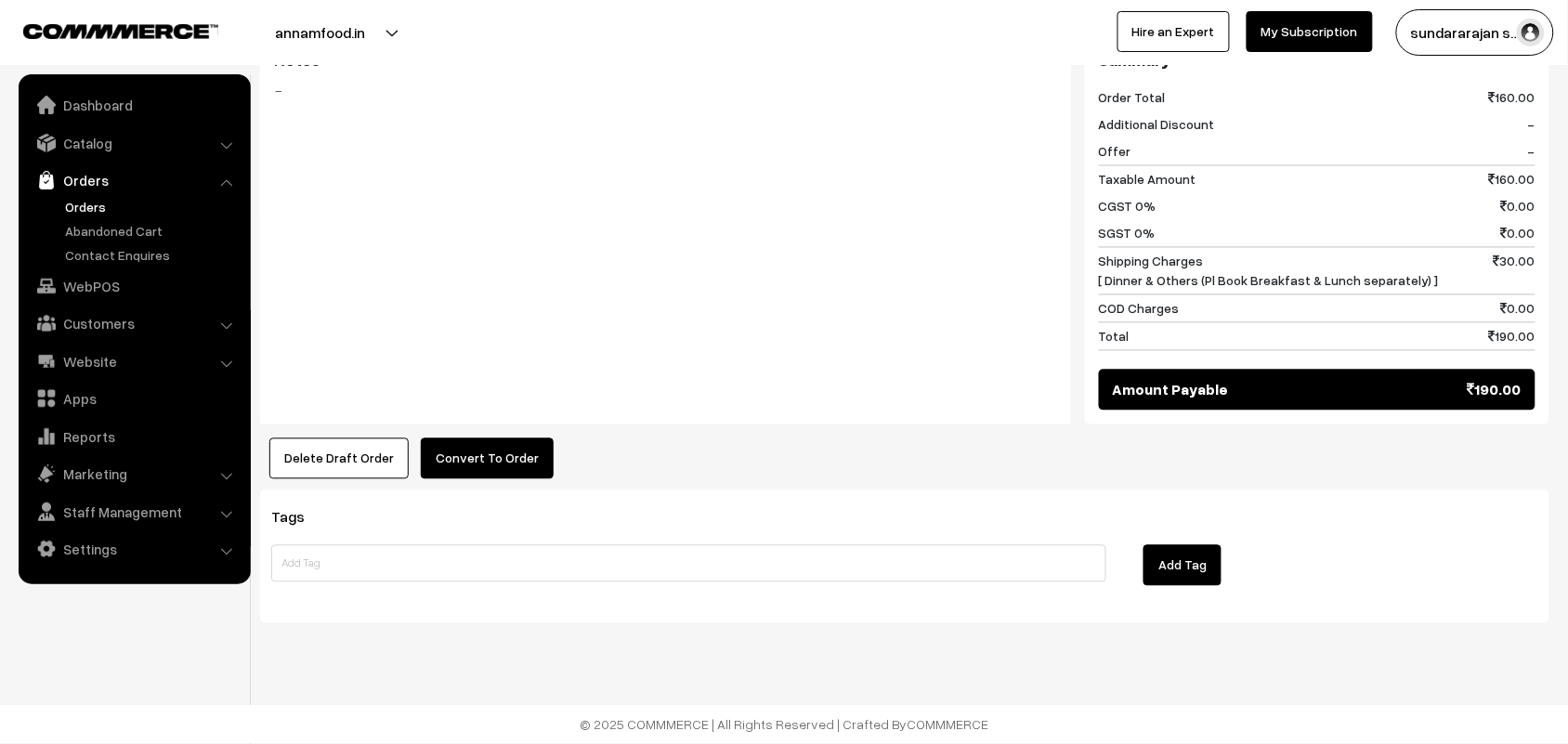 click on "Convert To Order" at bounding box center (487, 459) 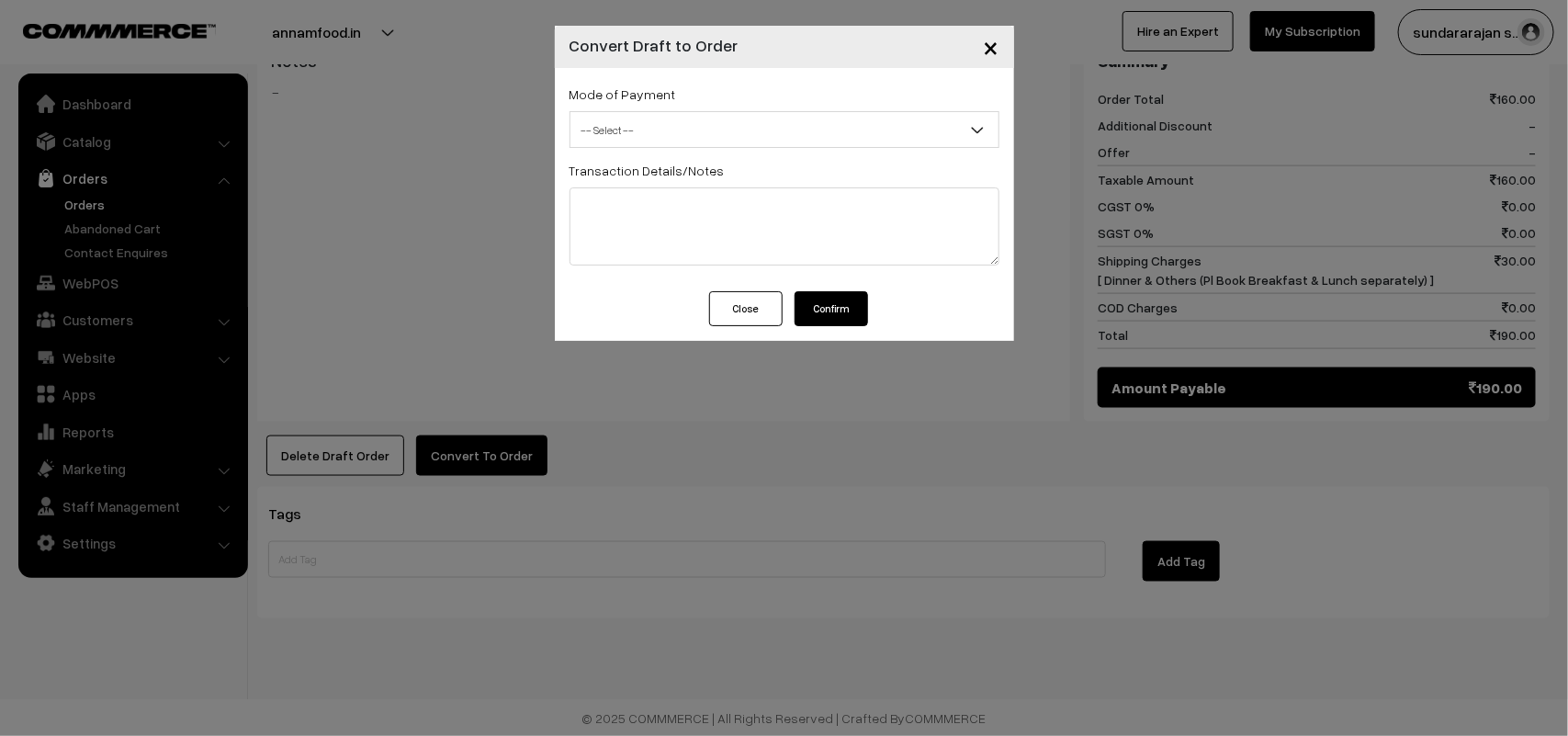 click on "-- Select --" at bounding box center [784, 130] 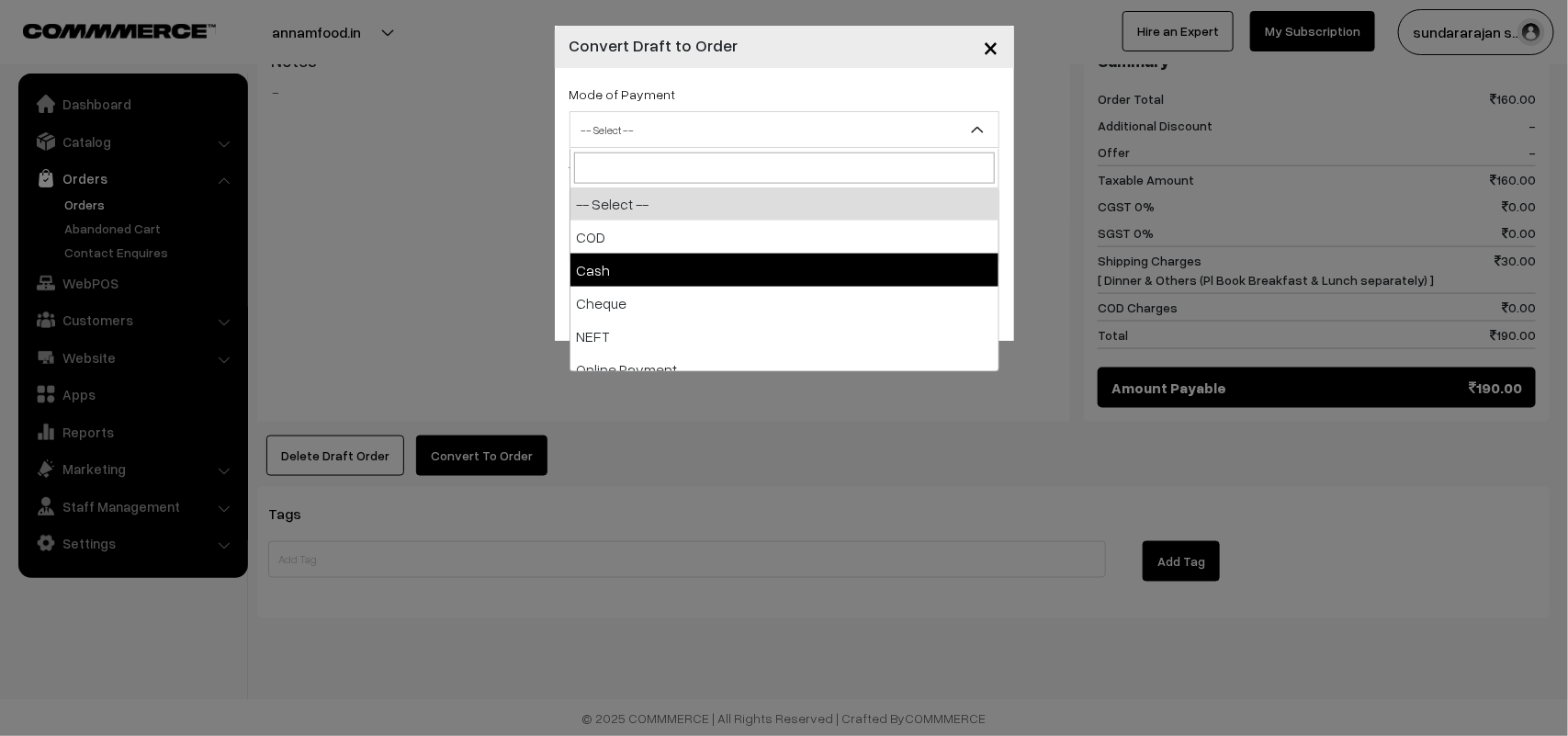 select on "1" 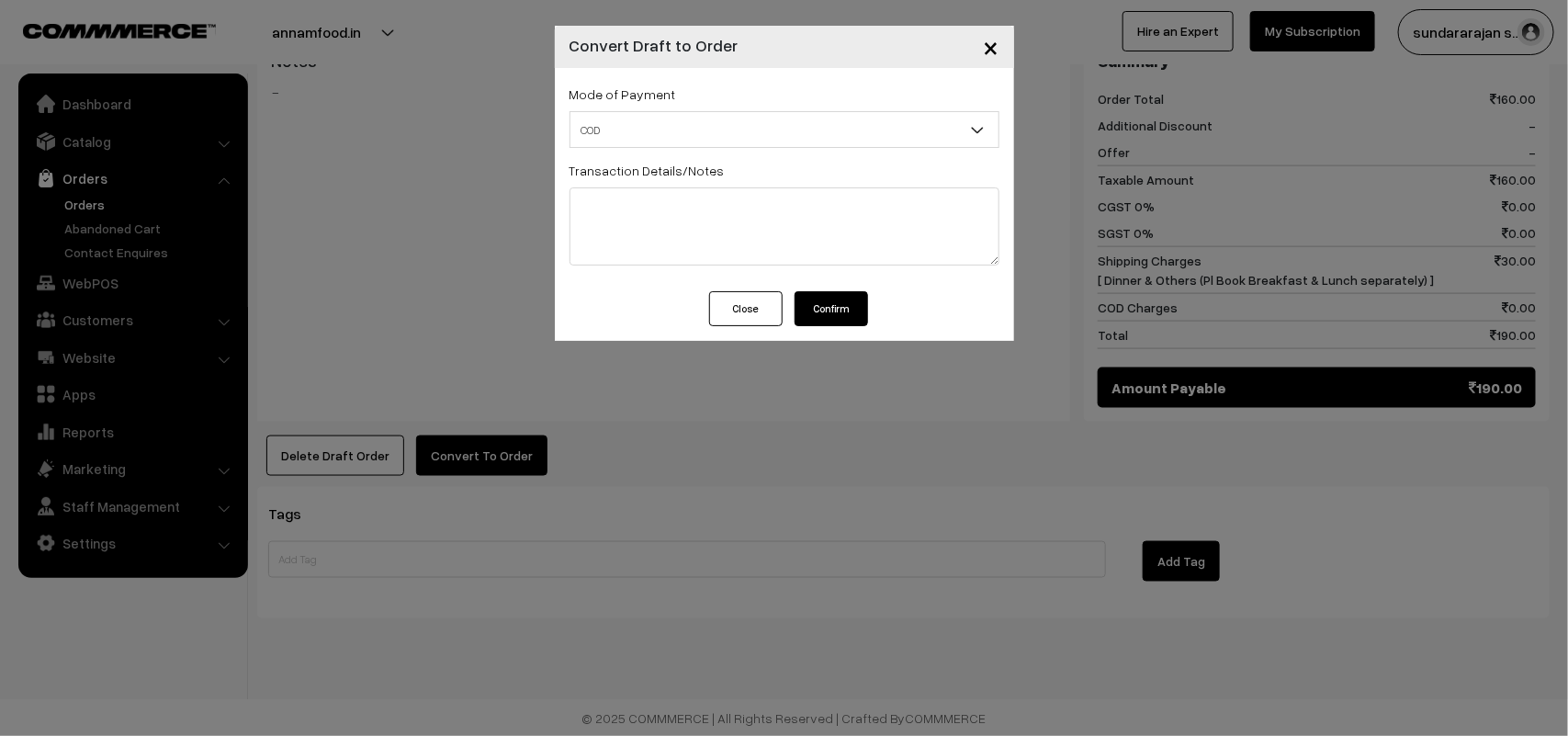 click on "Confirm" at bounding box center [831, 309] 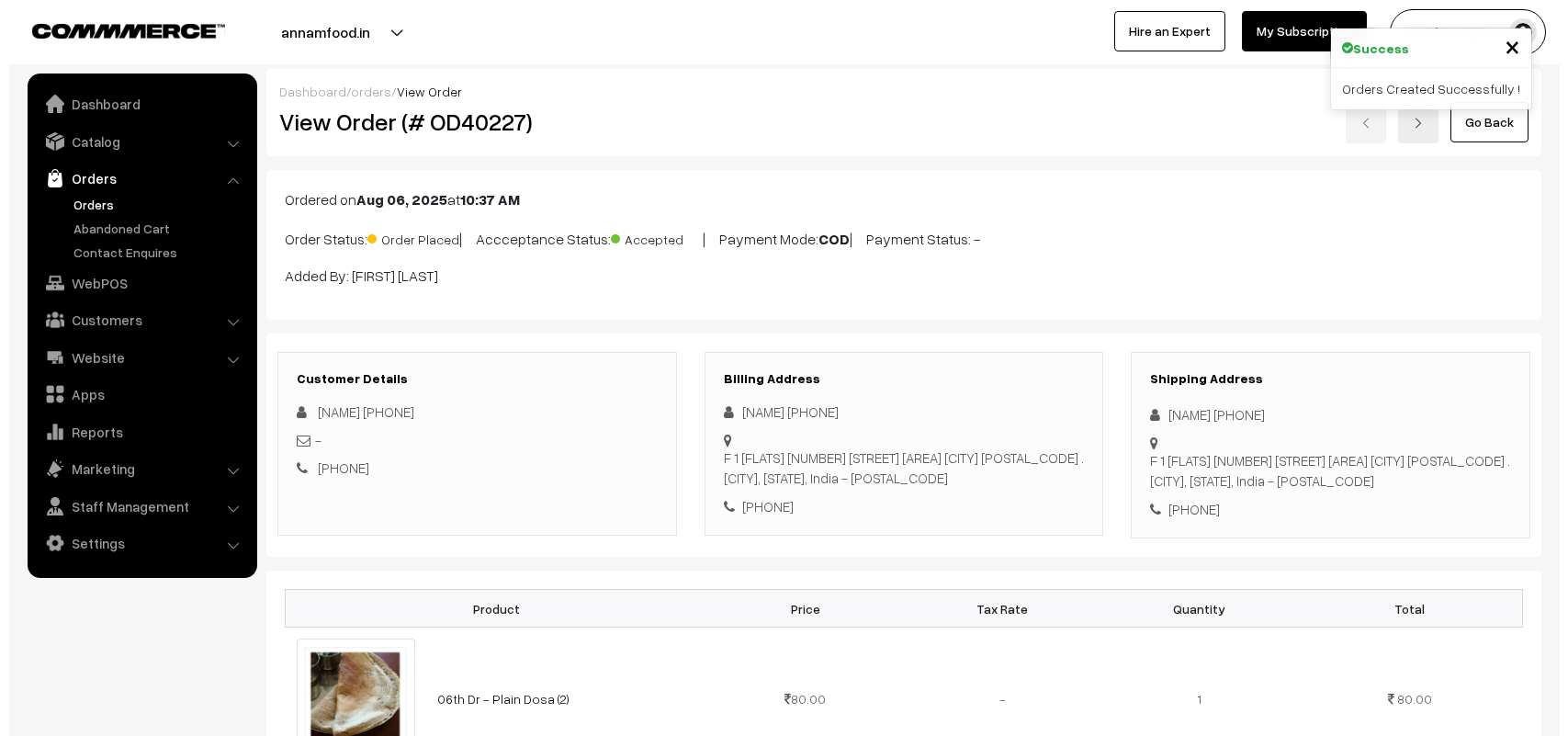 scroll, scrollTop: 957, scrollLeft: 0, axis: vertical 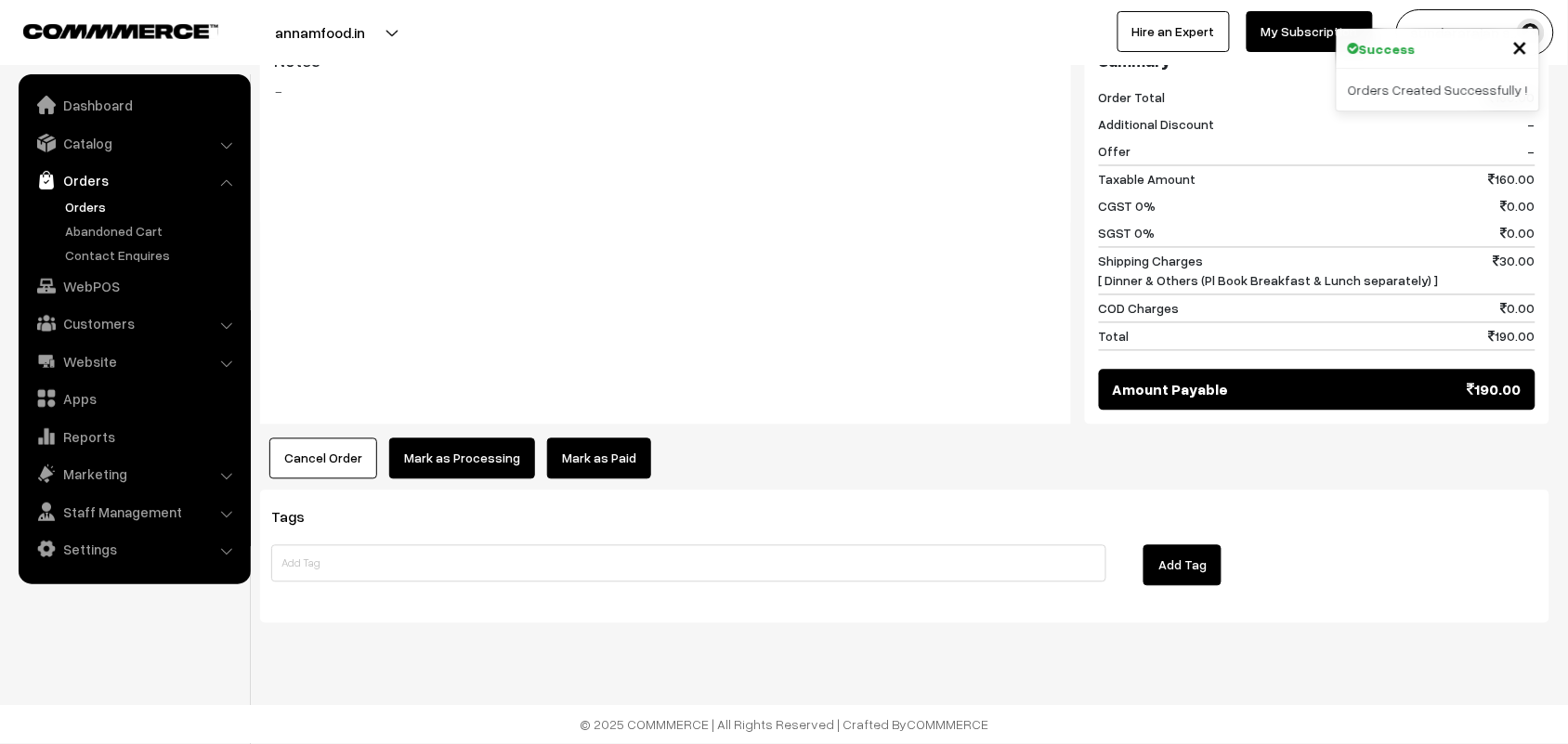 click on "Mark as Processing" at bounding box center (462, 459) 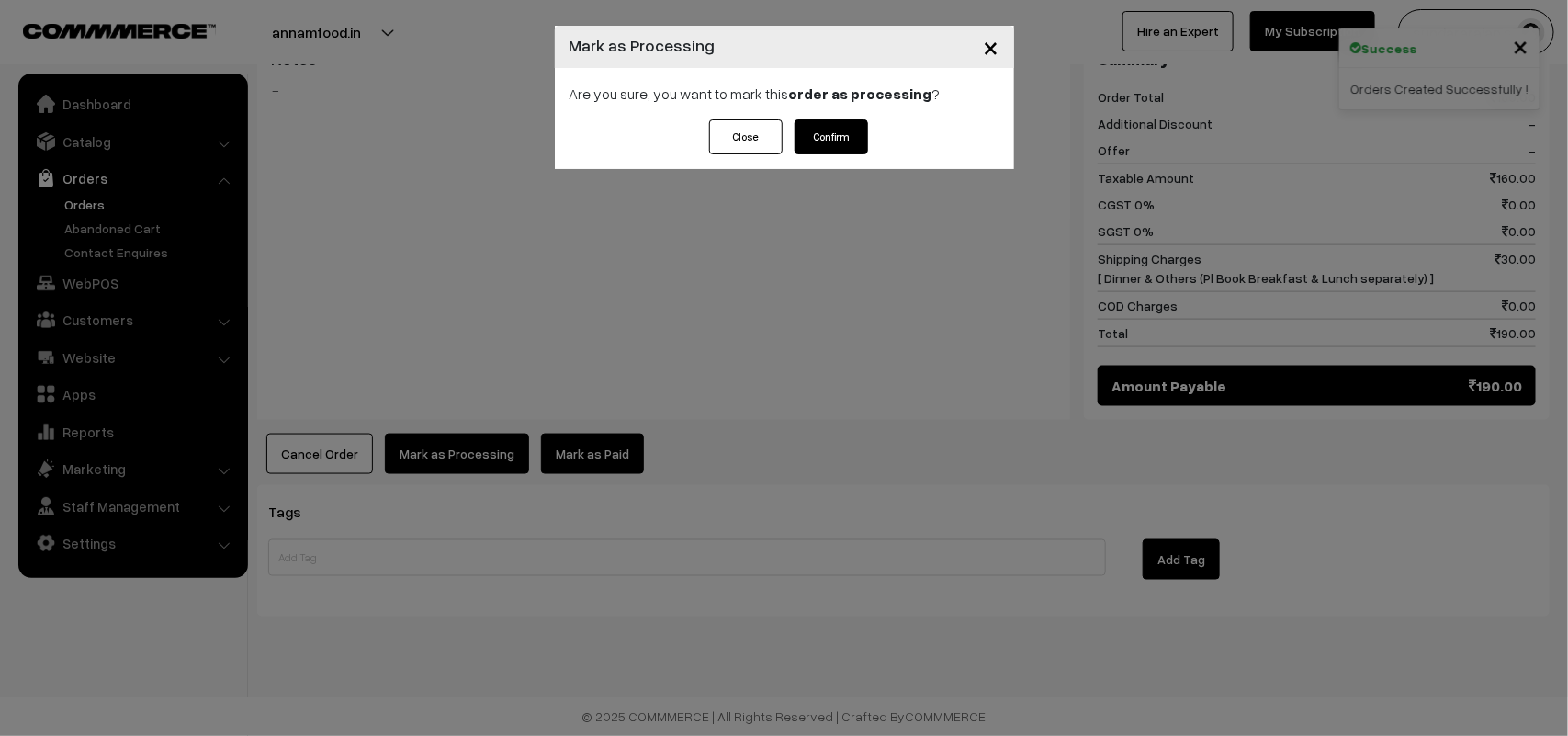 click on "Confirm" at bounding box center [831, 137] 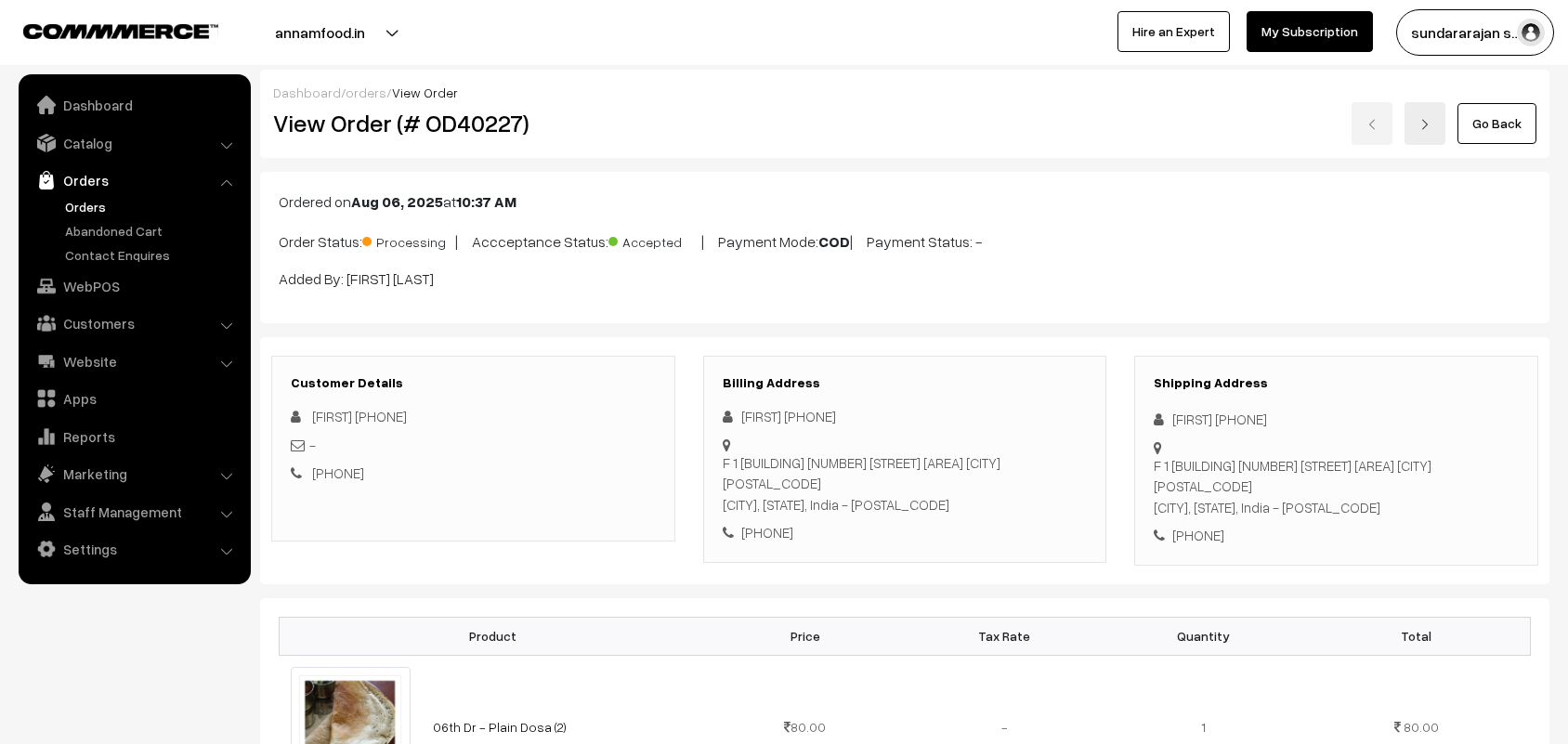 scroll, scrollTop: 0, scrollLeft: 0, axis: both 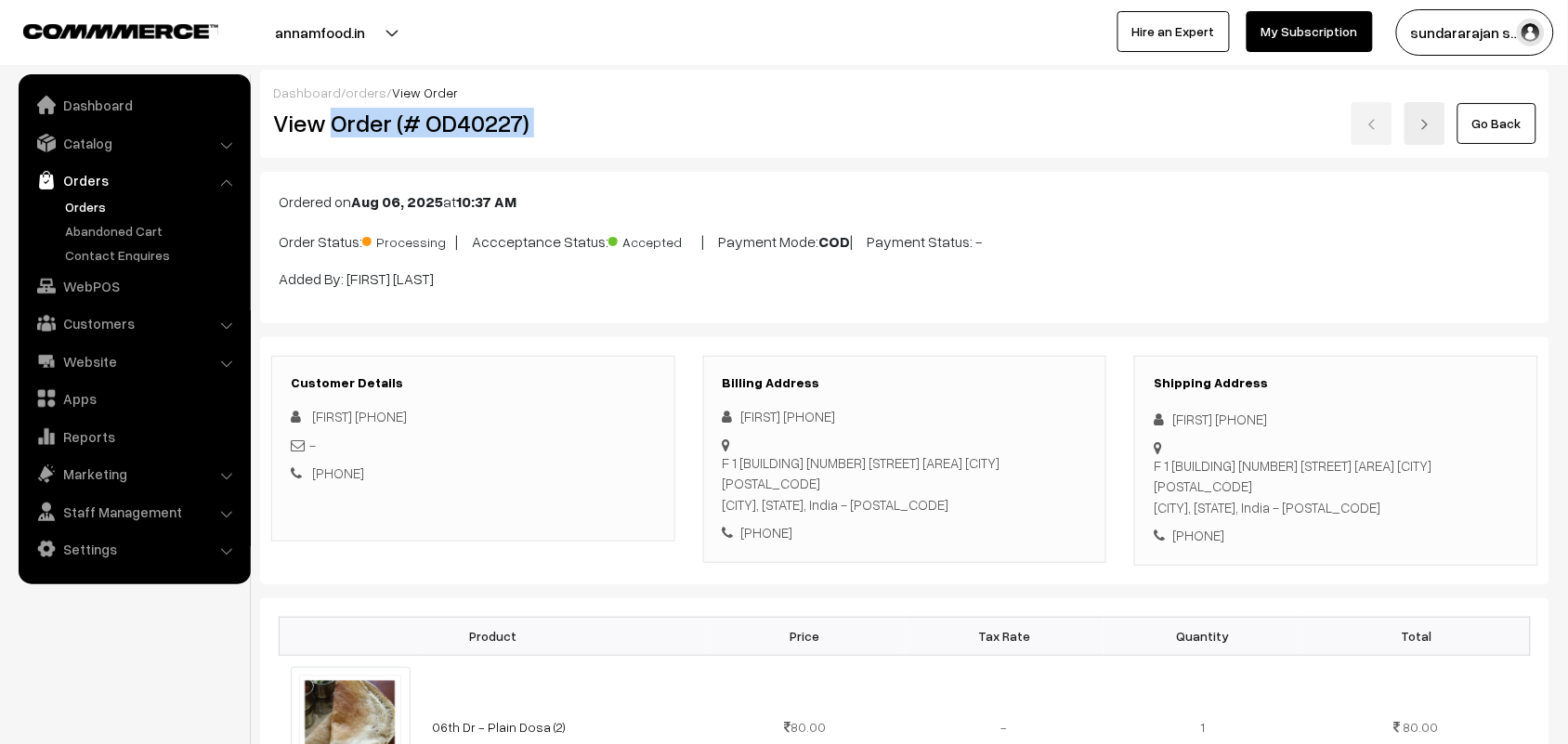 copy on "Order (# OD40227)" 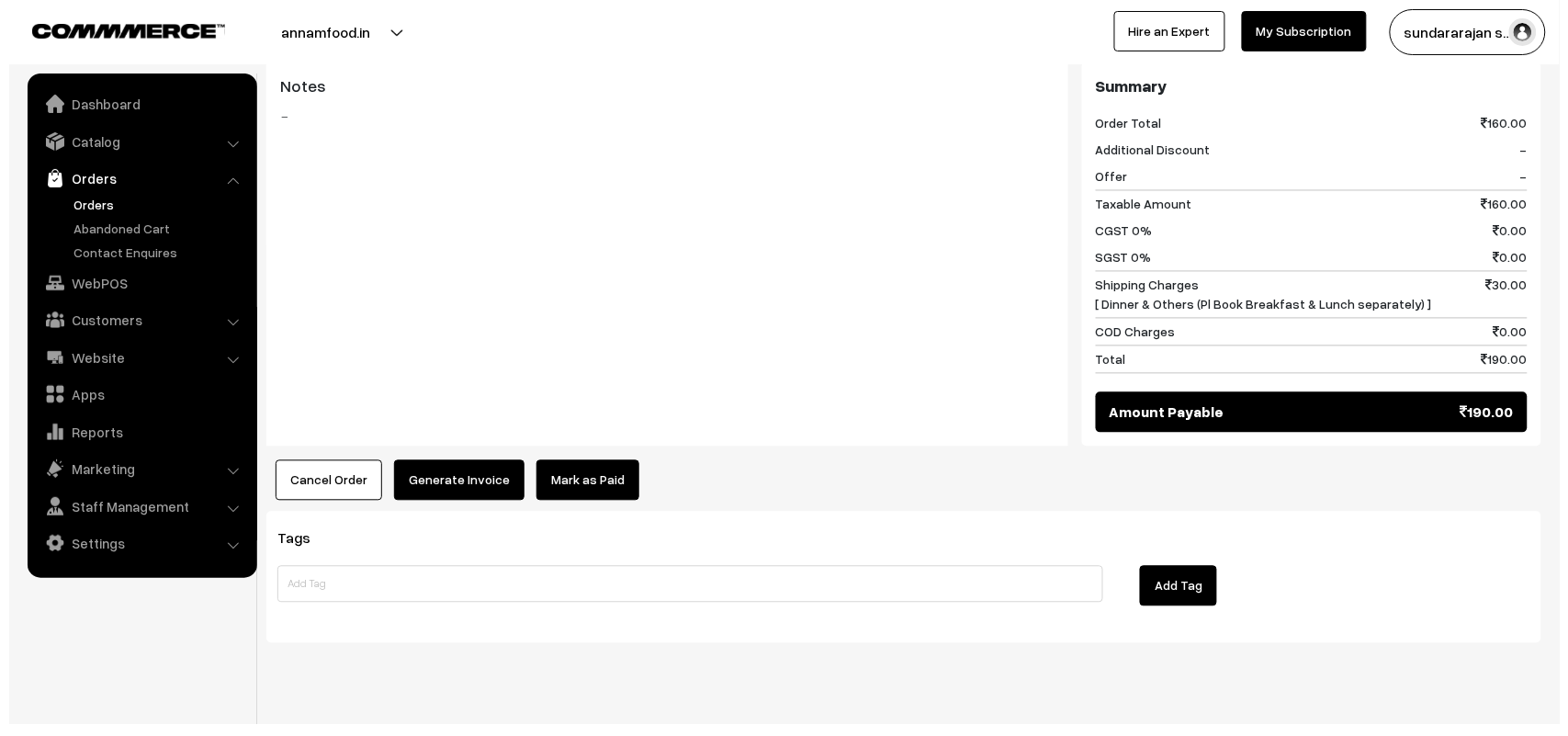 scroll, scrollTop: 957, scrollLeft: 0, axis: vertical 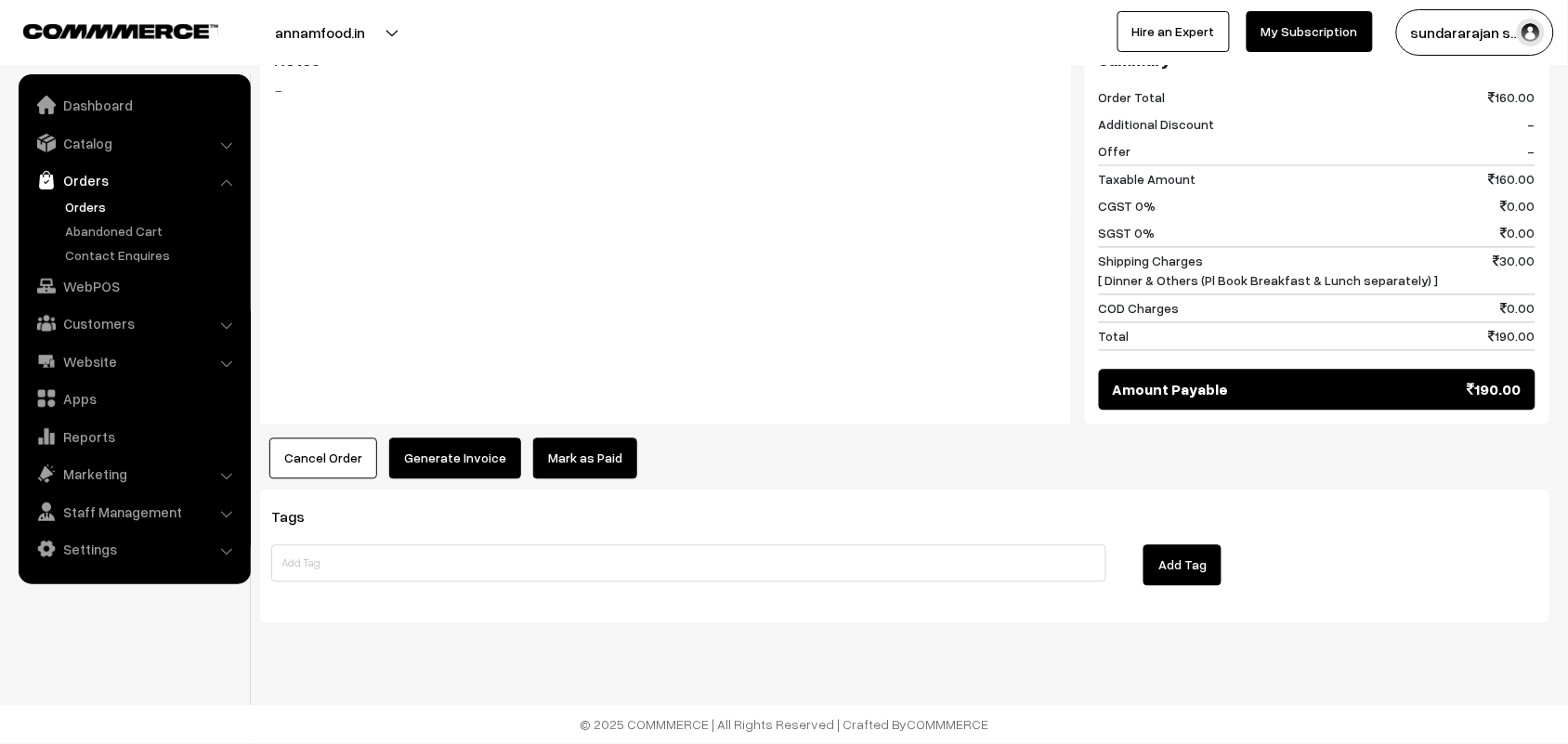 click on "Generate Invoice" at bounding box center (455, 459) 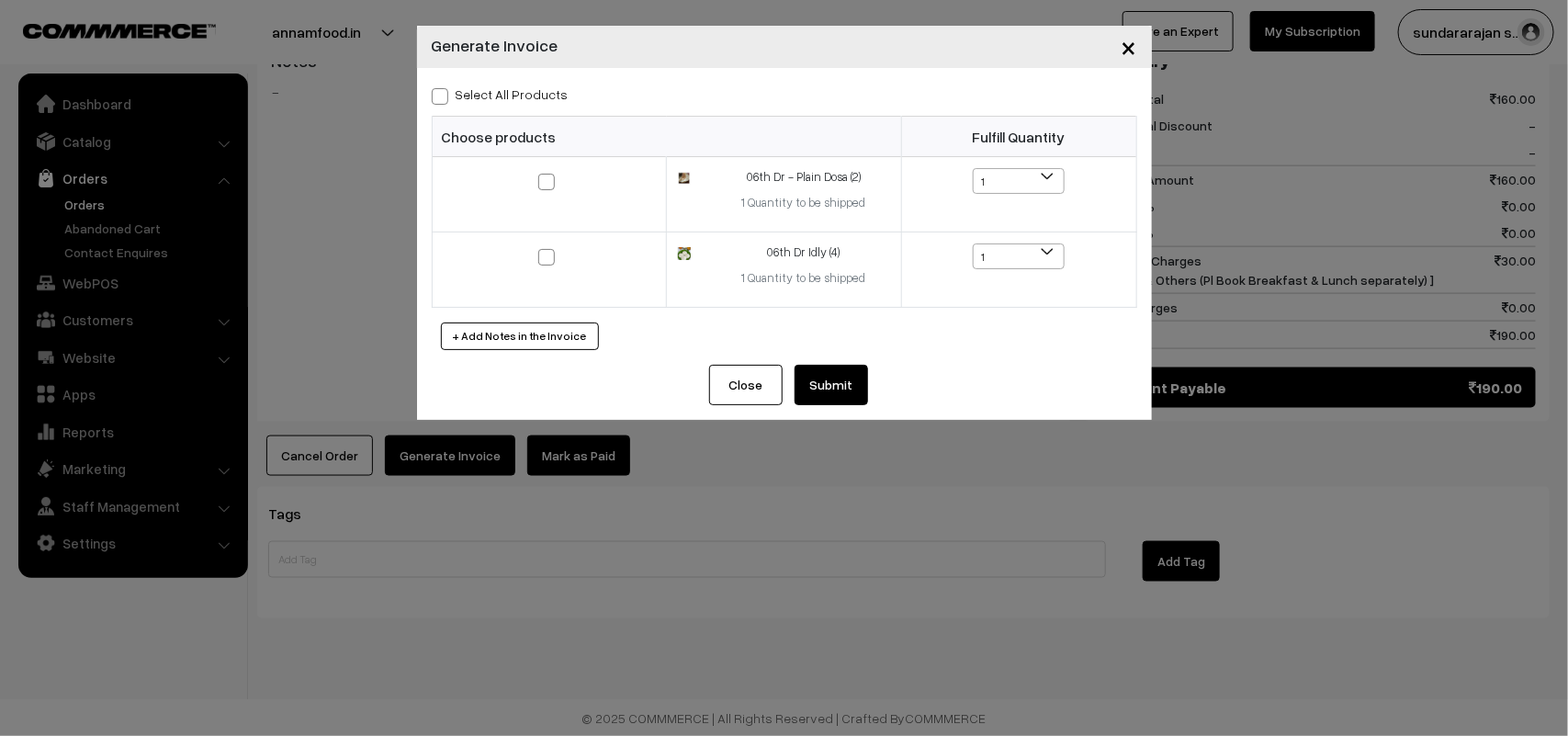 click on "Select All Products" at bounding box center [500, 94] 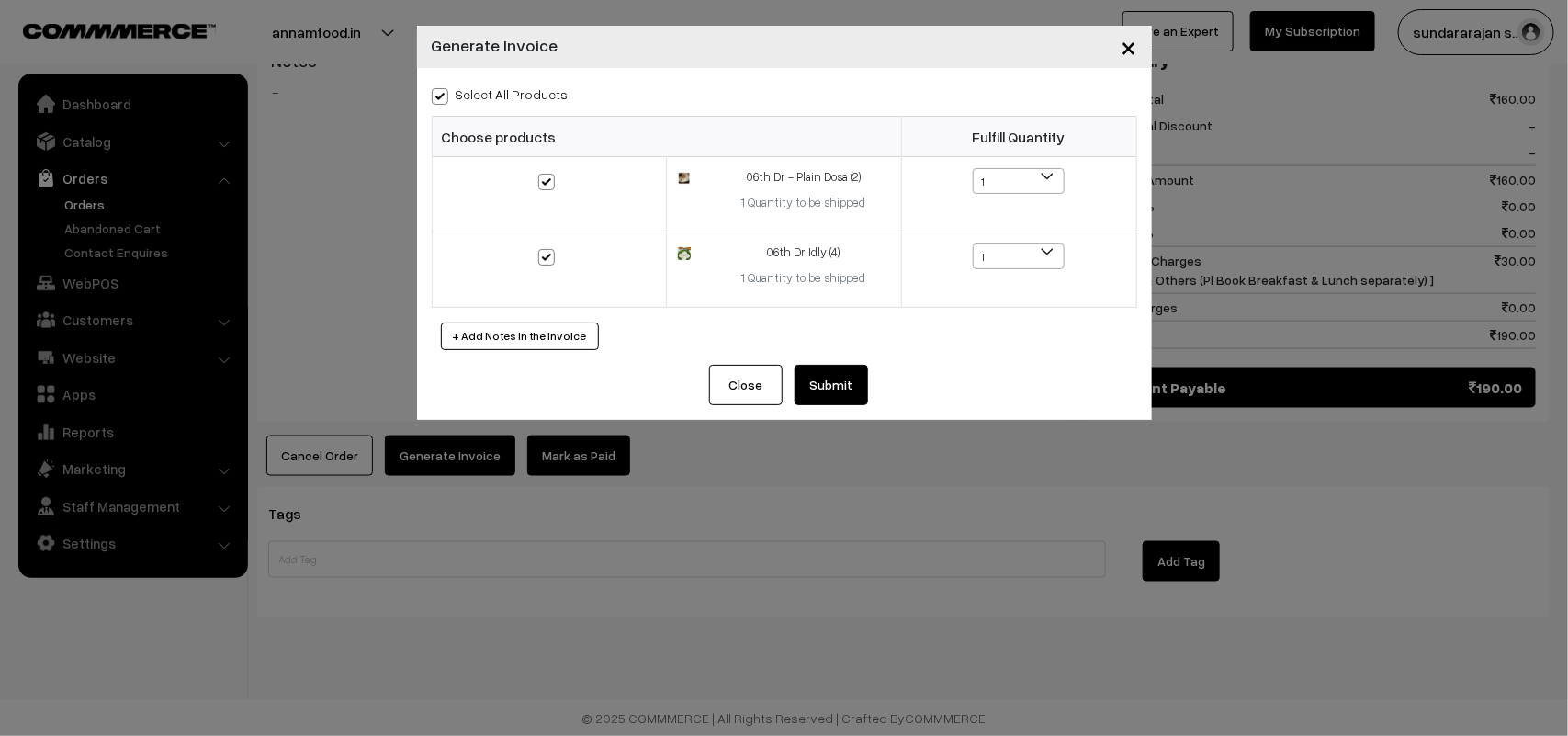 checkbox on "true" 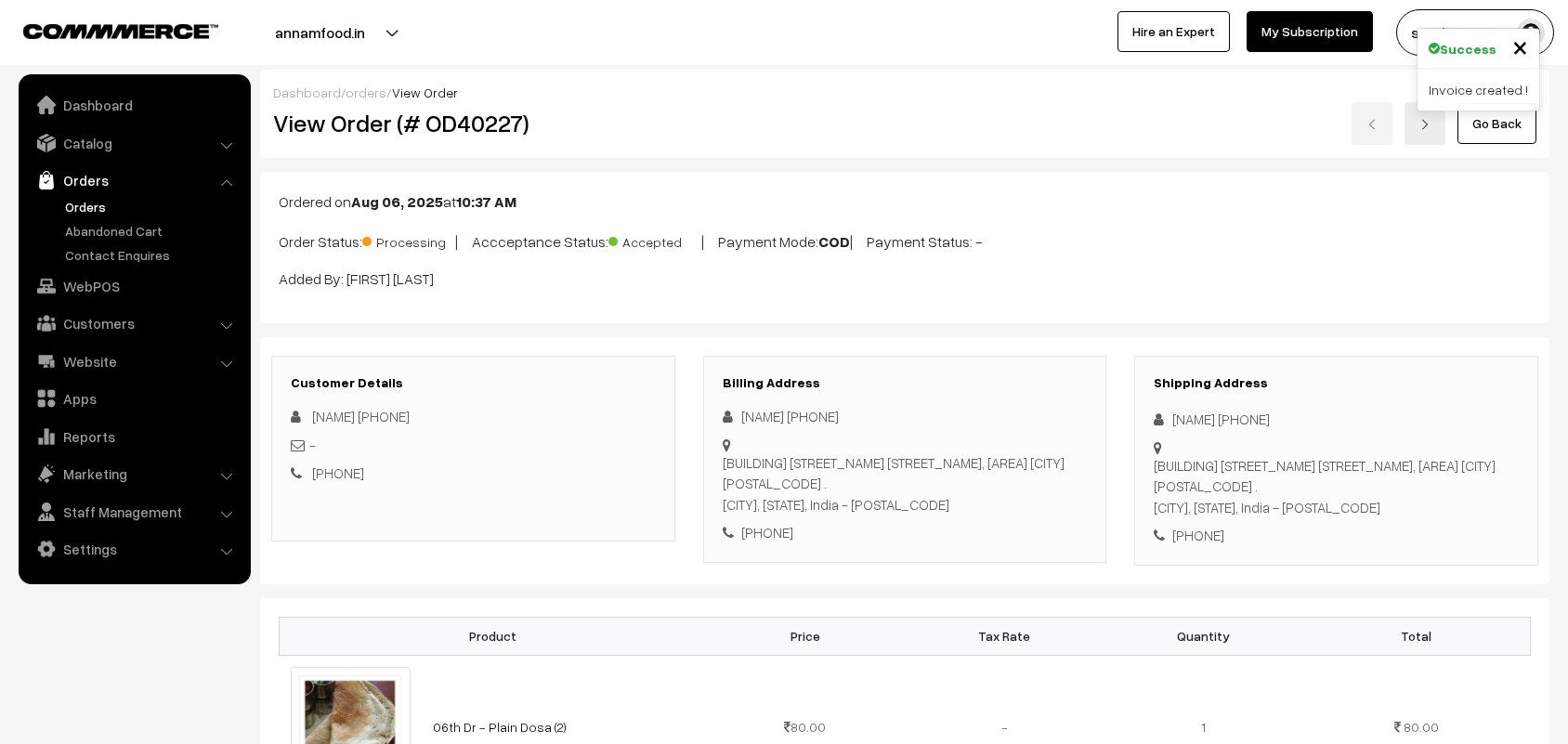 scroll, scrollTop: 968, scrollLeft: 0, axis: vertical 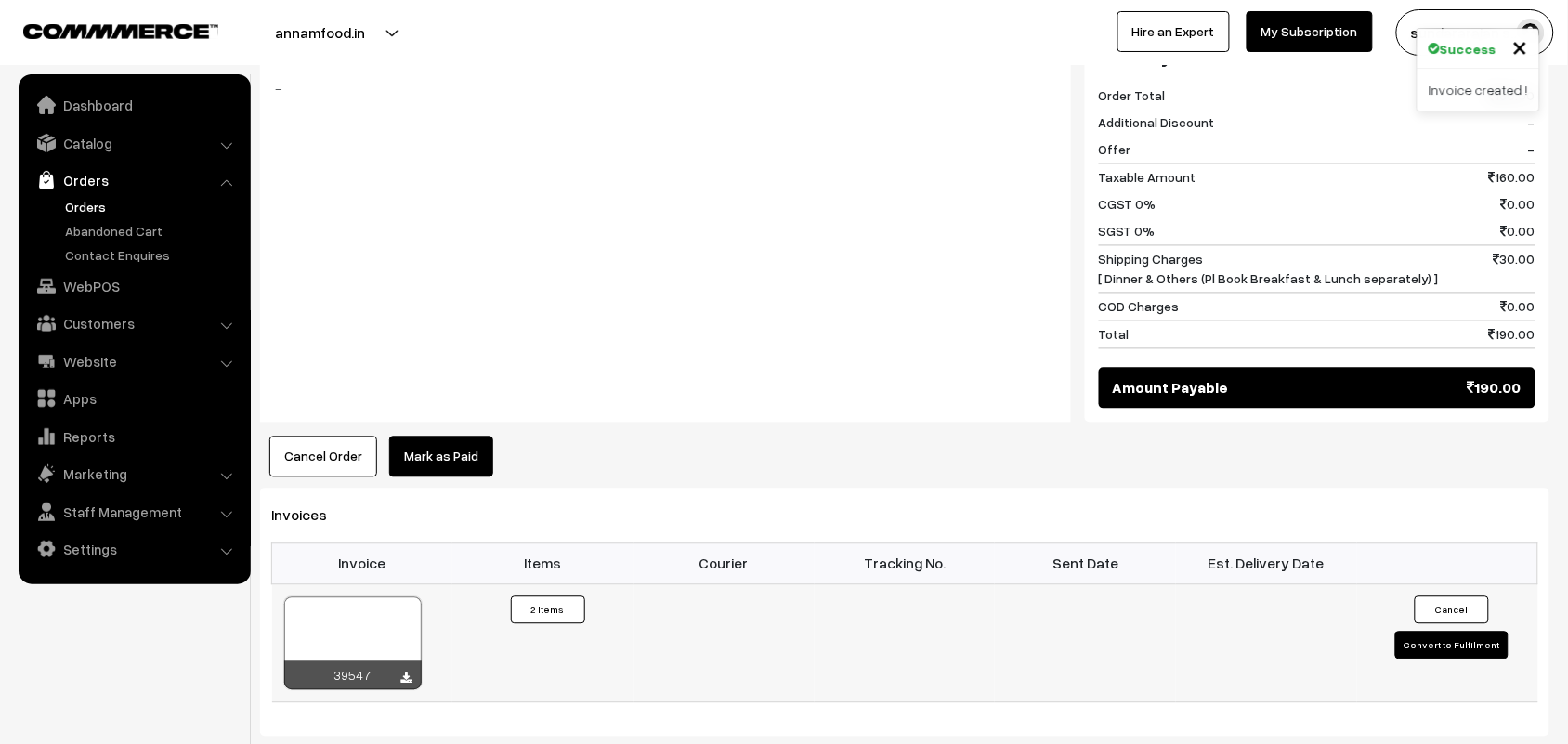 click at bounding box center [353, 644] 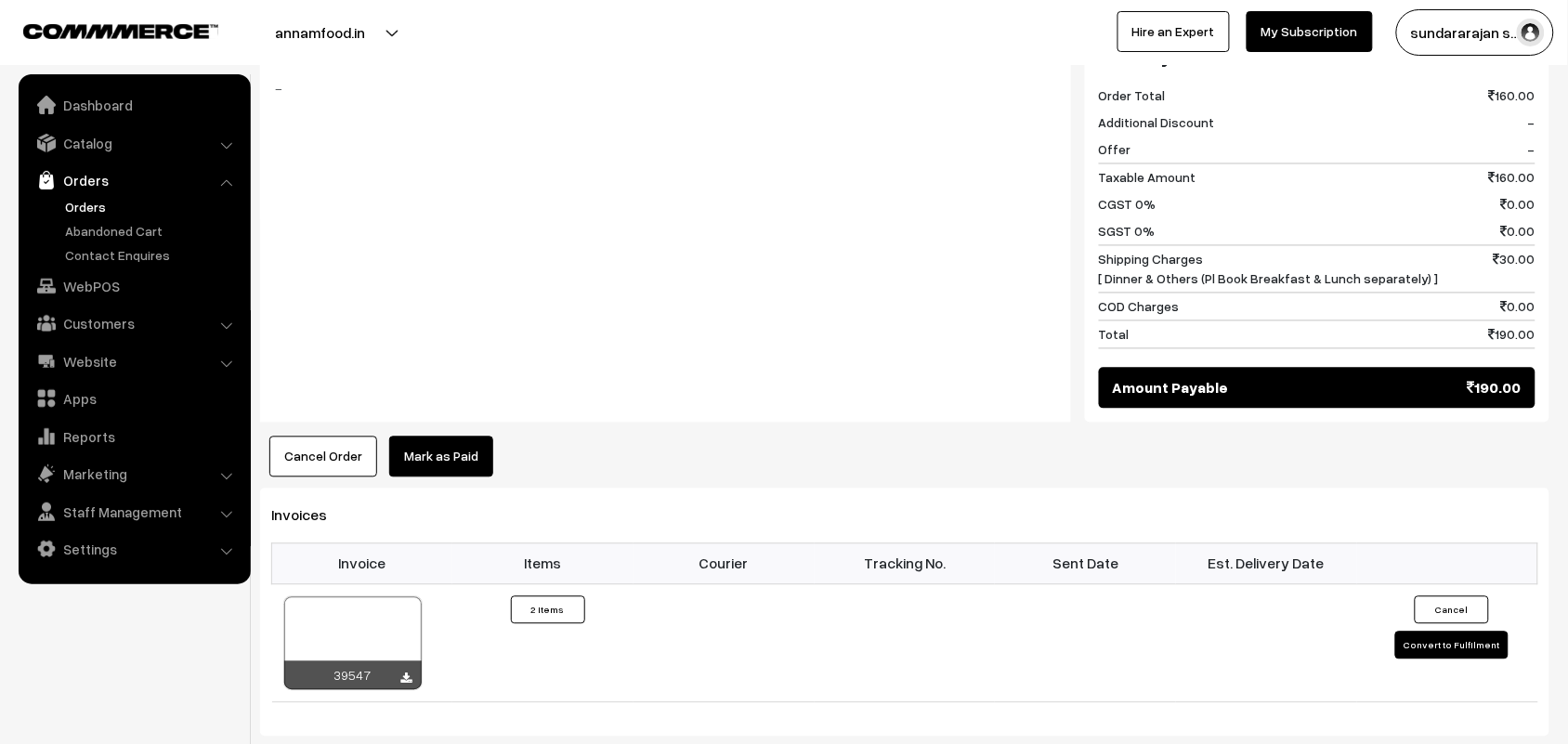 click on "Dashboard
Catalog" at bounding box center [135, 329] 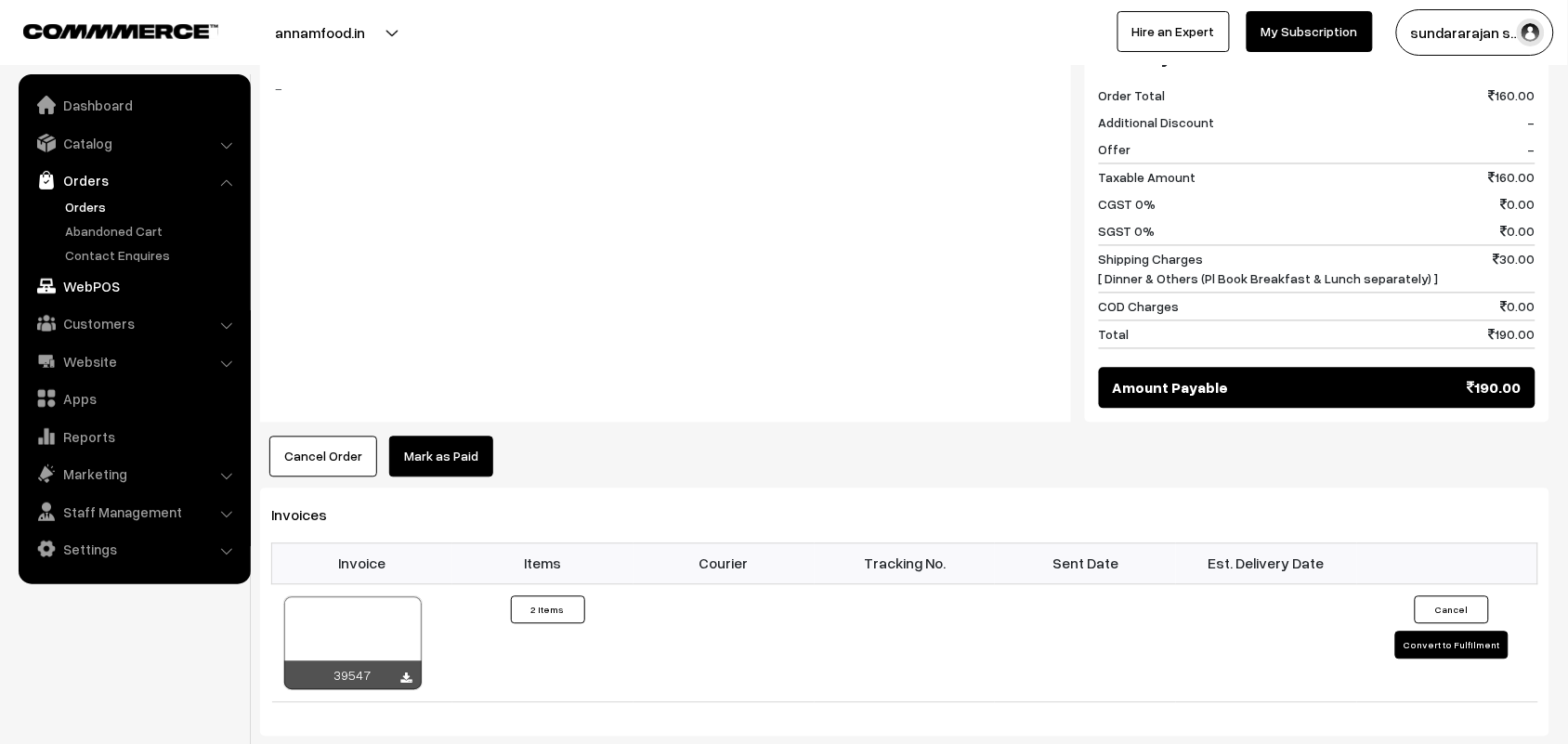 click on "WebPOS" at bounding box center [134, 286] 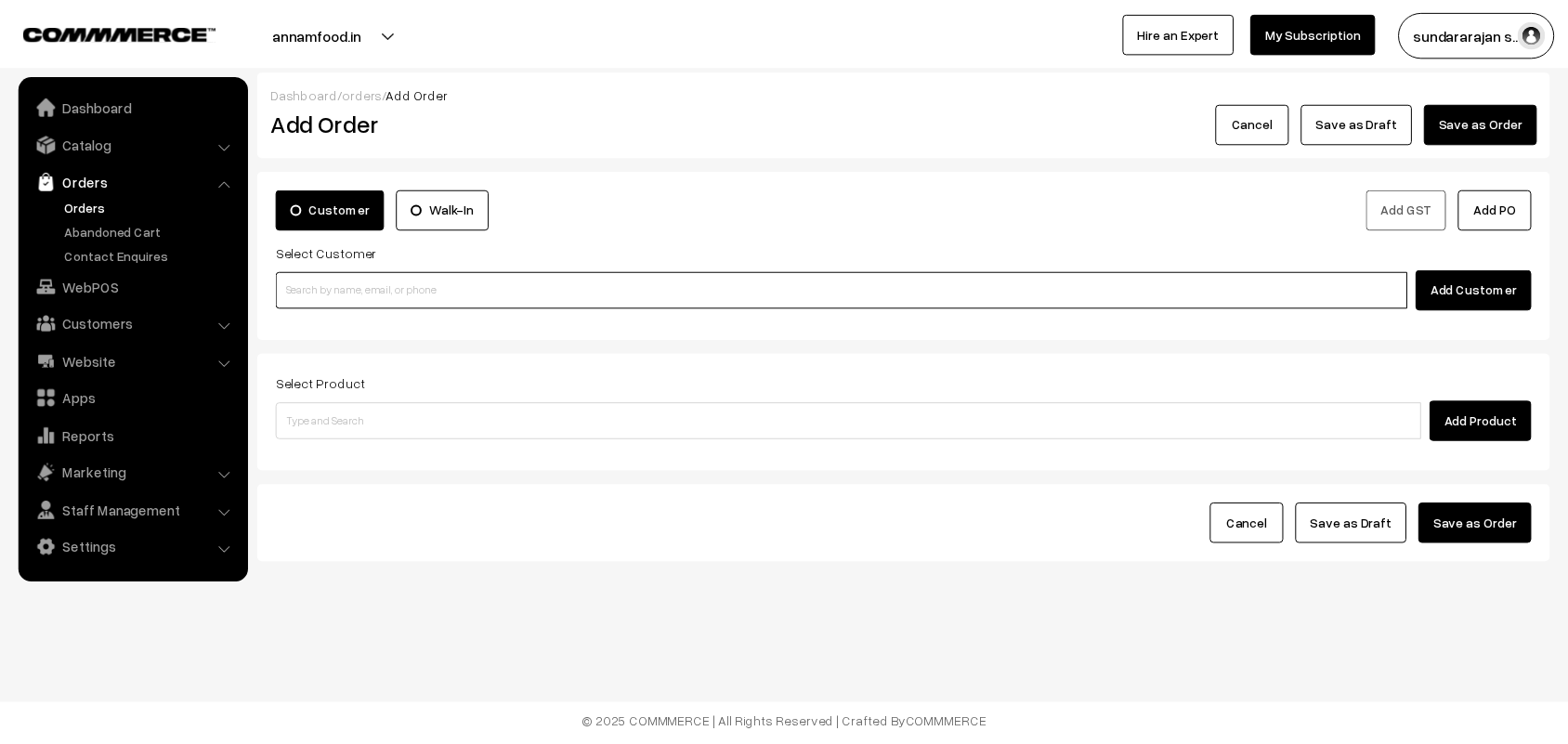 scroll, scrollTop: 0, scrollLeft: 0, axis: both 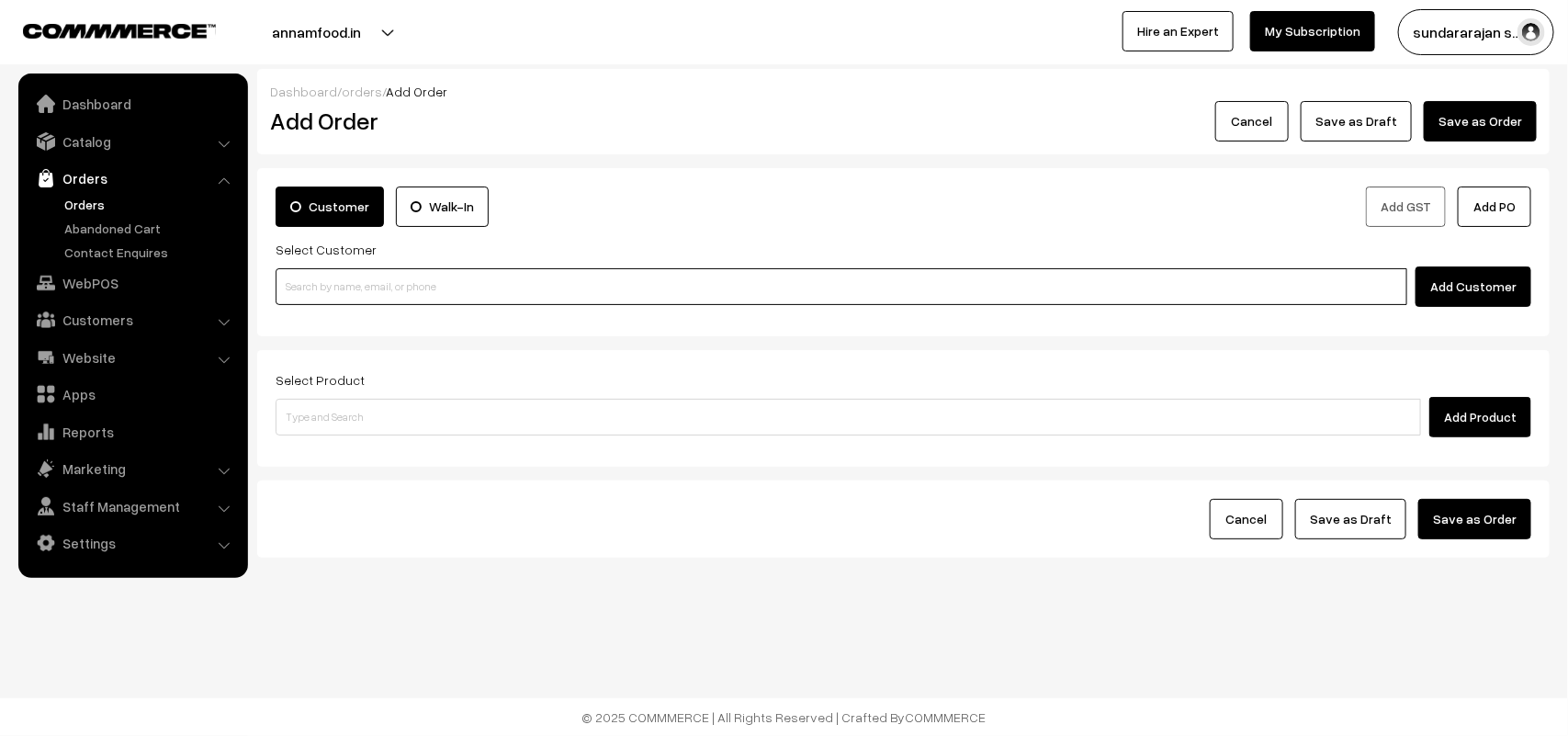 click at bounding box center (841, 287) 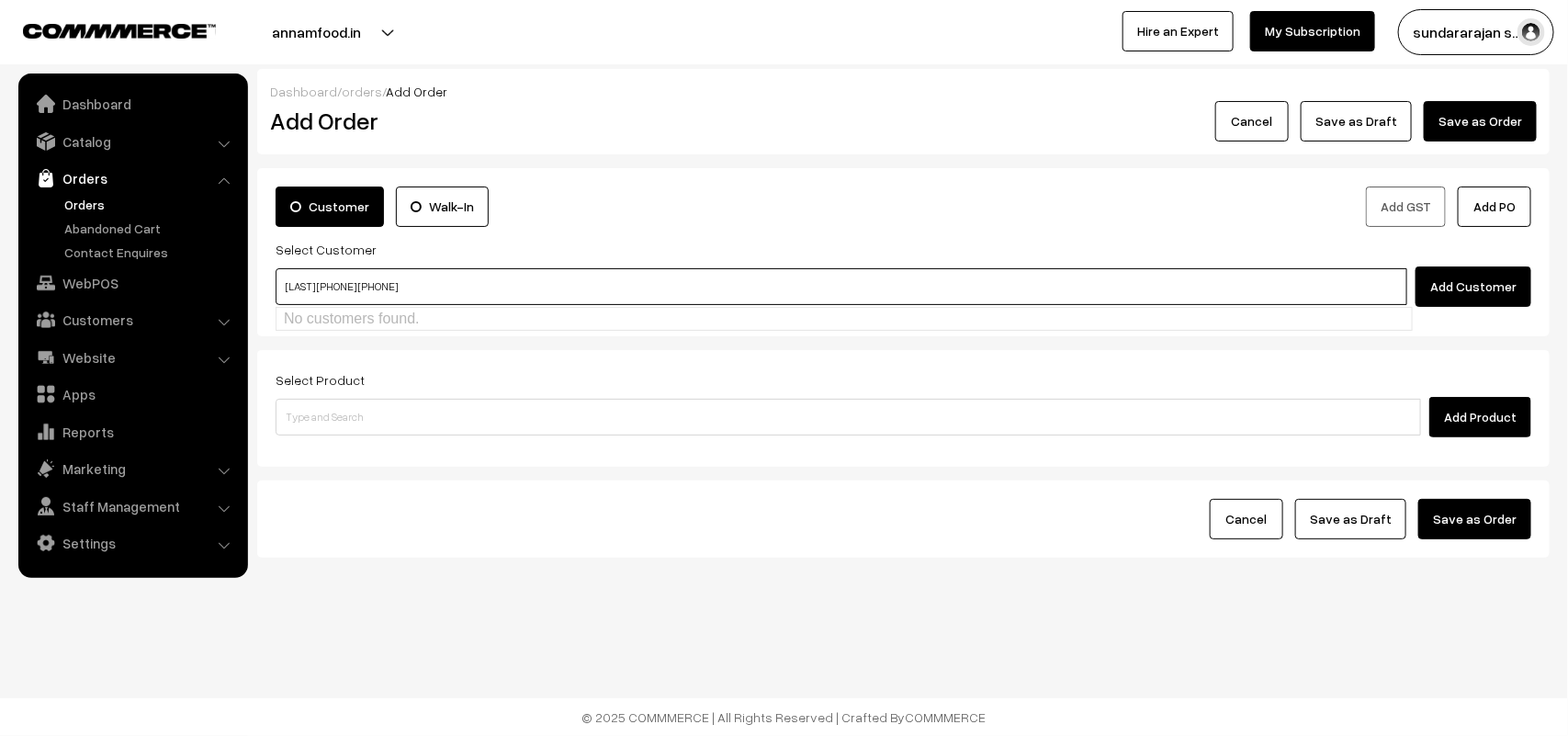 paste on "[PHONE]" 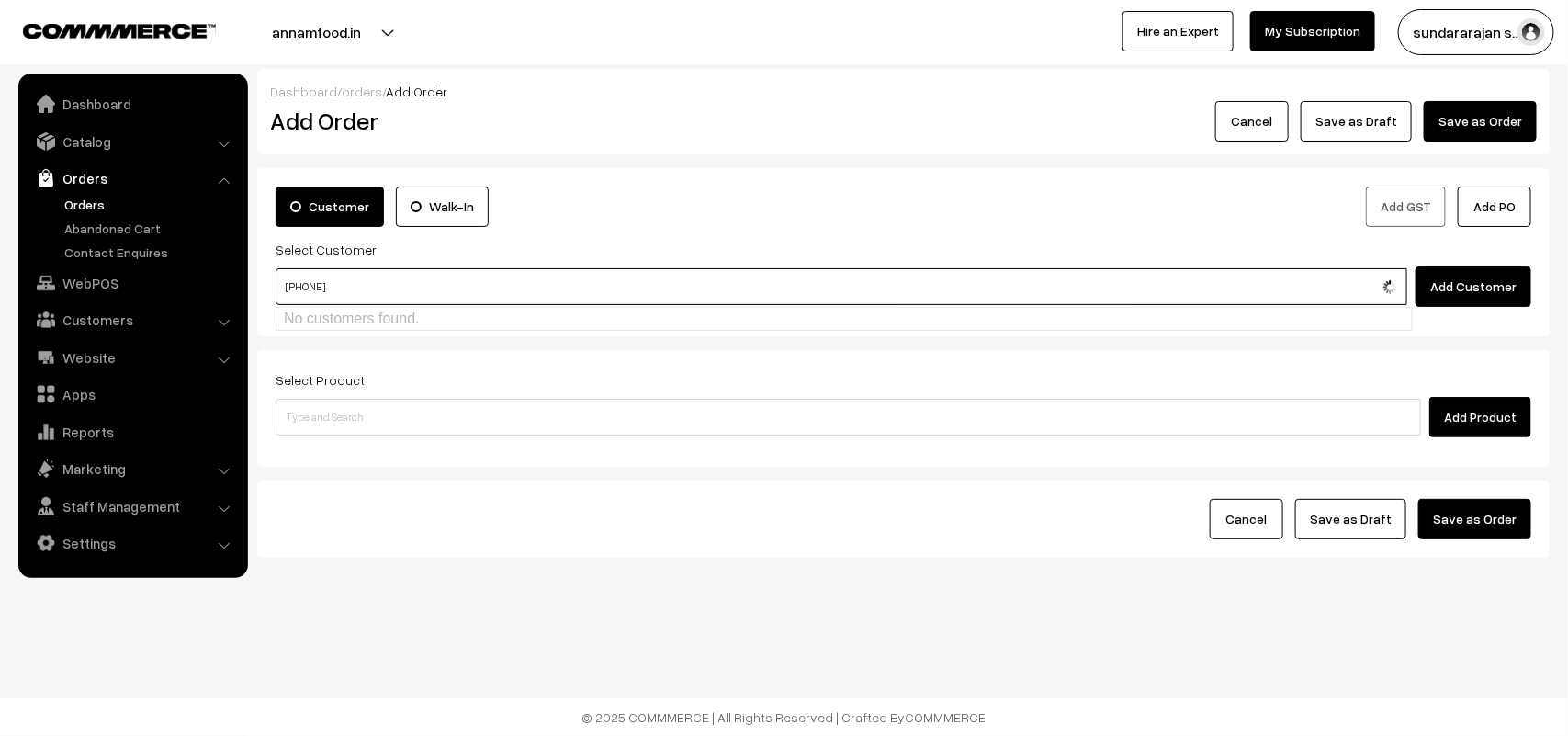 type on "[LAST] [PHONE] [PHONE]" 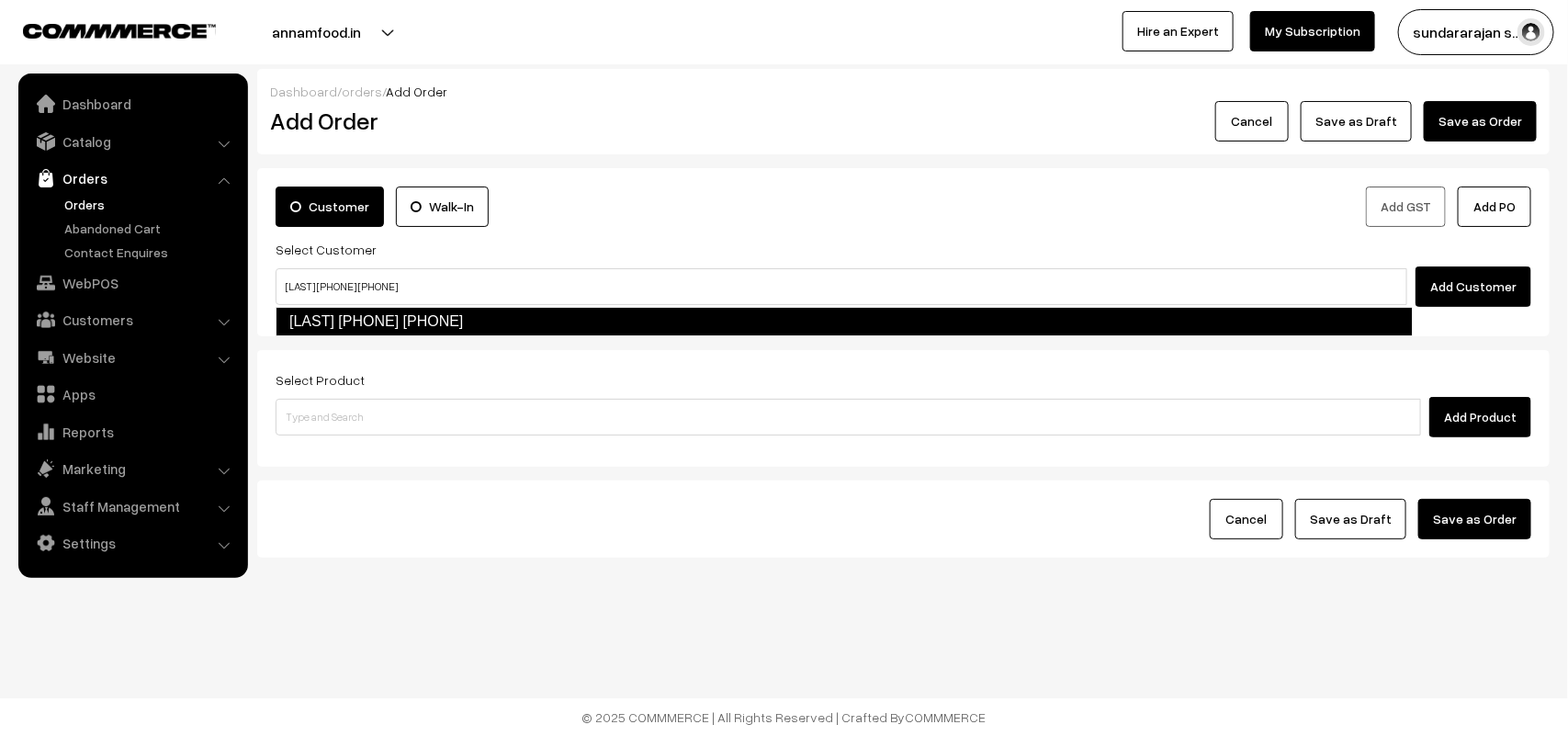 type 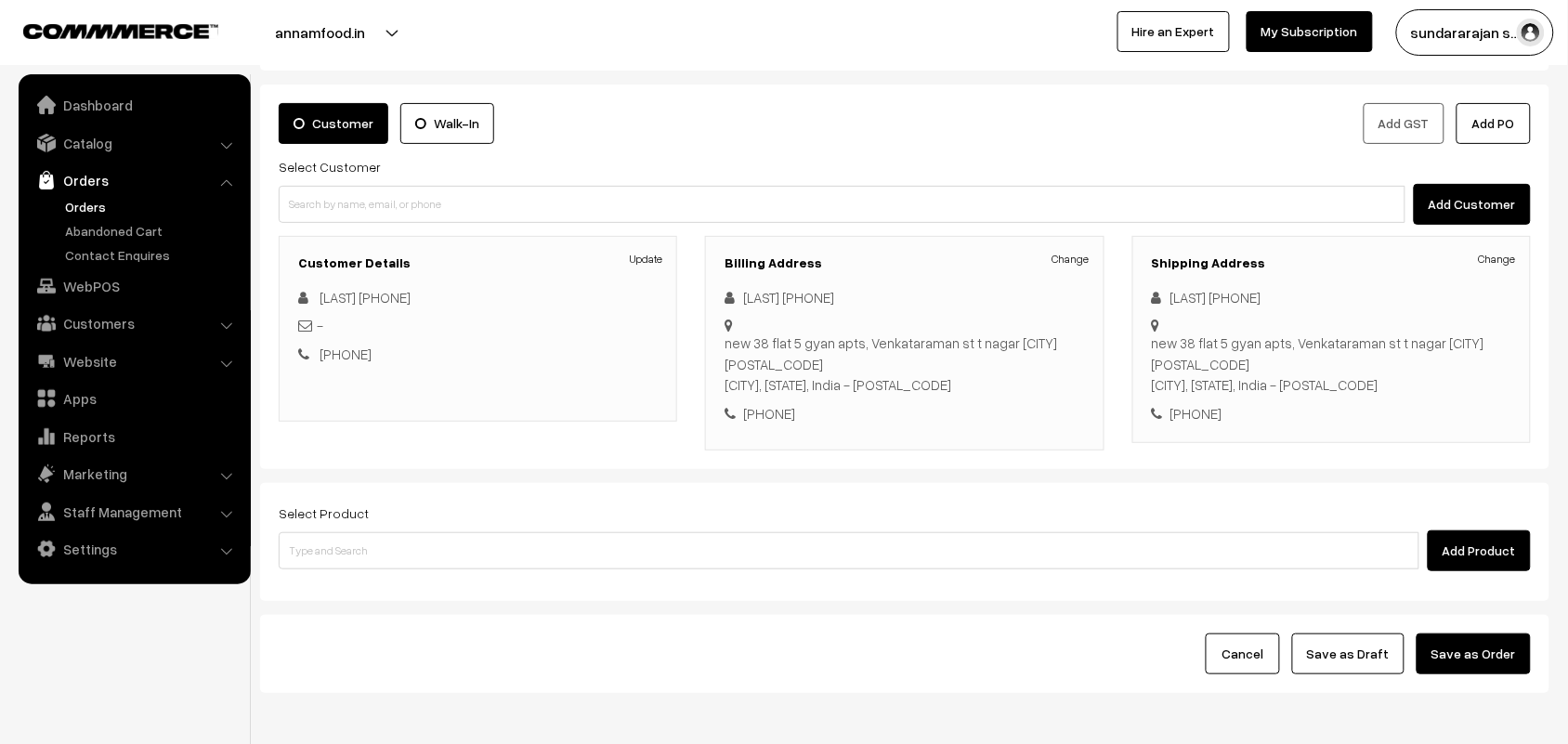 scroll, scrollTop: 173, scrollLeft: 0, axis: vertical 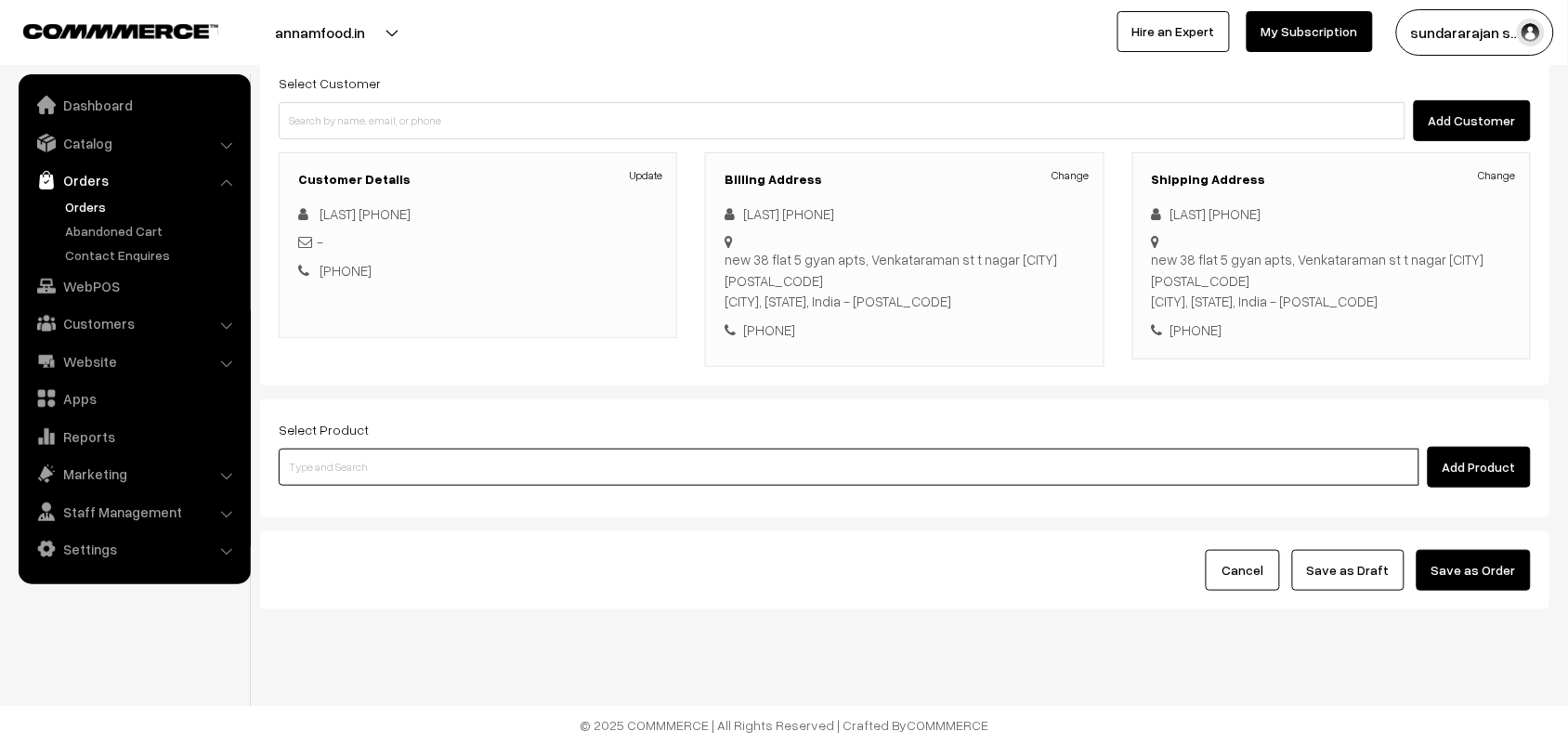 click at bounding box center [849, 467] 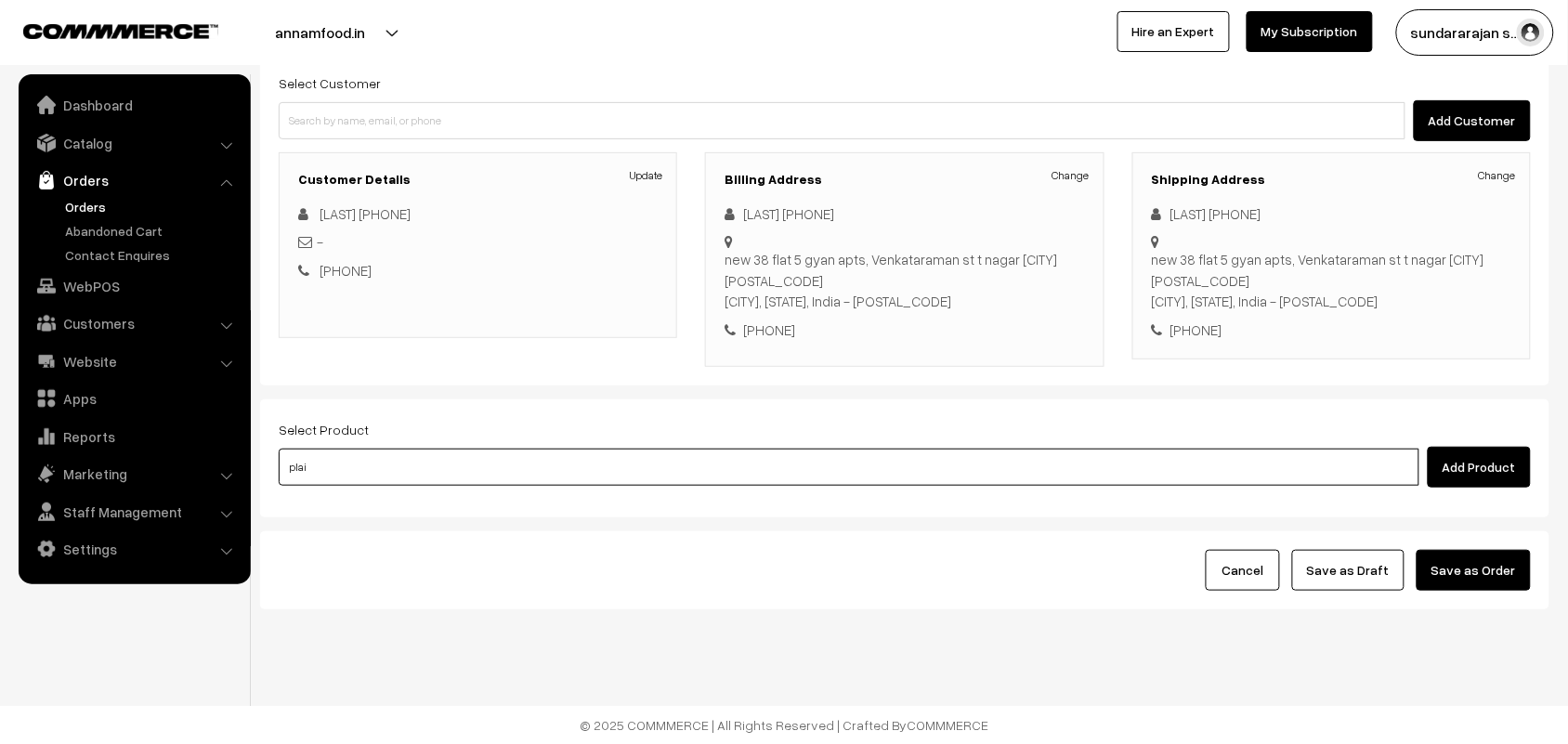 type on "plain" 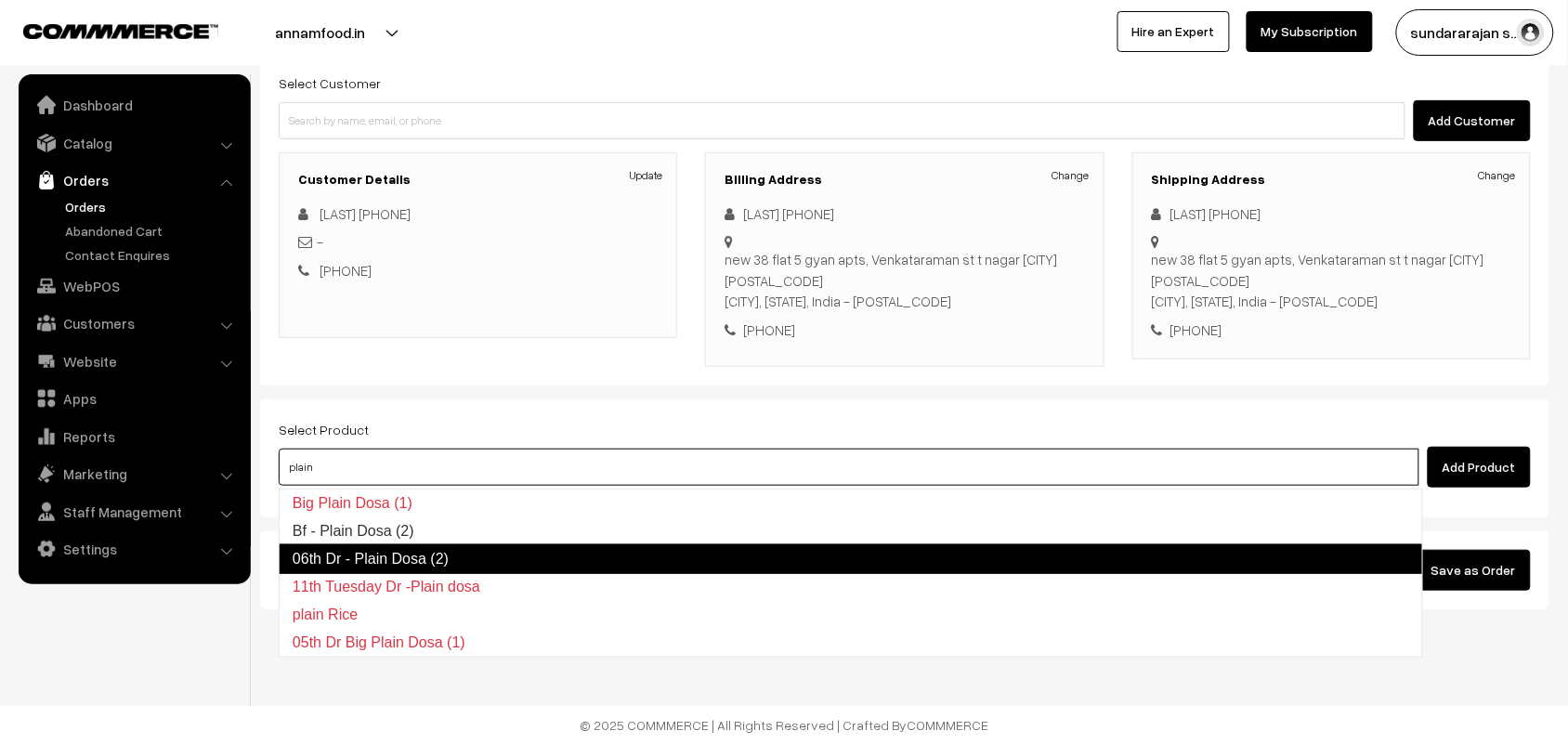 click on "06th Dr - Plain Dosa (2)" at bounding box center [851, 559] 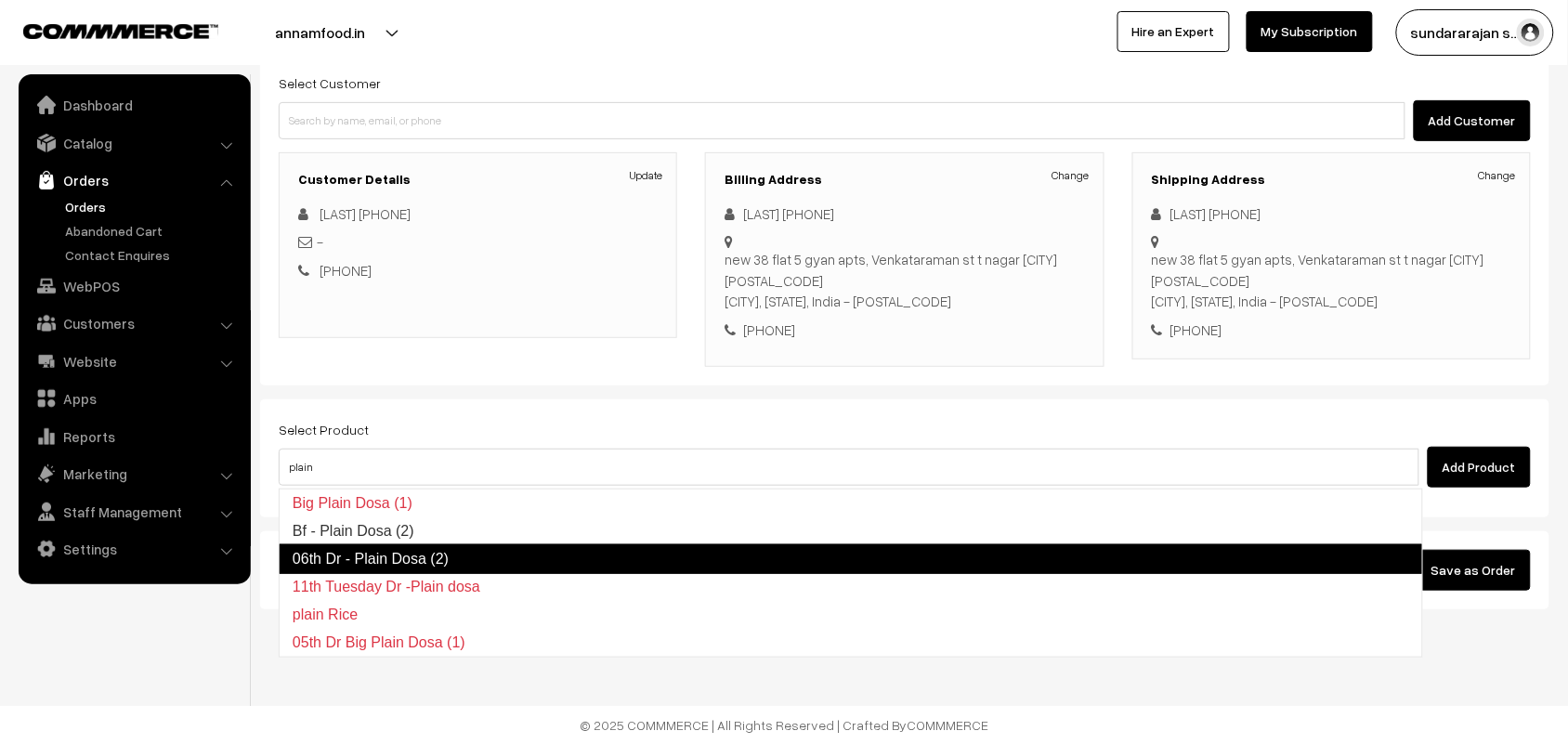 type 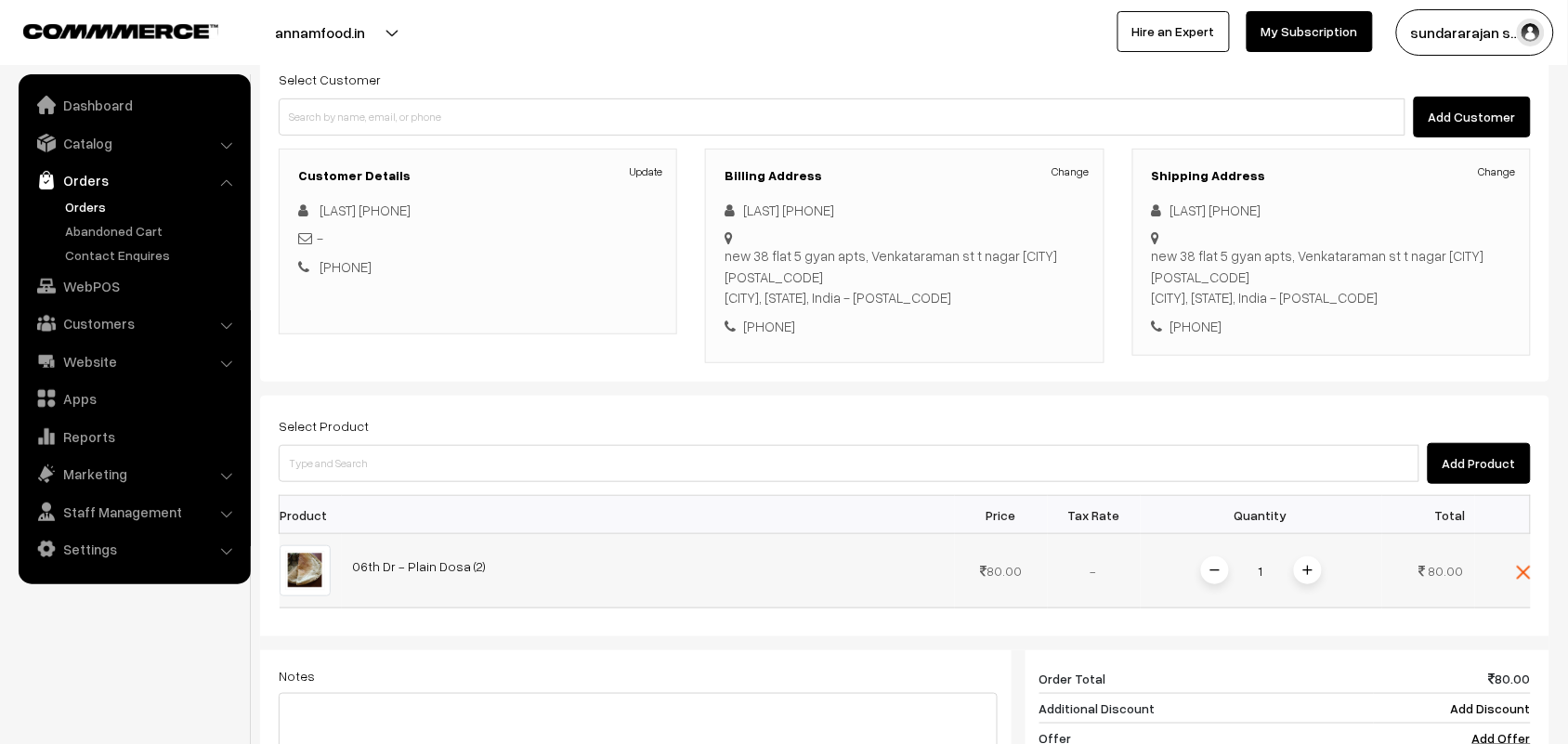click at bounding box center [1308, 570] 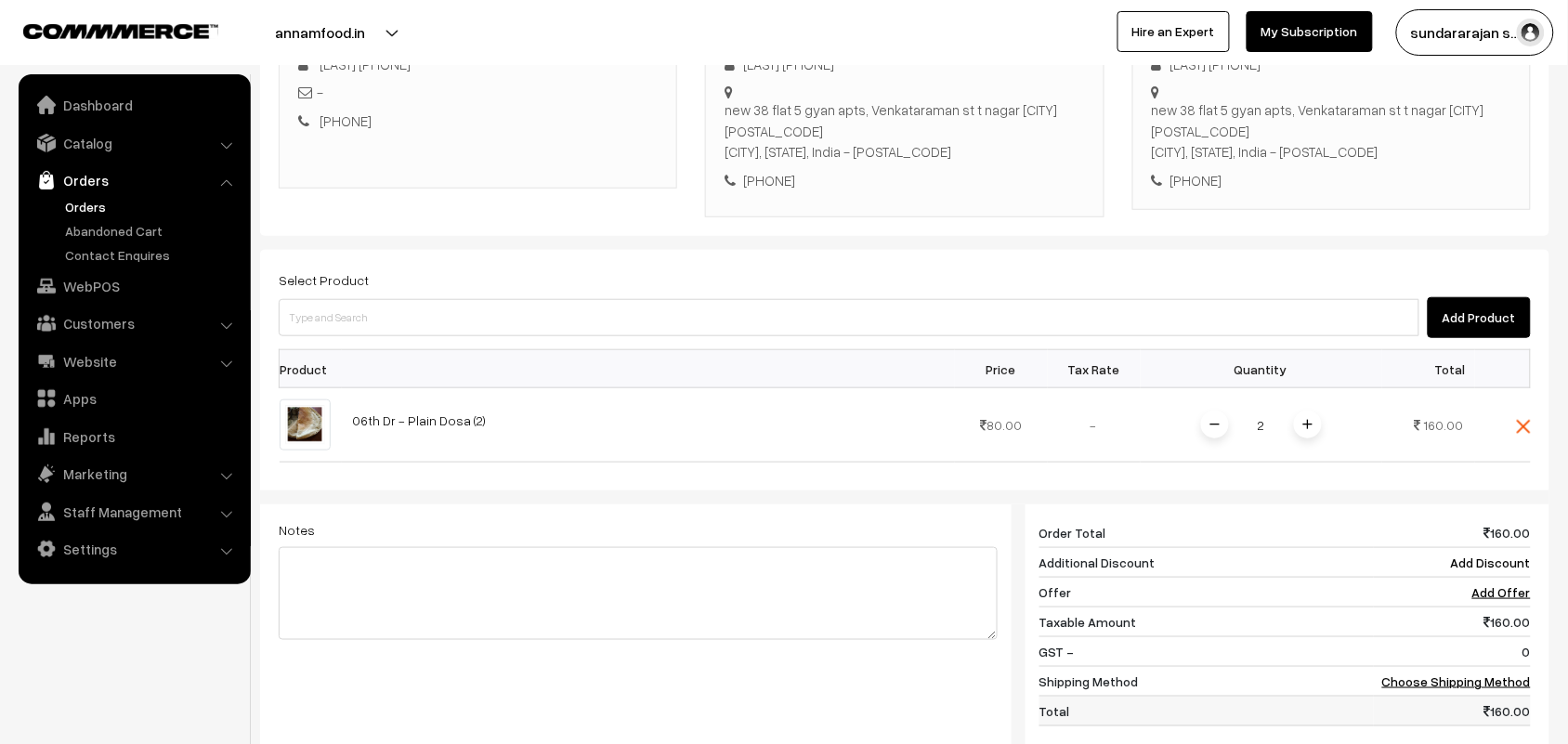 scroll, scrollTop: 607, scrollLeft: 0, axis: vertical 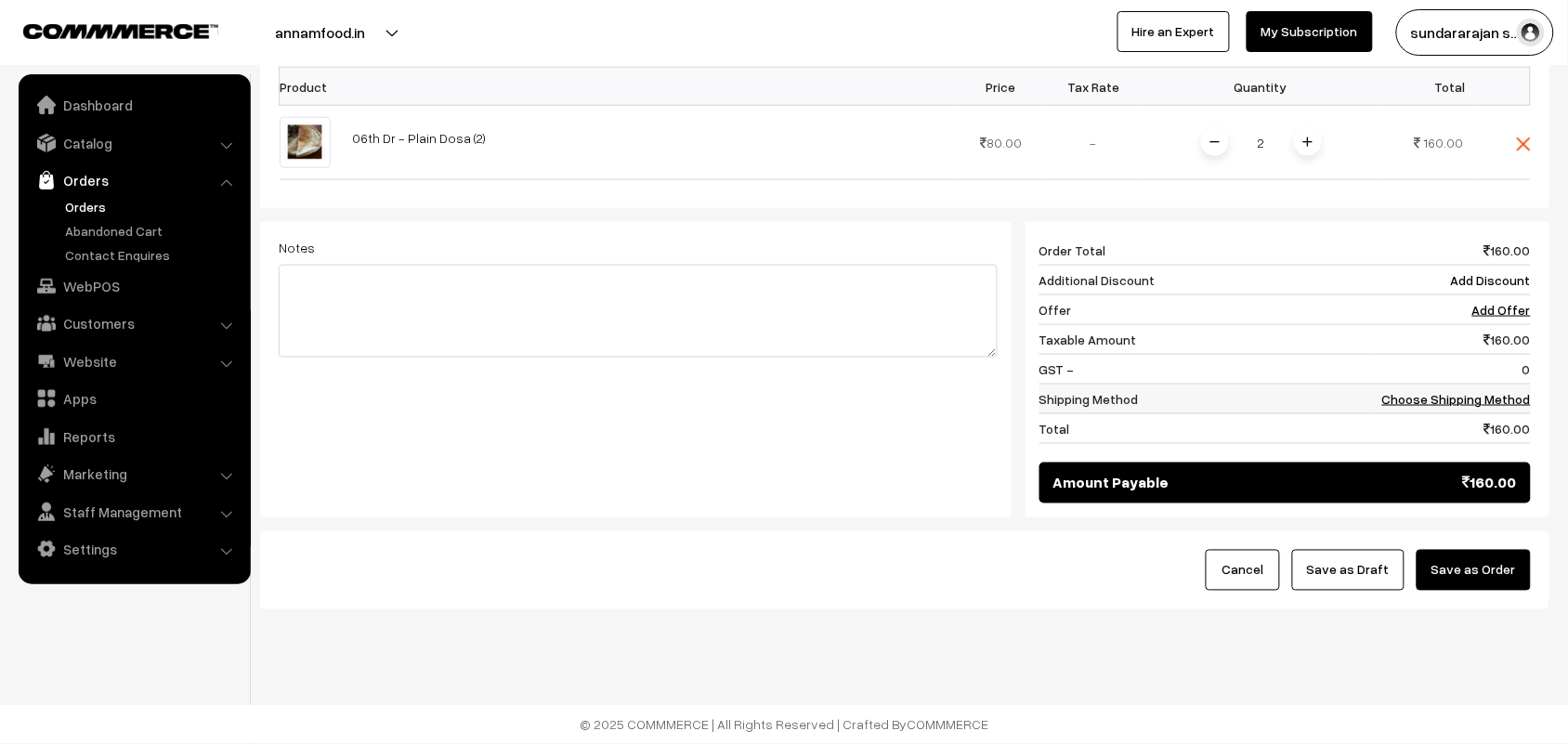 click on "Choose Shipping Method" at bounding box center [1457, 398] 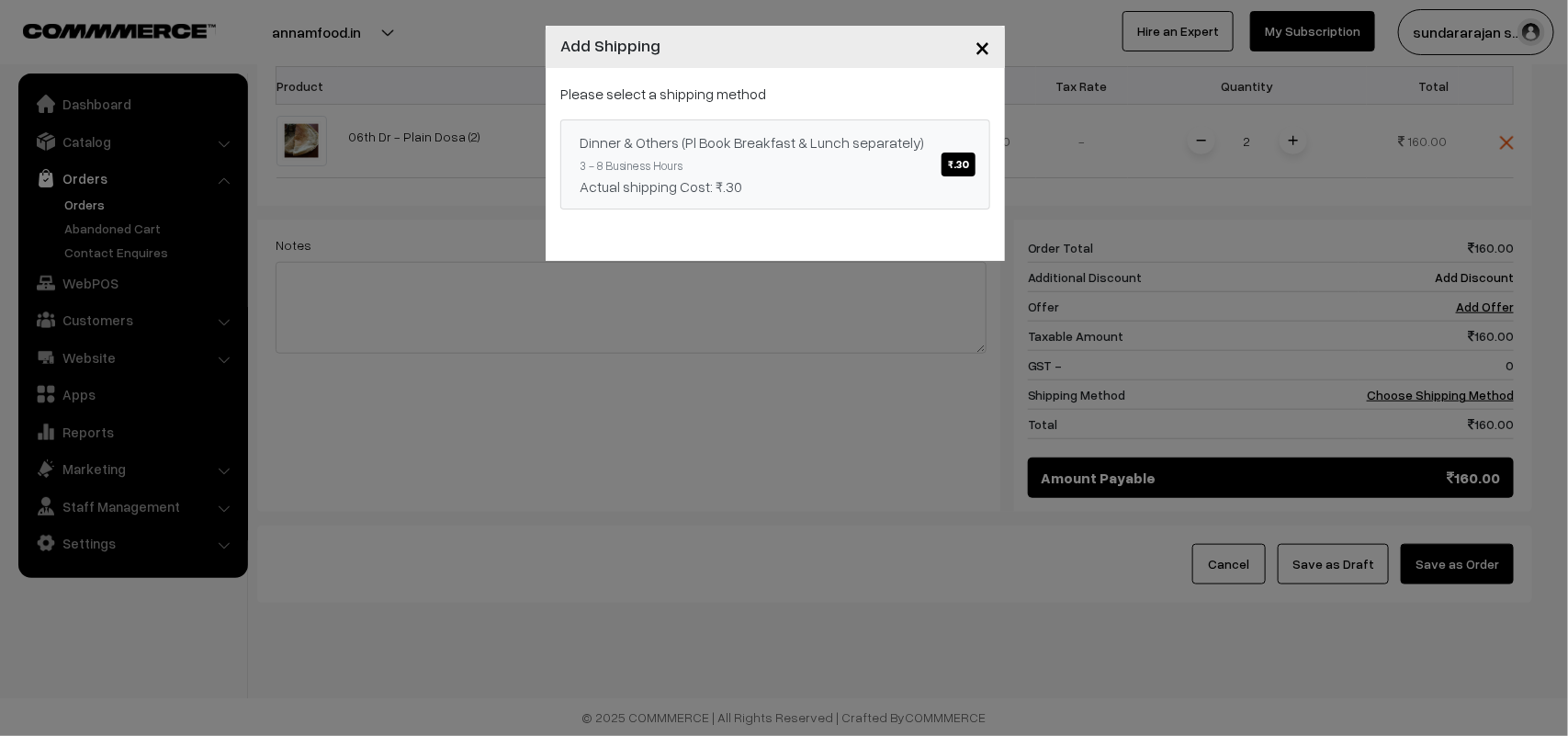 click on "Dinner & Others  (Pl Book Breakfast & Lunch separately)
₹.30
3 - 8 Business Hours Actual shipping Cost: ₹.30" at bounding box center (775, 164) 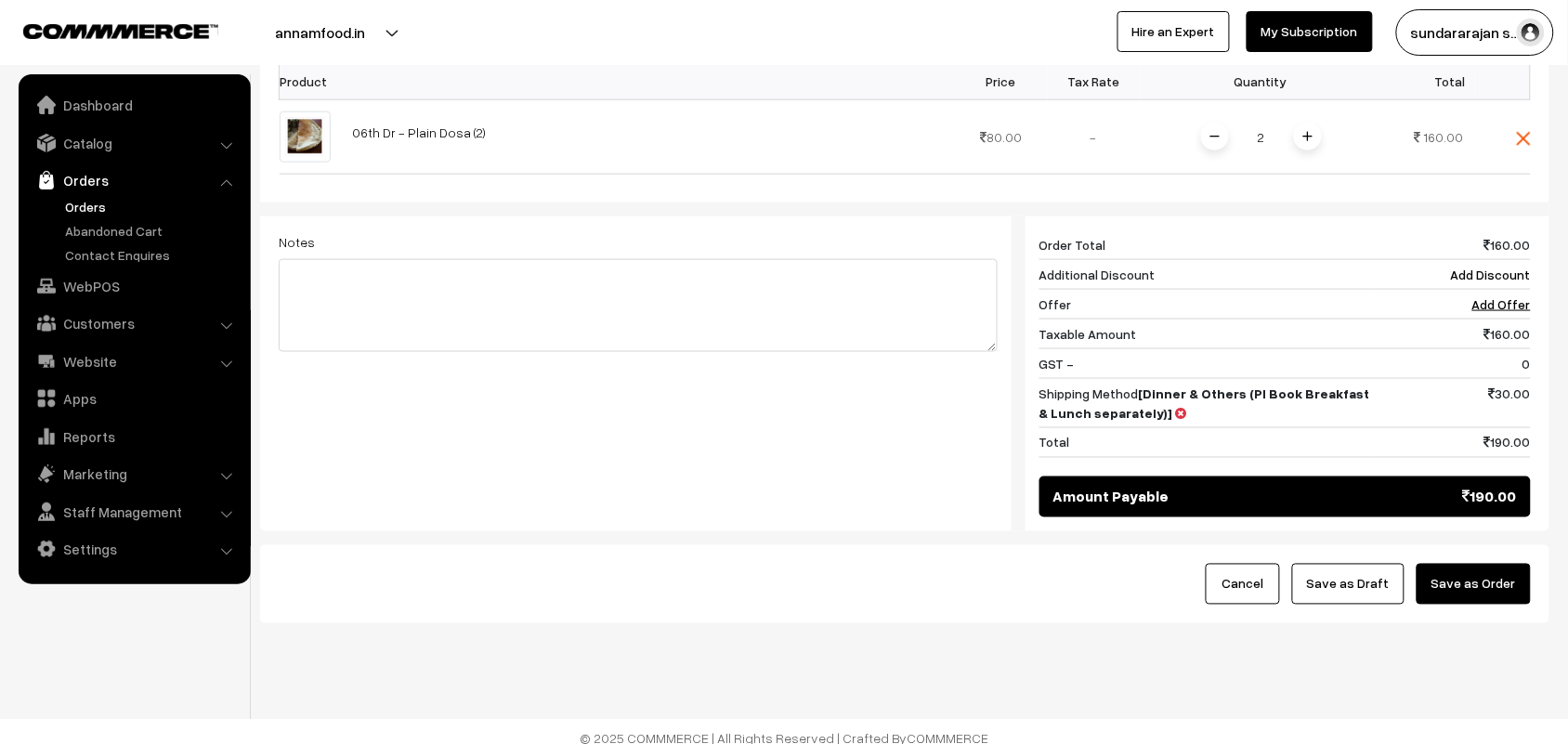 click on "Save as Draft" at bounding box center (1348, 584) 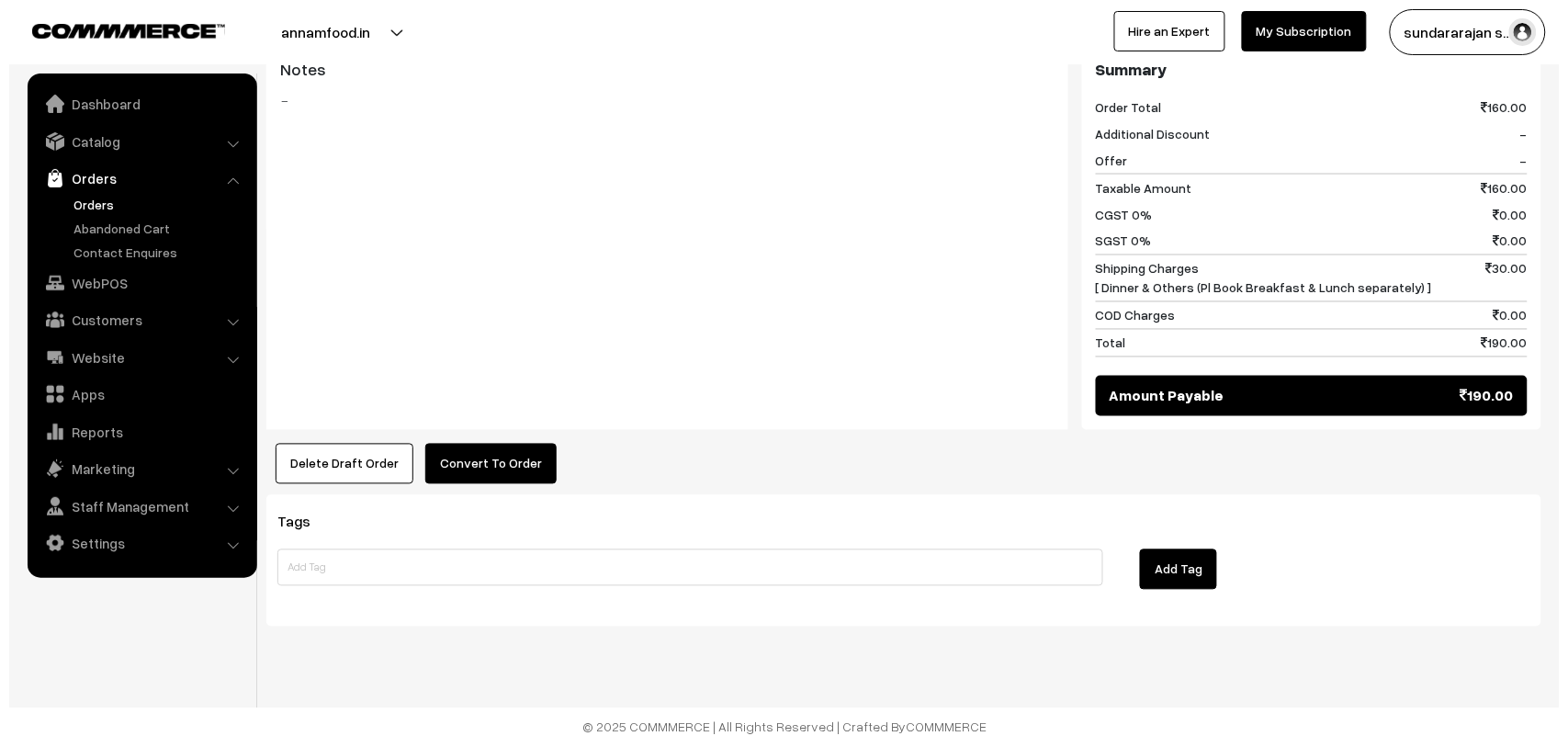 scroll, scrollTop: 816, scrollLeft: 0, axis: vertical 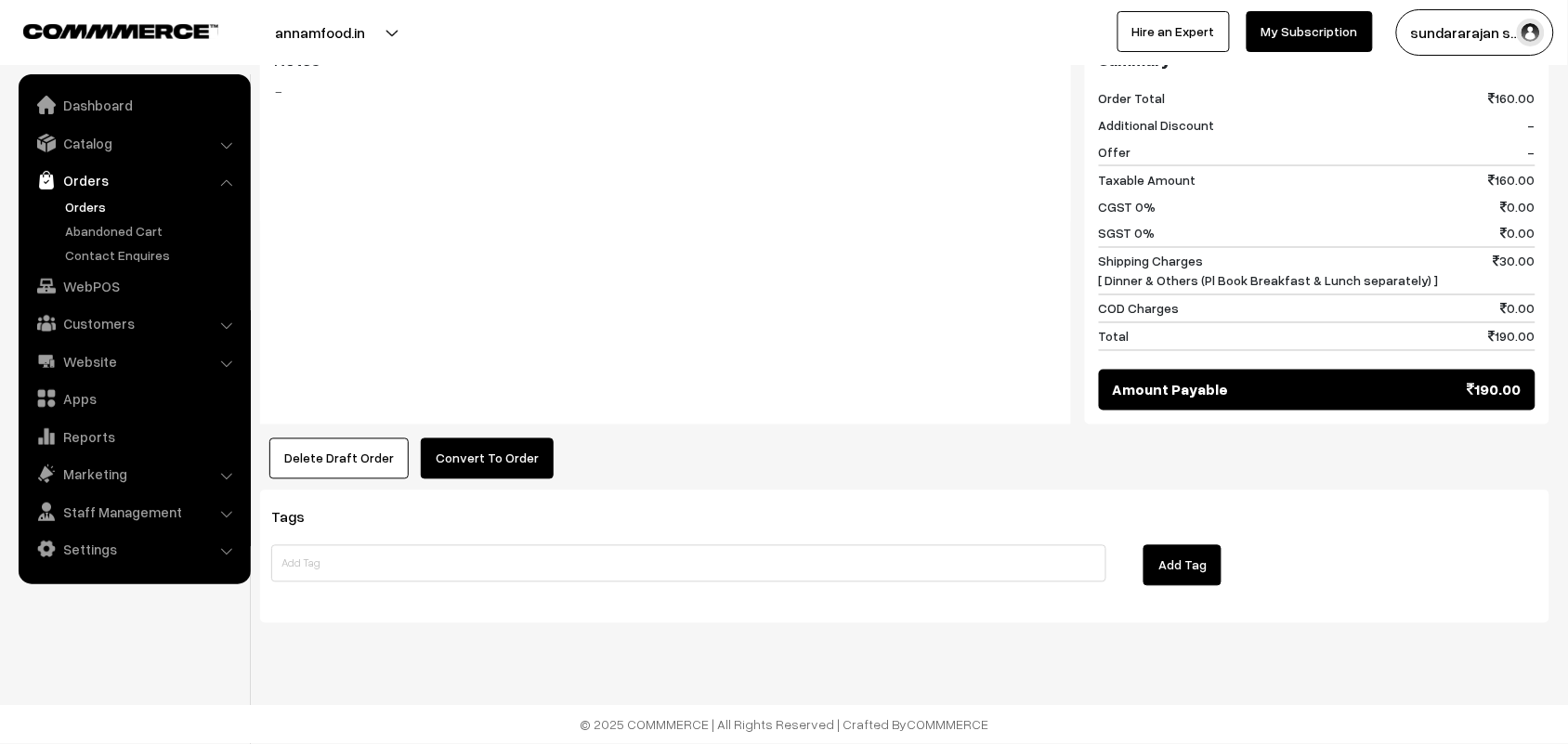 click on "Convert To Order" at bounding box center [487, 459] 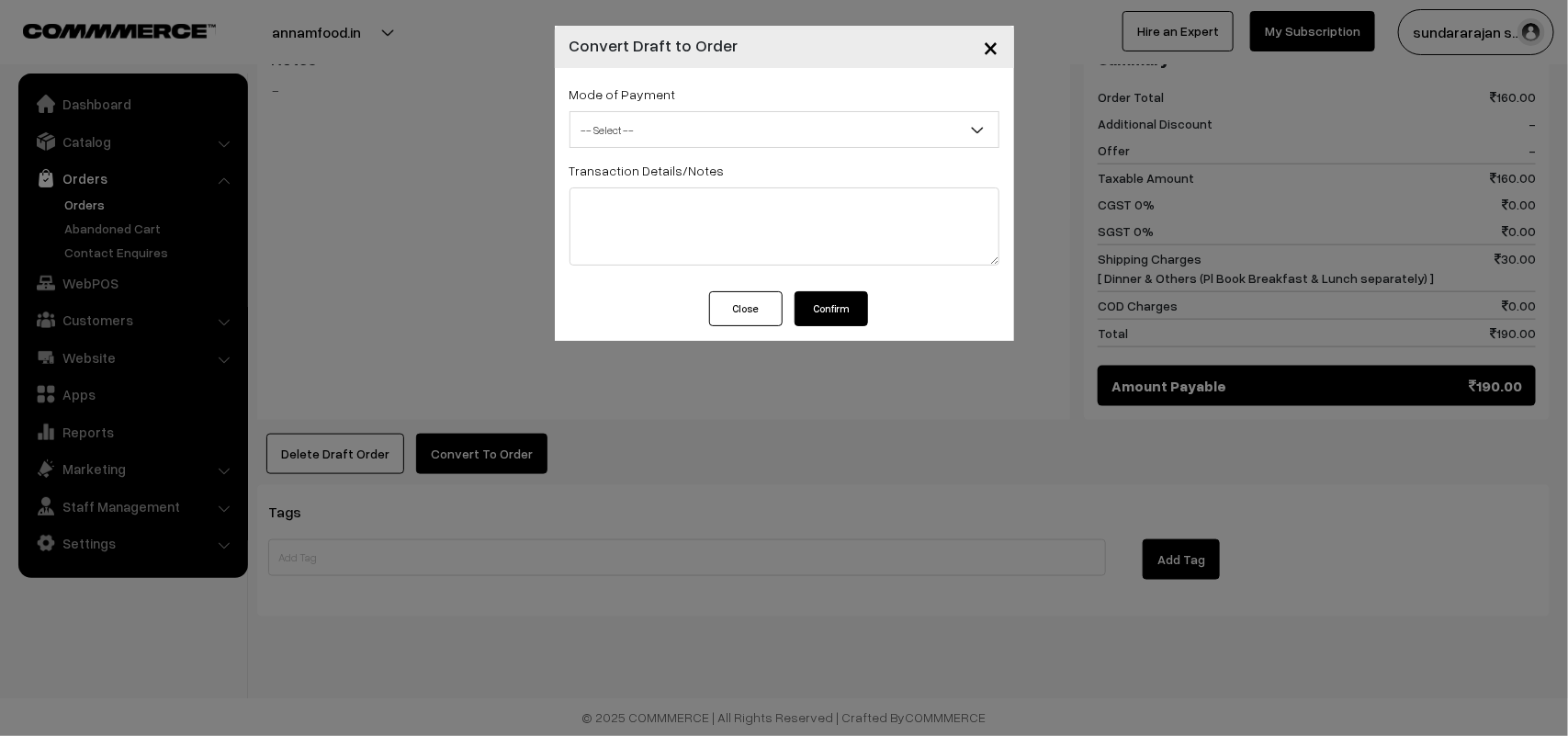 drag, startPoint x: 609, startPoint y: 122, endPoint x: 600, endPoint y: 119, distance: 9.486833 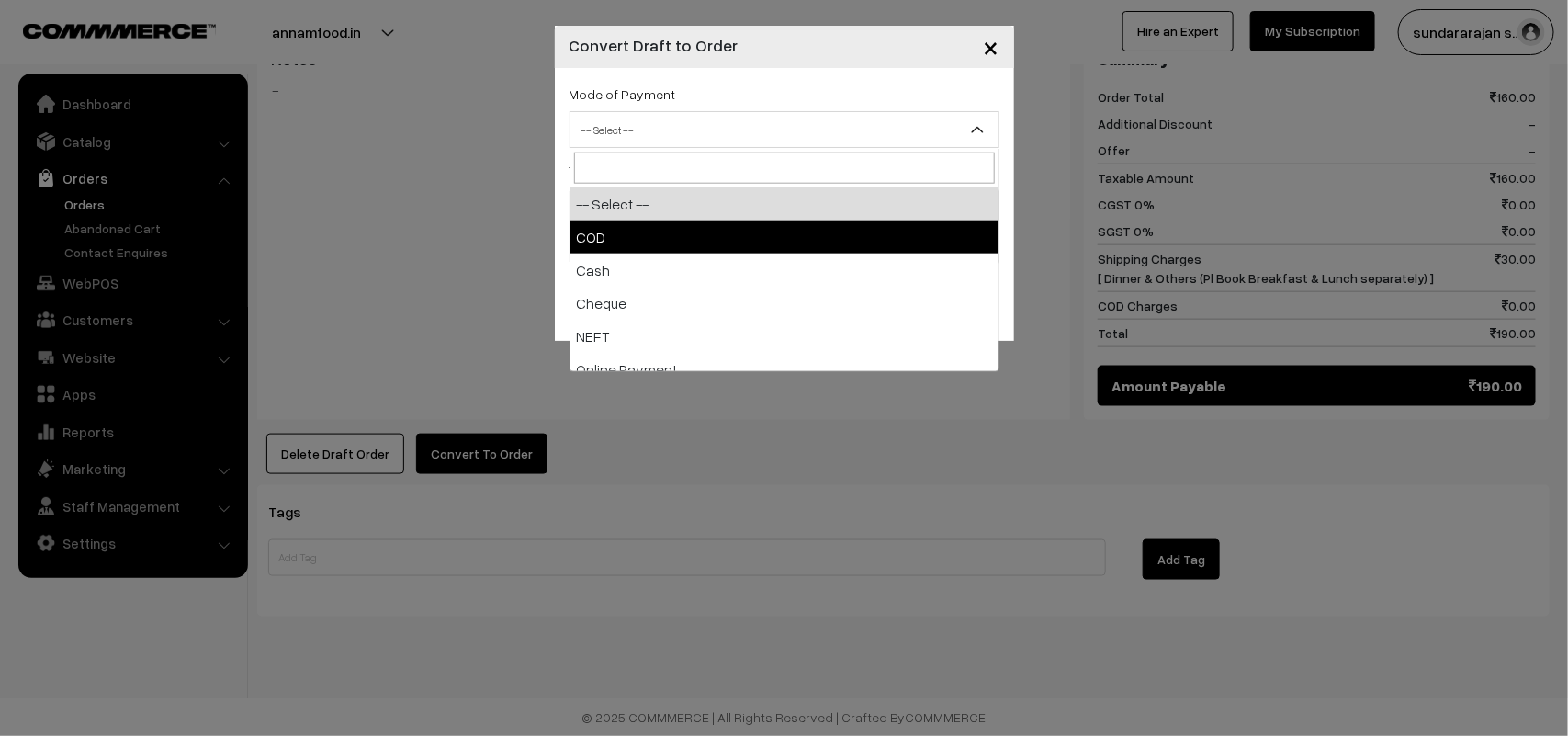 select on "1" 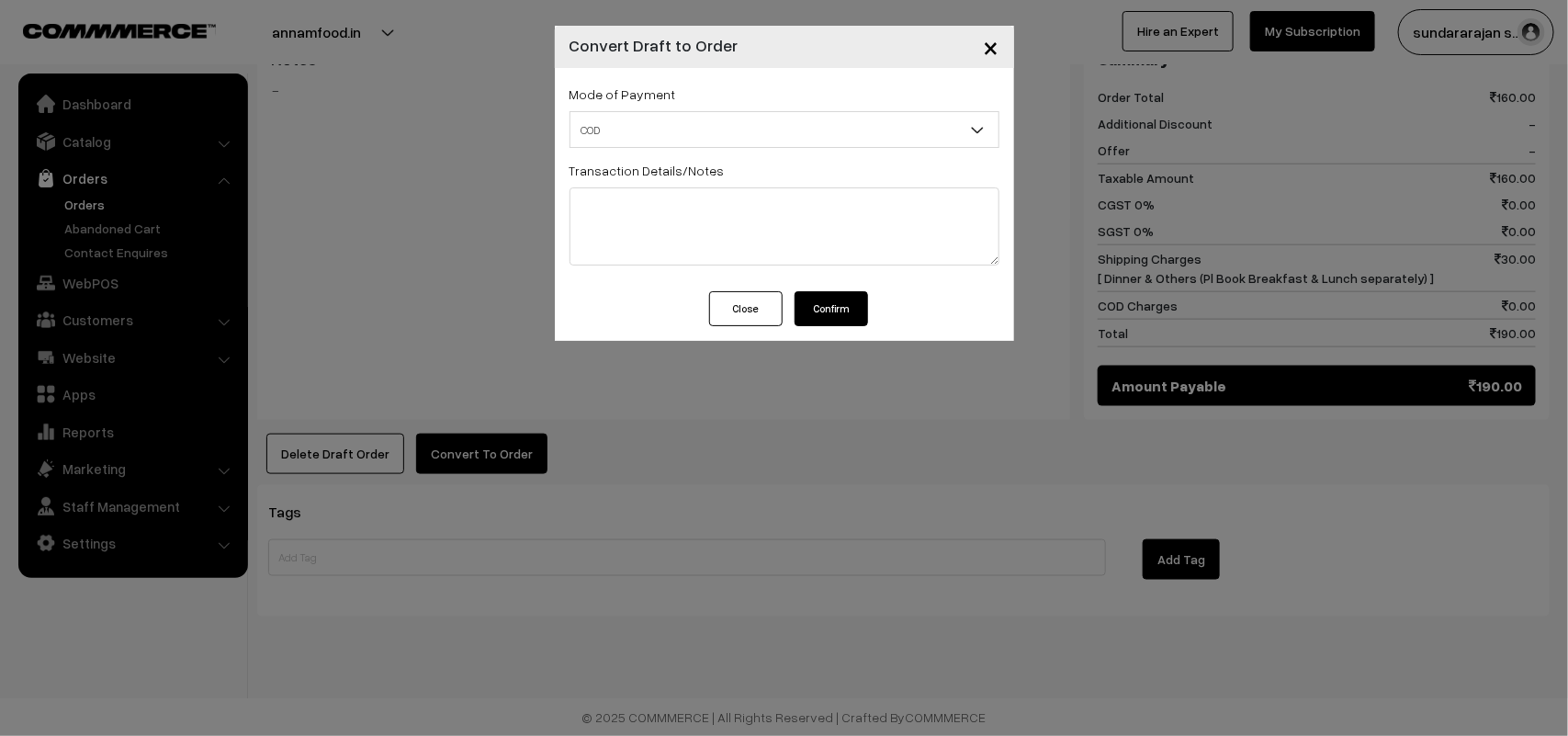click on "Confirm" at bounding box center [831, 309] 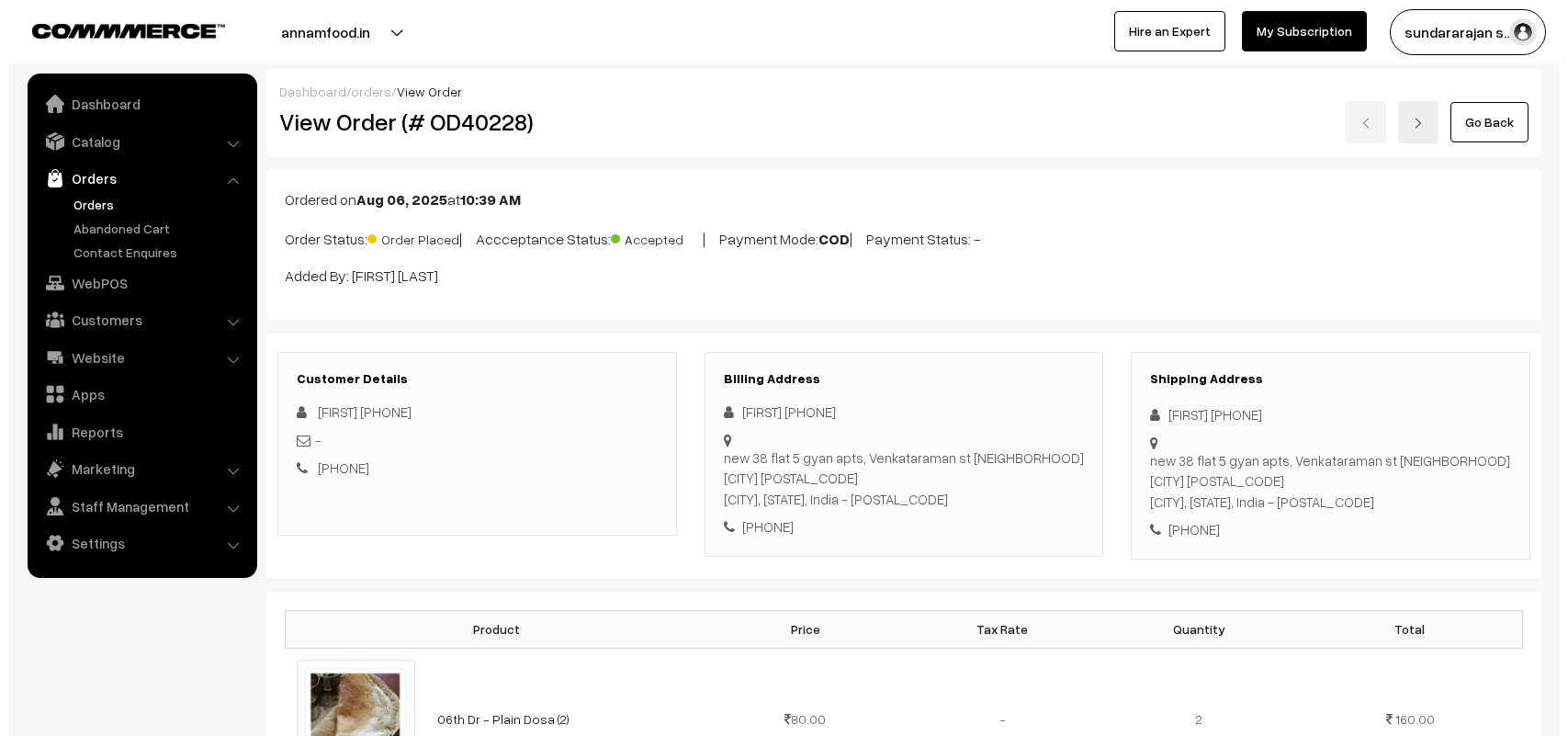 scroll, scrollTop: 816, scrollLeft: 0, axis: vertical 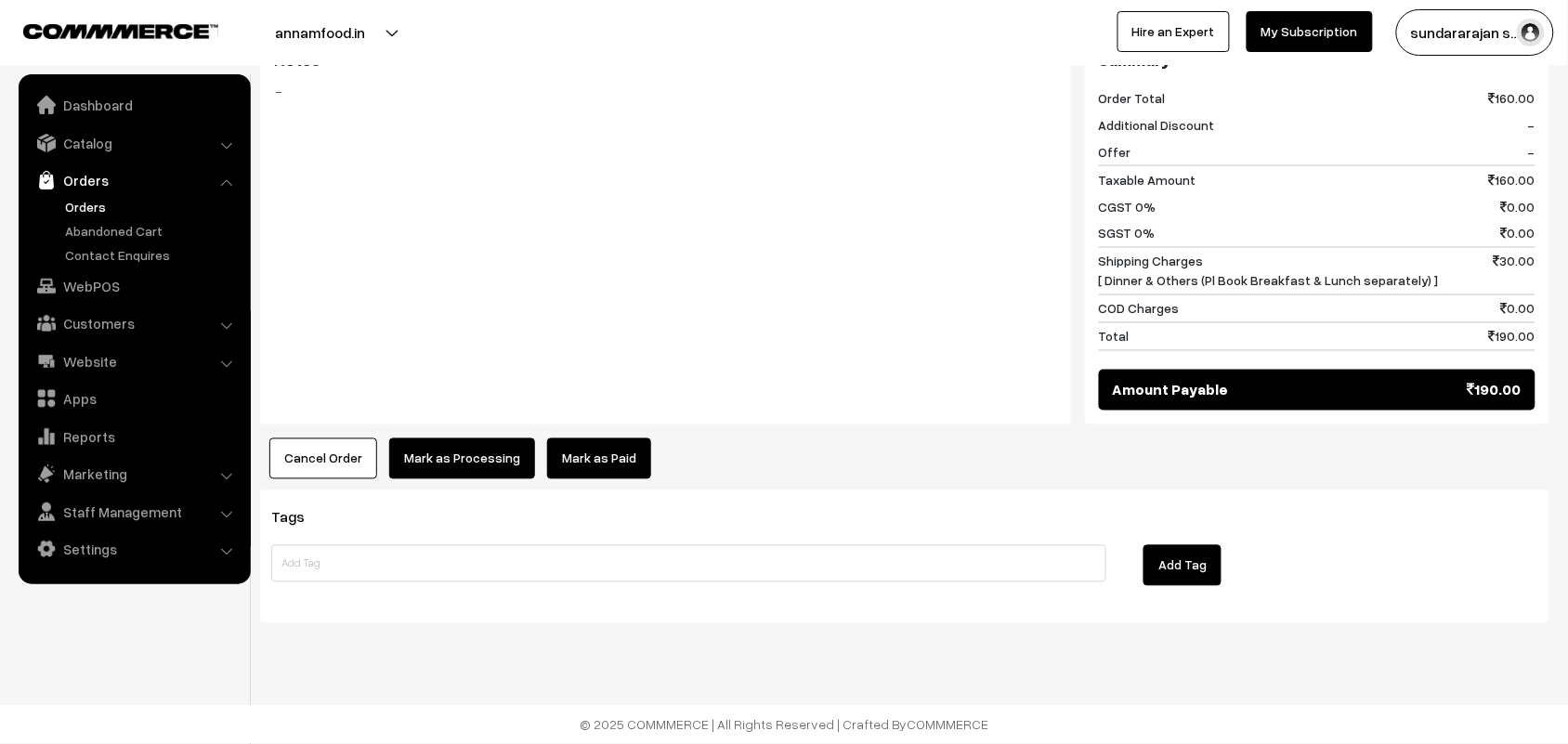 click on "Mark as Processing" at bounding box center [462, 459] 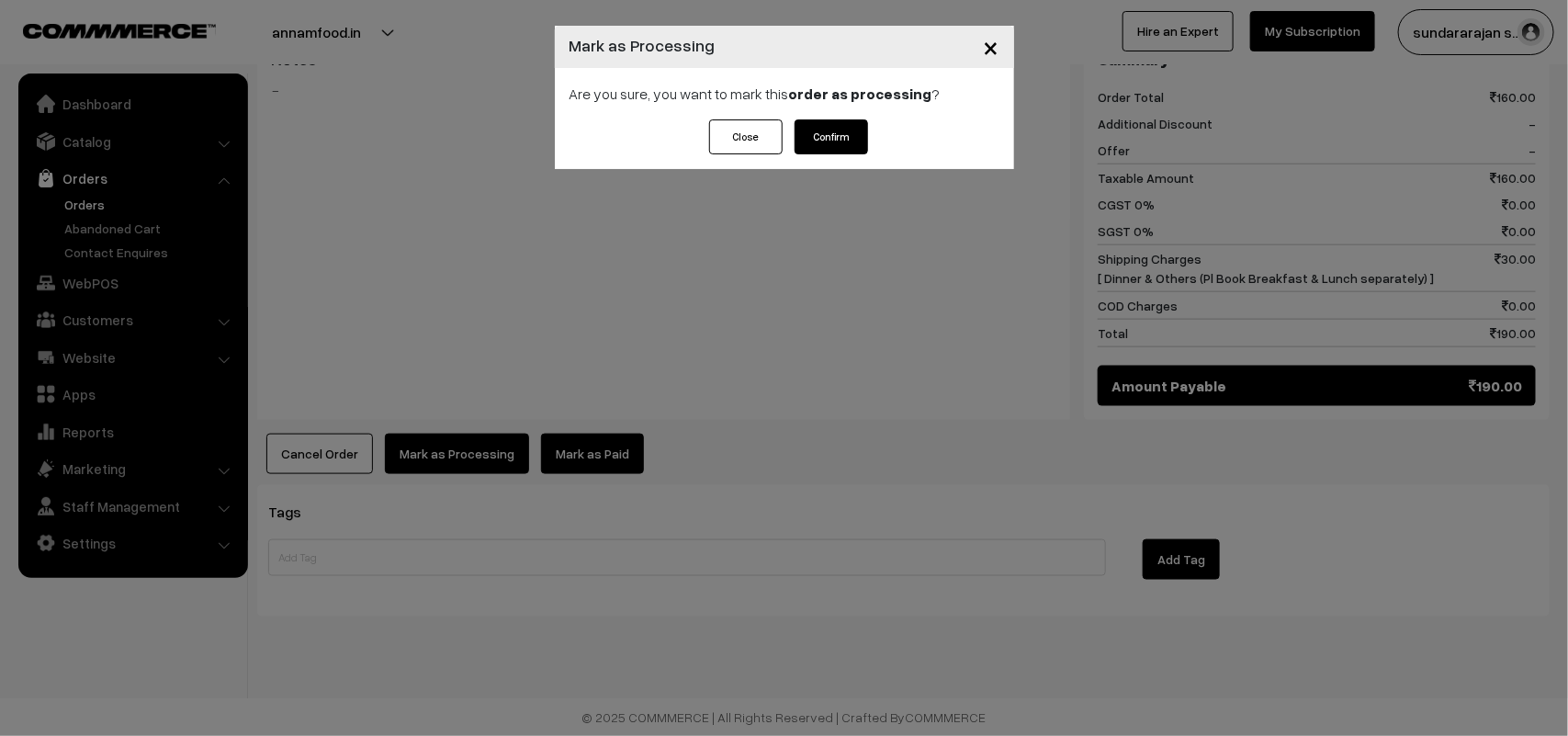 click on "Confirm" at bounding box center [831, 137] 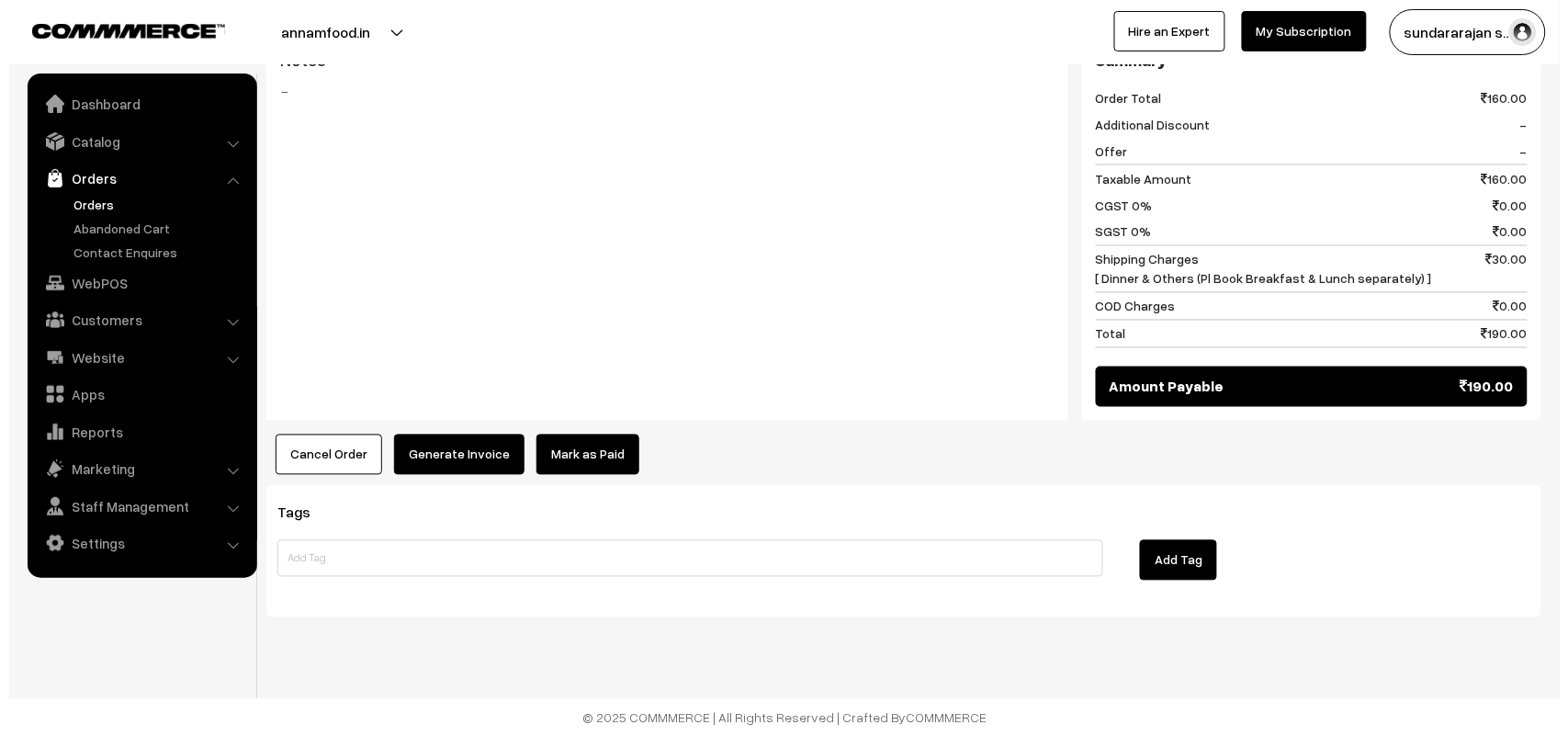 scroll, scrollTop: 816, scrollLeft: 0, axis: vertical 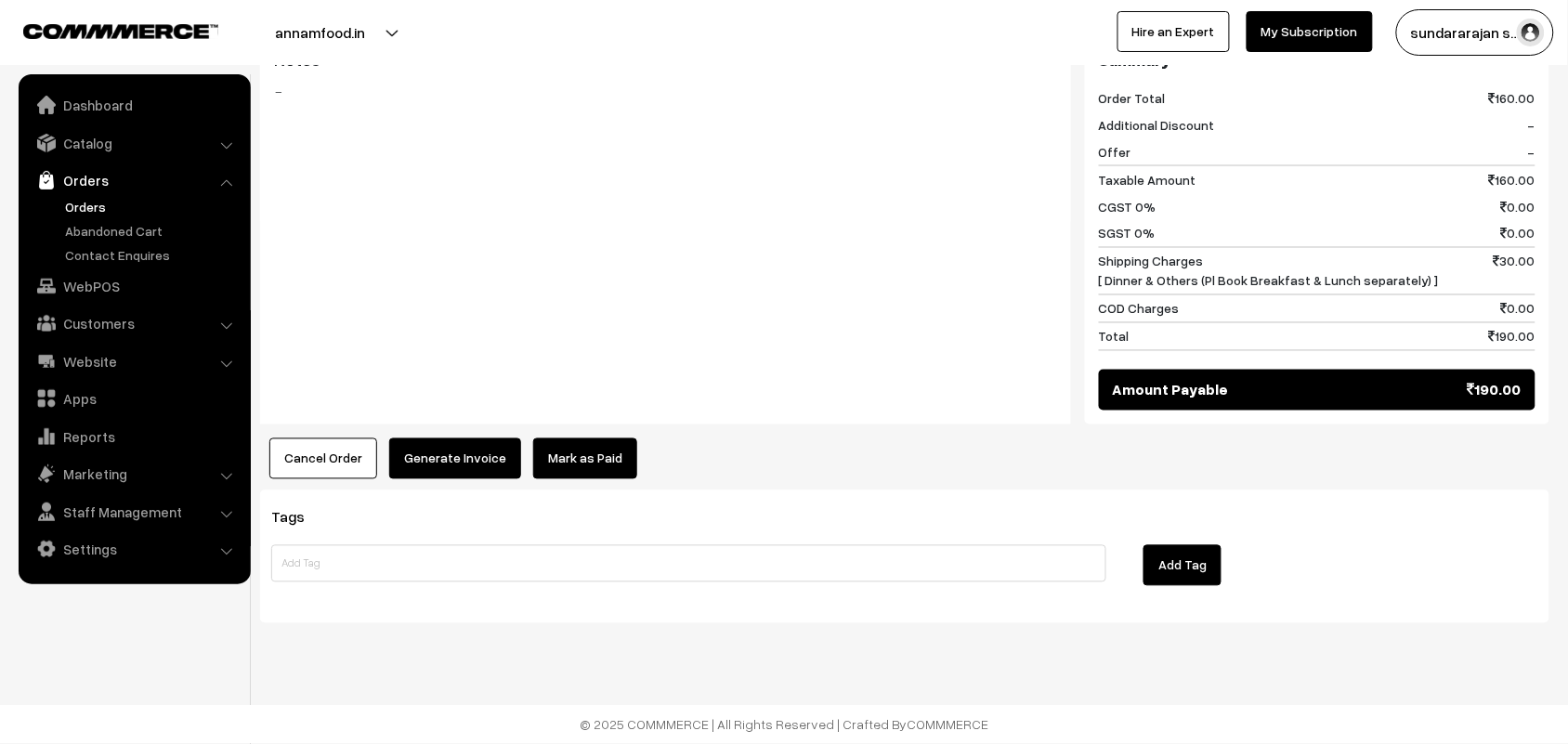 click on "Generate Invoice" at bounding box center [455, 459] 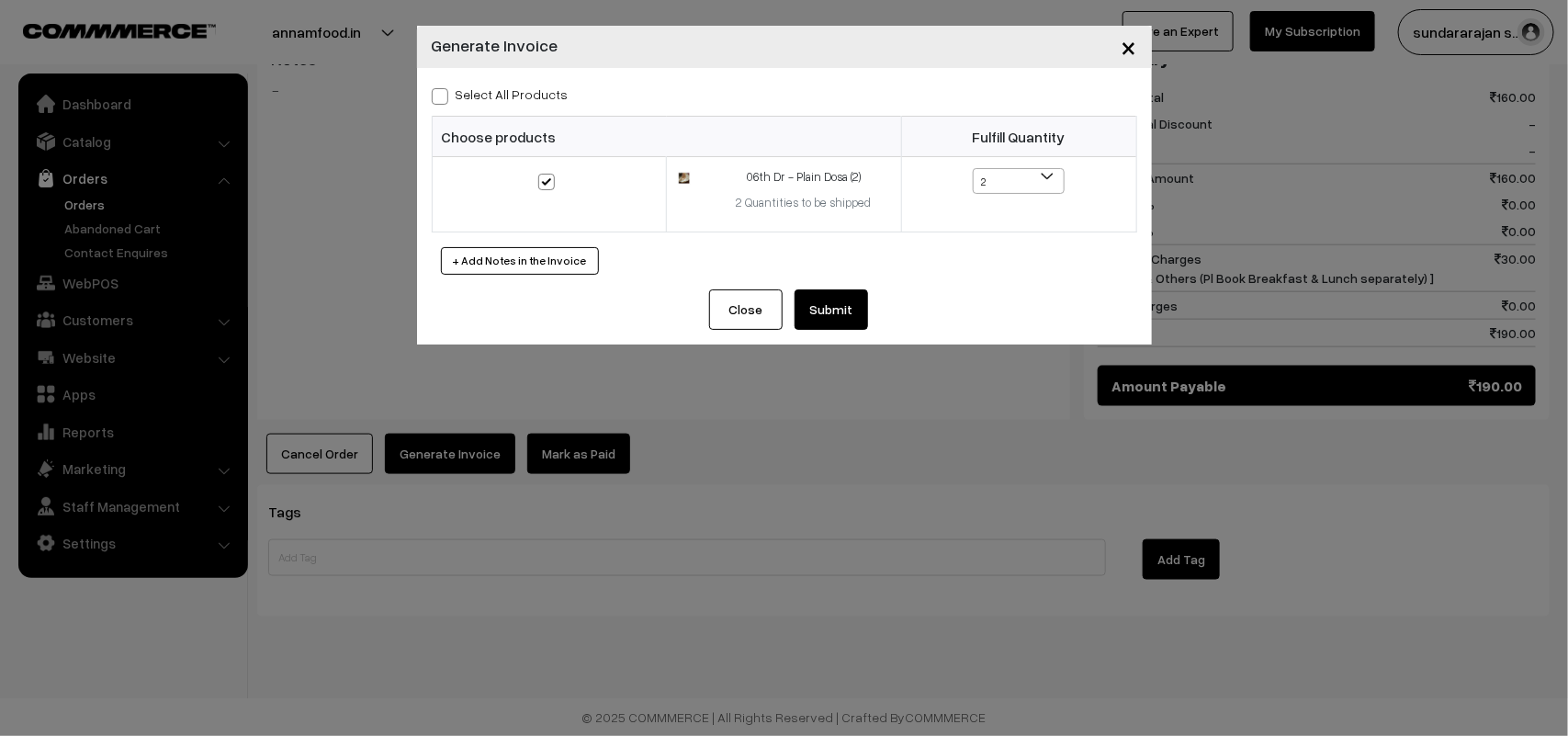 click on "Submit" at bounding box center (831, 310) 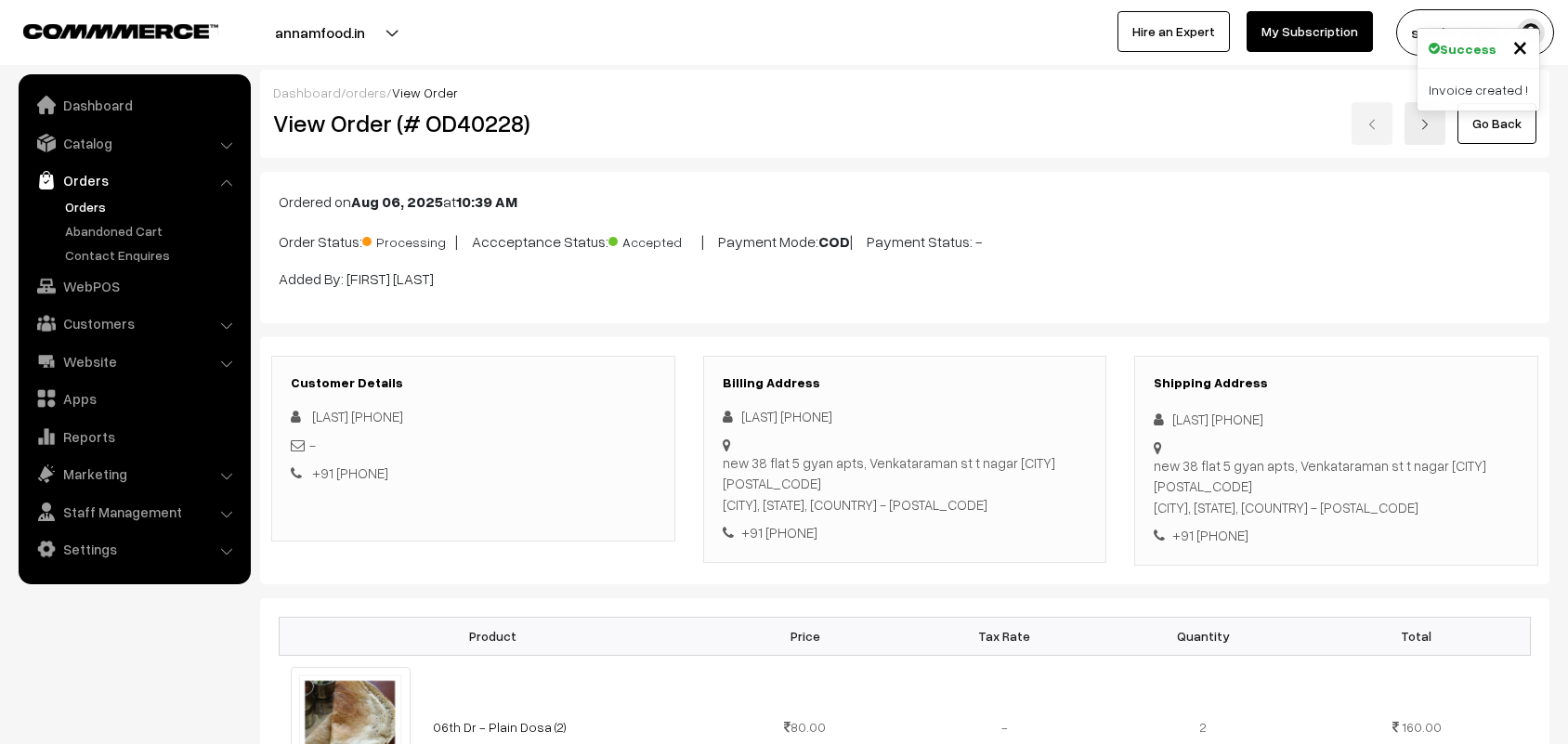 scroll, scrollTop: 825, scrollLeft: 0, axis: vertical 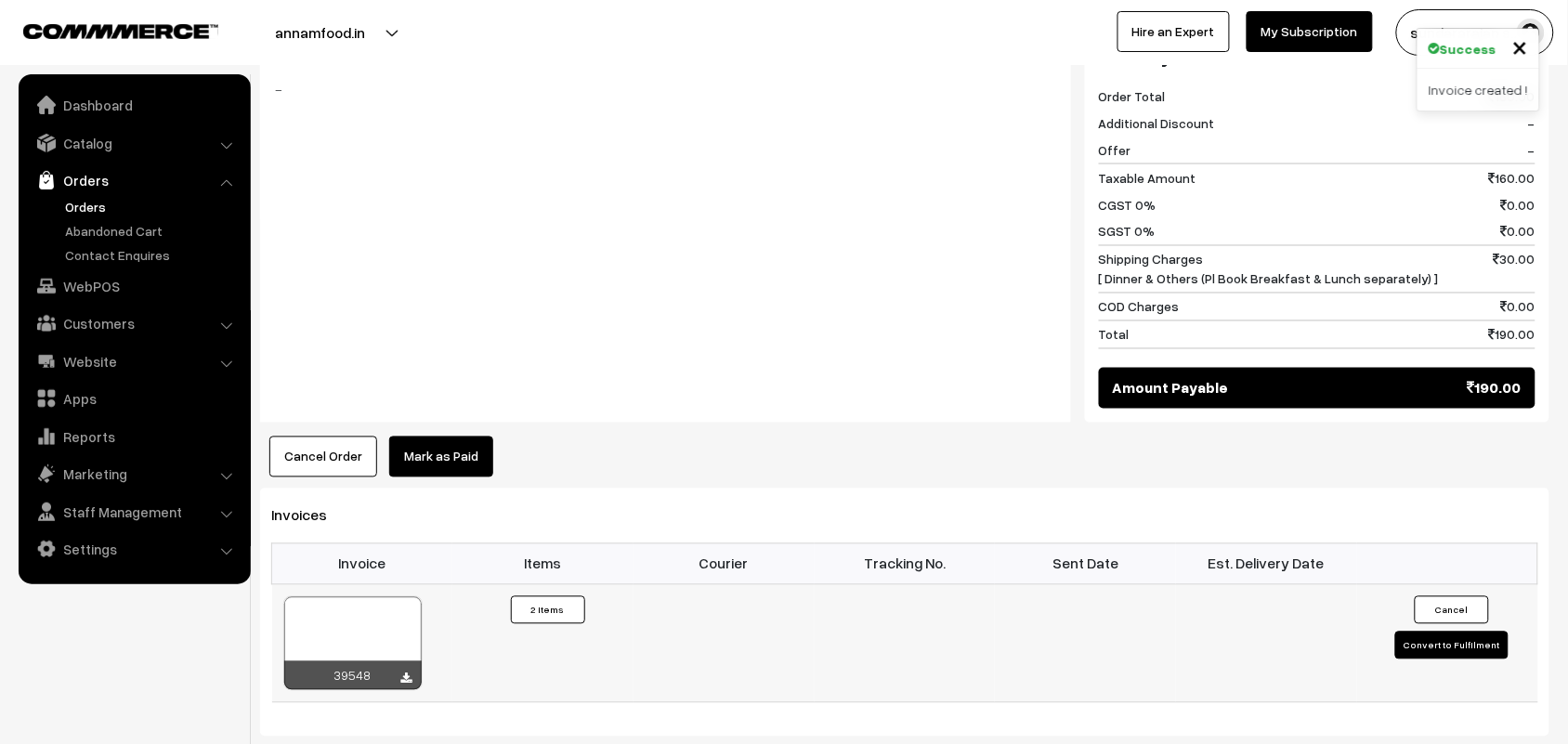 click at bounding box center [353, 644] 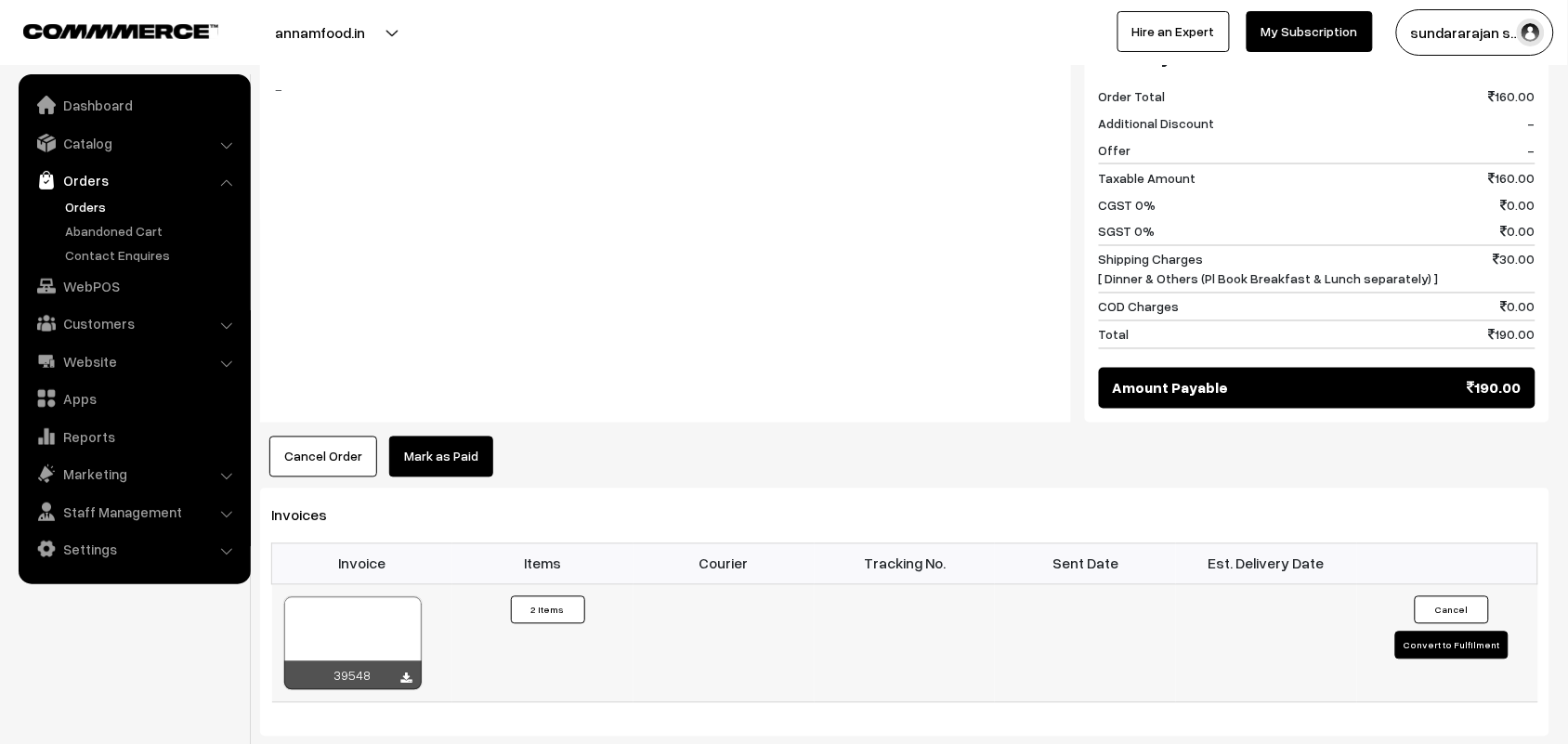 click at bounding box center (353, 644) 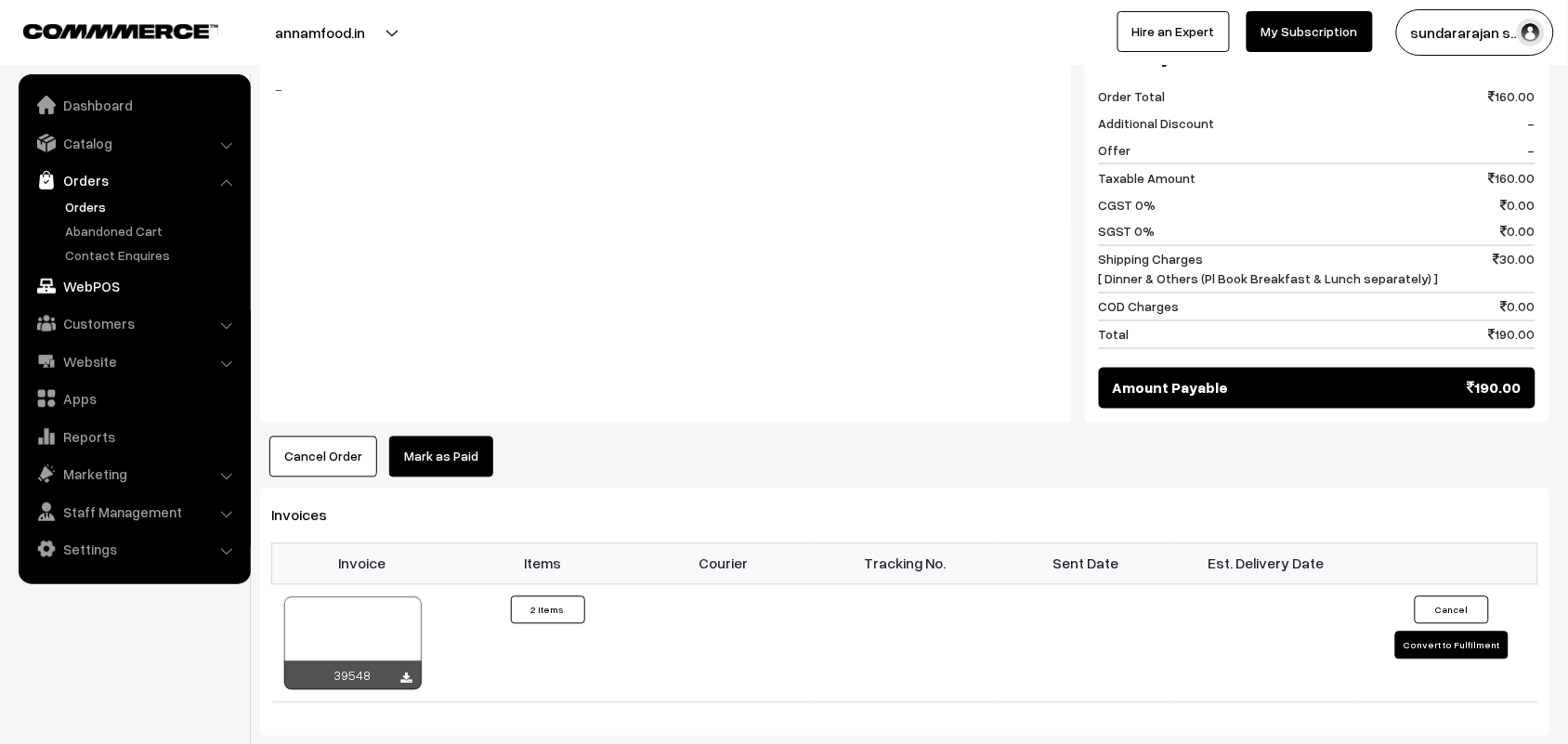 click on "WebPOS" at bounding box center [134, 286] 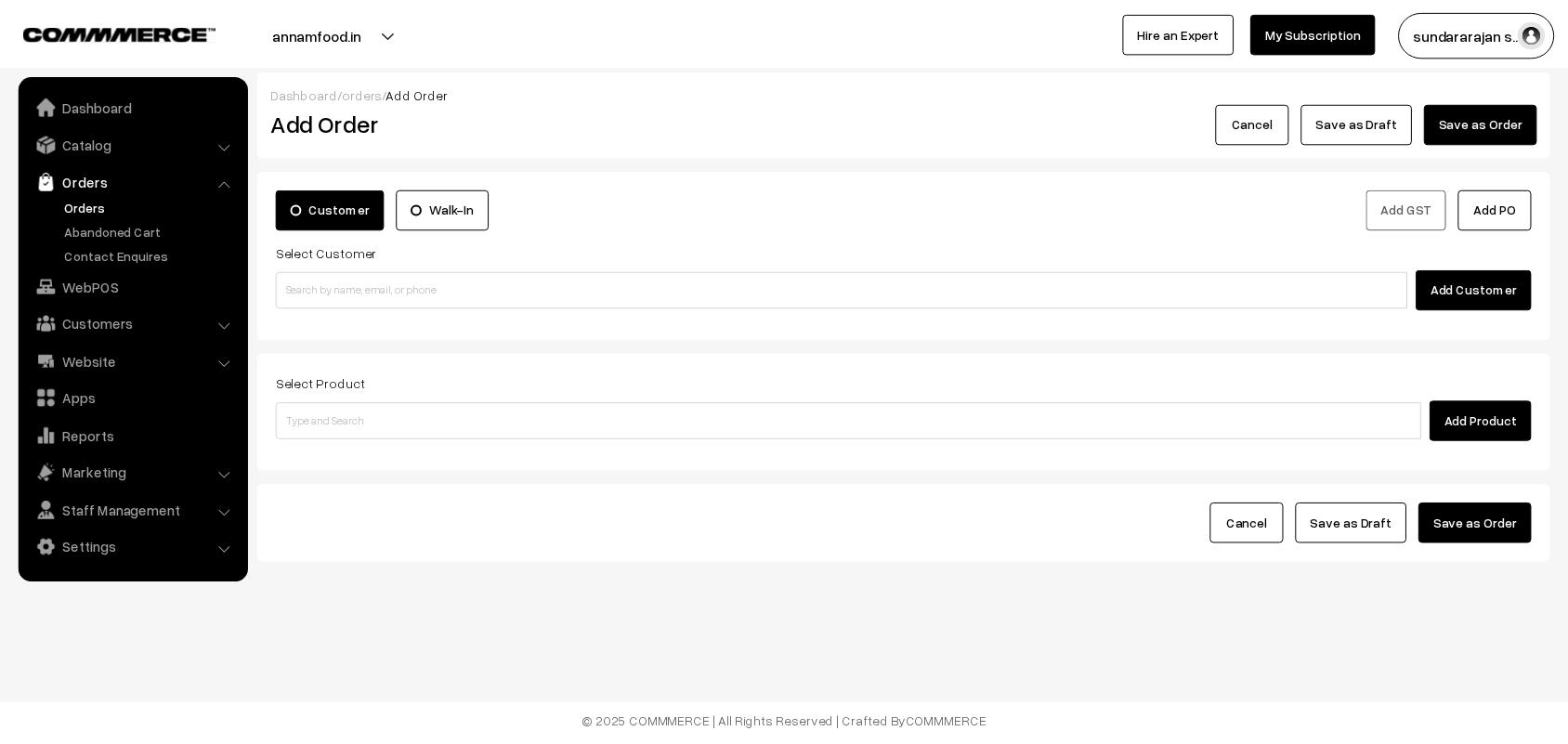 scroll, scrollTop: 0, scrollLeft: 0, axis: both 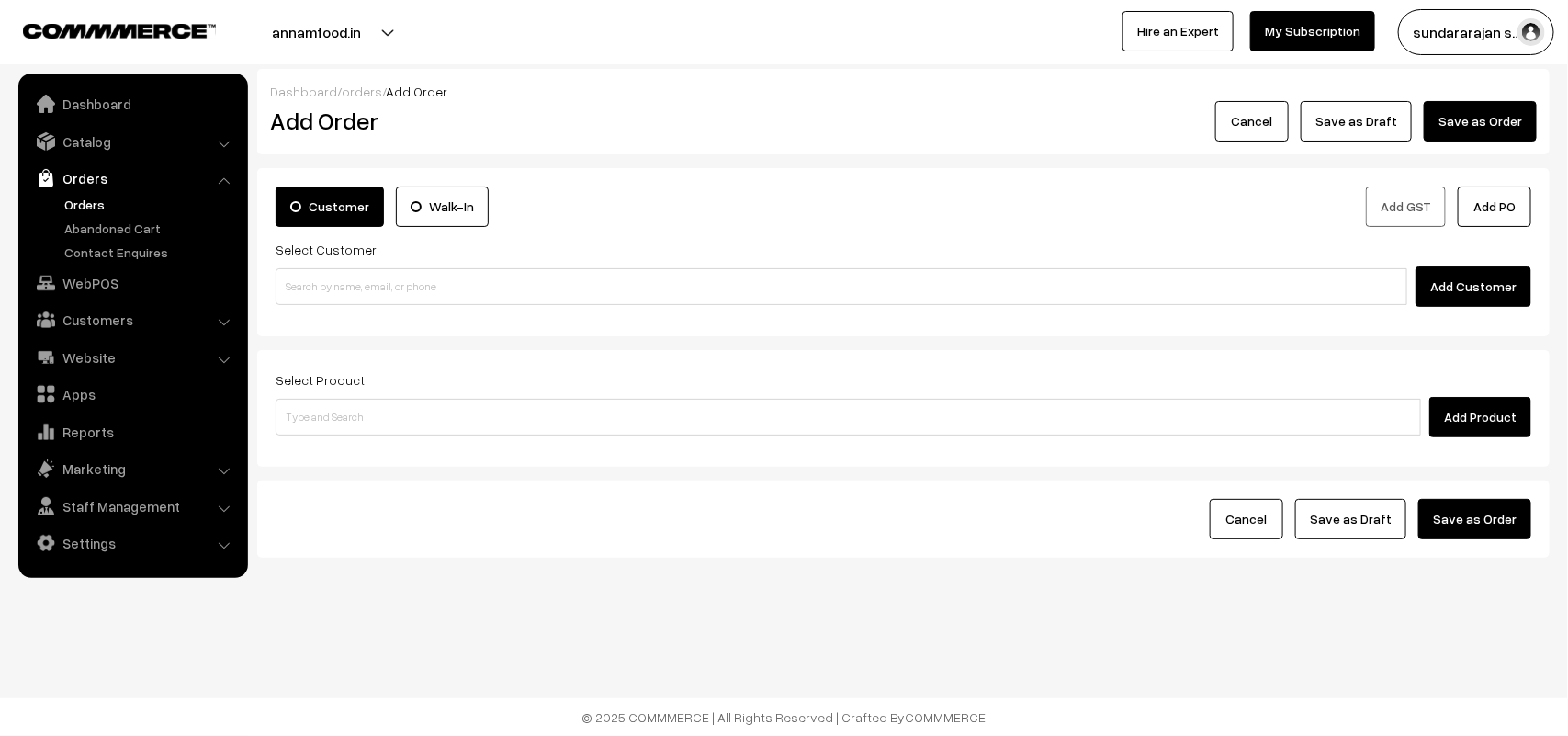 click at bounding box center (841, 287) 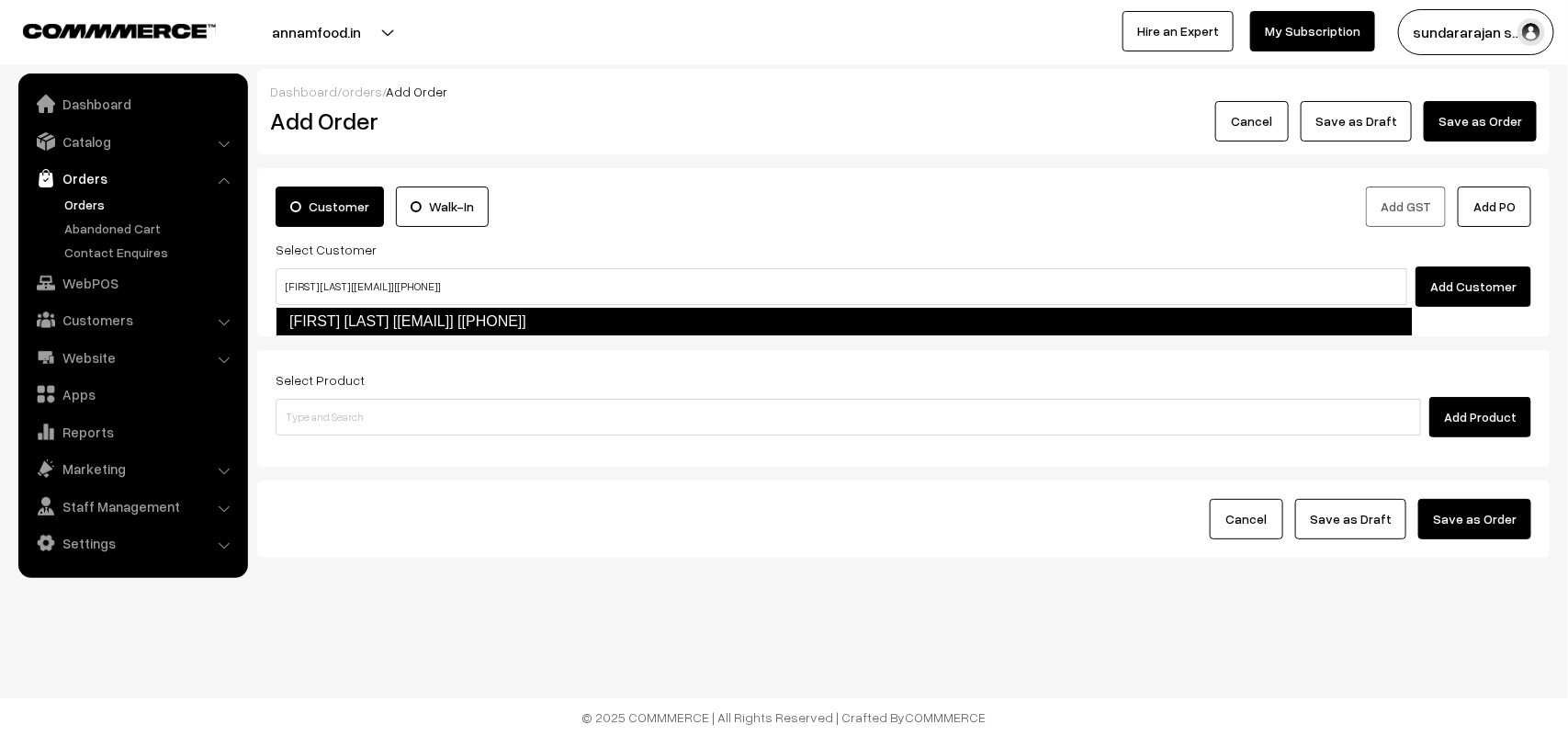 type on "[FIRST] [LAST] [[EMAIL]] [[PHONE]]" 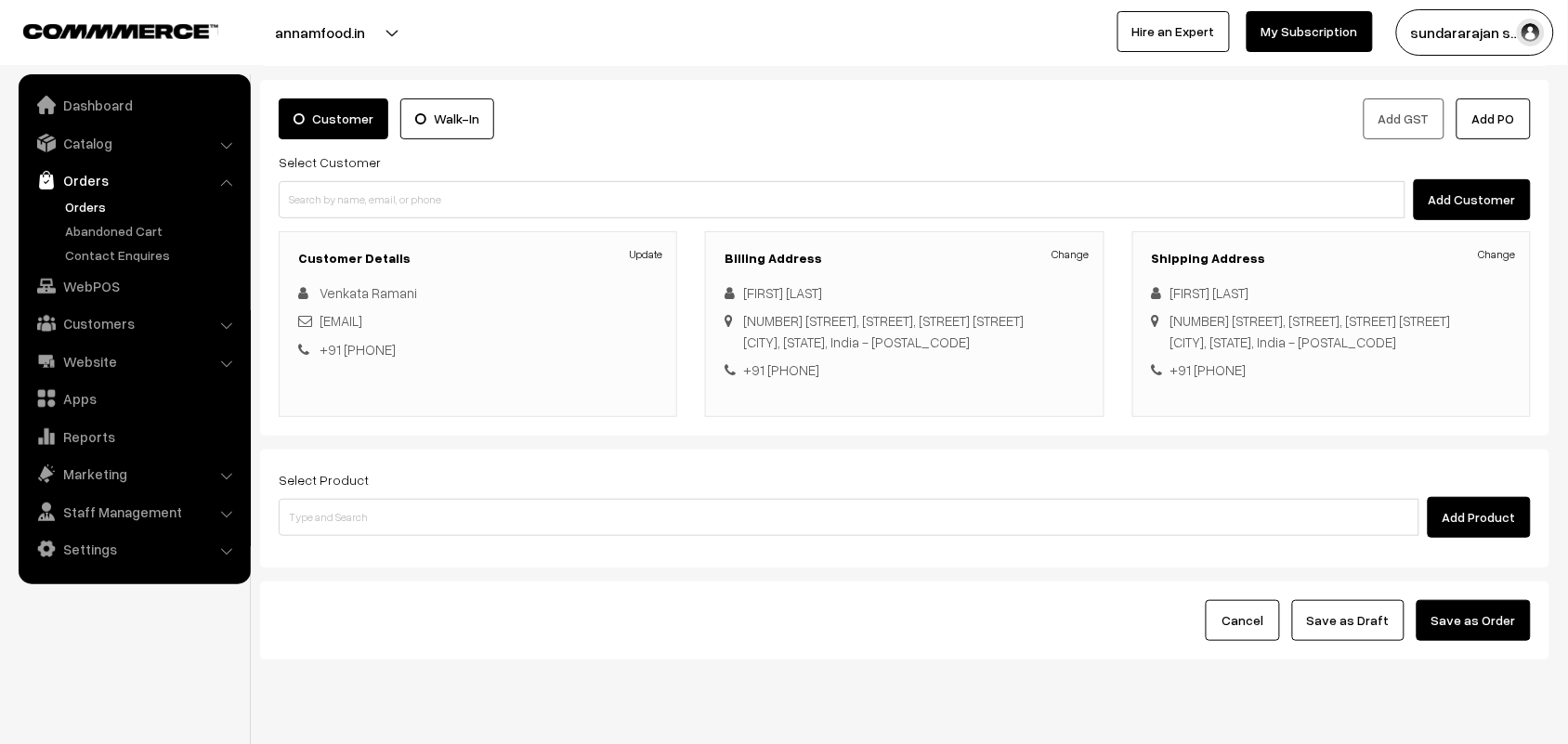 scroll, scrollTop: 173, scrollLeft: 0, axis: vertical 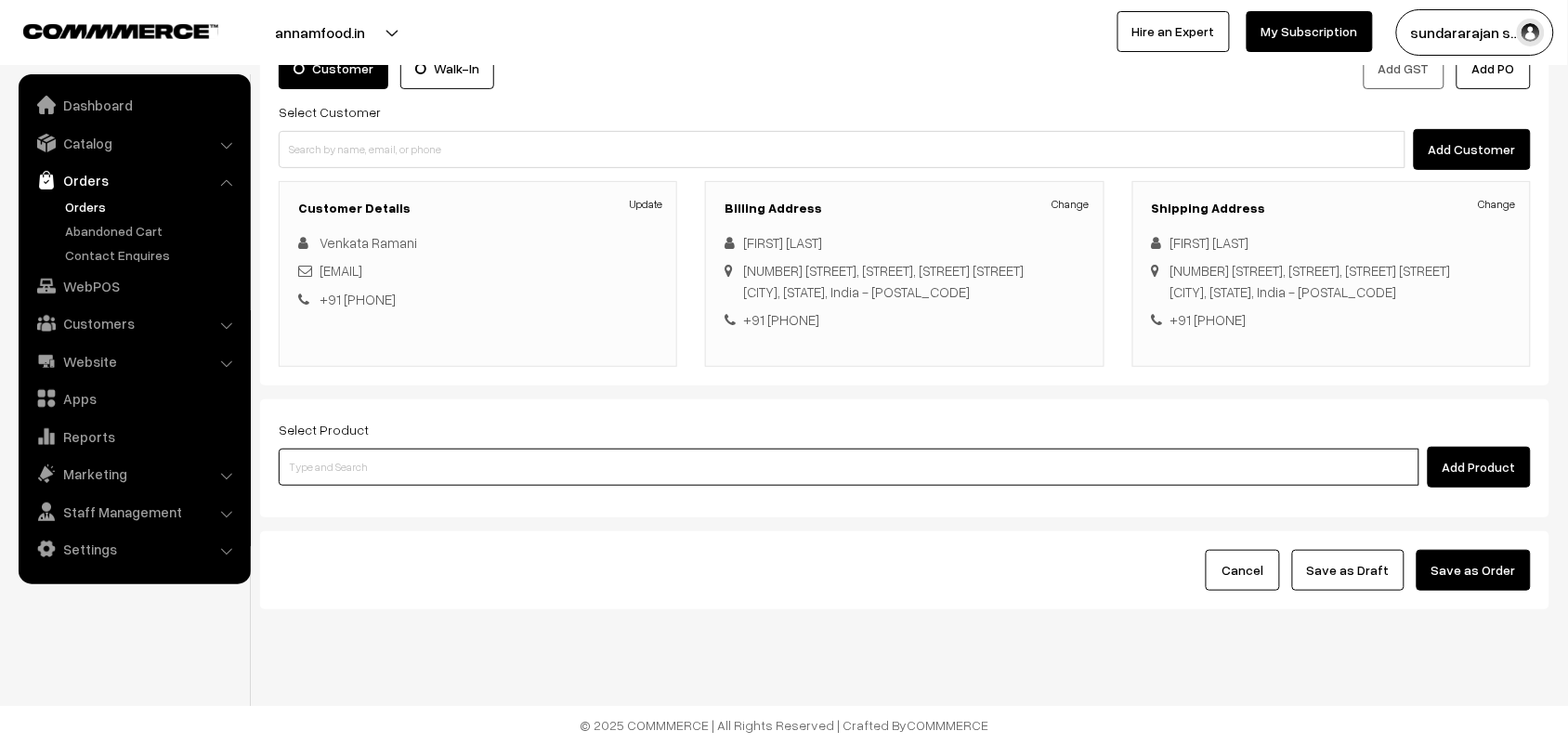 click at bounding box center [849, 467] 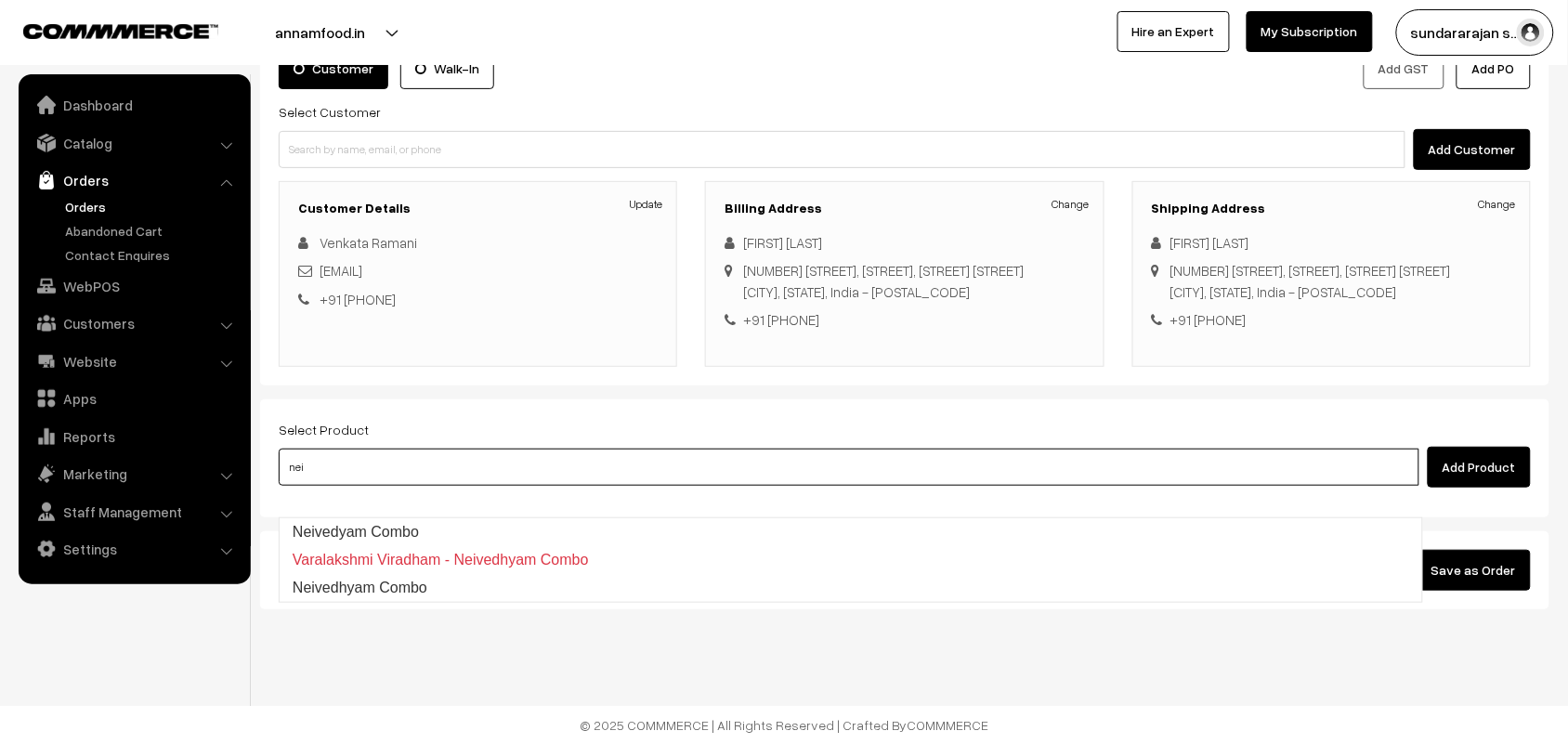 type on "Neivedhyam Combo" 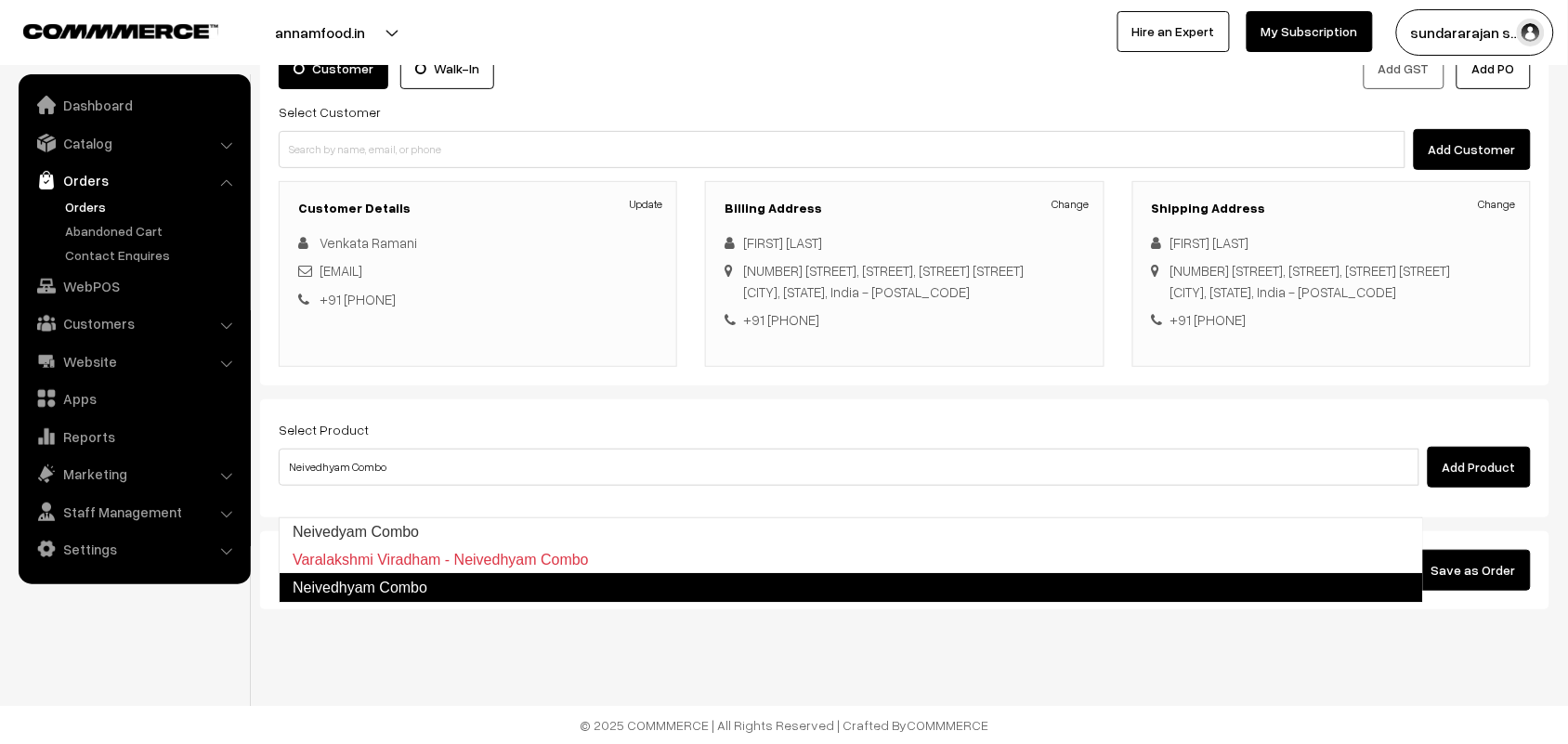 type 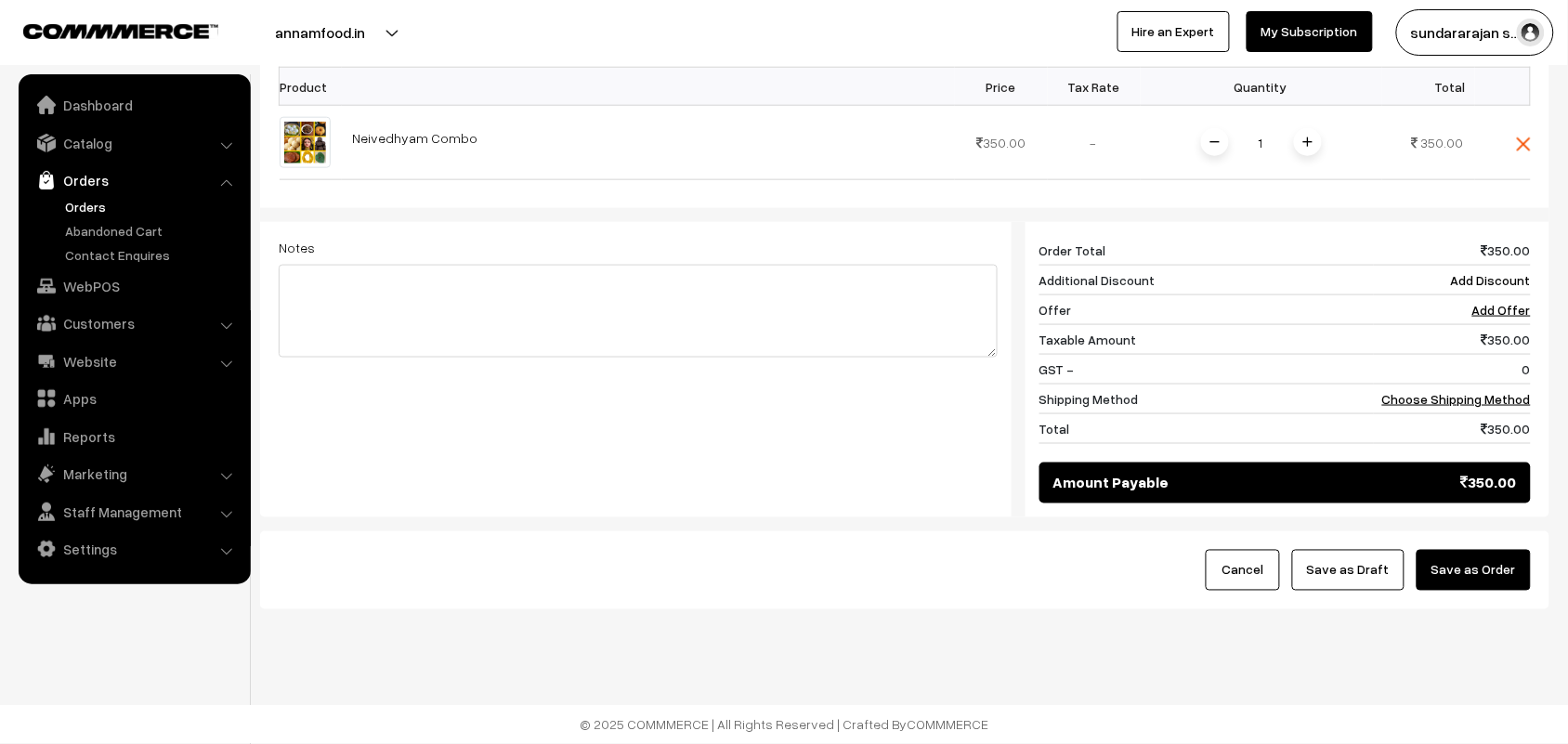 scroll, scrollTop: 607, scrollLeft: 0, axis: vertical 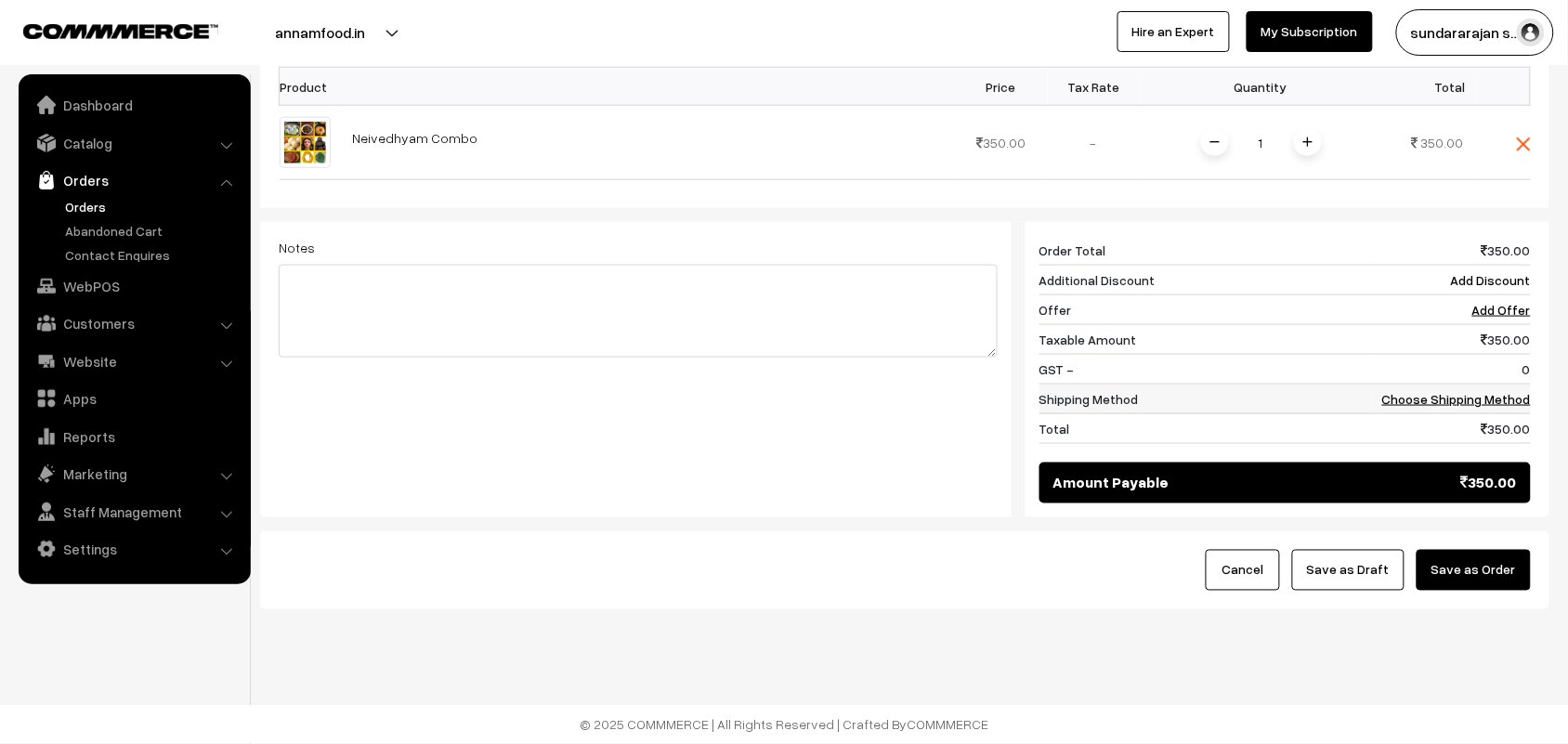 click on "Choose Shipping Method" at bounding box center [1452, 399] 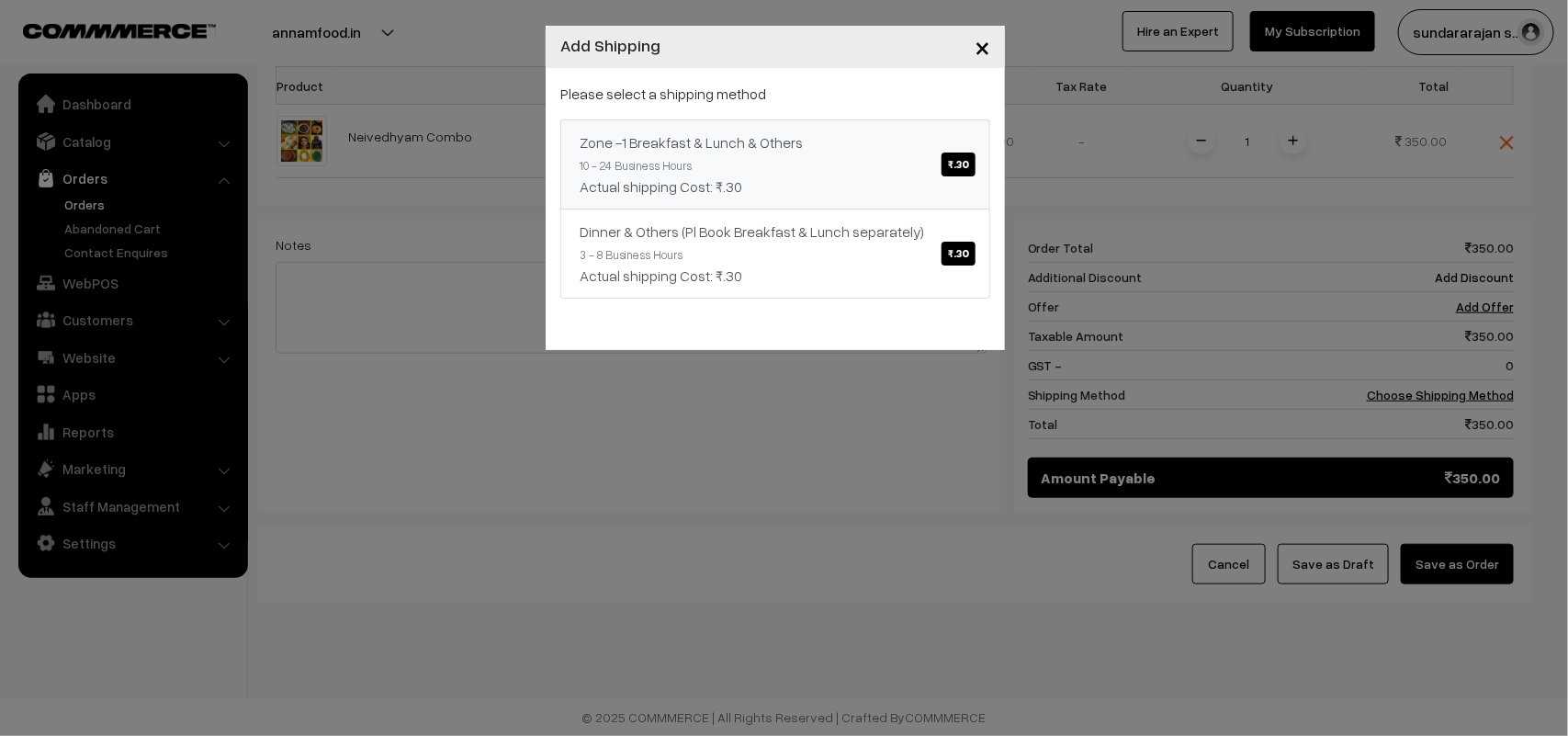 click on "Actual shipping Cost: ₹.30" at bounding box center [775, 187] 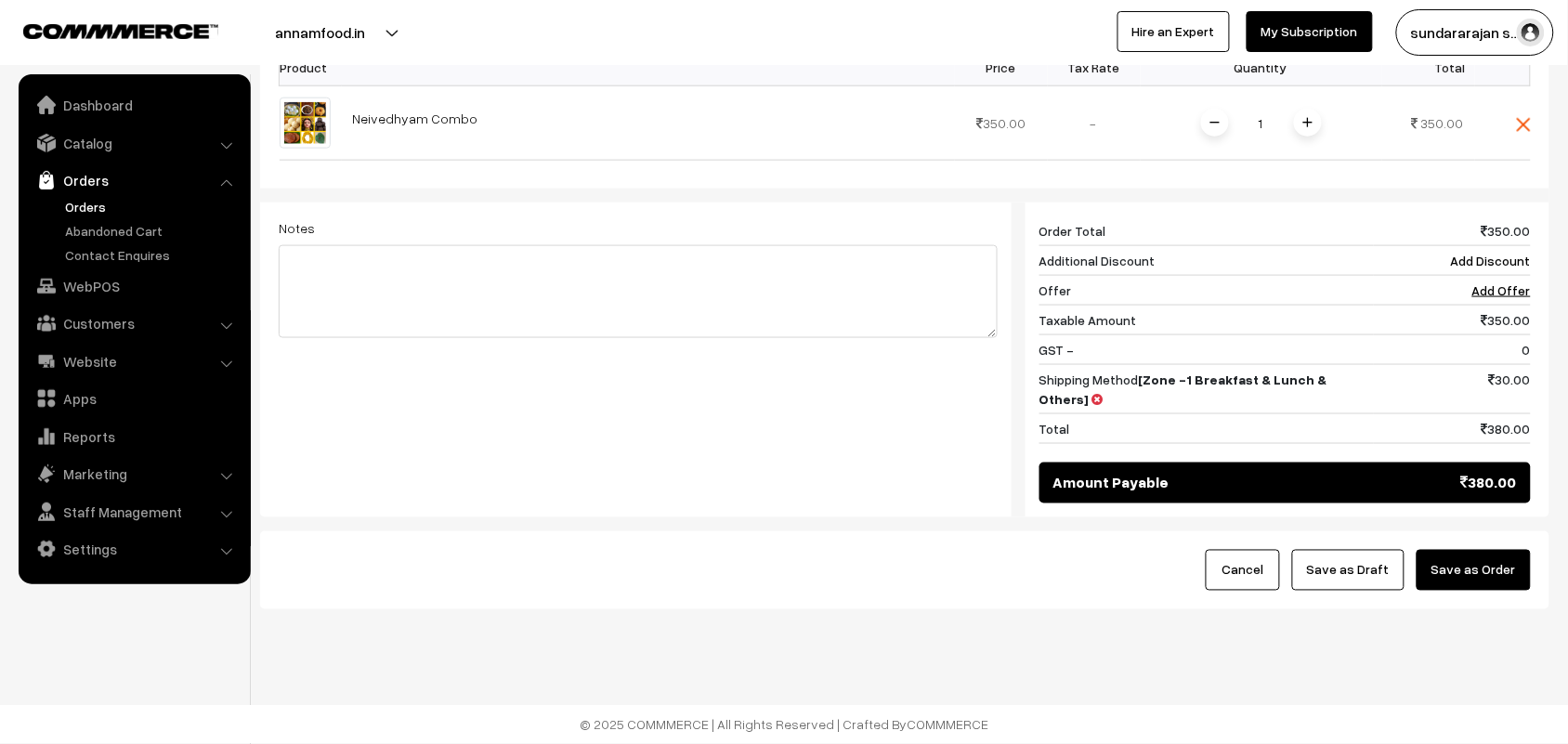 click on "Save as Draft" at bounding box center [1348, 570] 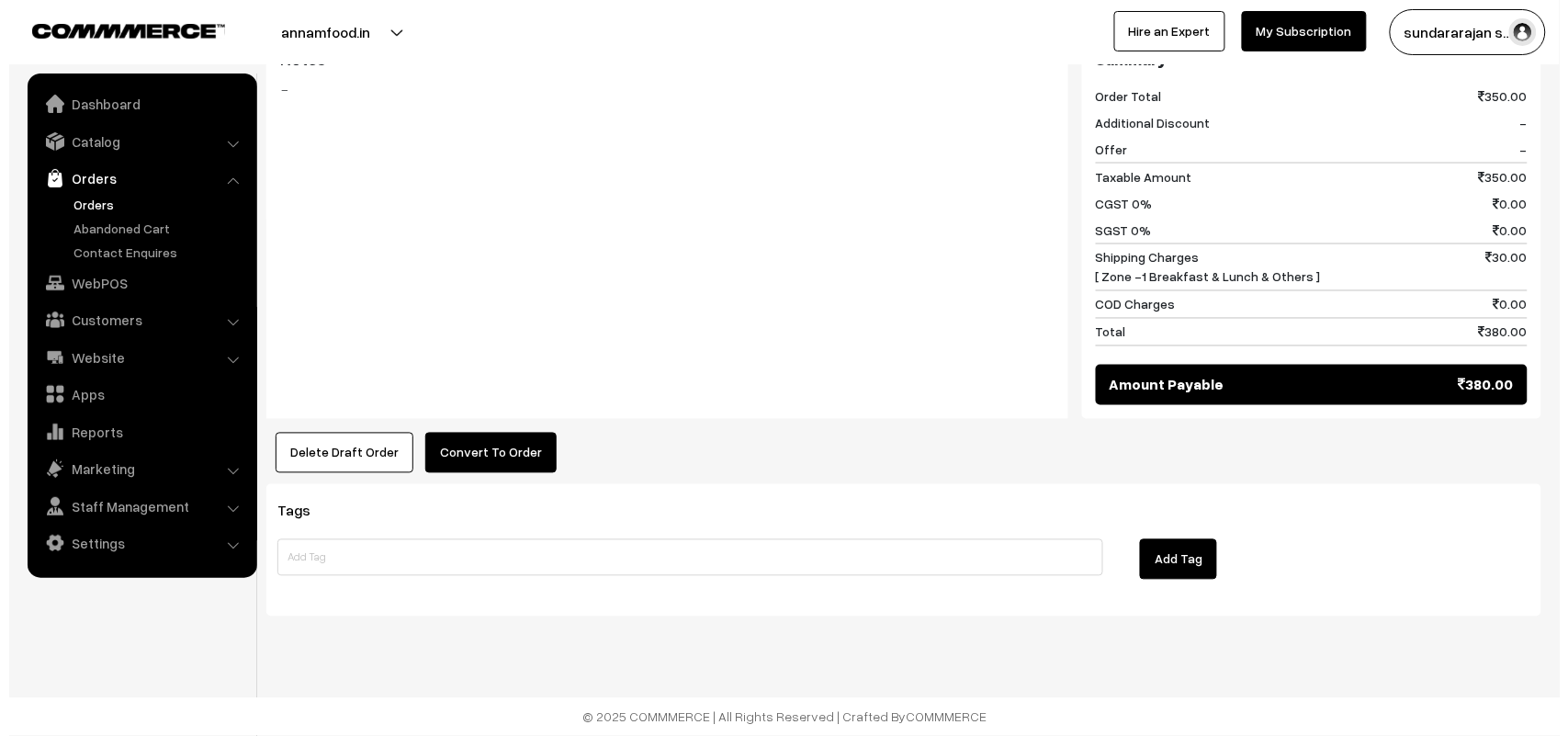 scroll, scrollTop: 816, scrollLeft: 0, axis: vertical 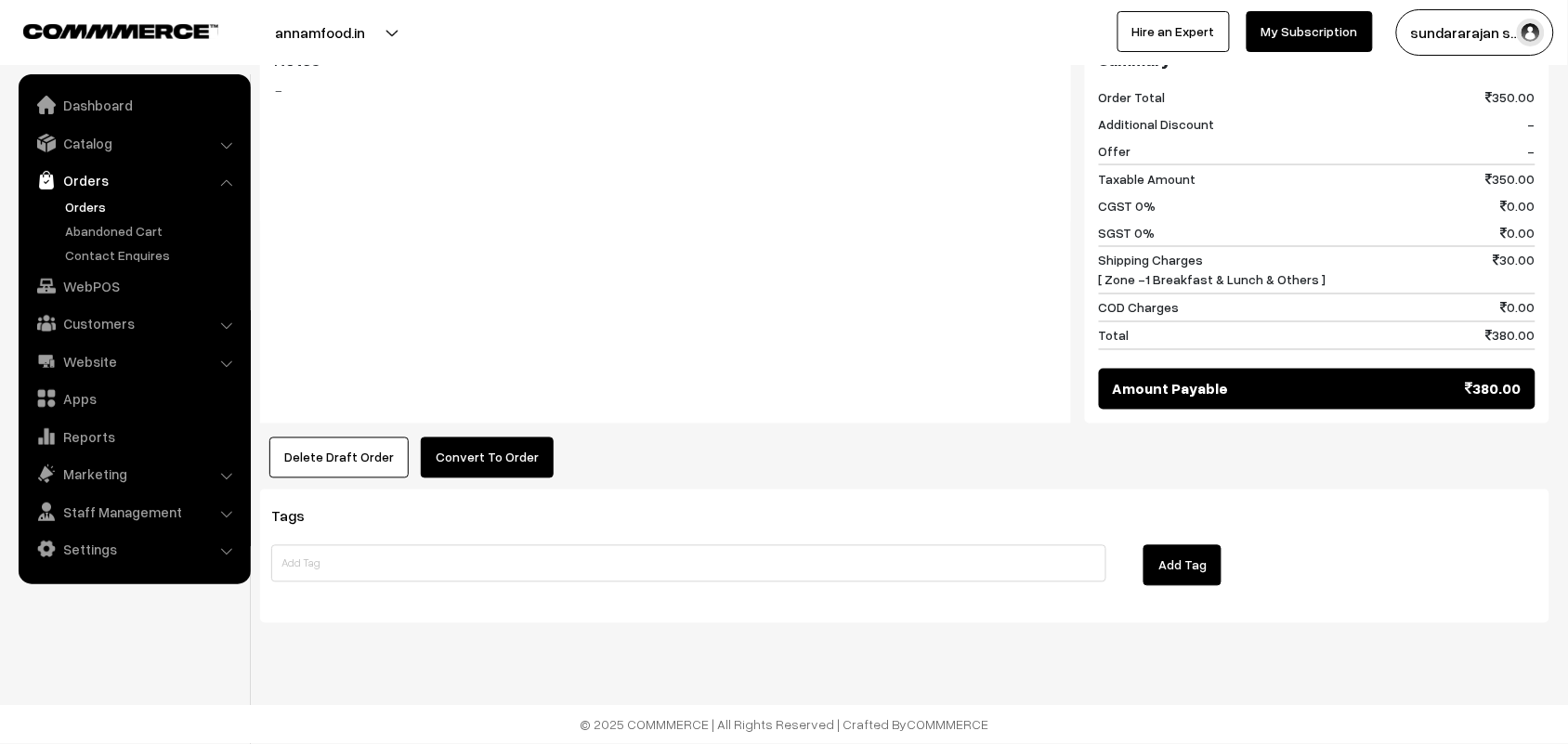 click on "Convert To Order" at bounding box center (487, 458) 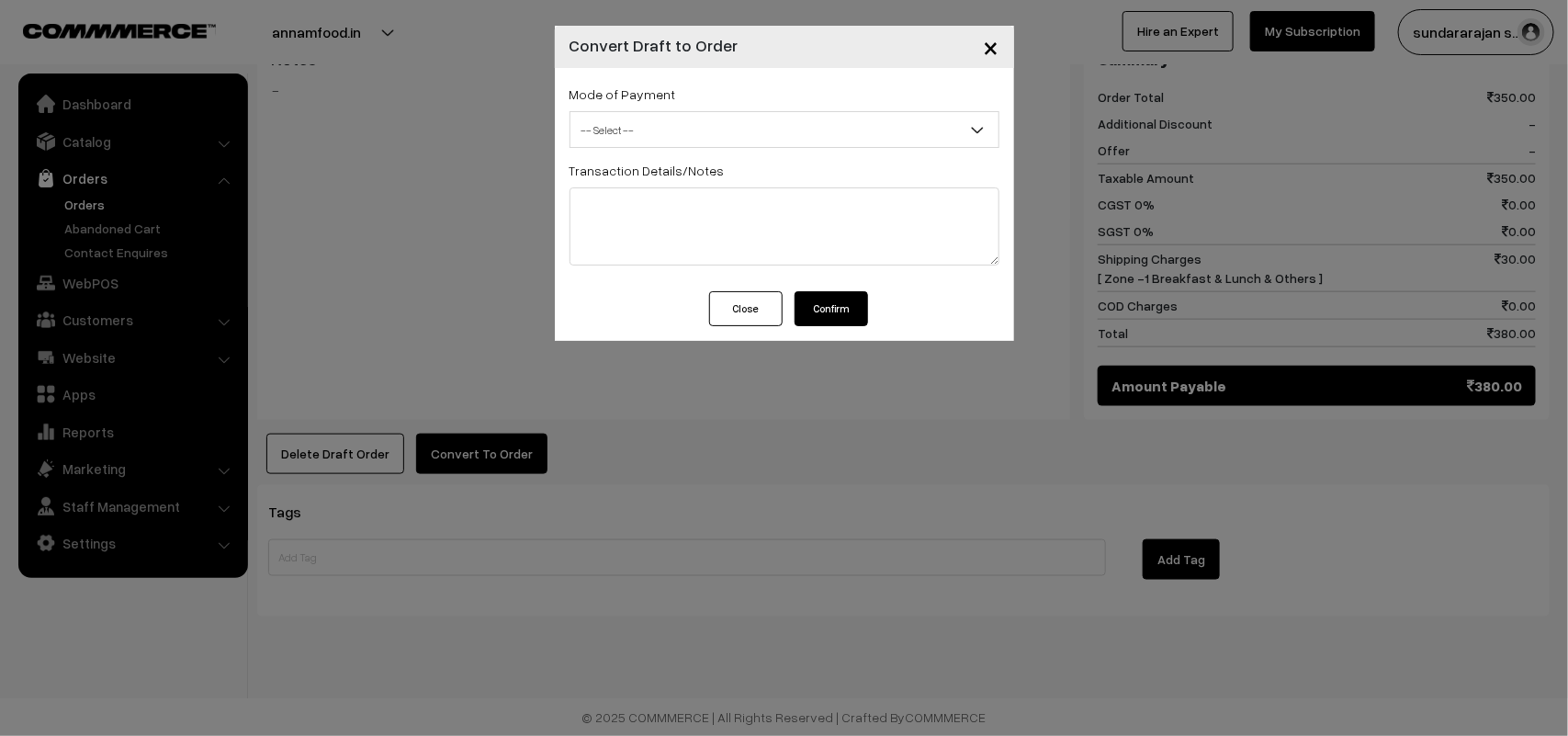 click on "-- Select --" at bounding box center (784, 130) 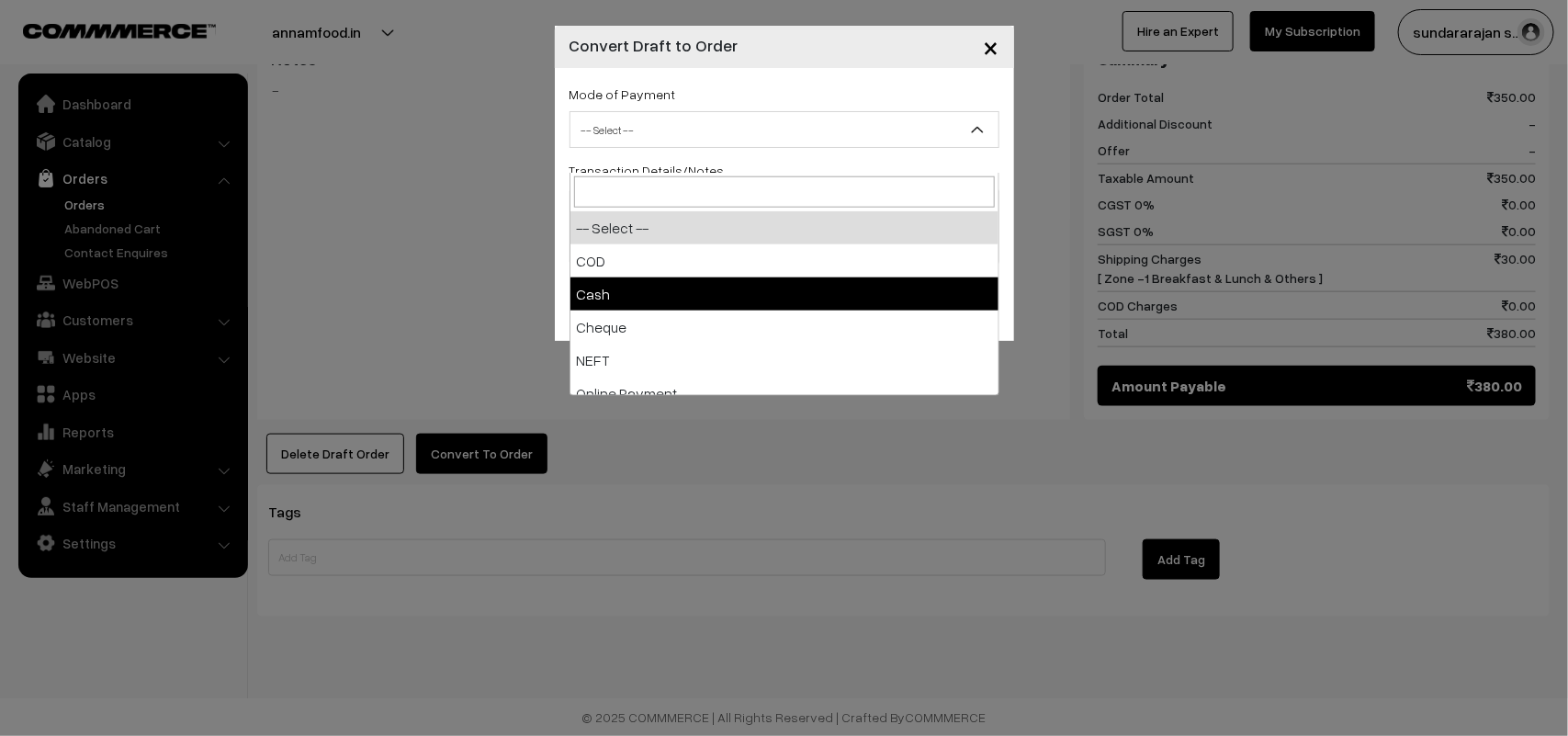drag, startPoint x: 650, startPoint y: 263, endPoint x: 710, endPoint y: 308, distance: 75 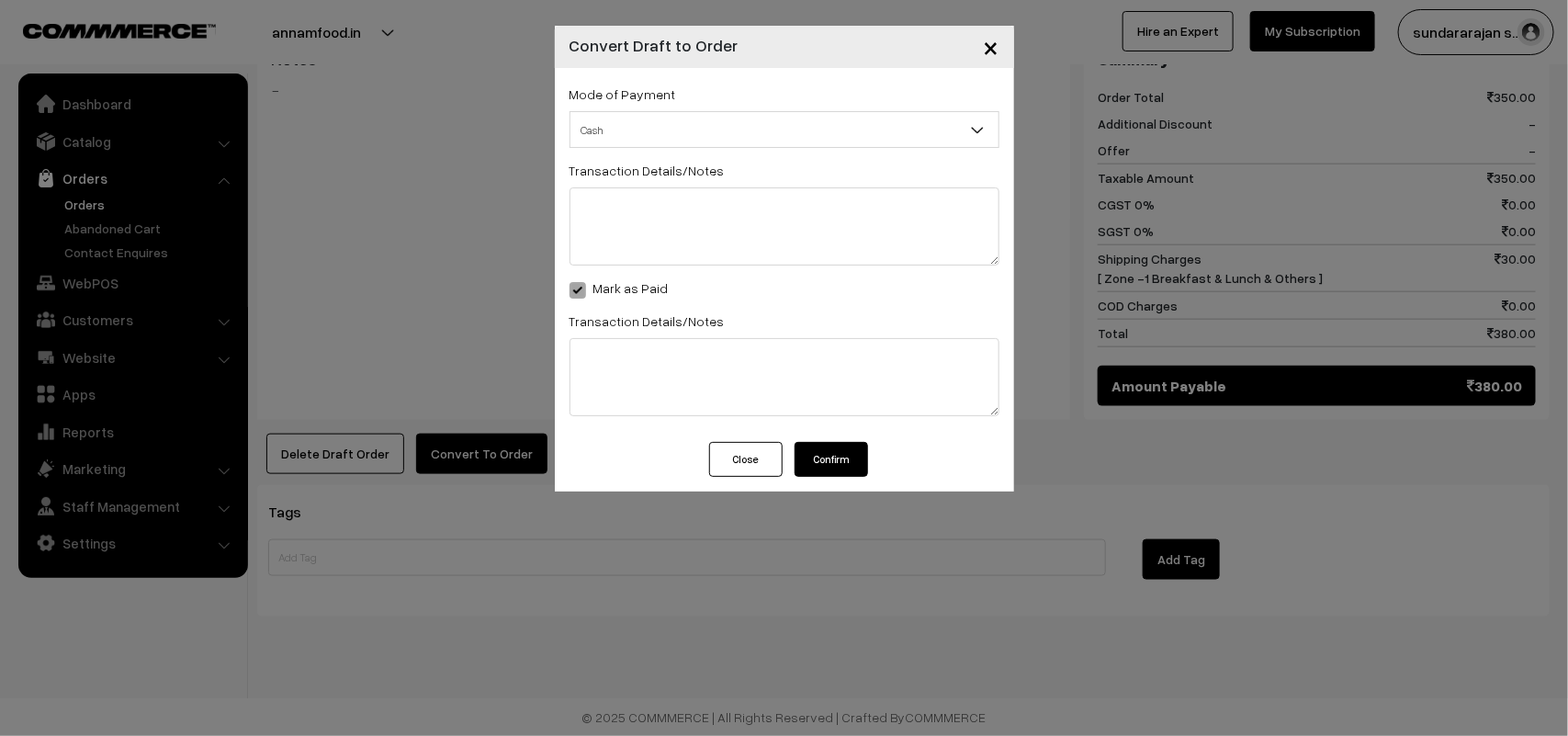click on "Confirm" at bounding box center [831, 459] 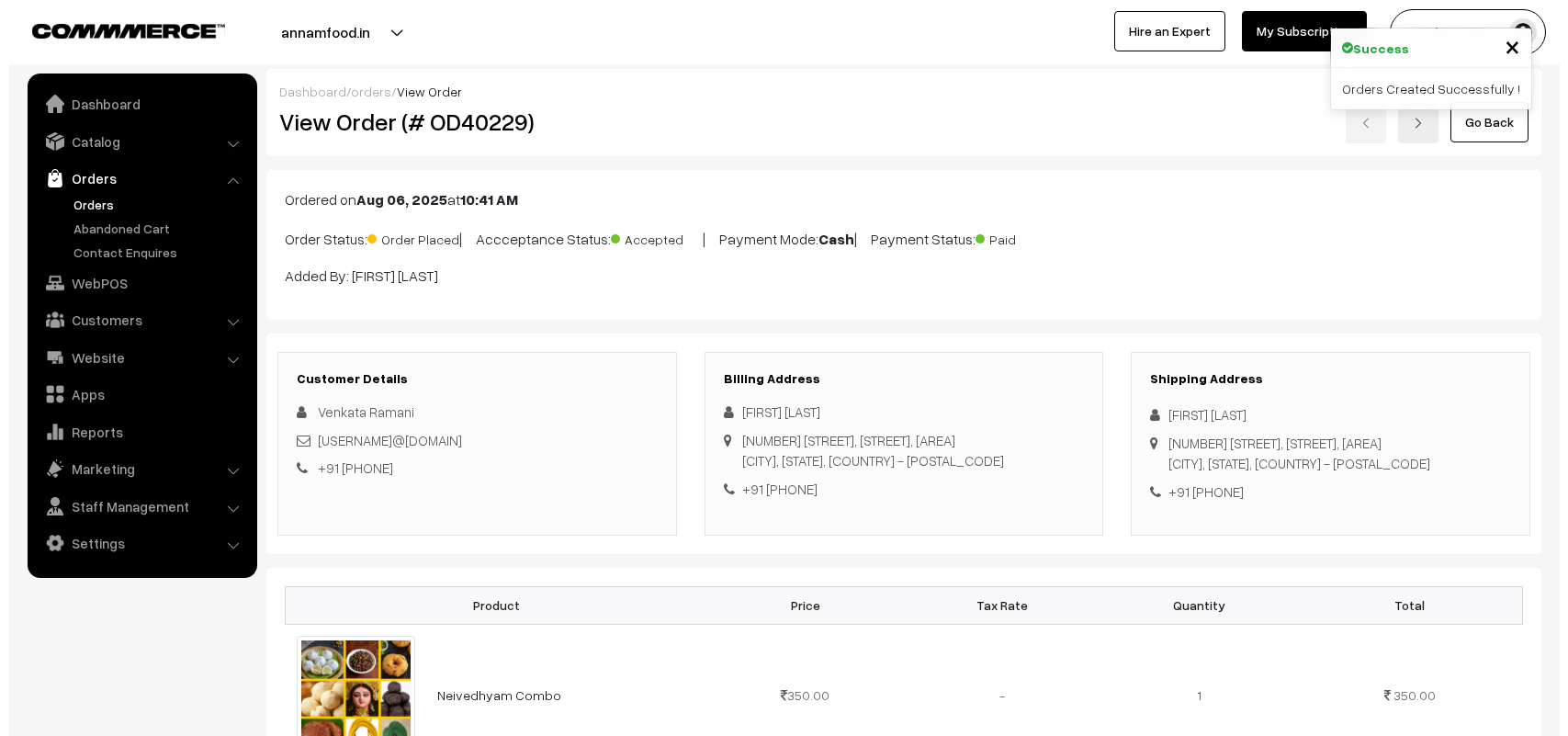 scroll, scrollTop: 816, scrollLeft: 0, axis: vertical 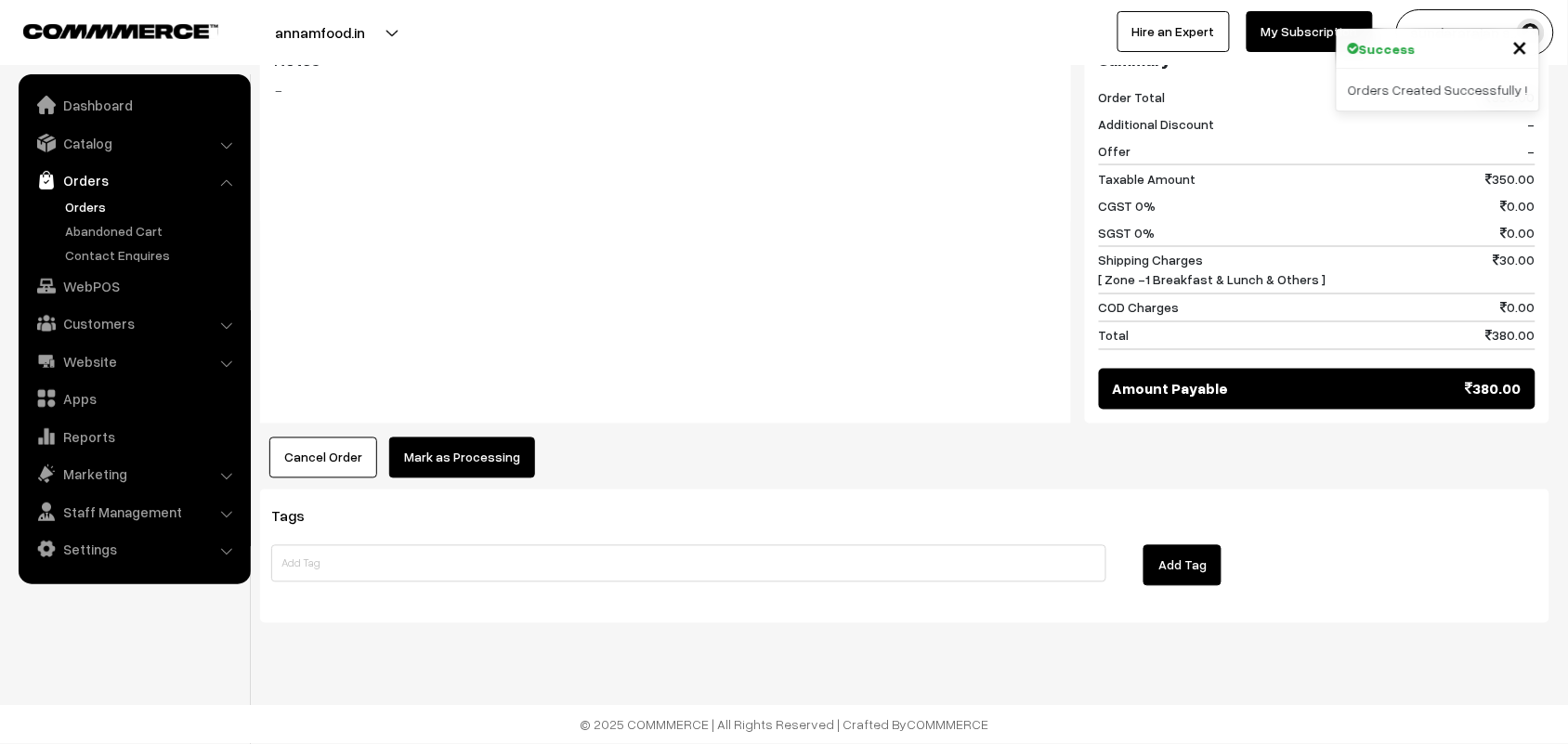 click on "Mark as Processing" at bounding box center [462, 458] 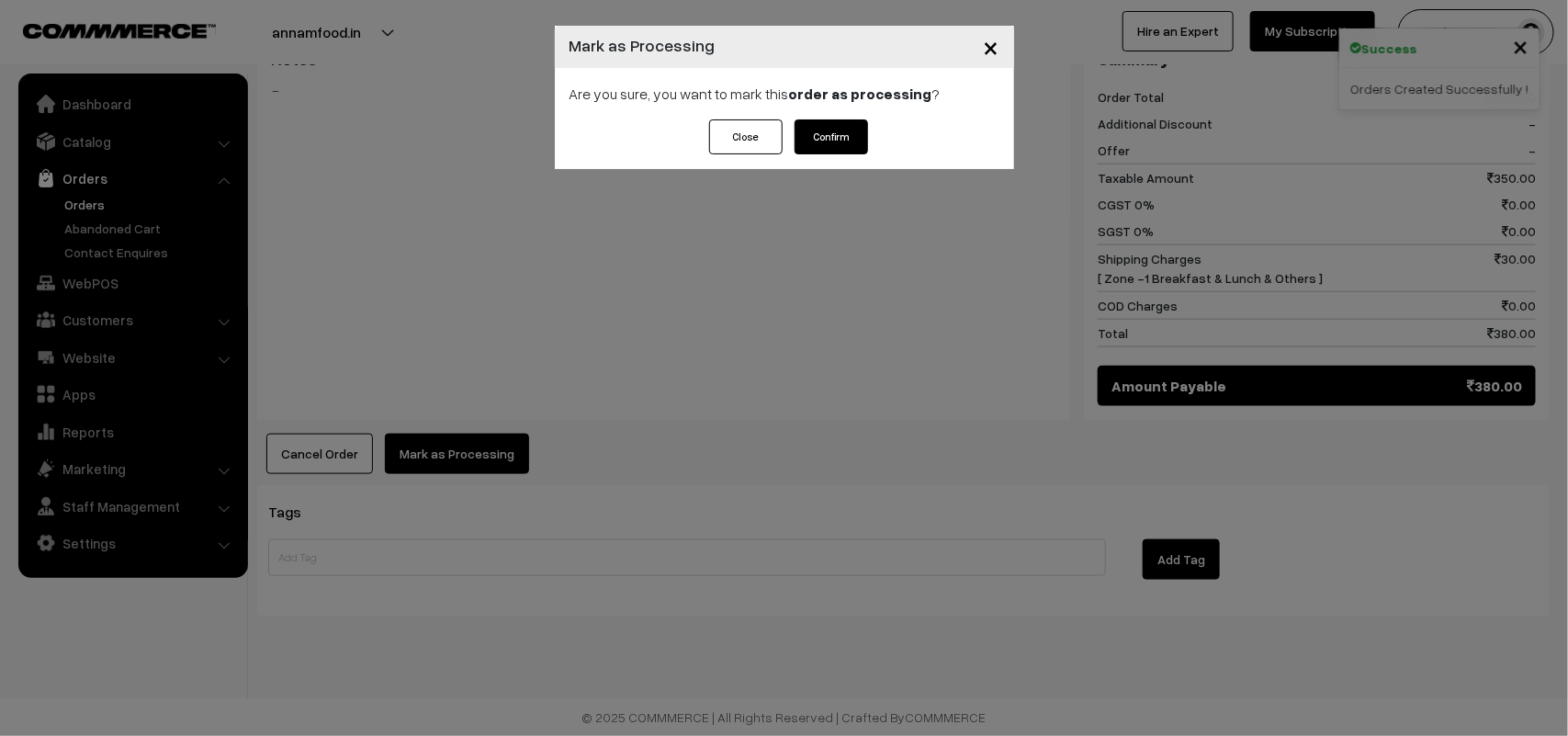 click on "Confirm" at bounding box center [831, 137] 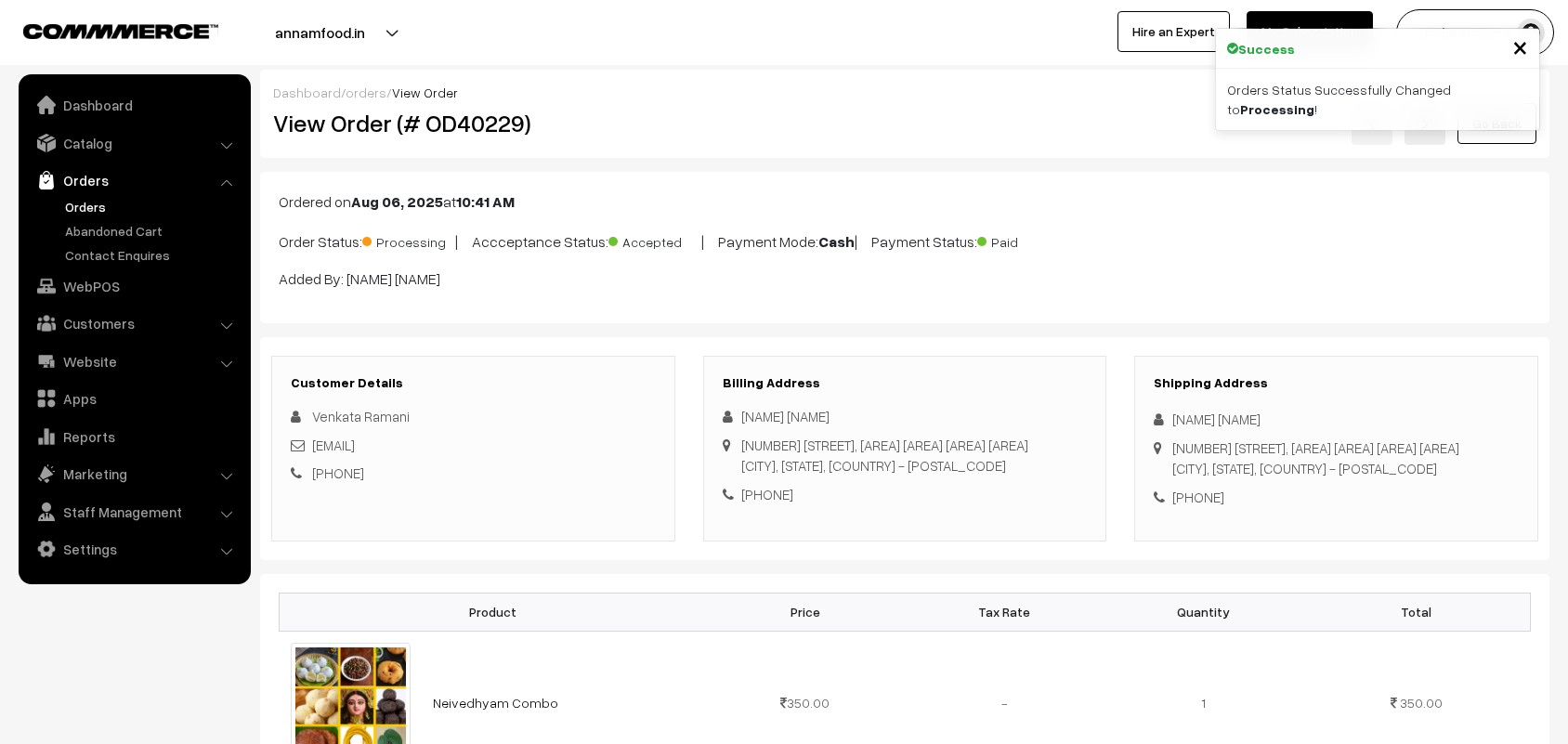 scroll, scrollTop: 0, scrollLeft: 0, axis: both 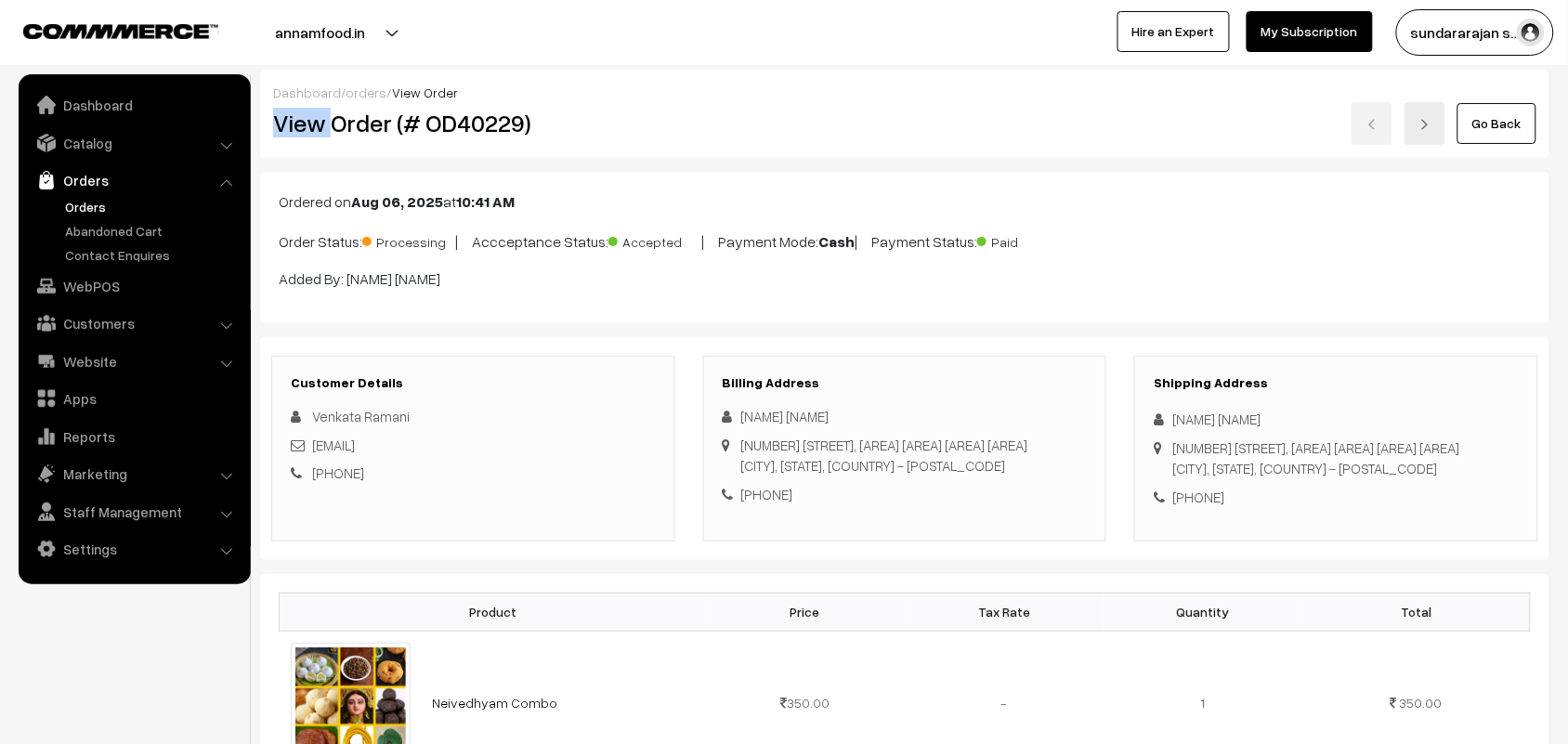 drag, startPoint x: 333, startPoint y: 125, endPoint x: 811, endPoint y: 88, distance: 479.4299 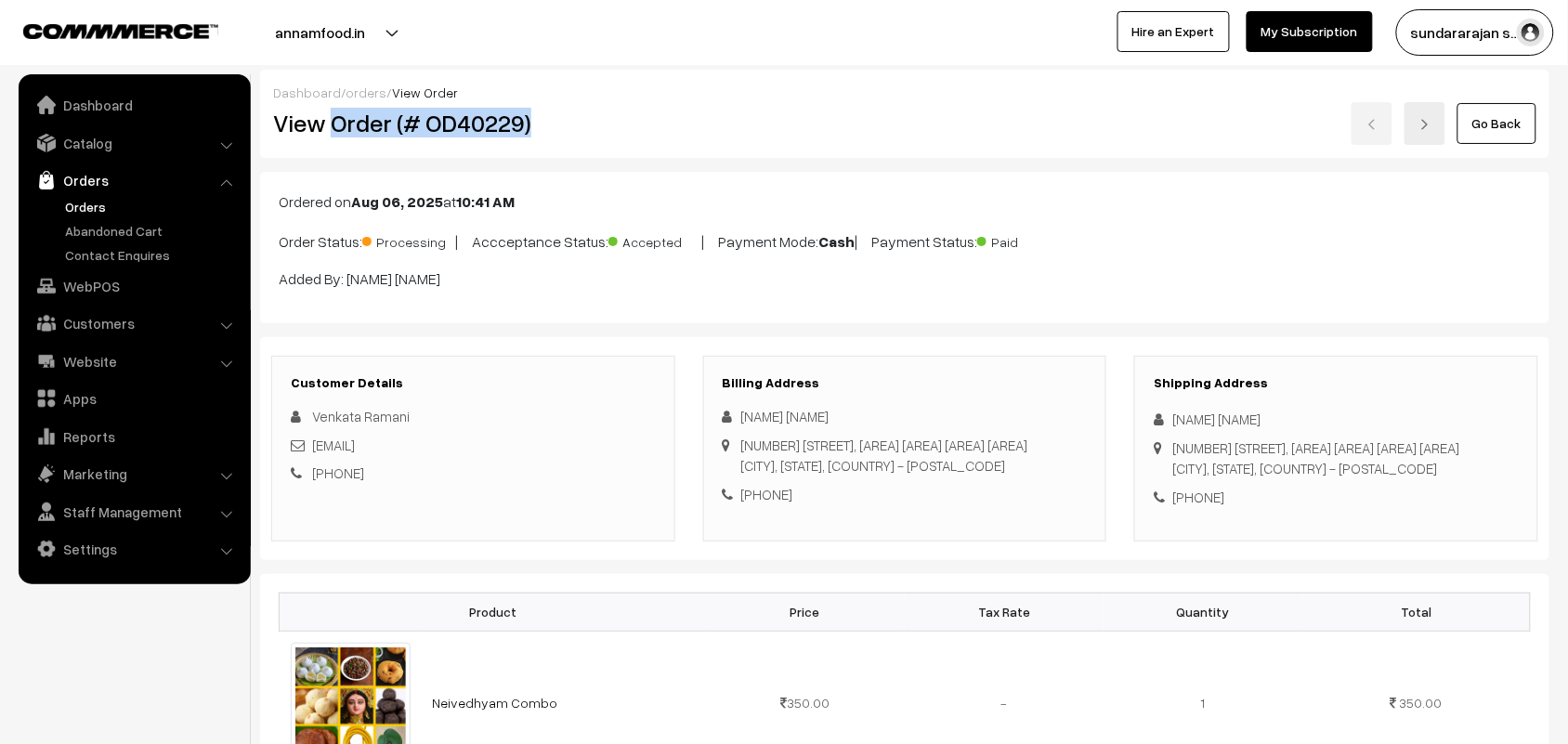 click on "View Order (# OD40229)" at bounding box center (474, 123) 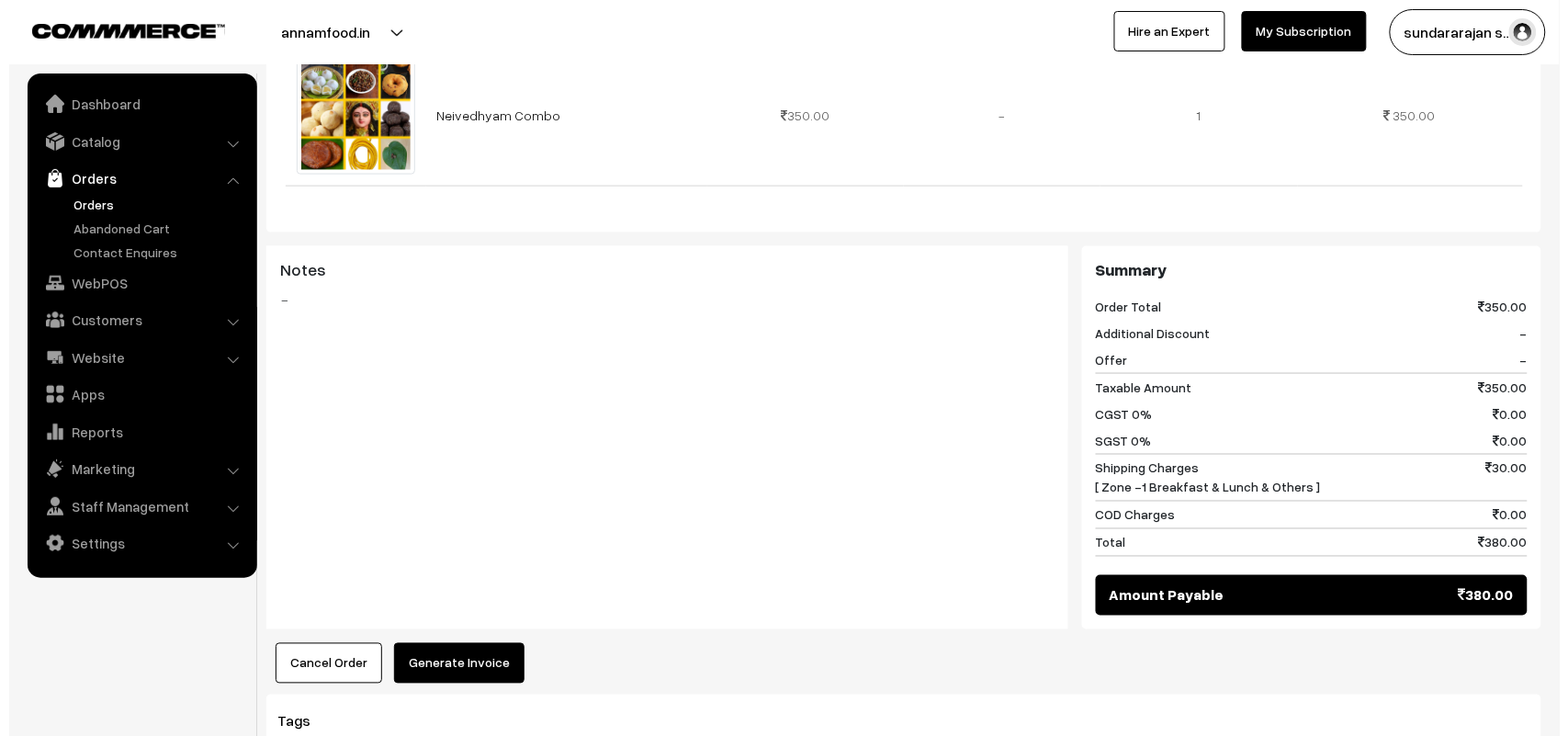 scroll, scrollTop: 816, scrollLeft: 0, axis: vertical 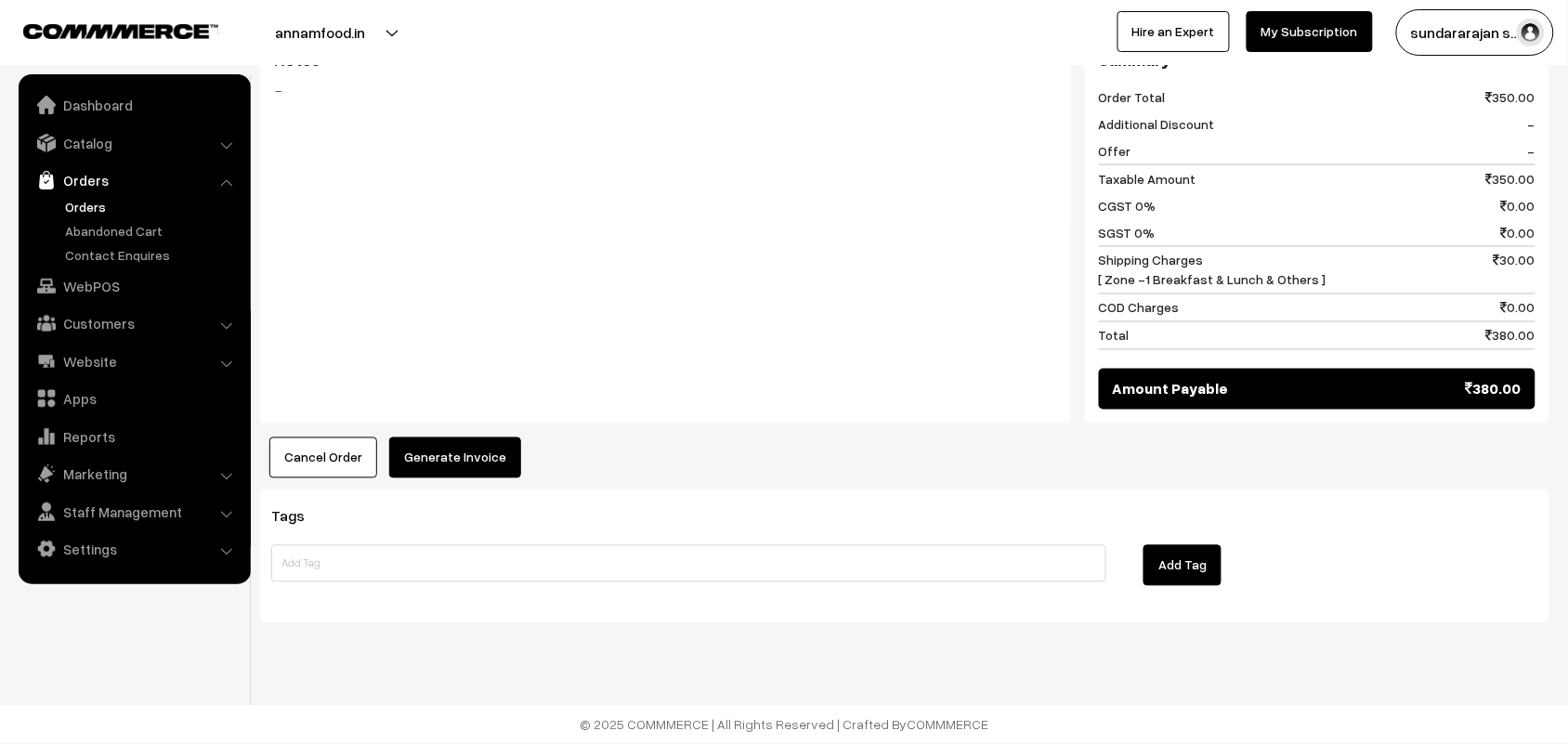 click on "Dashboard  /
orders  /
View Order
View Order (# OD40229)
Go Back
Ordered on  Aug 06, 2025  at  10:41 AM
Order Status:
Processing
|
Accceptance Status:
Accepted
|
Payment Mode:
Cash
|
Payment Status:
Paid" at bounding box center [905, -53] 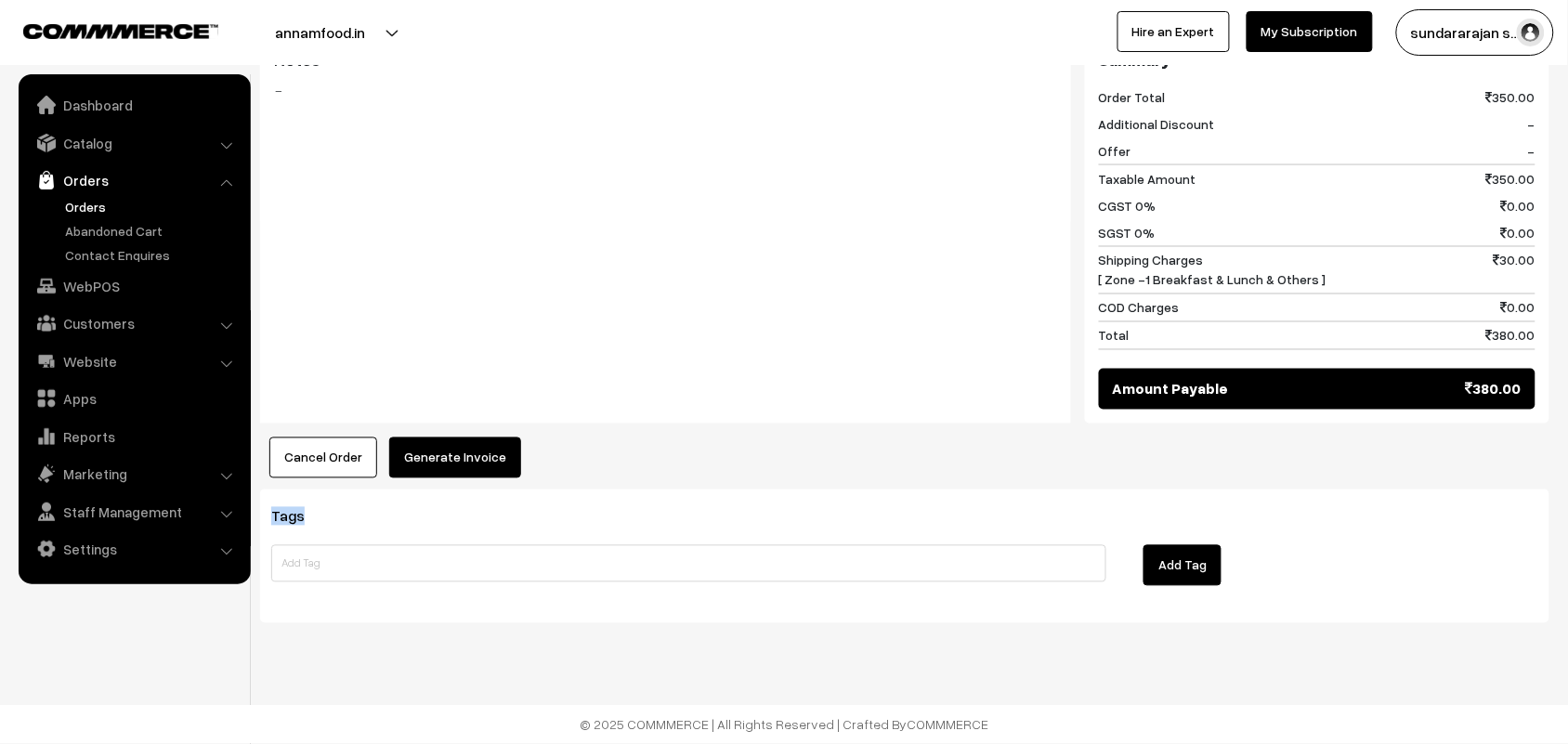 click on "Generate Invoice" at bounding box center (455, 458) 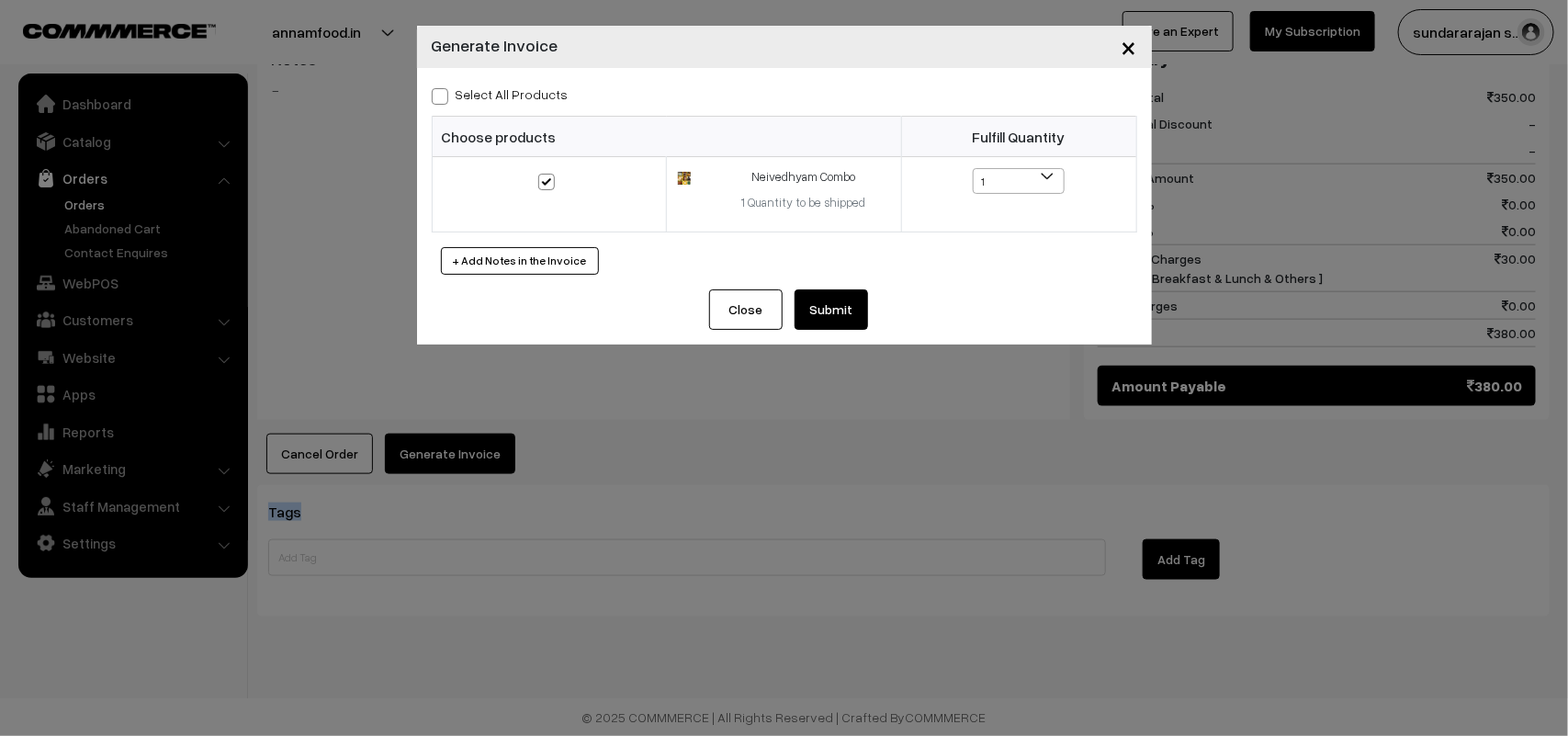 click on "Submit" at bounding box center [831, 310] 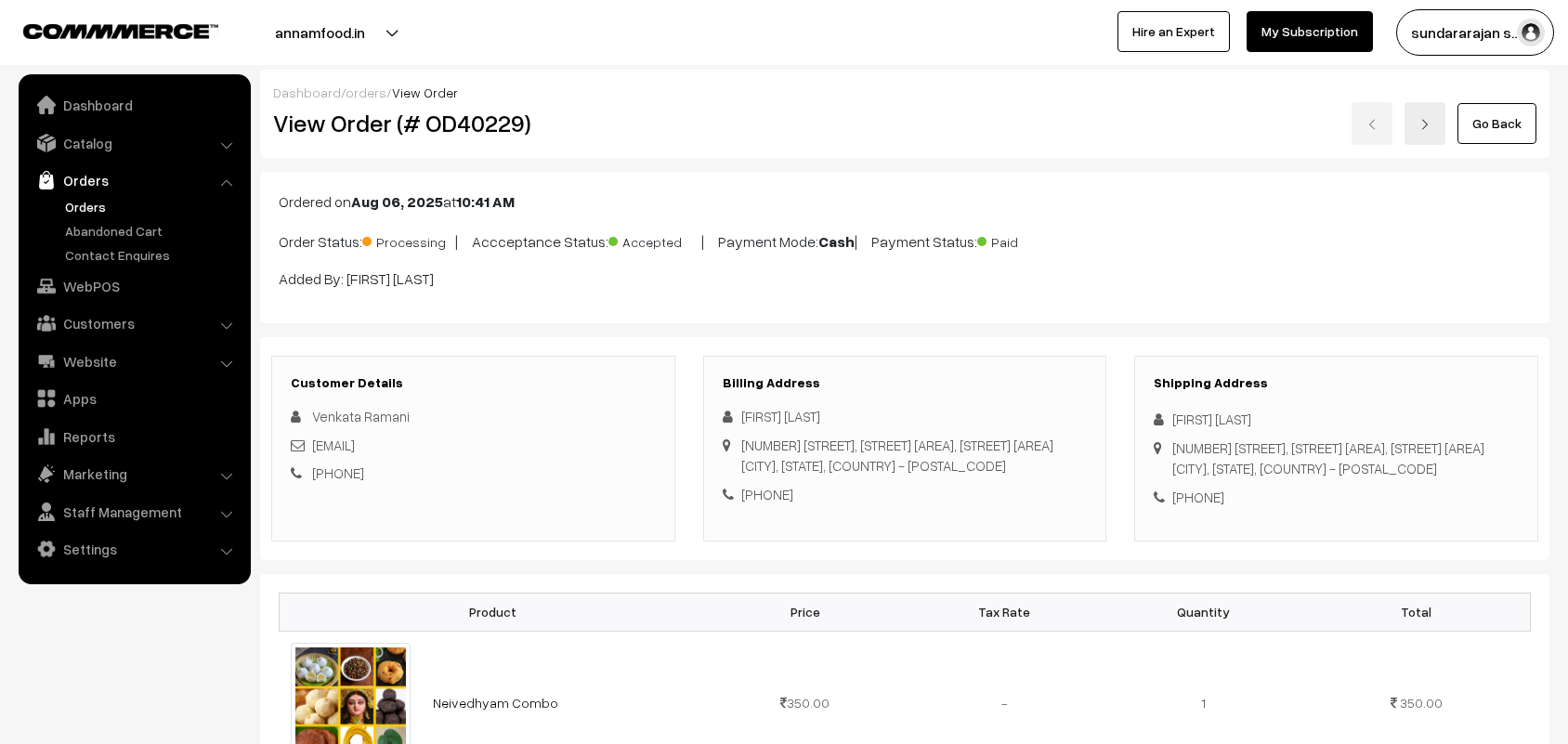 scroll, scrollTop: 825, scrollLeft: 0, axis: vertical 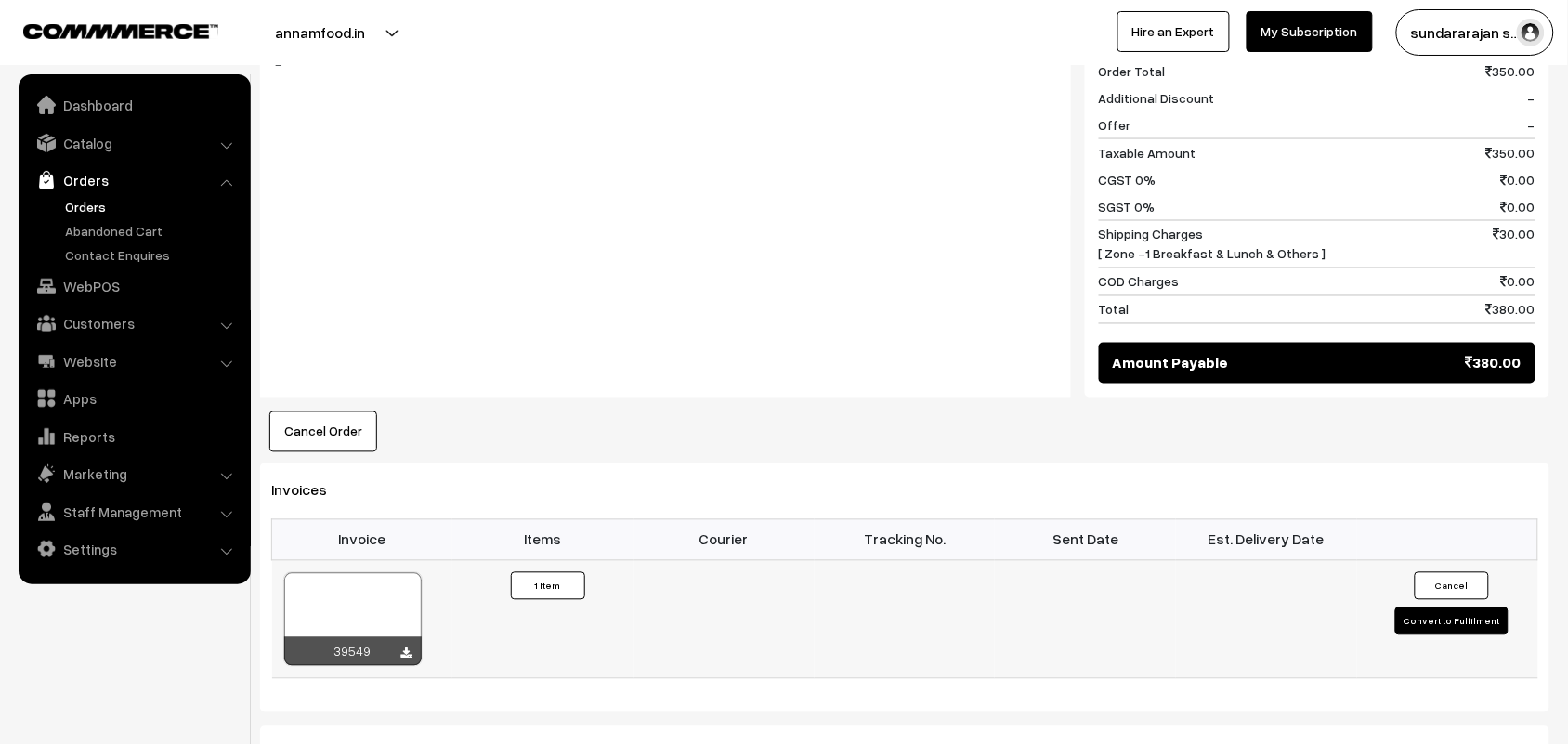 click at bounding box center (353, 620) 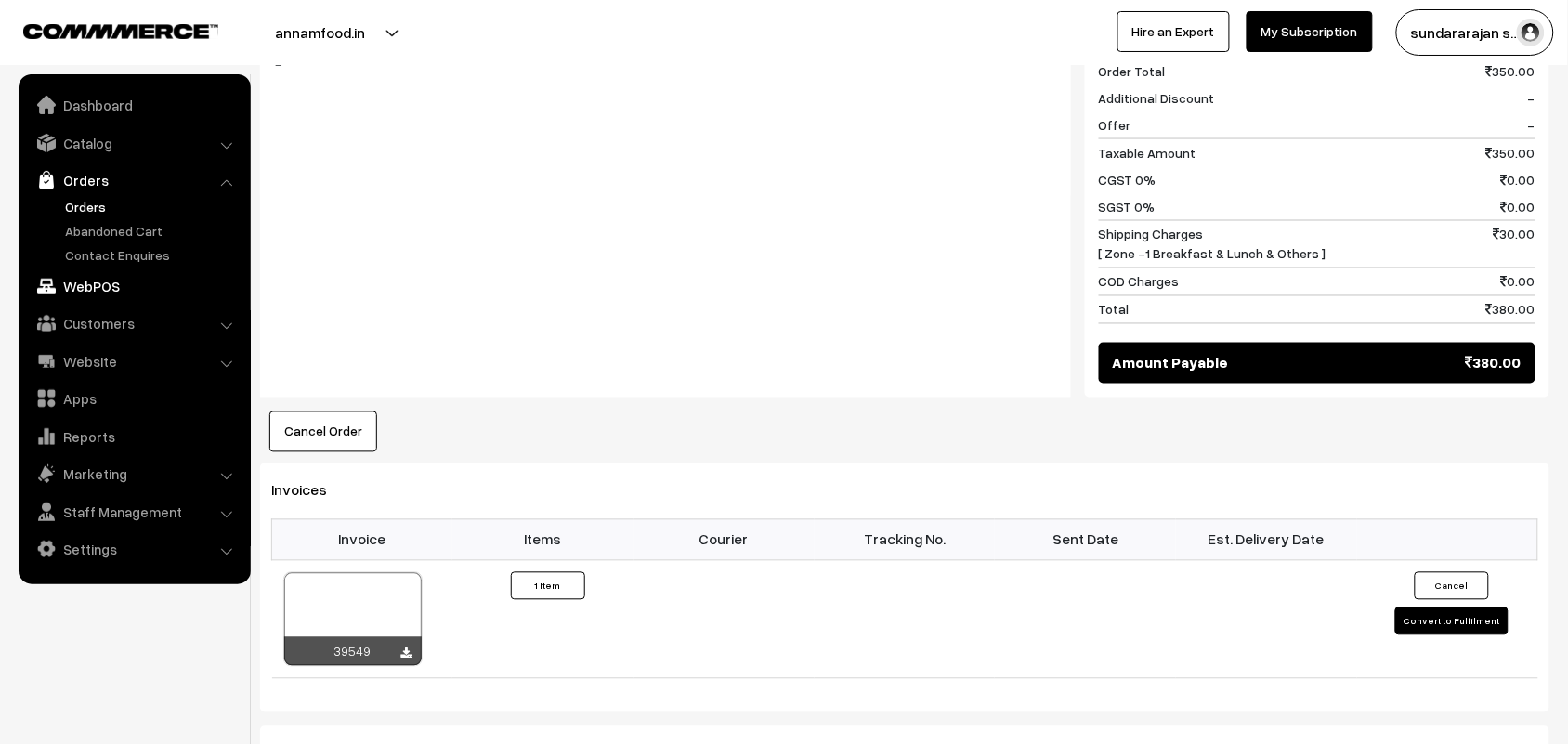 click on "WebPOS" at bounding box center [134, 286] 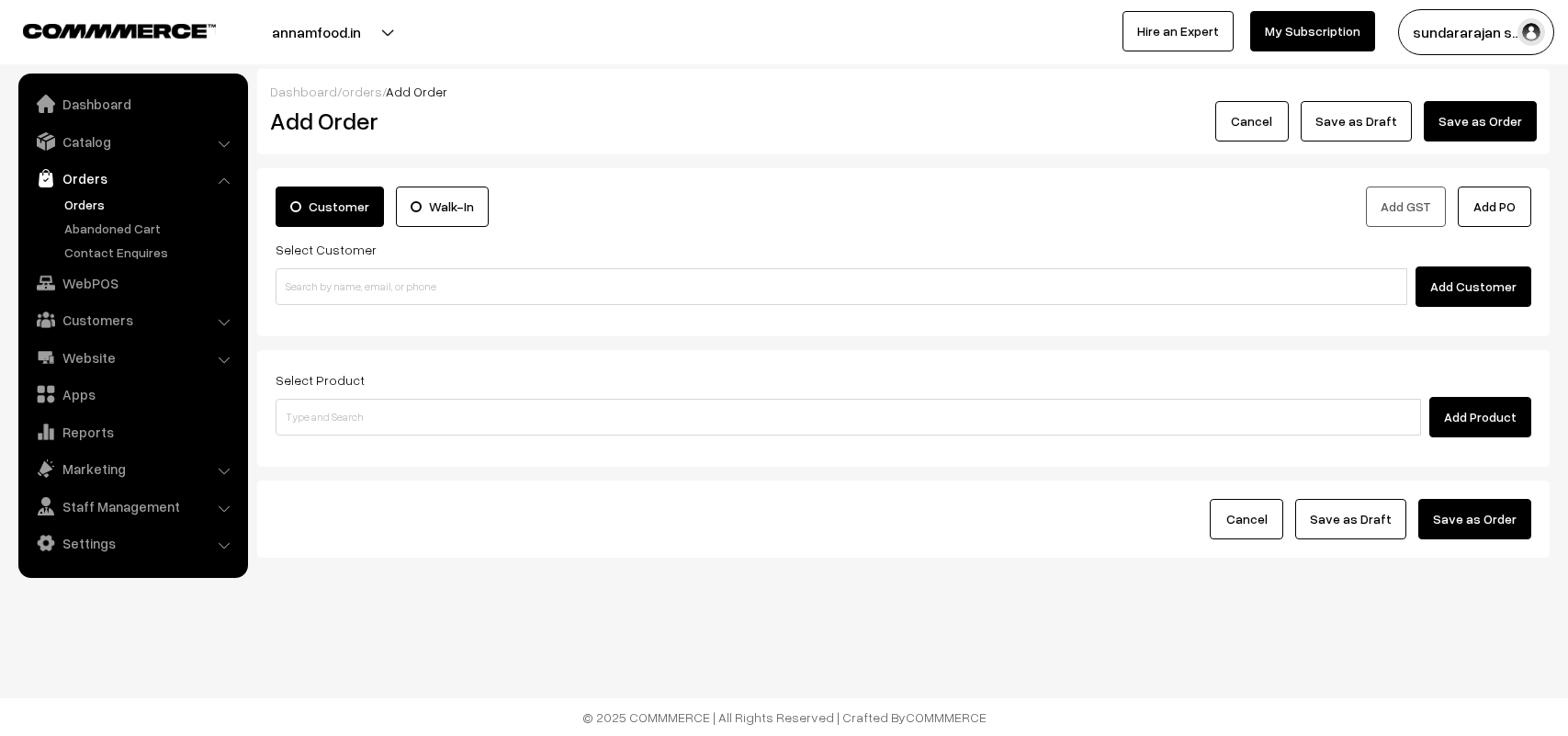 click at bounding box center (841, 287) 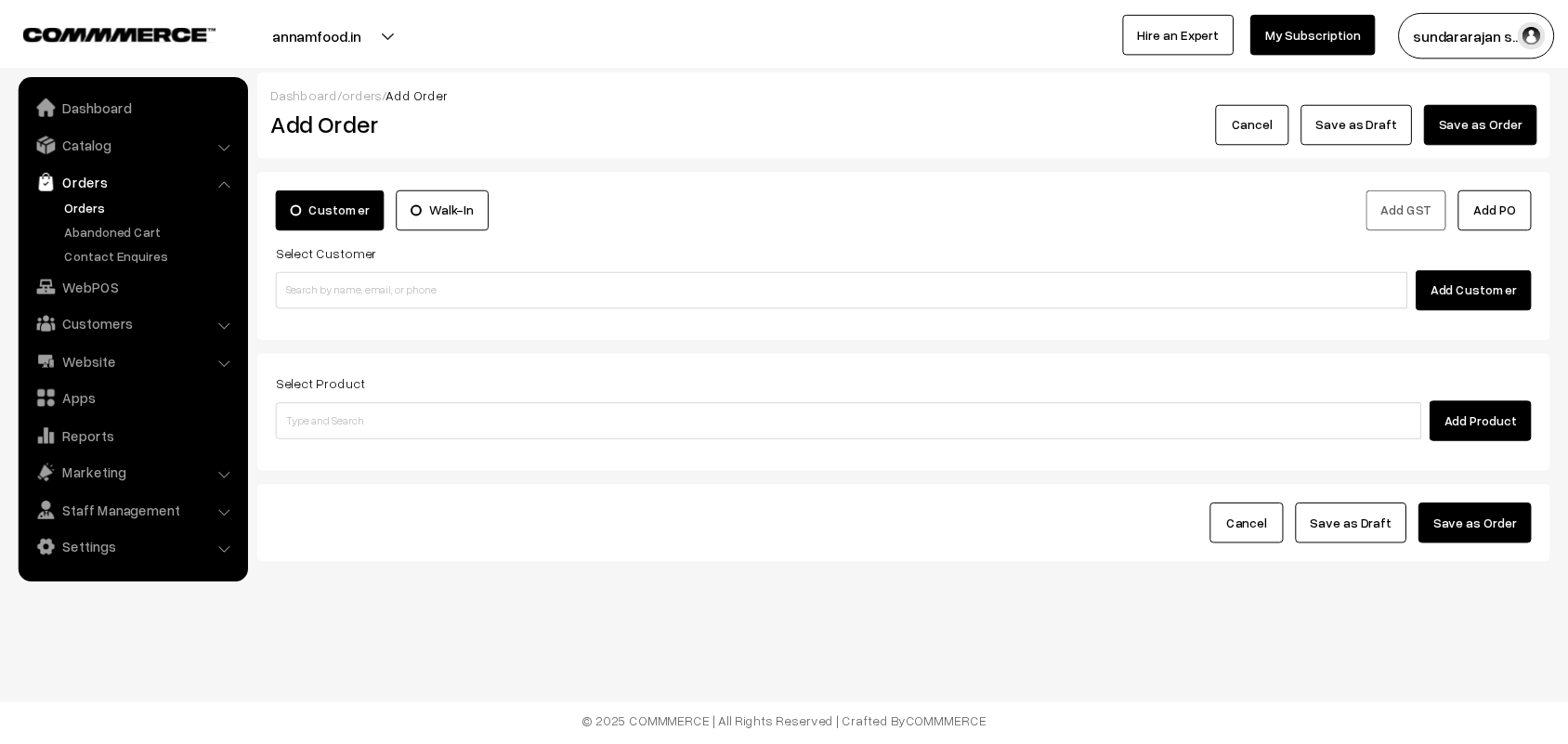 scroll, scrollTop: 0, scrollLeft: 0, axis: both 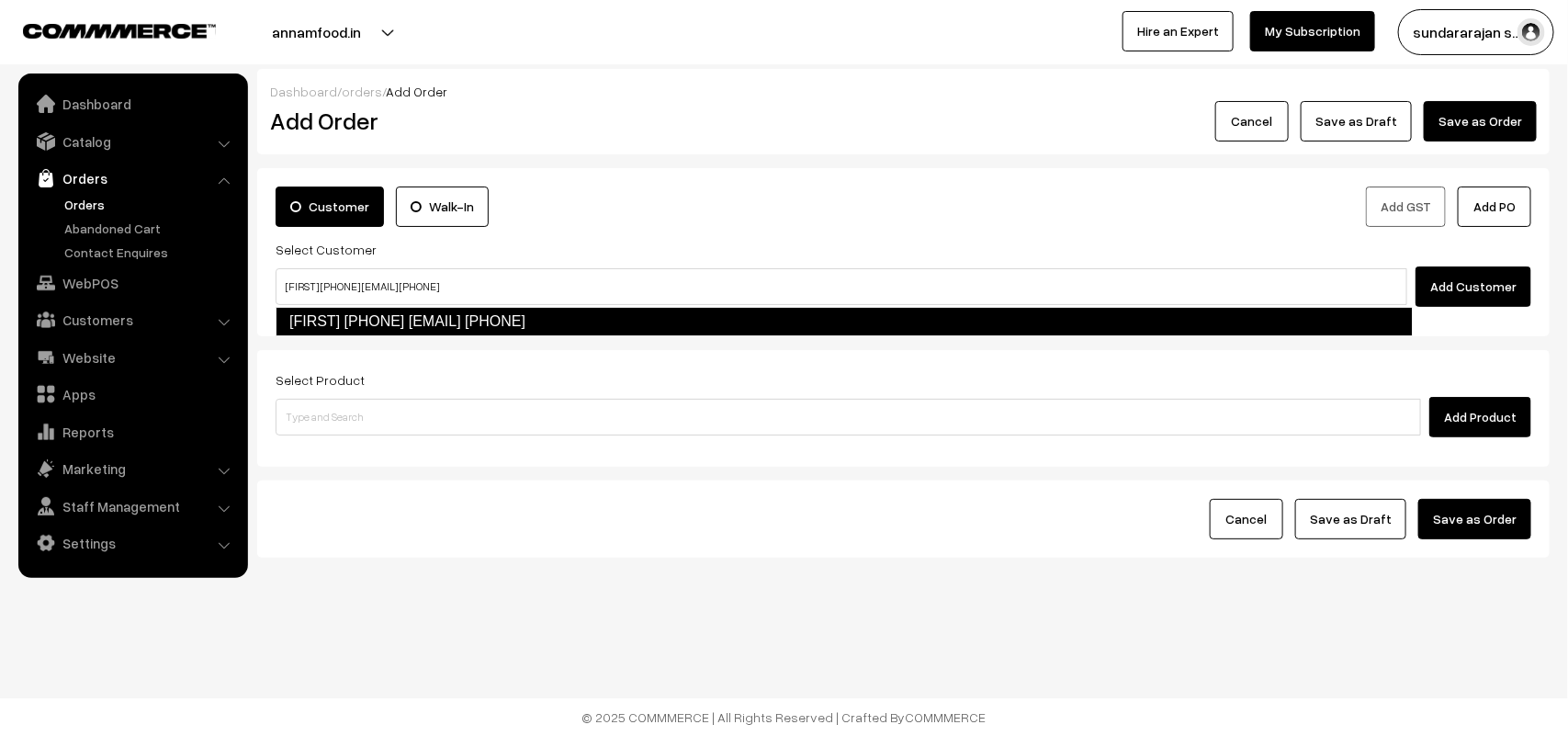 type on "[FIRST] [PHONE] [EMAIL] [PHONE]" 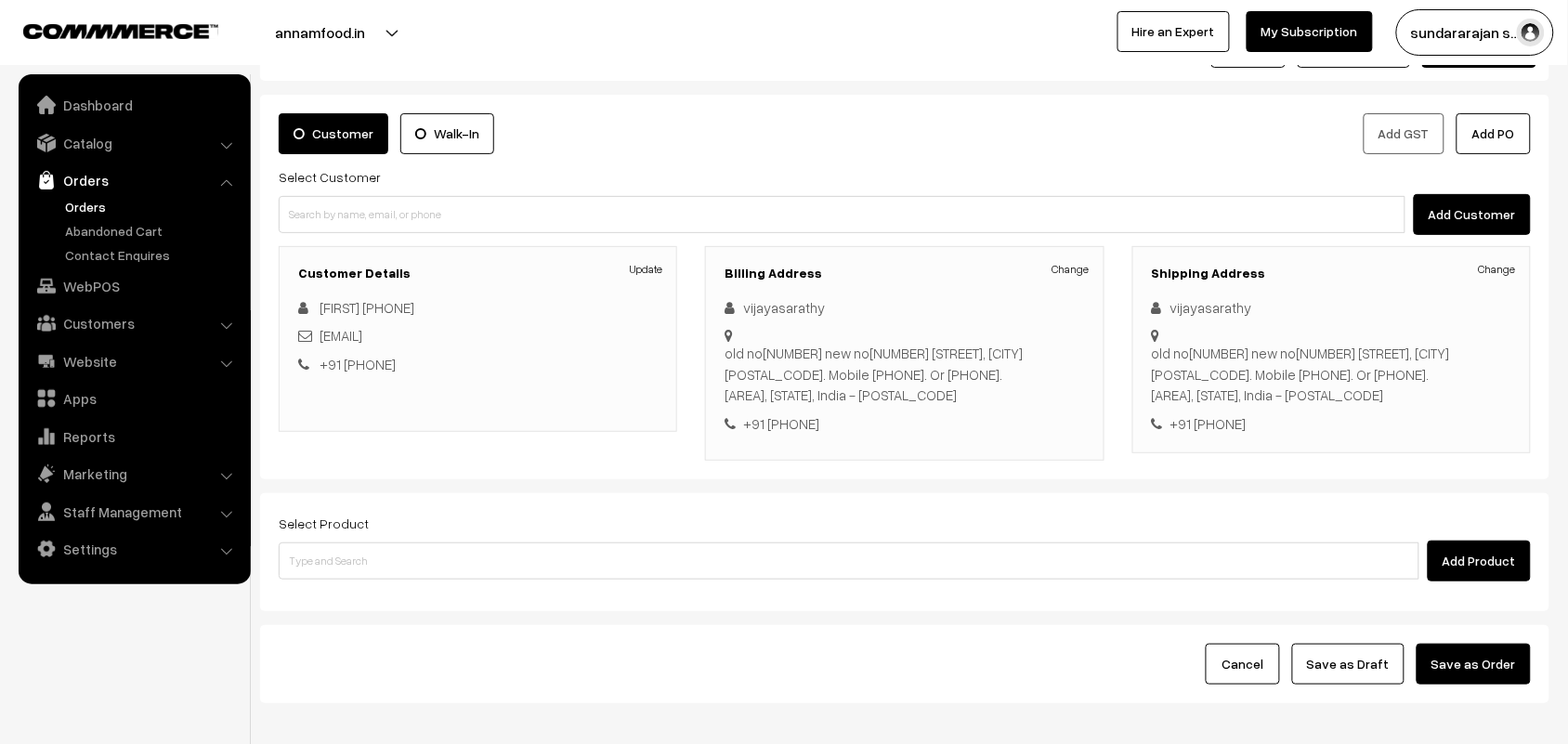scroll, scrollTop: 173, scrollLeft: 0, axis: vertical 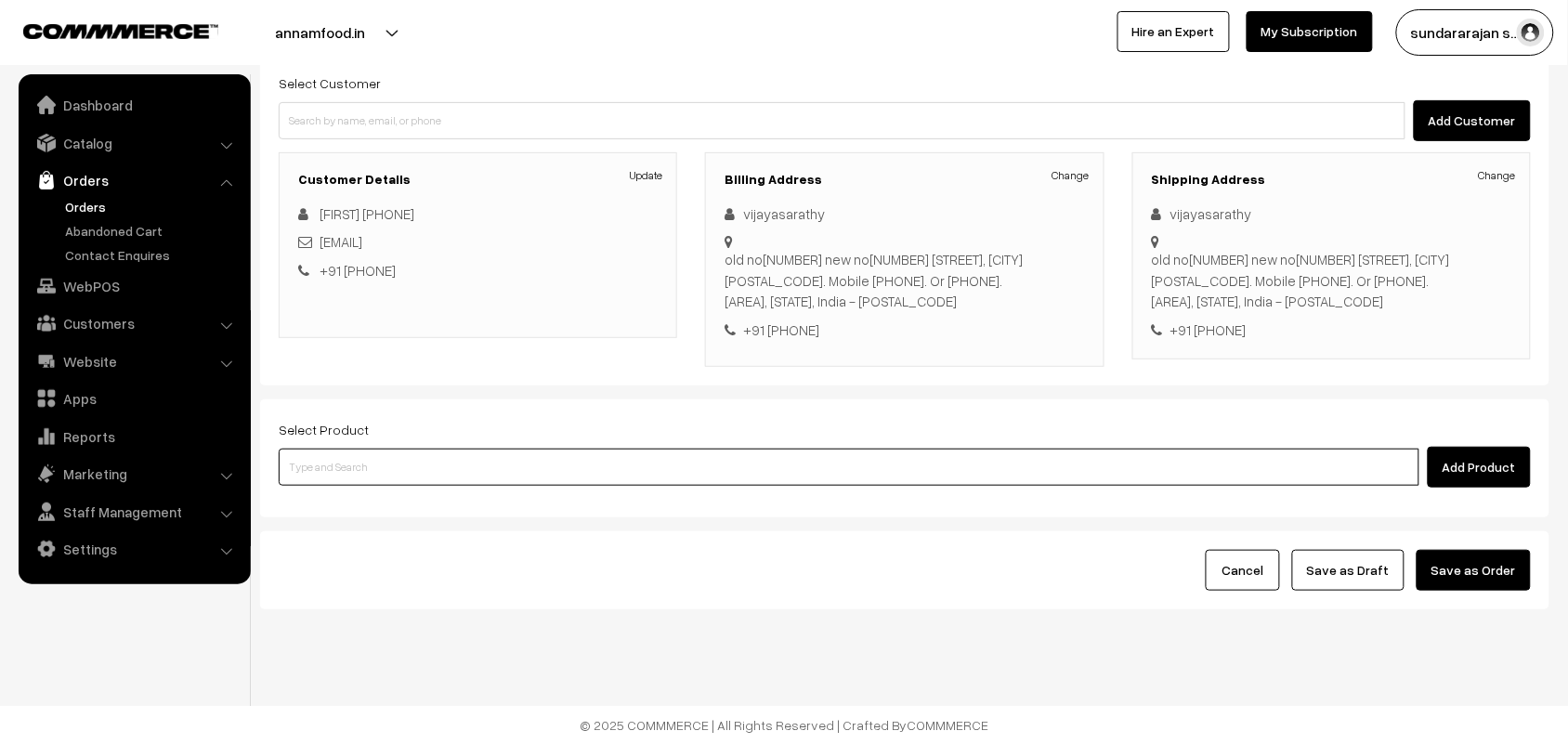click at bounding box center [849, 467] 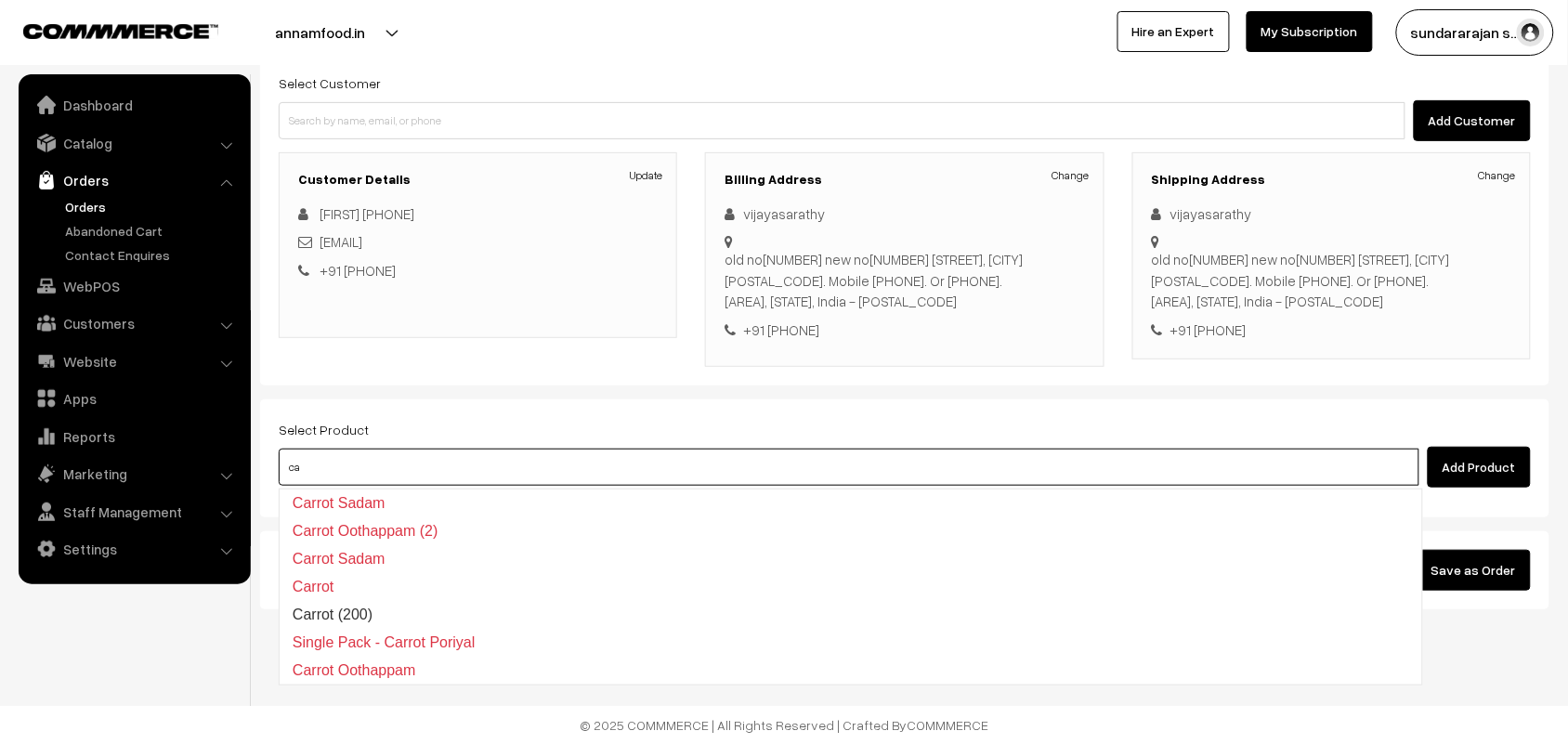 type on "c" 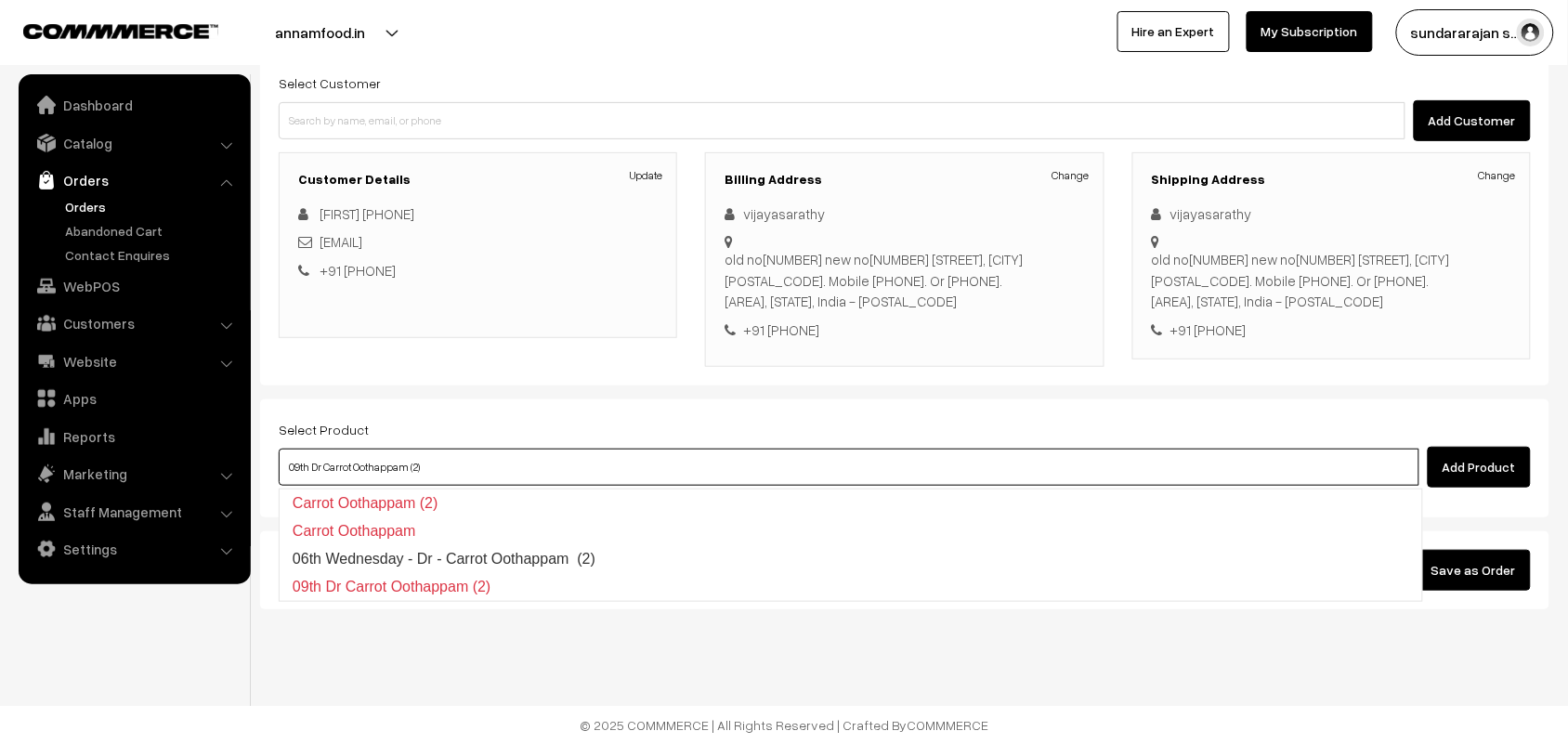type on "06th Wednesday - Dr - Carrot Oothappam  (2)" 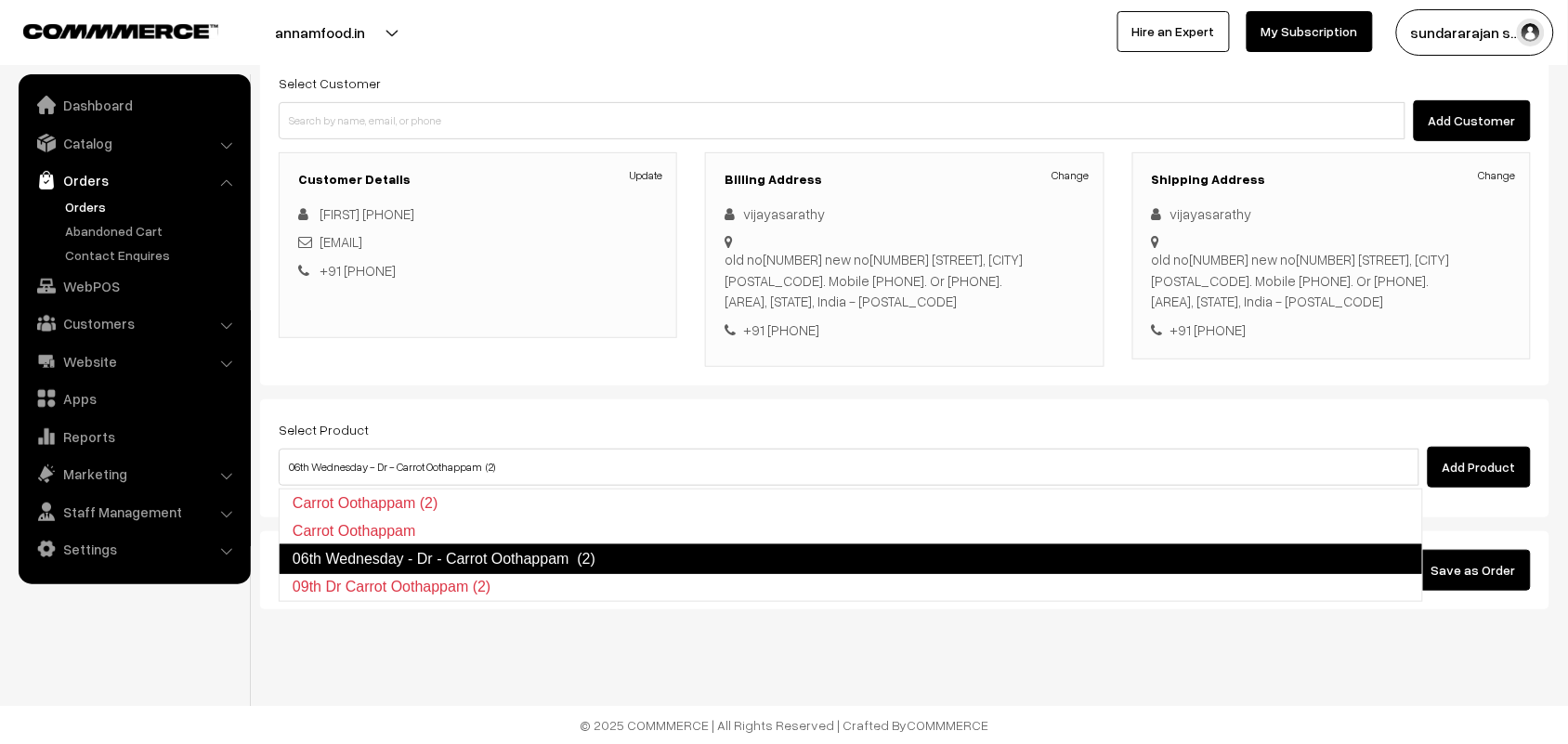 type 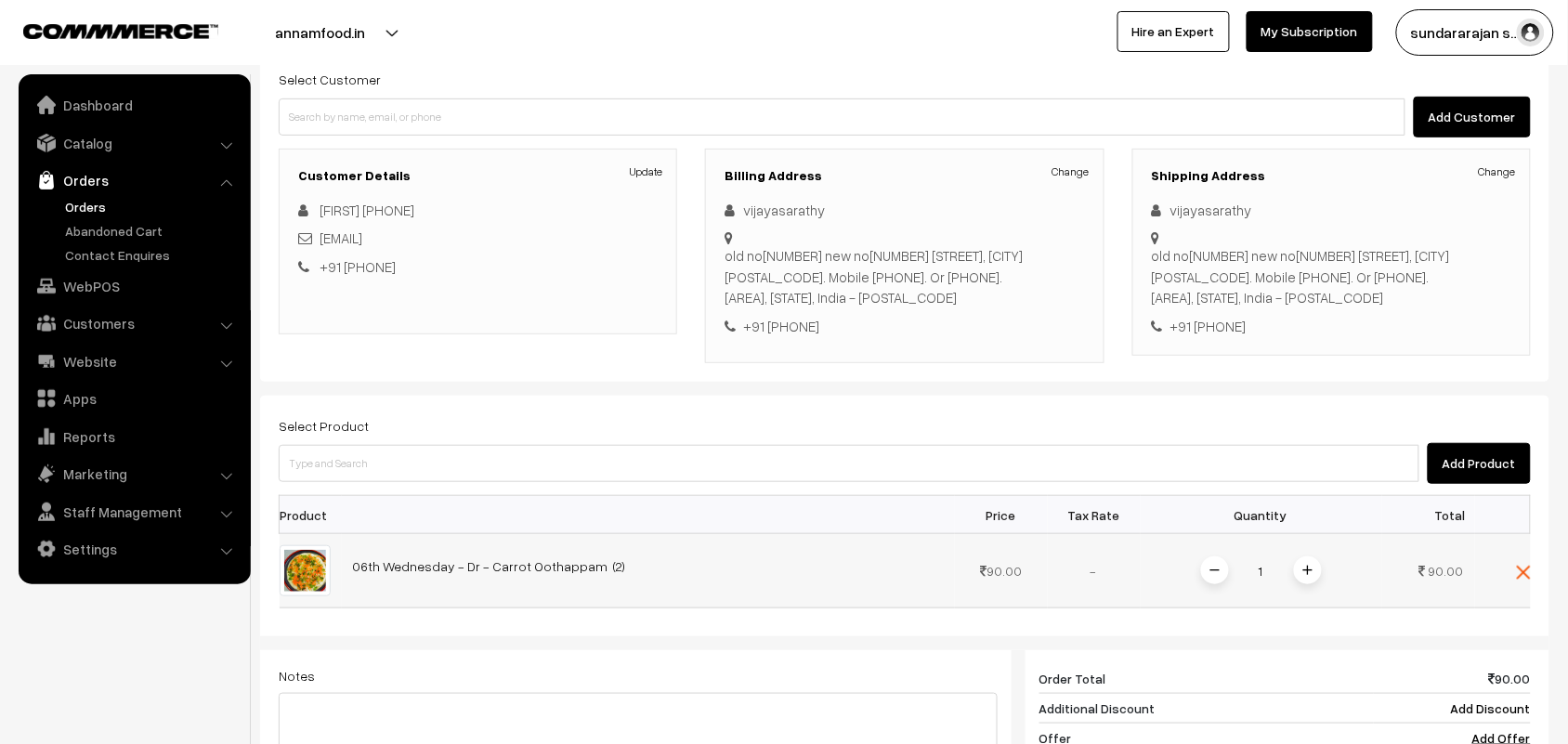 click at bounding box center [1308, 570] 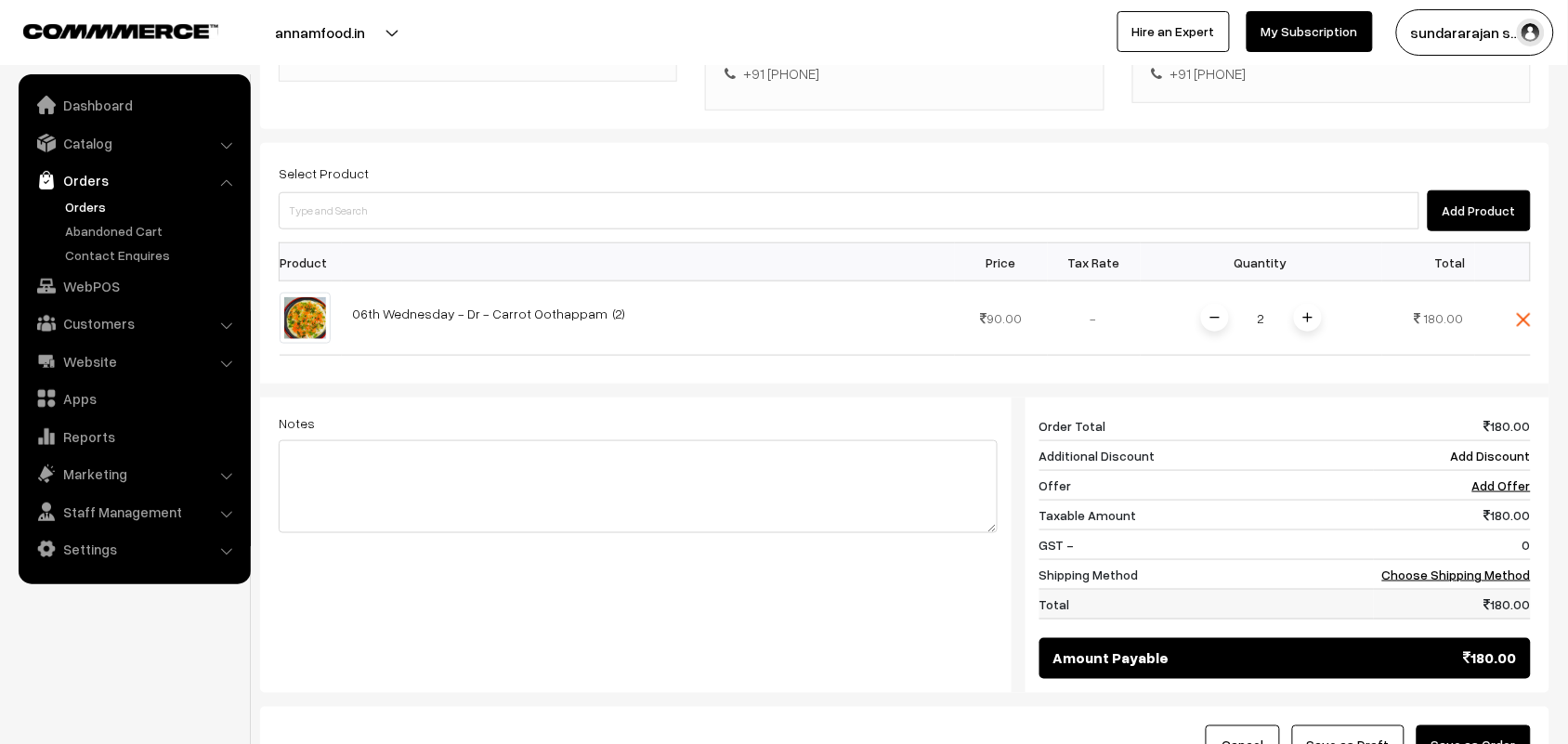 scroll, scrollTop: 607, scrollLeft: 0, axis: vertical 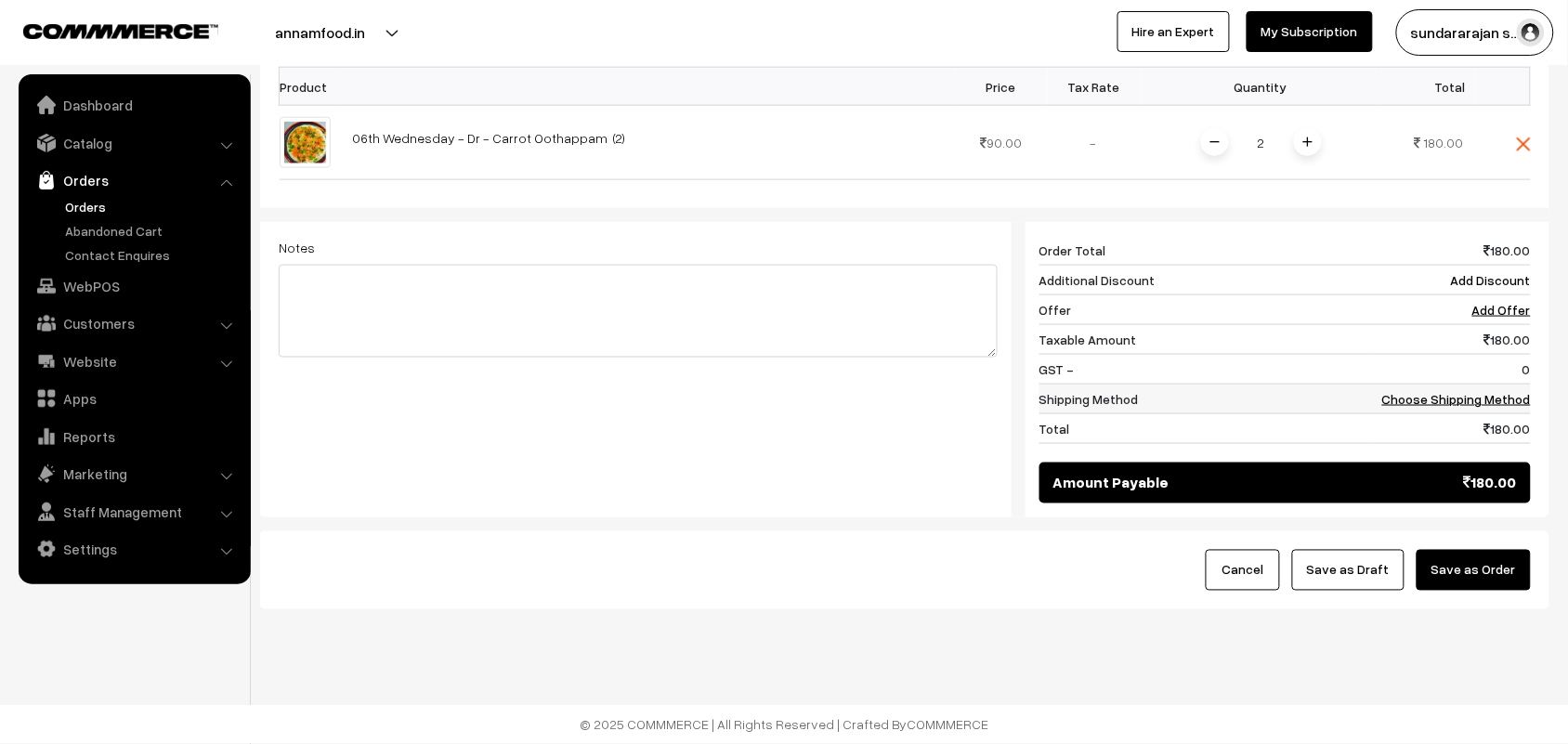 click on "Choose Shipping Method" at bounding box center (1457, 398) 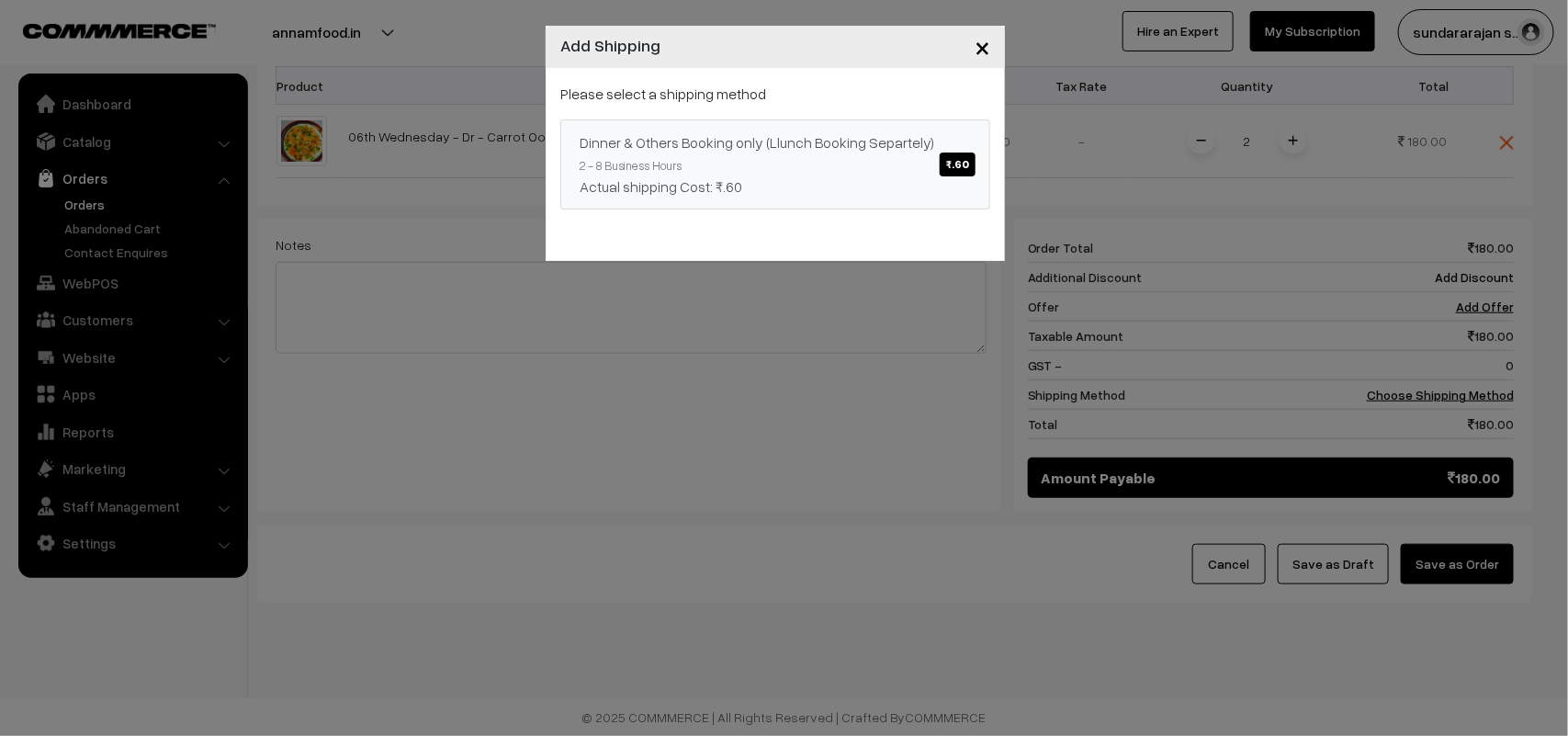 click on "Dinner & Others Booking  only (Llunch Booking Separtely)
₹.60
2 - 8 Business Hours Actual shipping Cost: ₹.60" at bounding box center [775, 164] 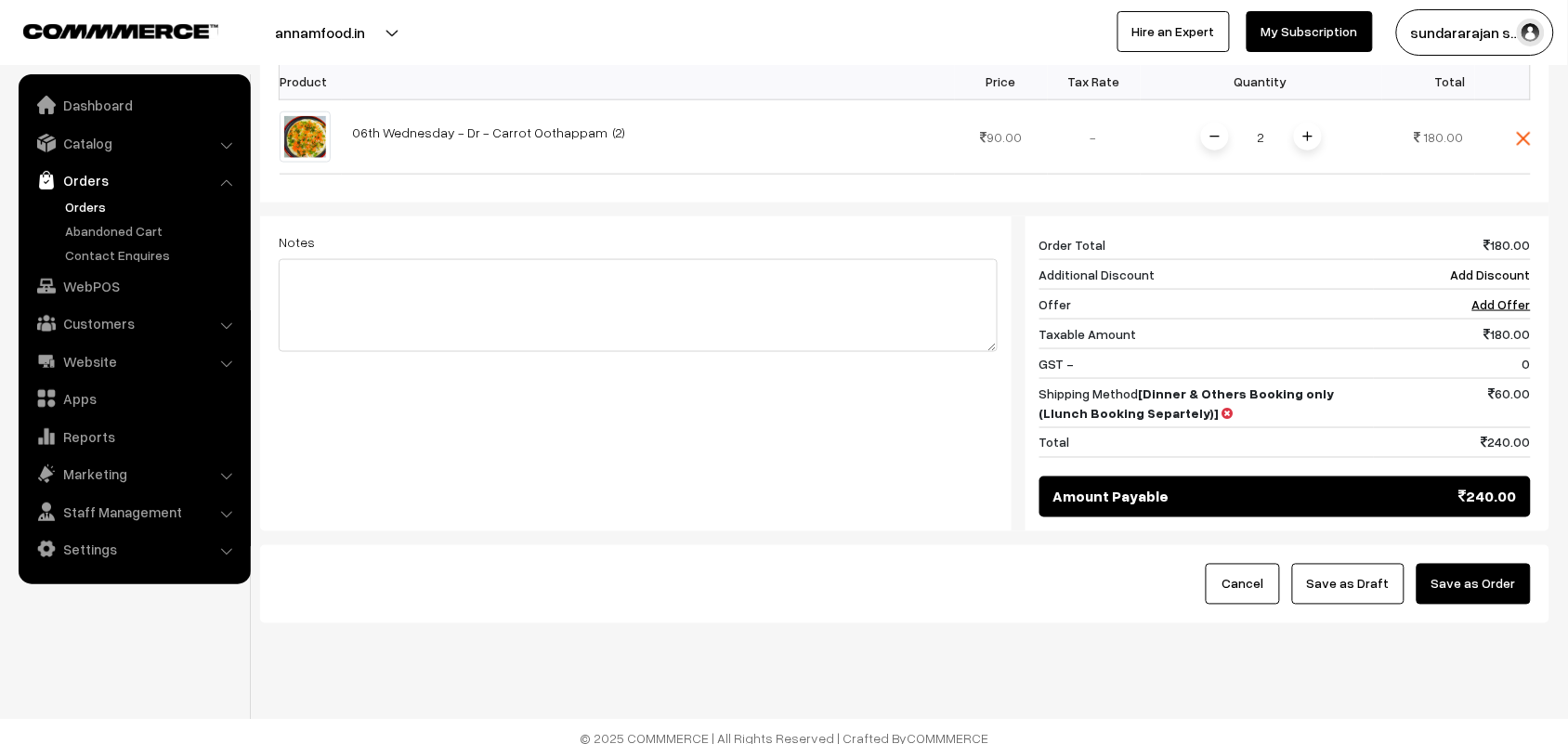 click on "Save as Draft" at bounding box center (1348, 584) 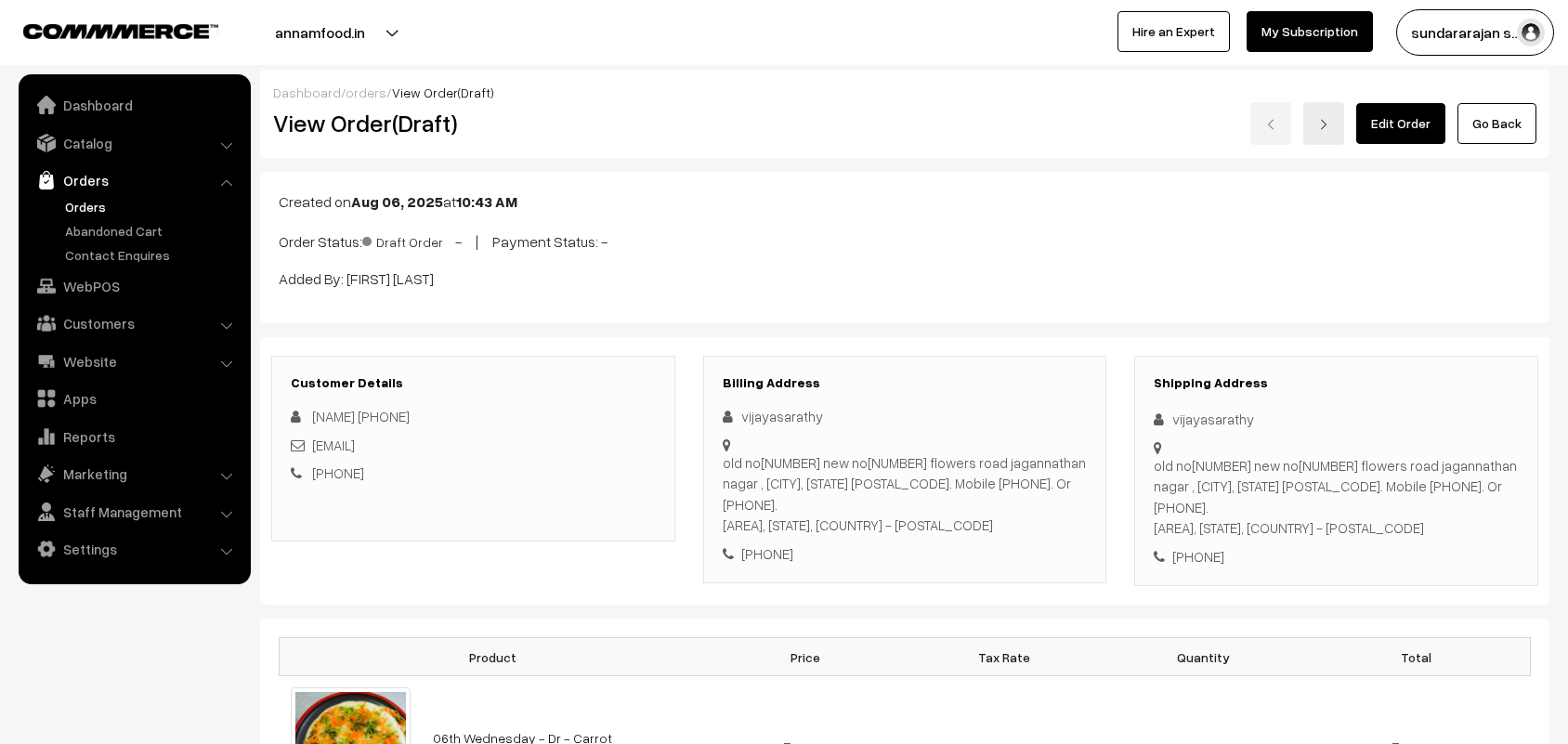 scroll, scrollTop: 0, scrollLeft: 0, axis: both 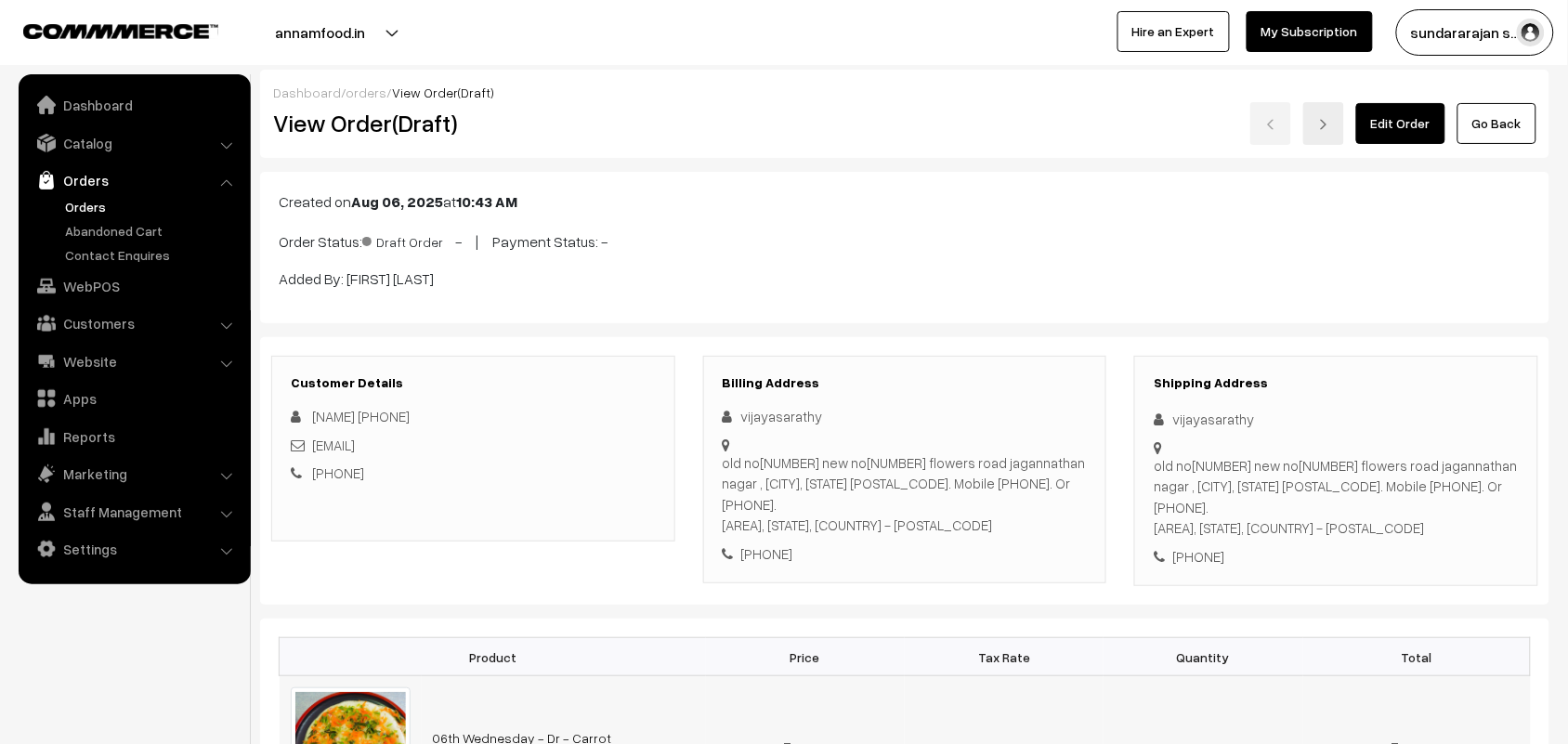 drag, startPoint x: 973, startPoint y: 692, endPoint x: 958, endPoint y: 704, distance: 19.209373 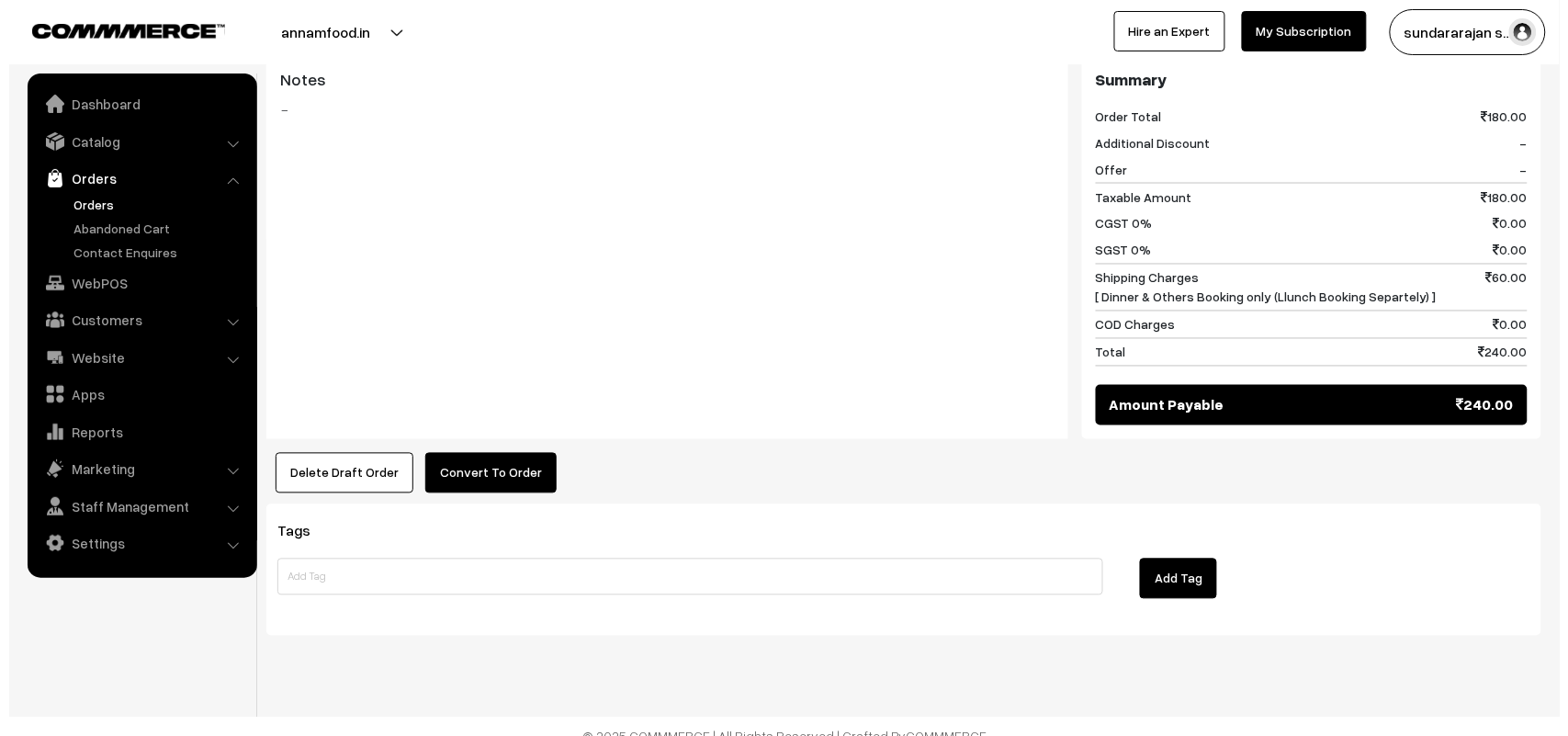 scroll, scrollTop: 816, scrollLeft: 0, axis: vertical 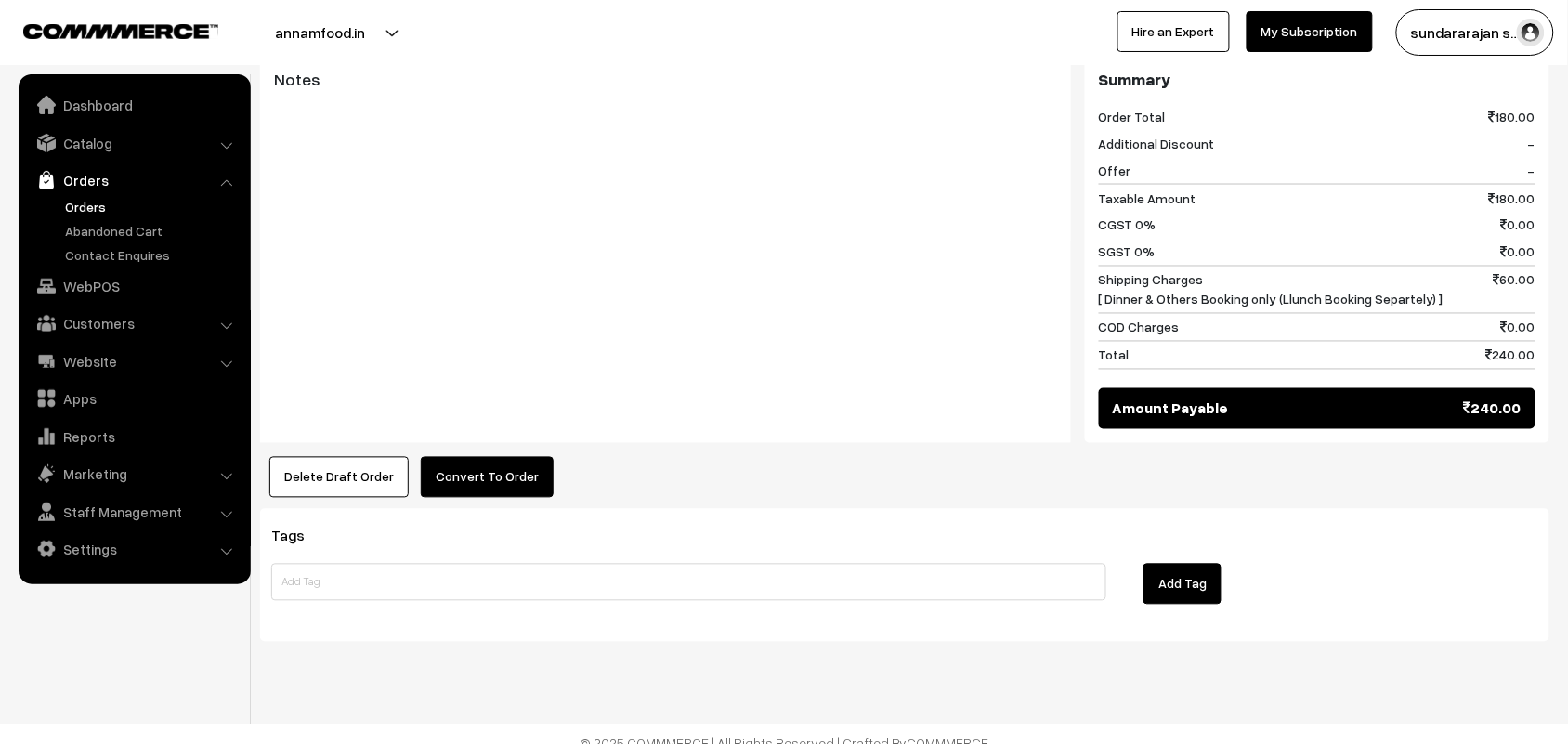 click on "Convert To Order" at bounding box center (487, 477) 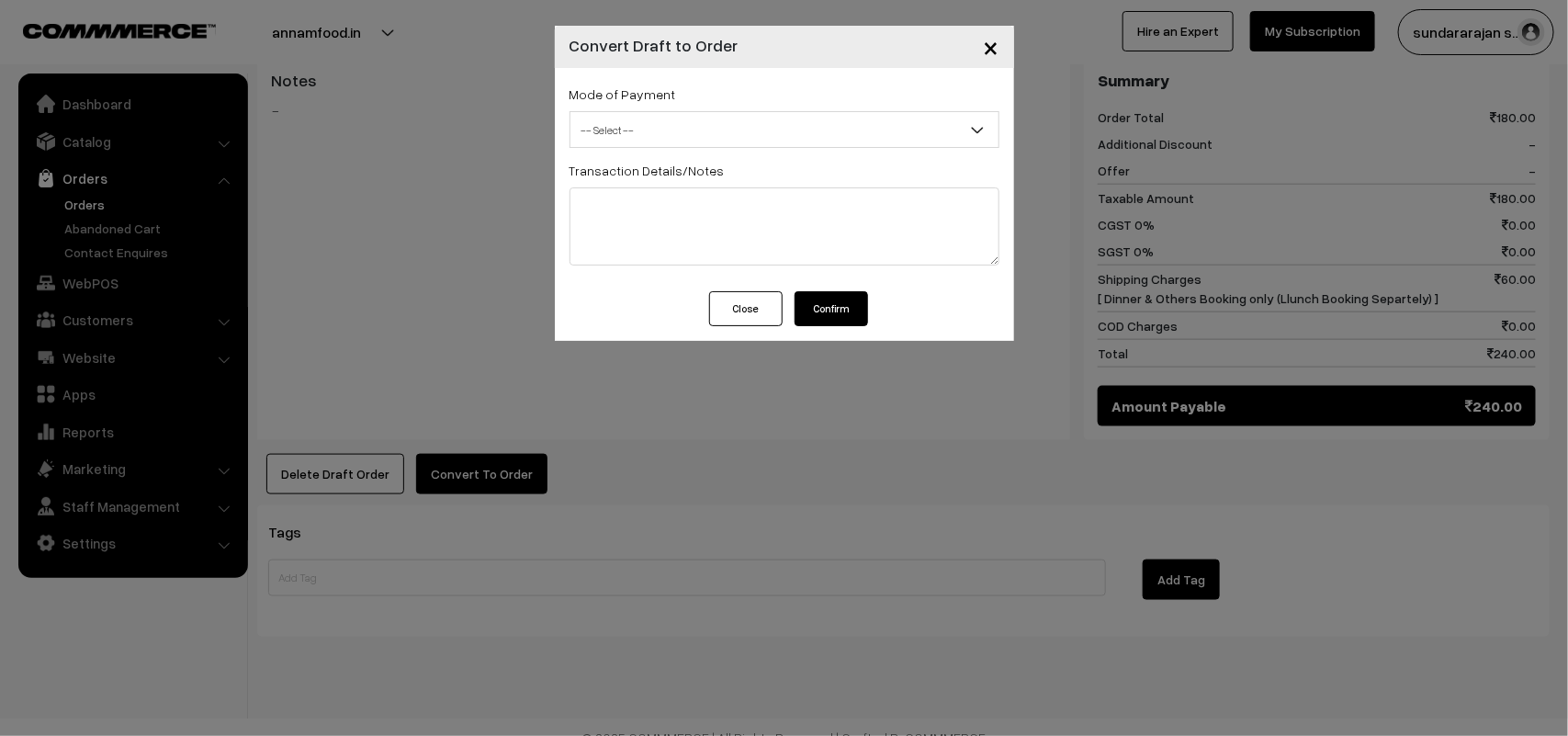 click on "-- Select --" at bounding box center [784, 130] 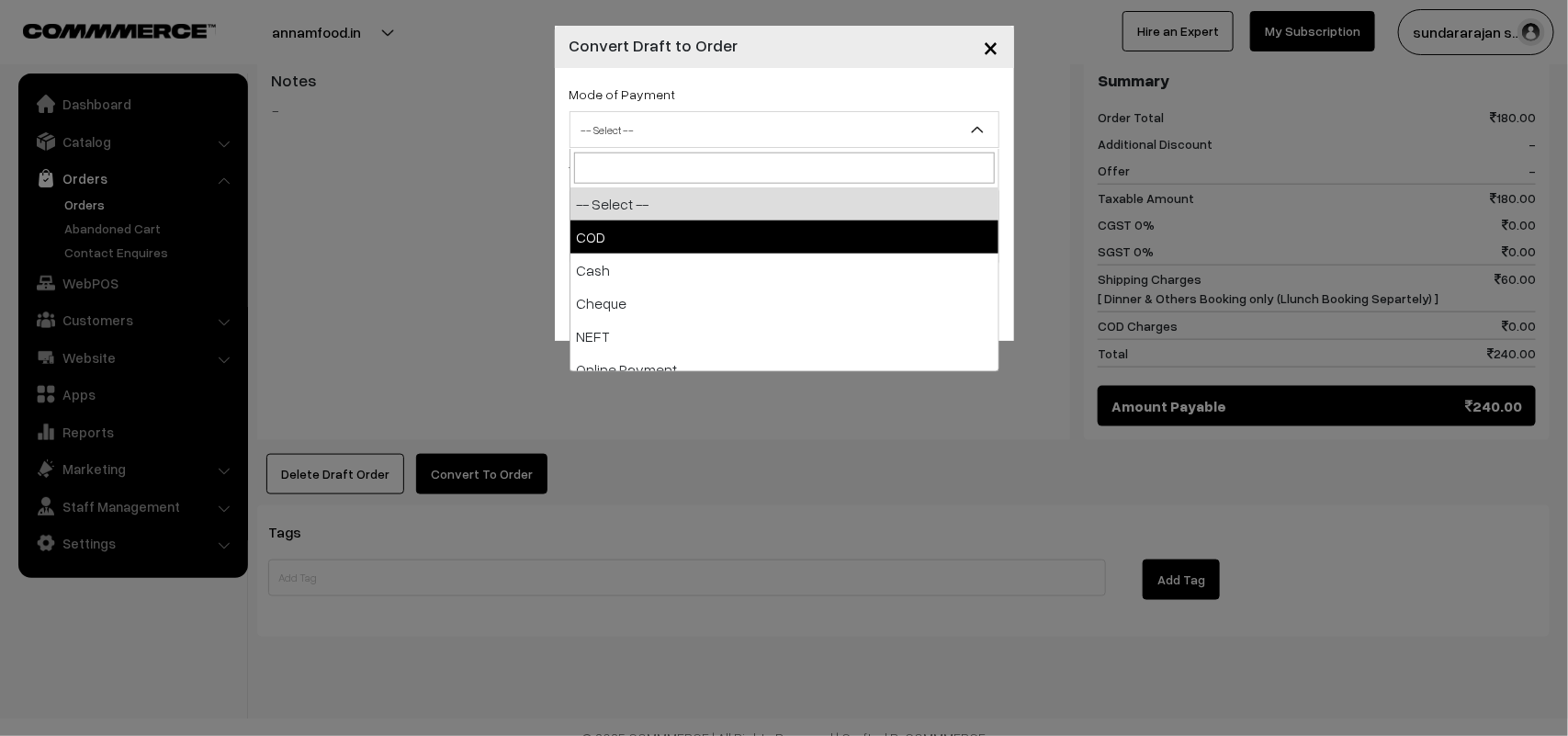 select on "1" 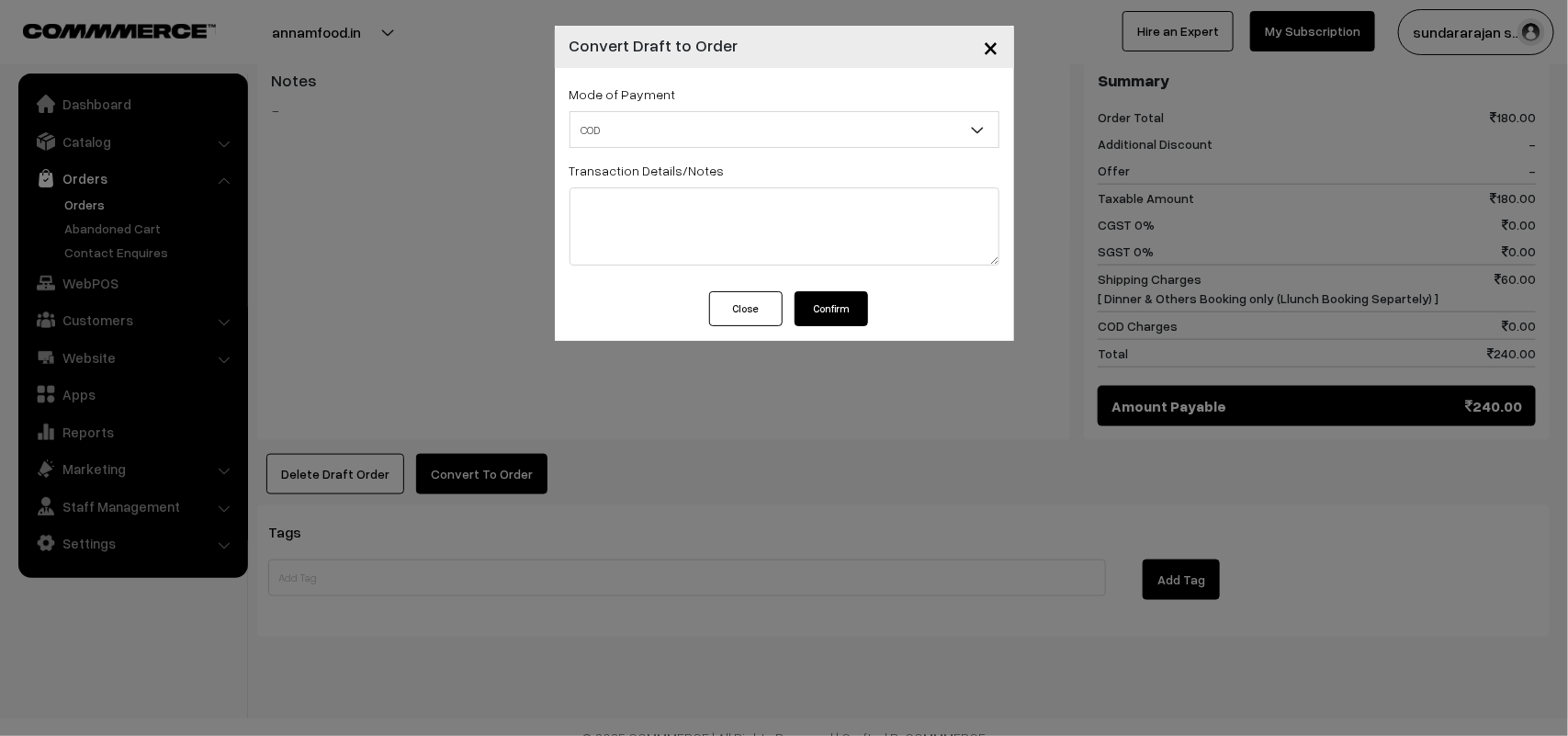 click on "Confirm" at bounding box center (831, 309) 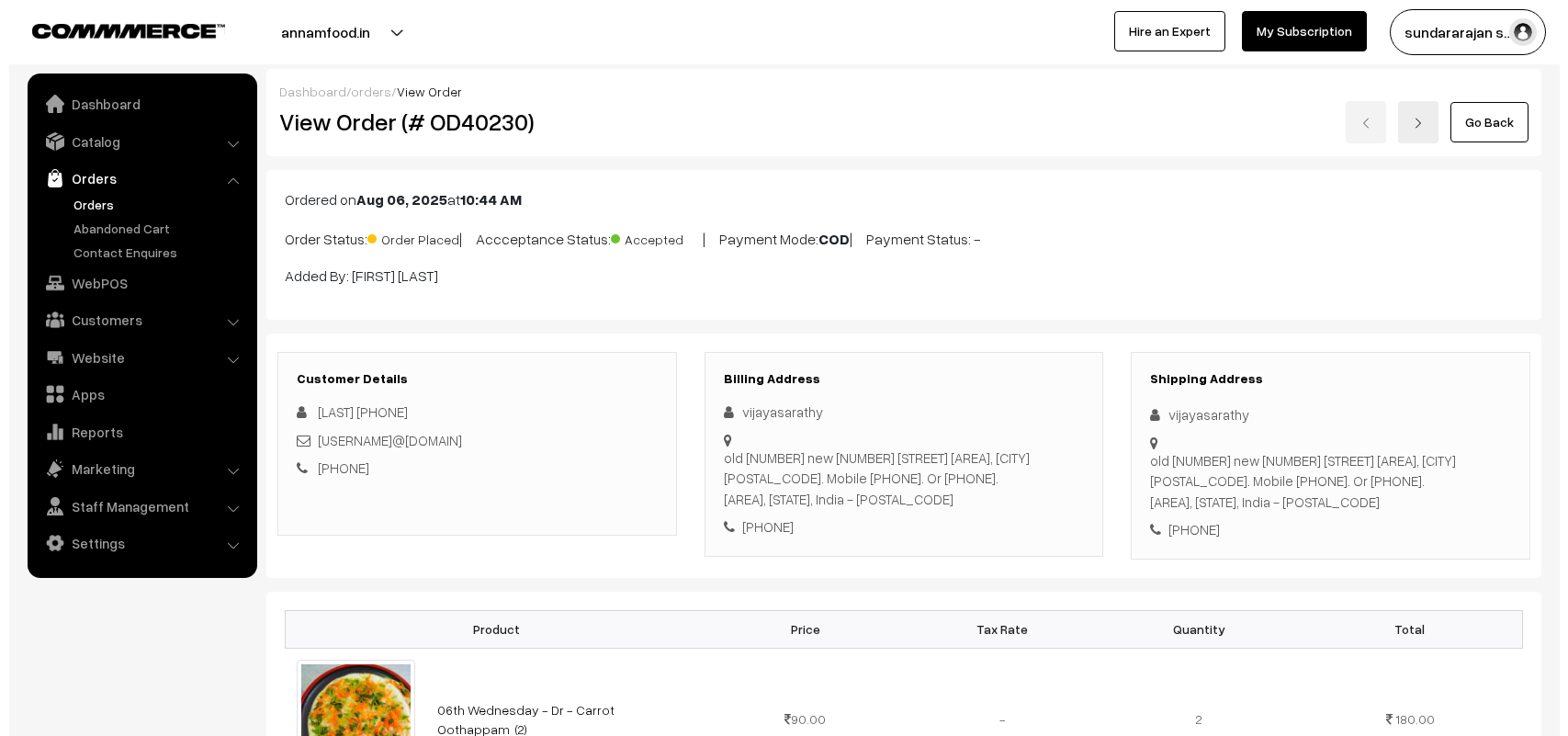 scroll, scrollTop: 816, scrollLeft: 0, axis: vertical 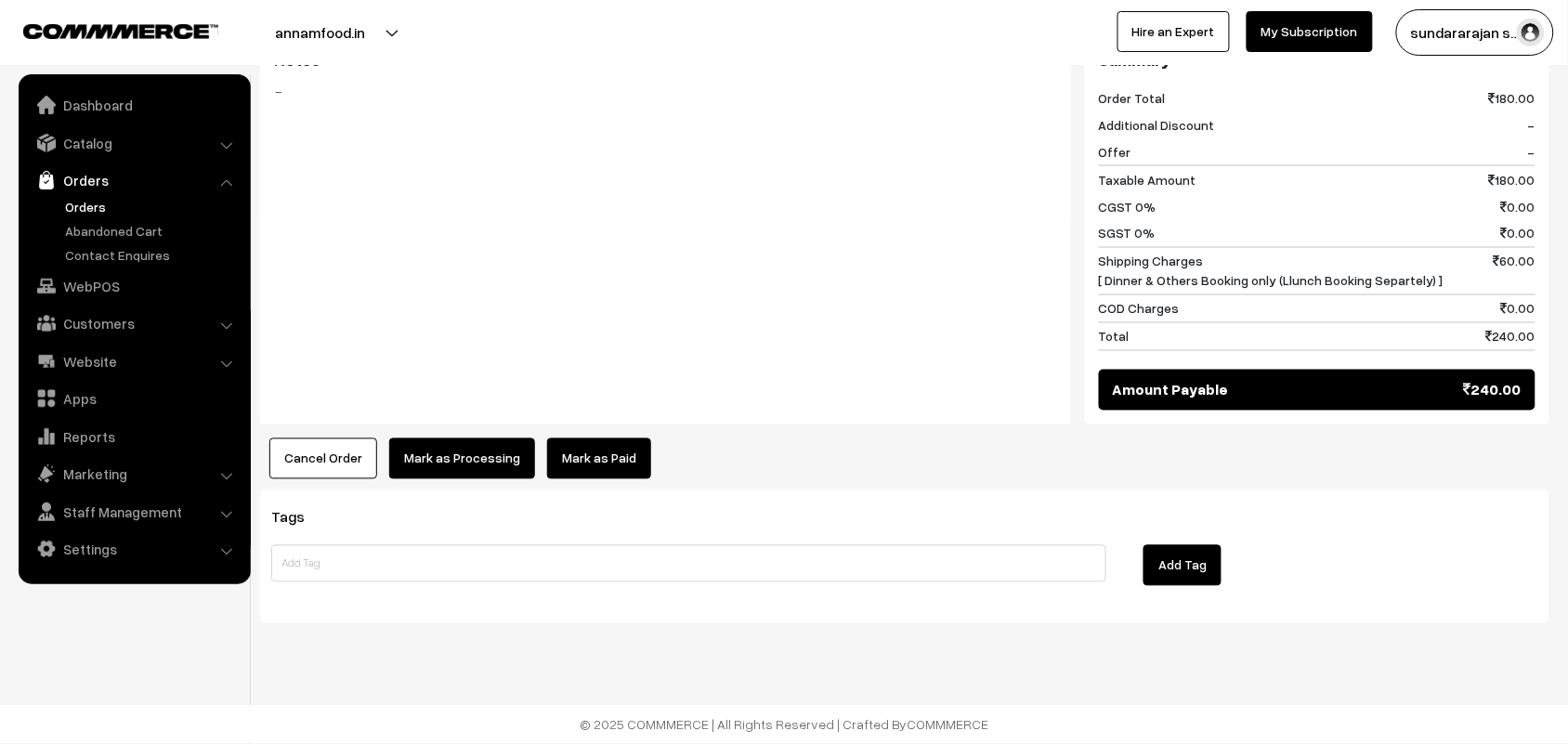 click on "Mark as Processing" at bounding box center [462, 459] 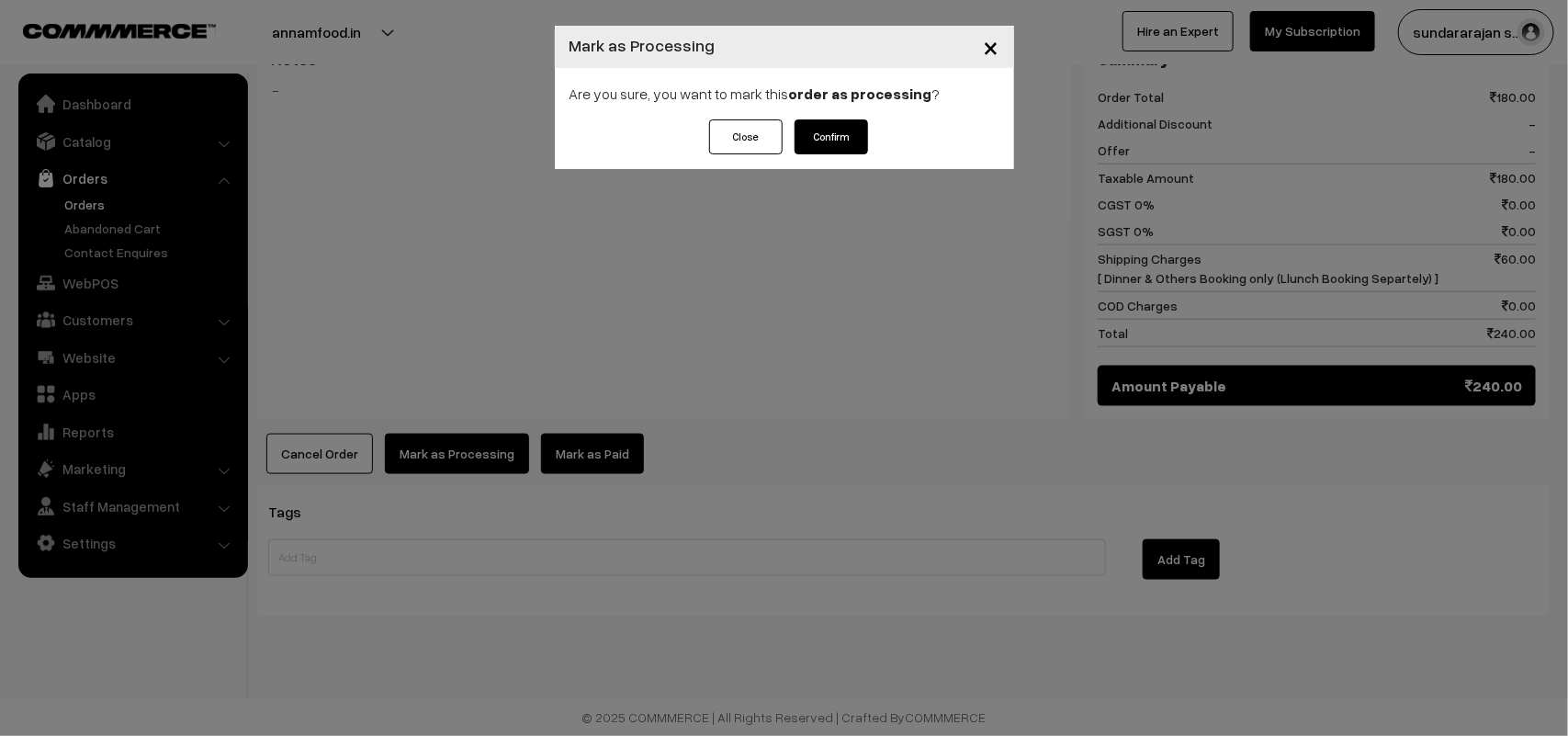 click on "Confirm" at bounding box center (831, 137) 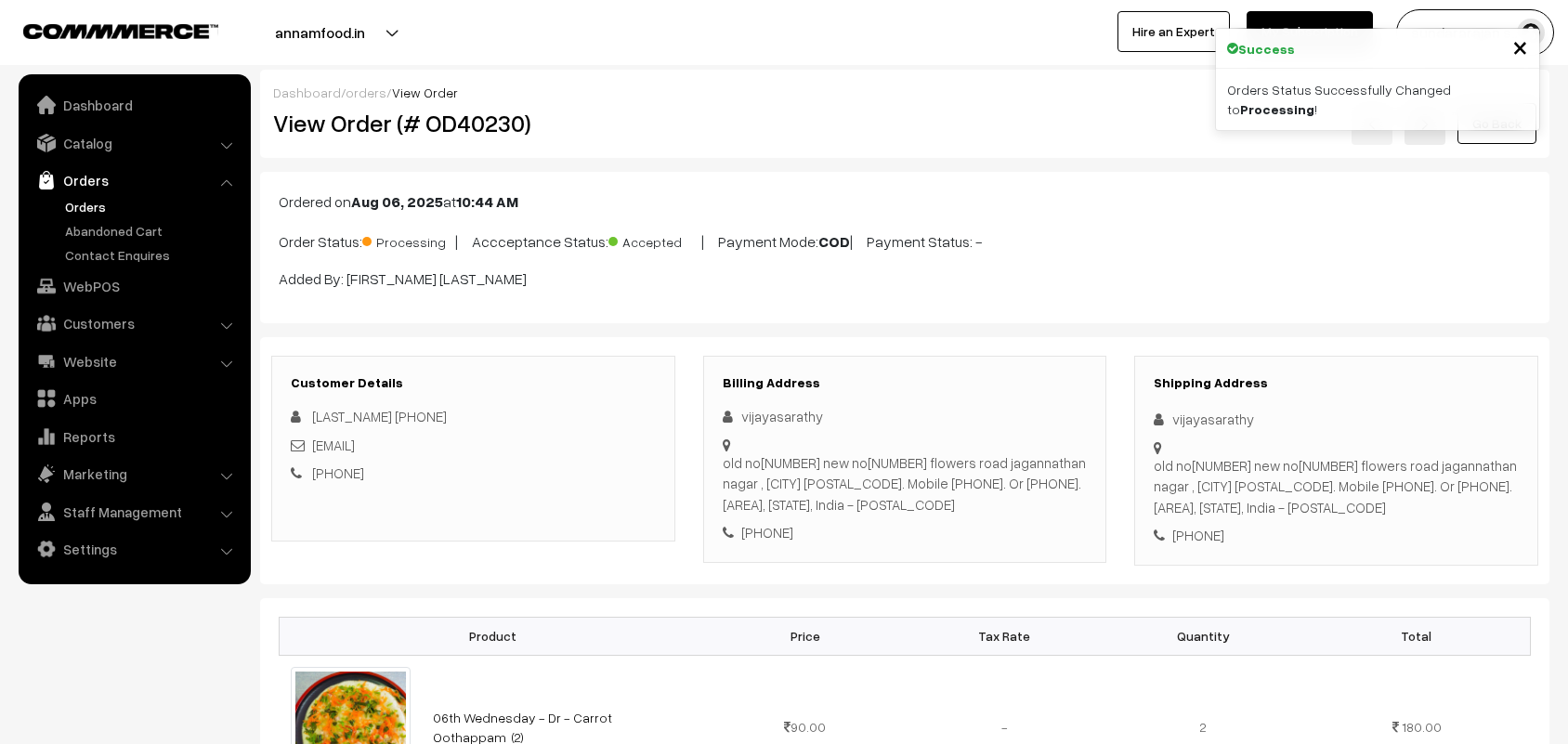 scroll, scrollTop: 0, scrollLeft: 0, axis: both 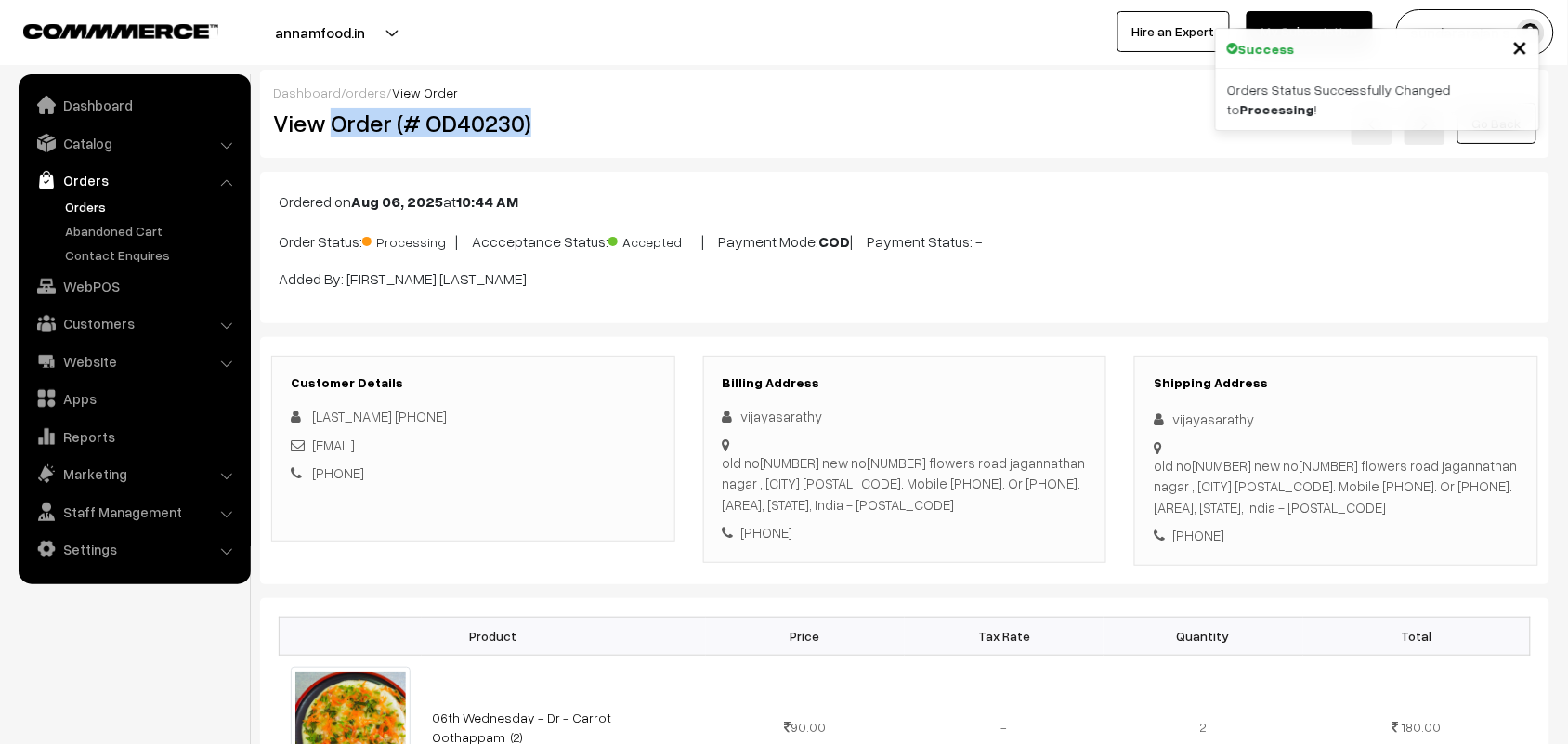 drag, startPoint x: 335, startPoint y: 117, endPoint x: 560, endPoint y: 118, distance: 225.00222 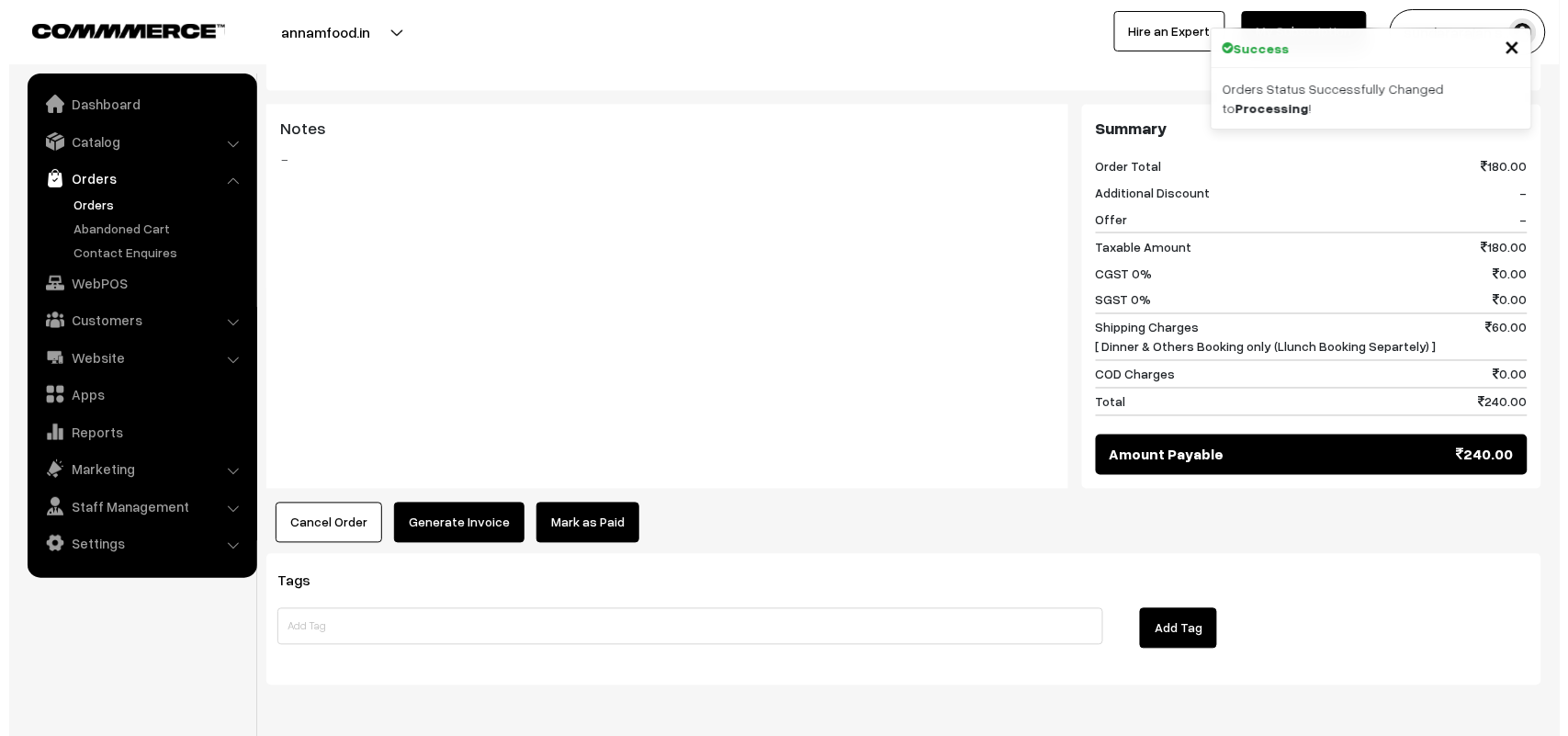 scroll, scrollTop: 804, scrollLeft: 0, axis: vertical 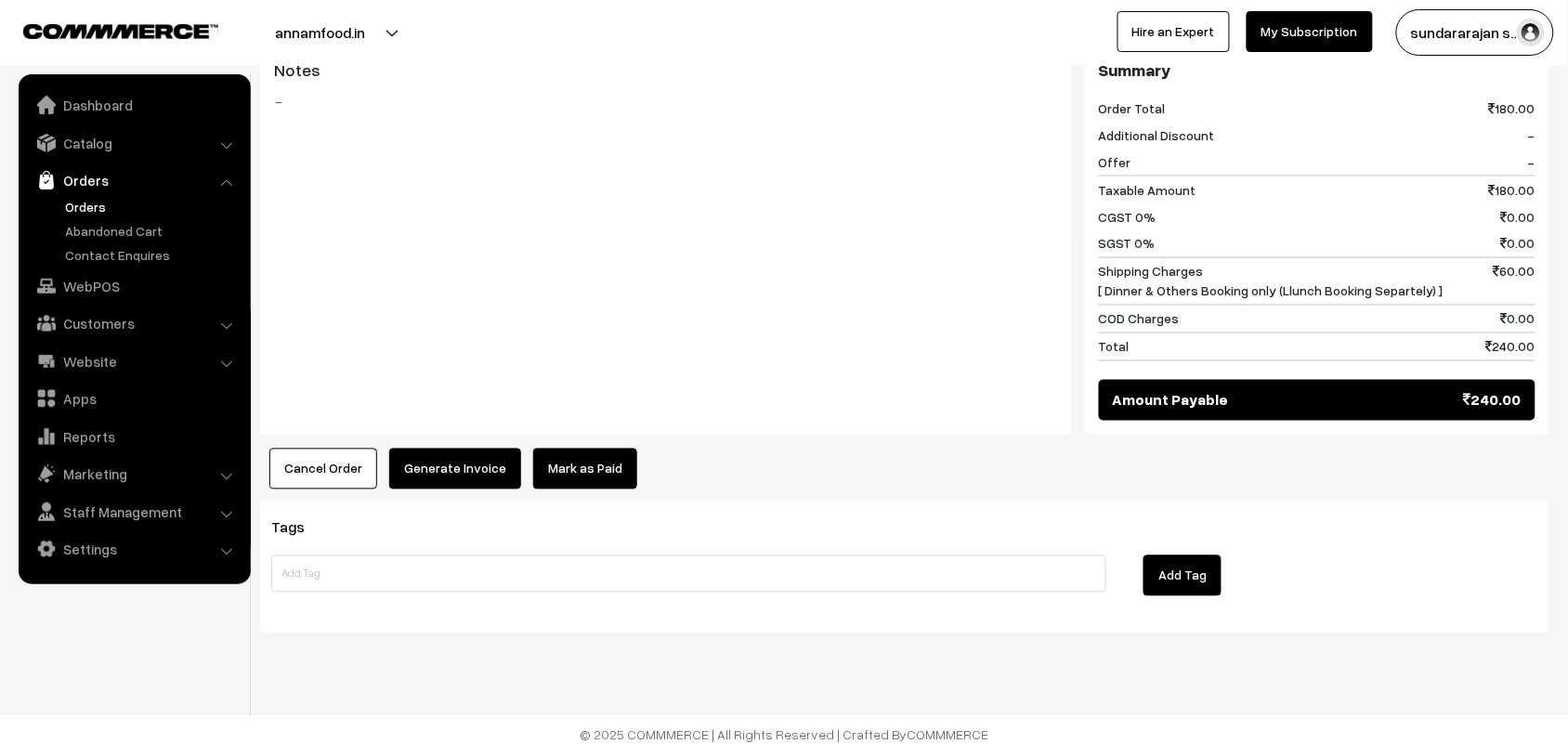 click on "Generate Invoice" at bounding box center (455, 469) 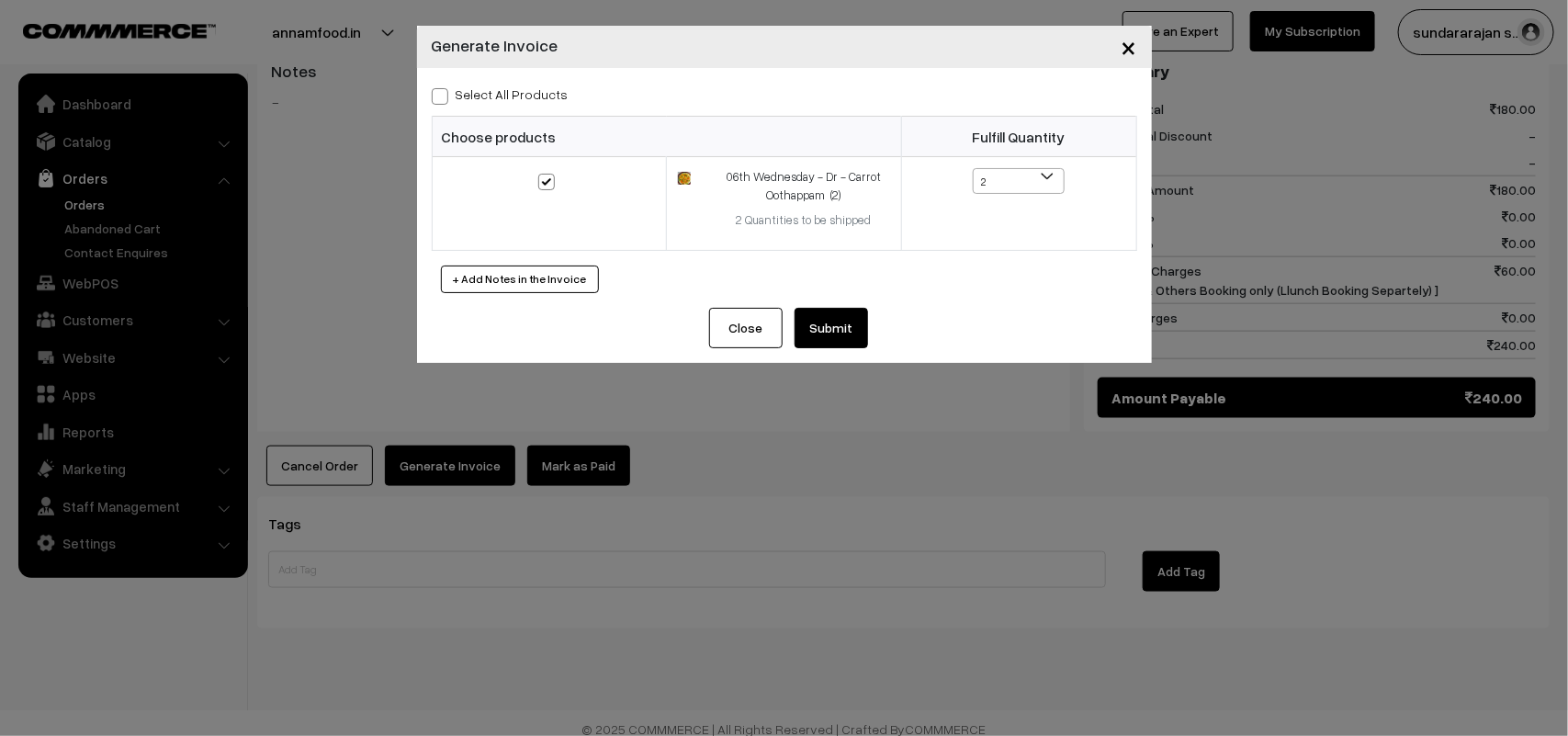 click on "Submit" at bounding box center (831, 328) 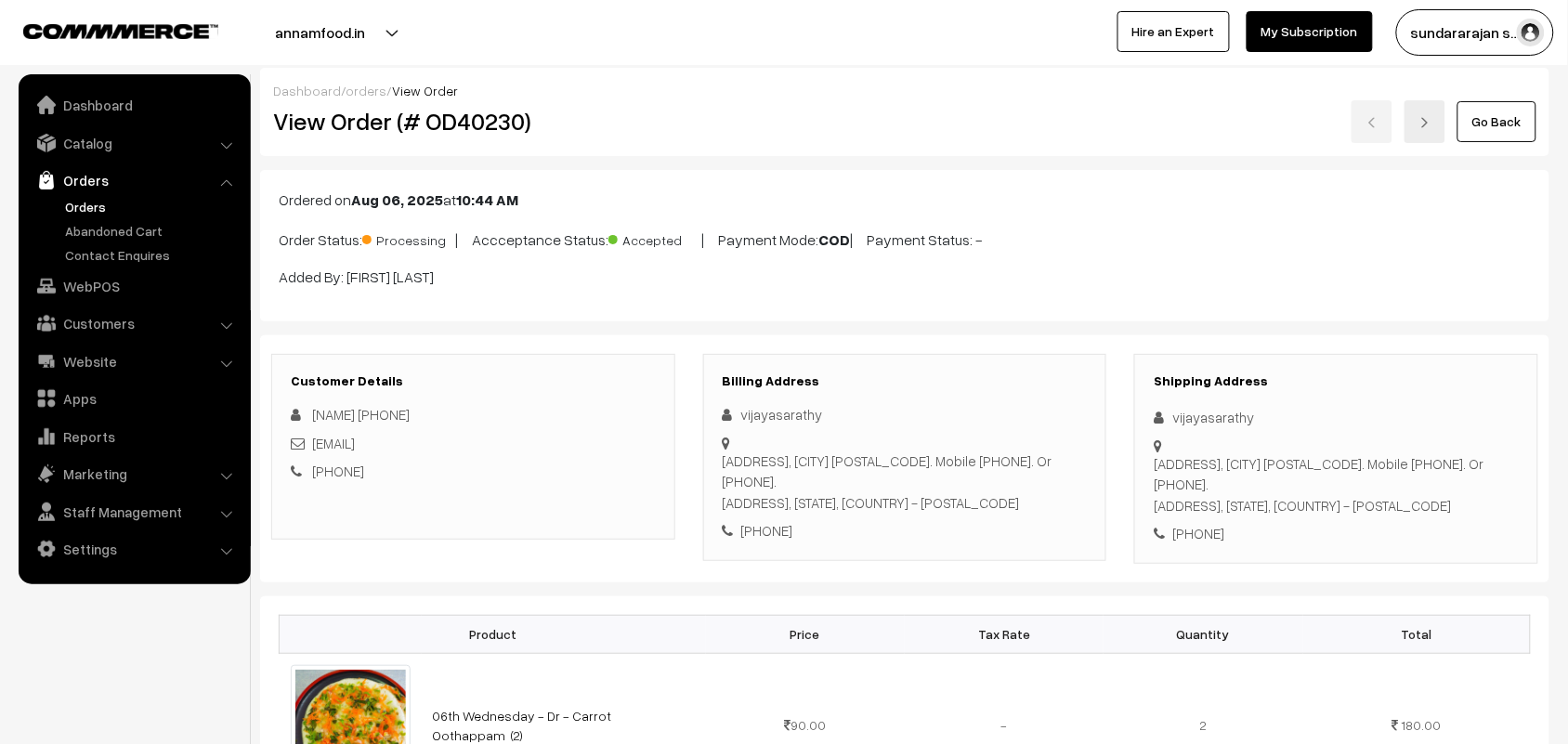 scroll, scrollTop: 0, scrollLeft: 0, axis: both 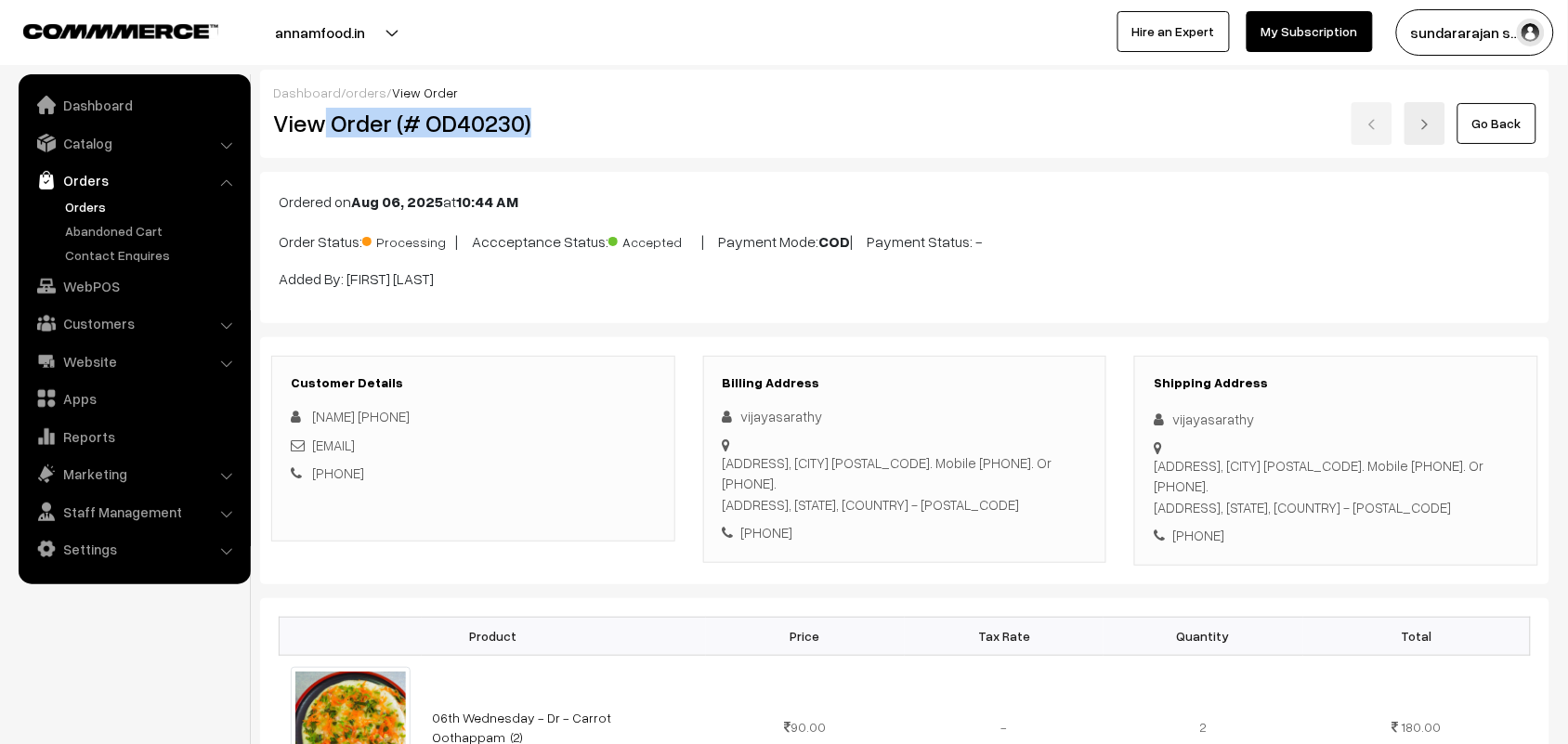 drag, startPoint x: 327, startPoint y: 126, endPoint x: 542, endPoint y: 176, distance: 220.7374 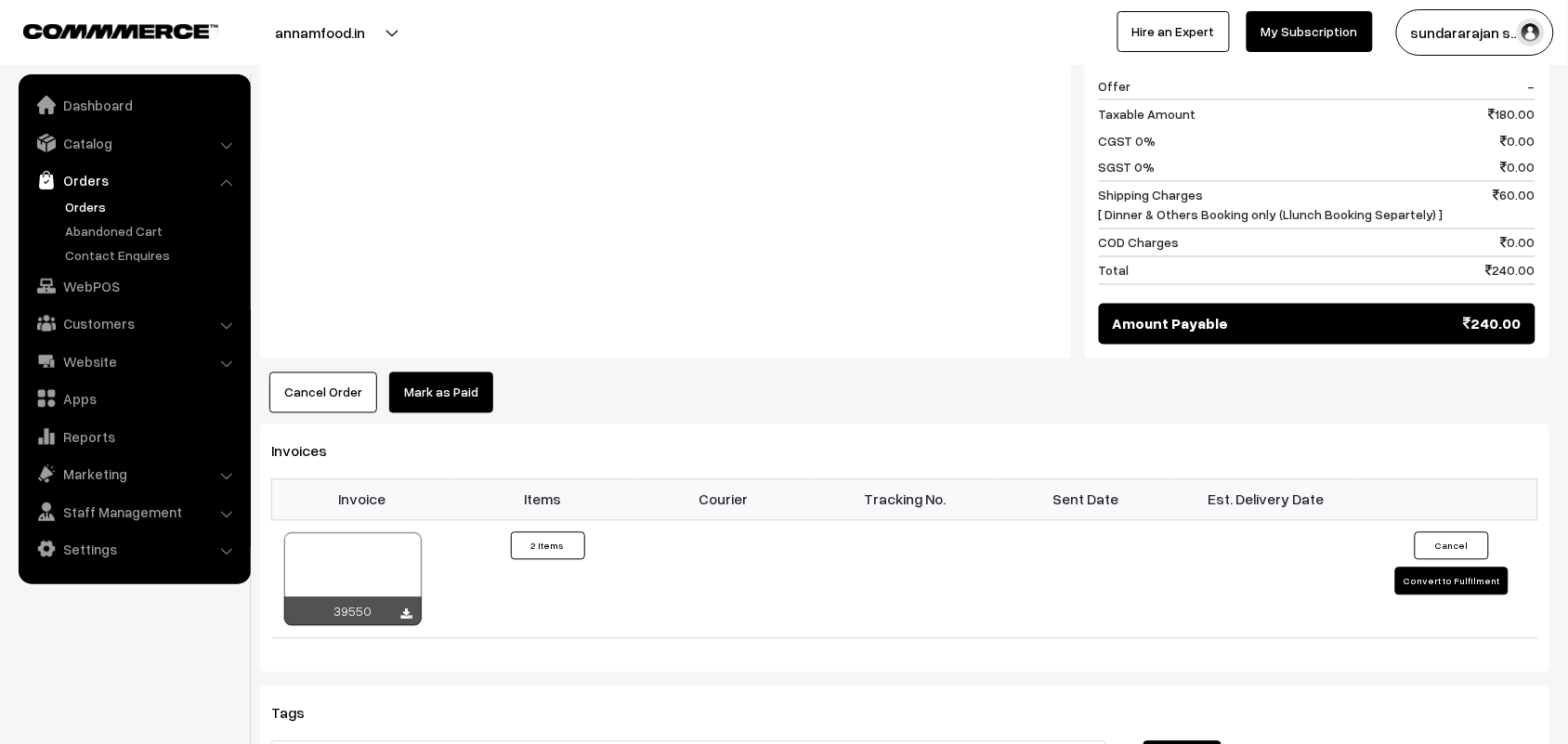 scroll, scrollTop: 929, scrollLeft: 0, axis: vertical 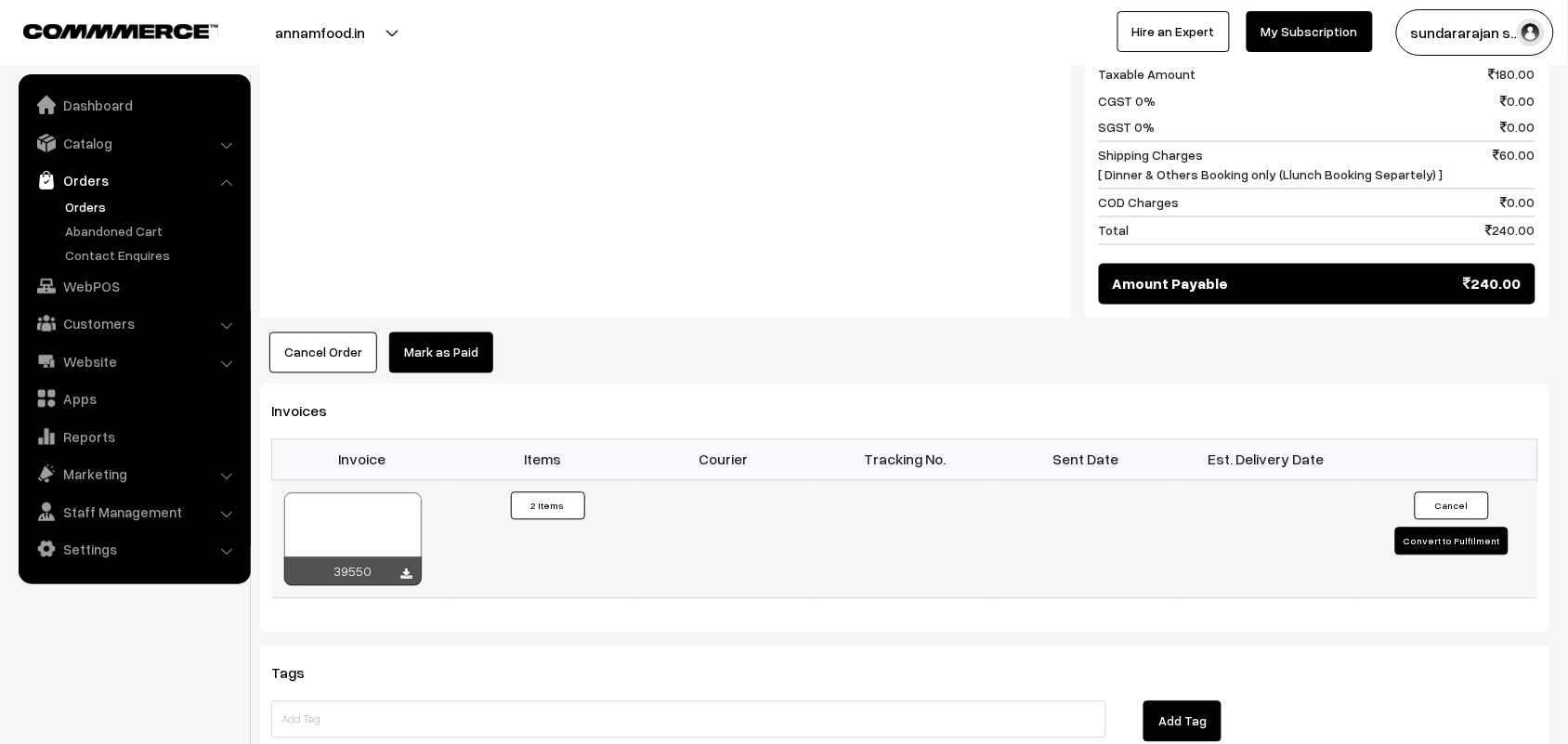 click at bounding box center (353, 540) 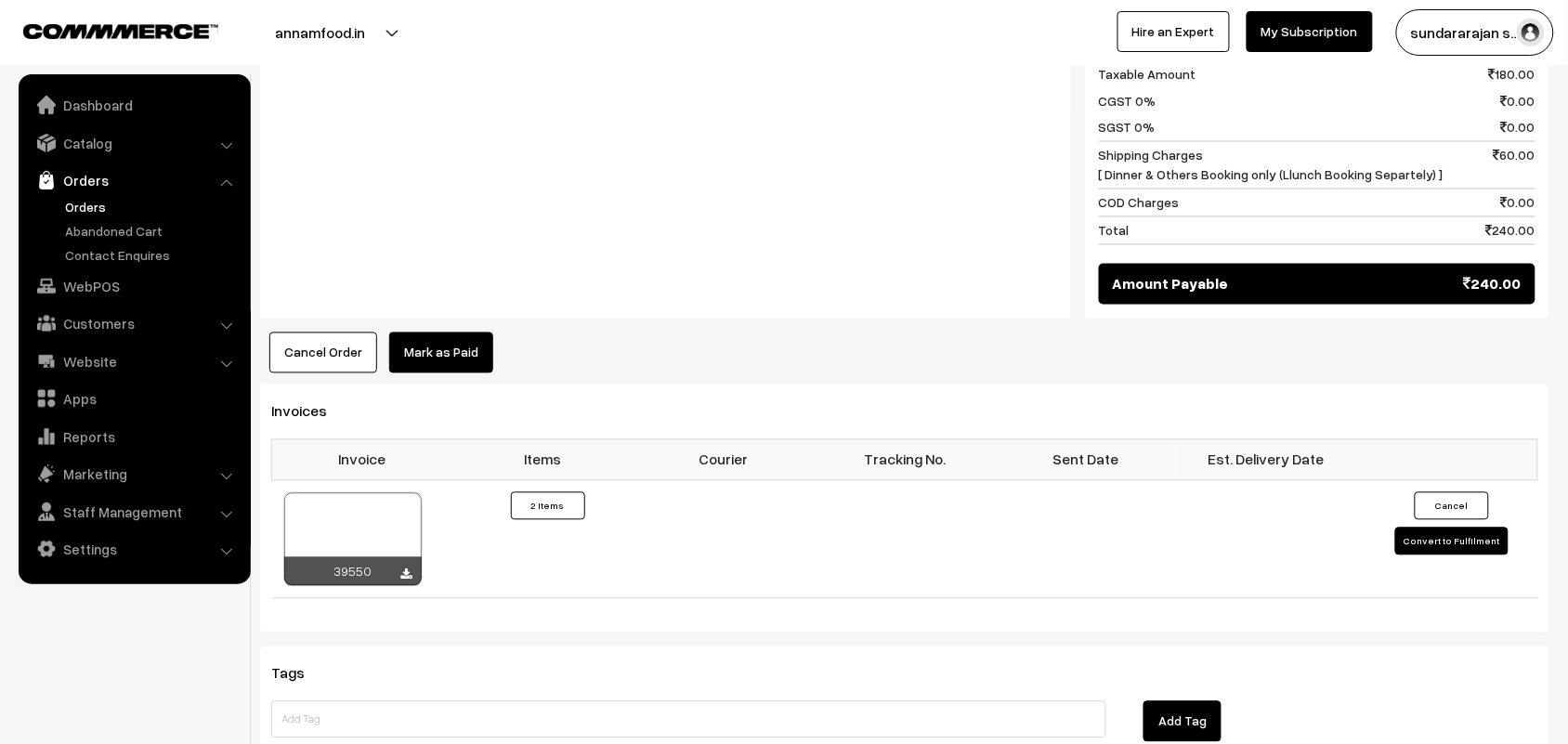 click on "Orders" at bounding box center [152, 206] 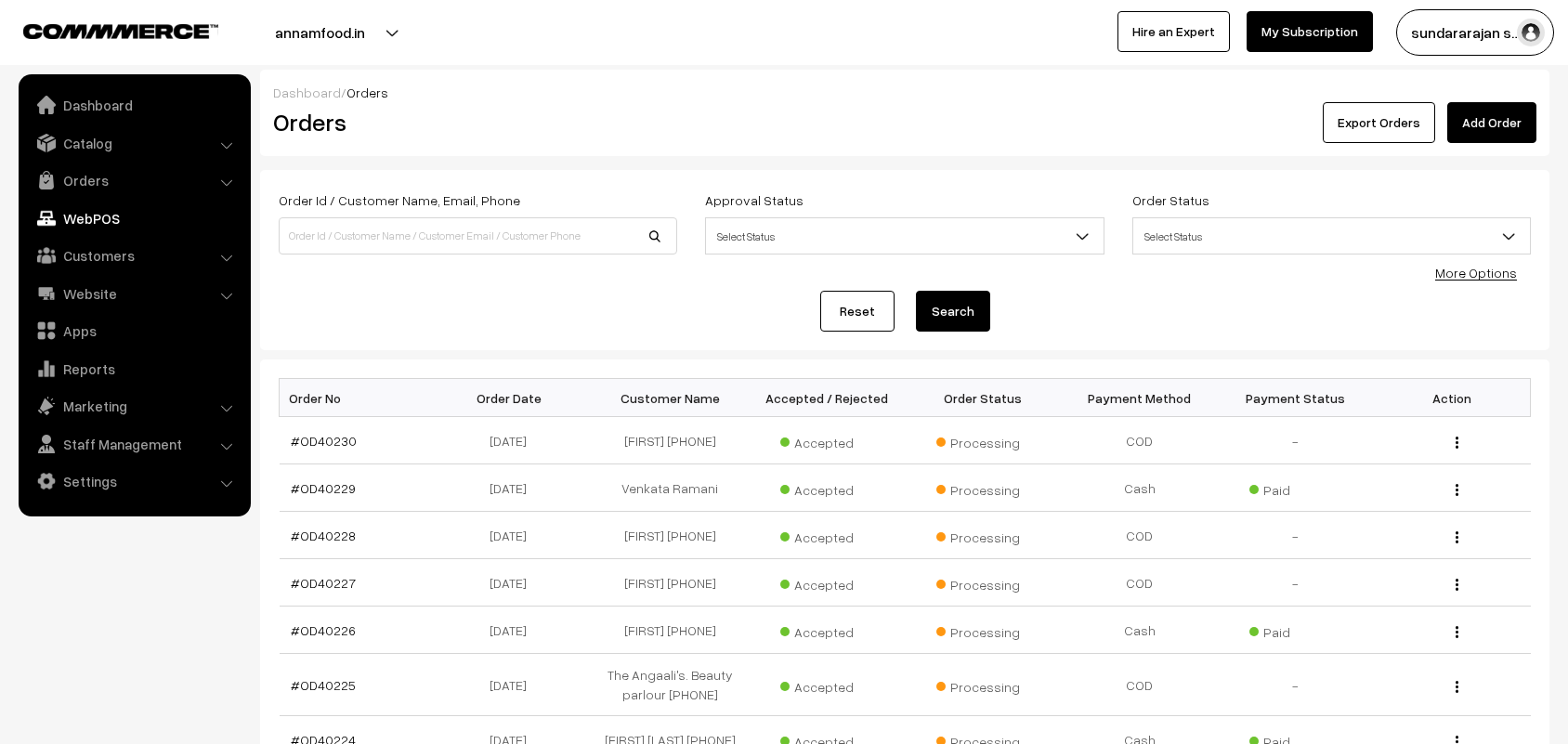 scroll, scrollTop: 0, scrollLeft: 0, axis: both 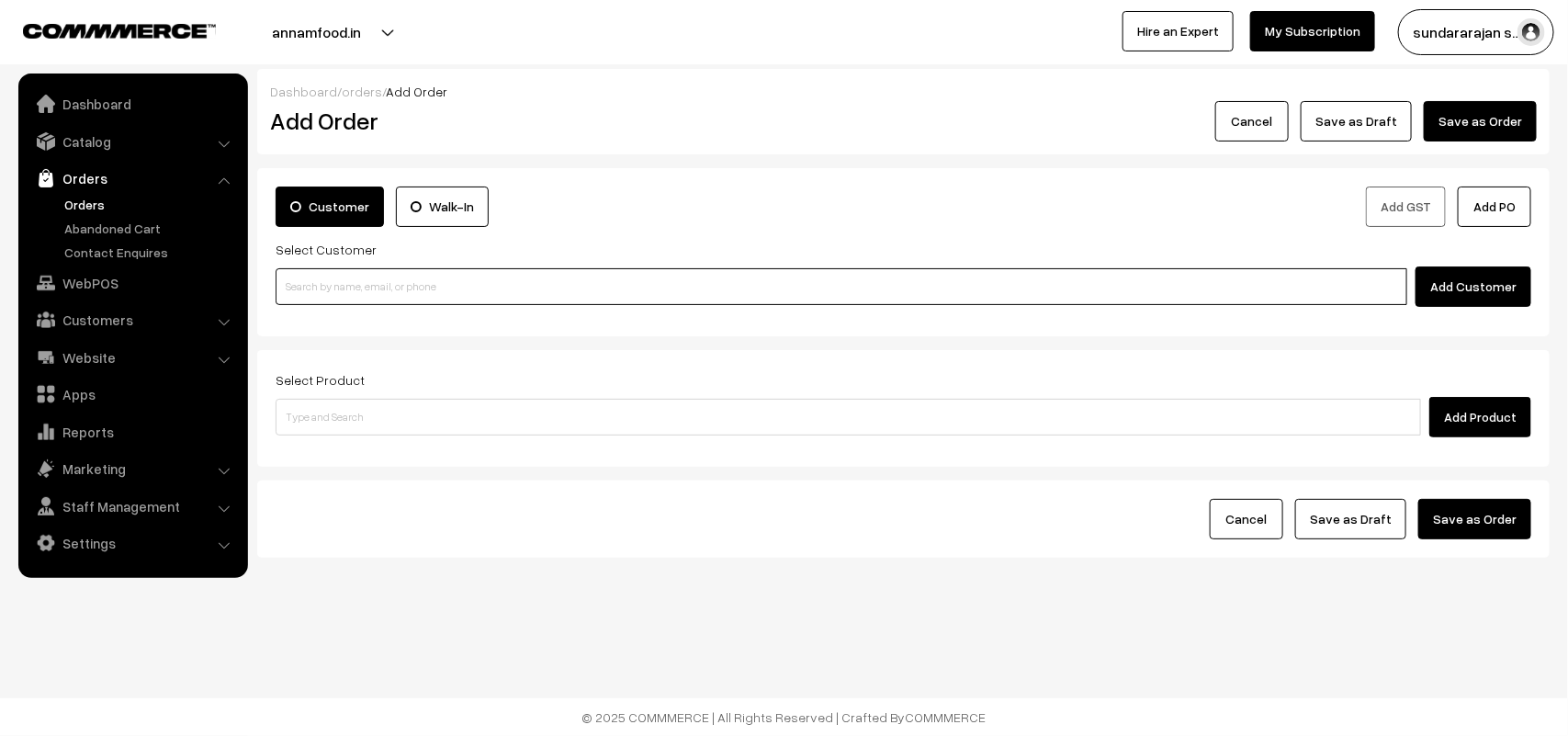 click at bounding box center [841, 287] 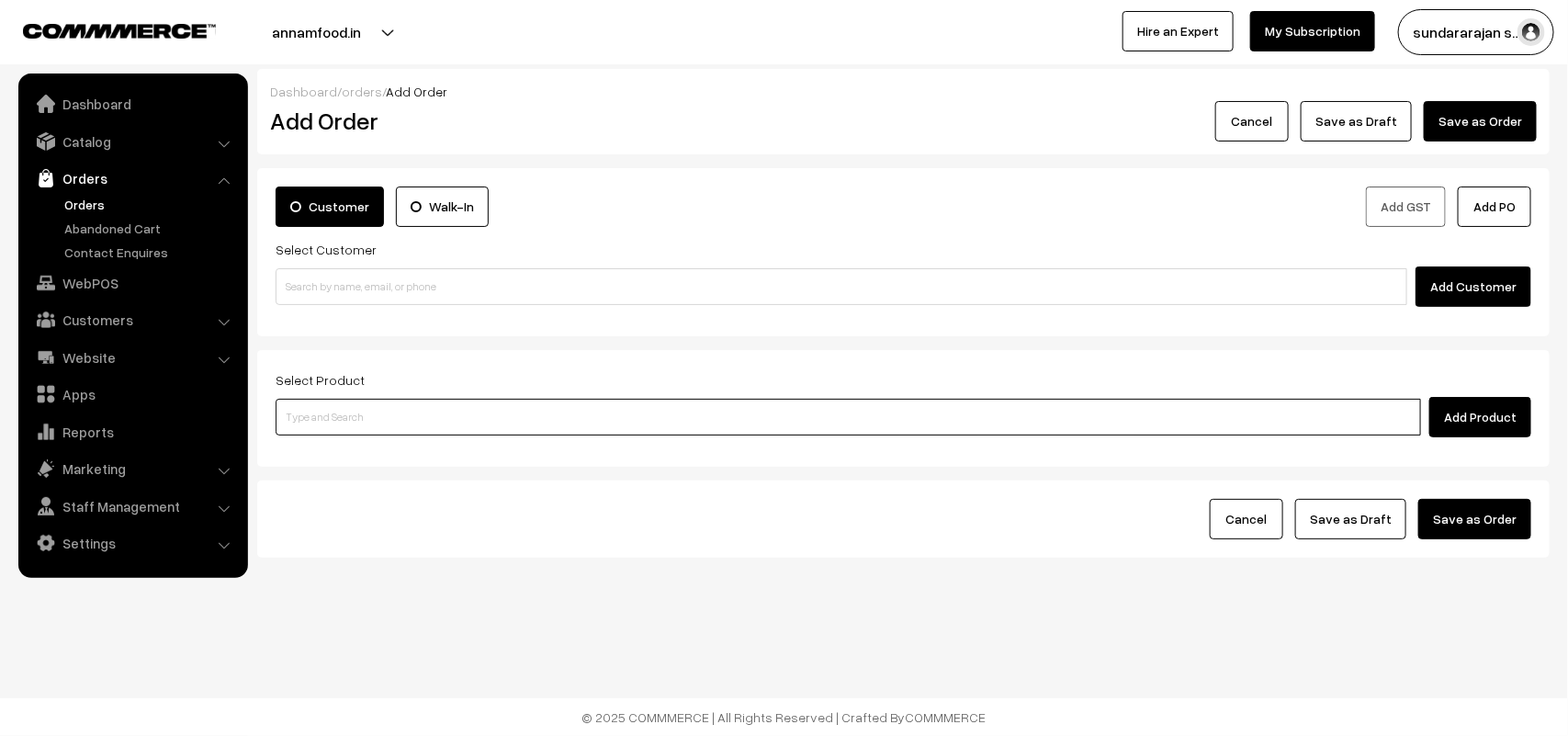 click at bounding box center [848, 417] 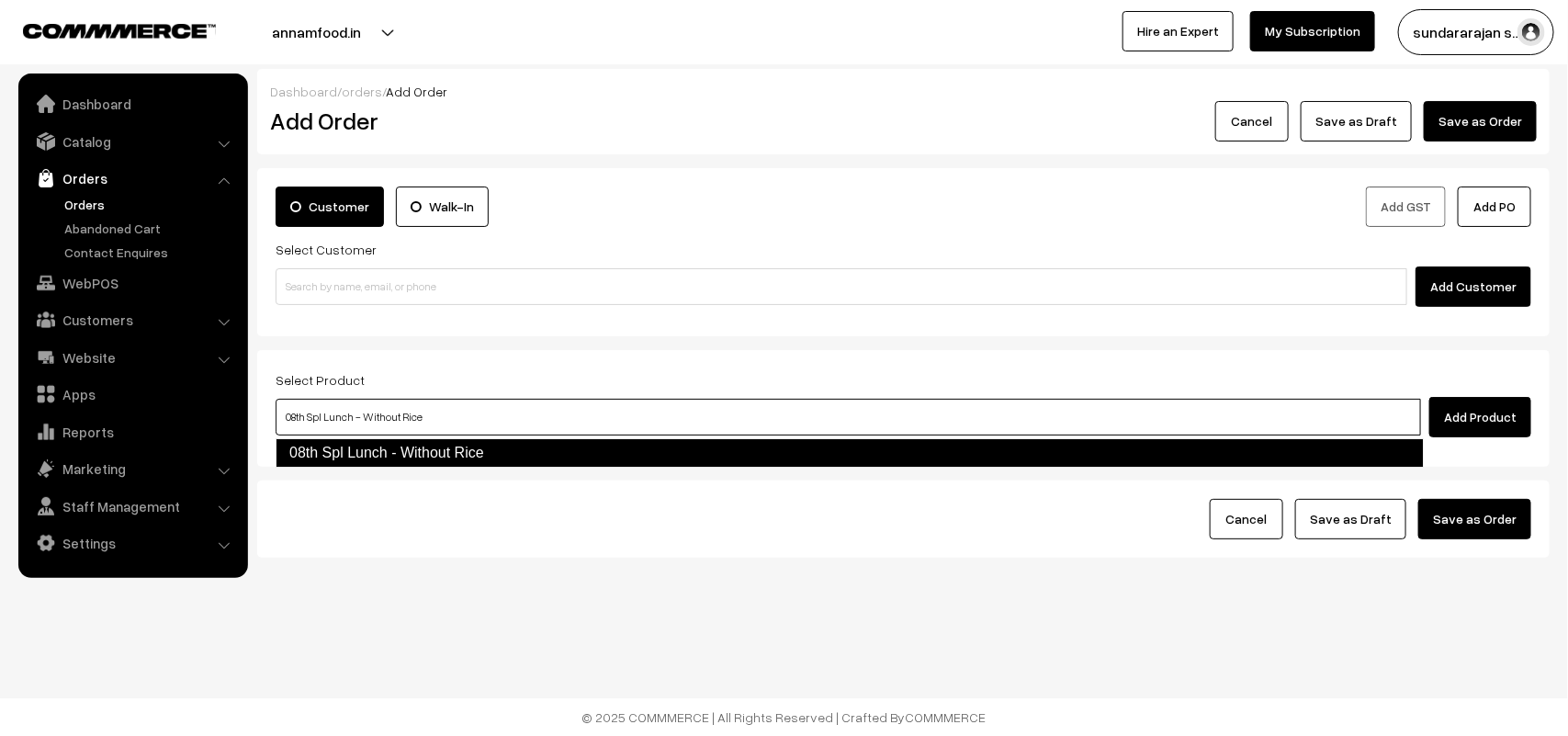 click on "08th Spl Lunch - Without Rice" at bounding box center [850, 453] 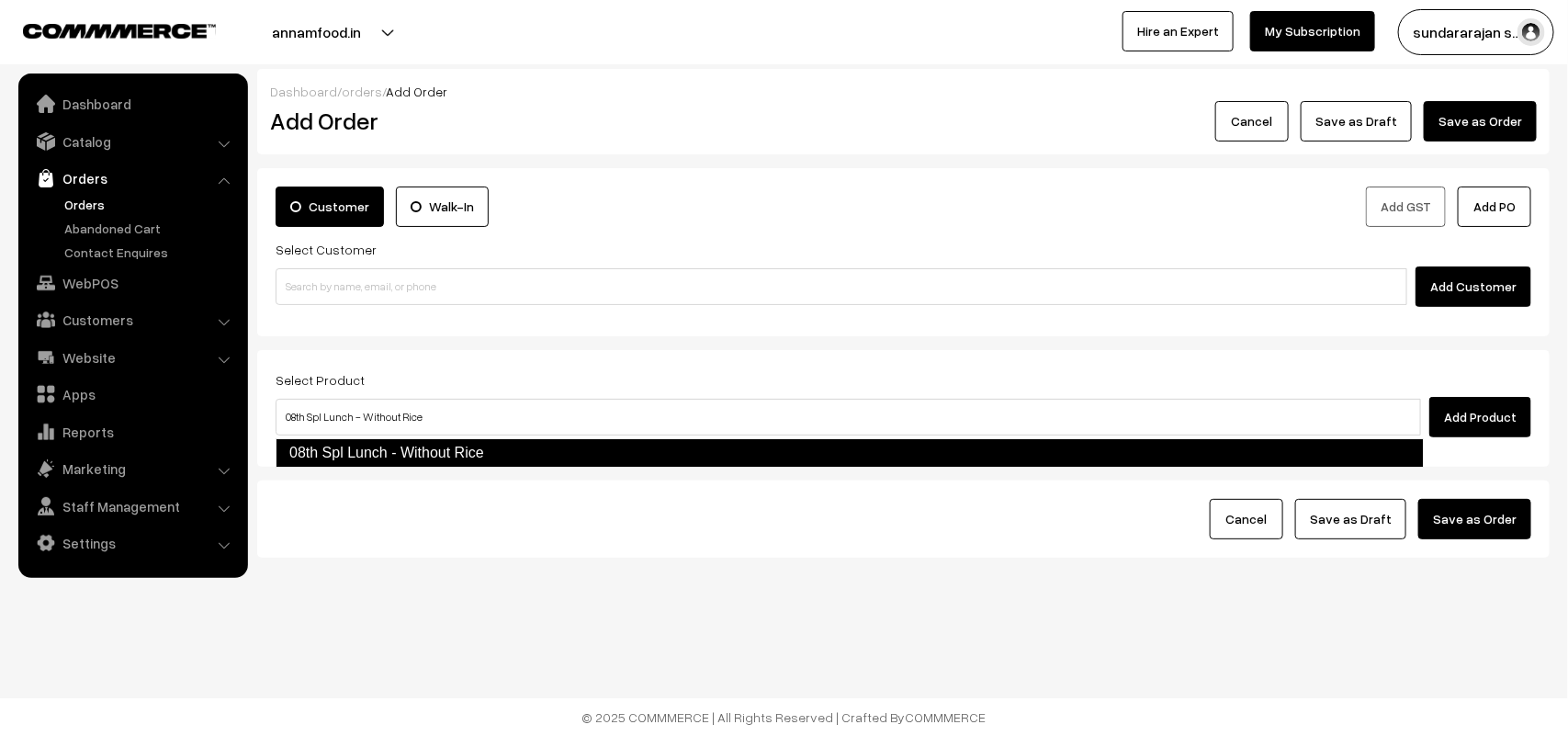 type 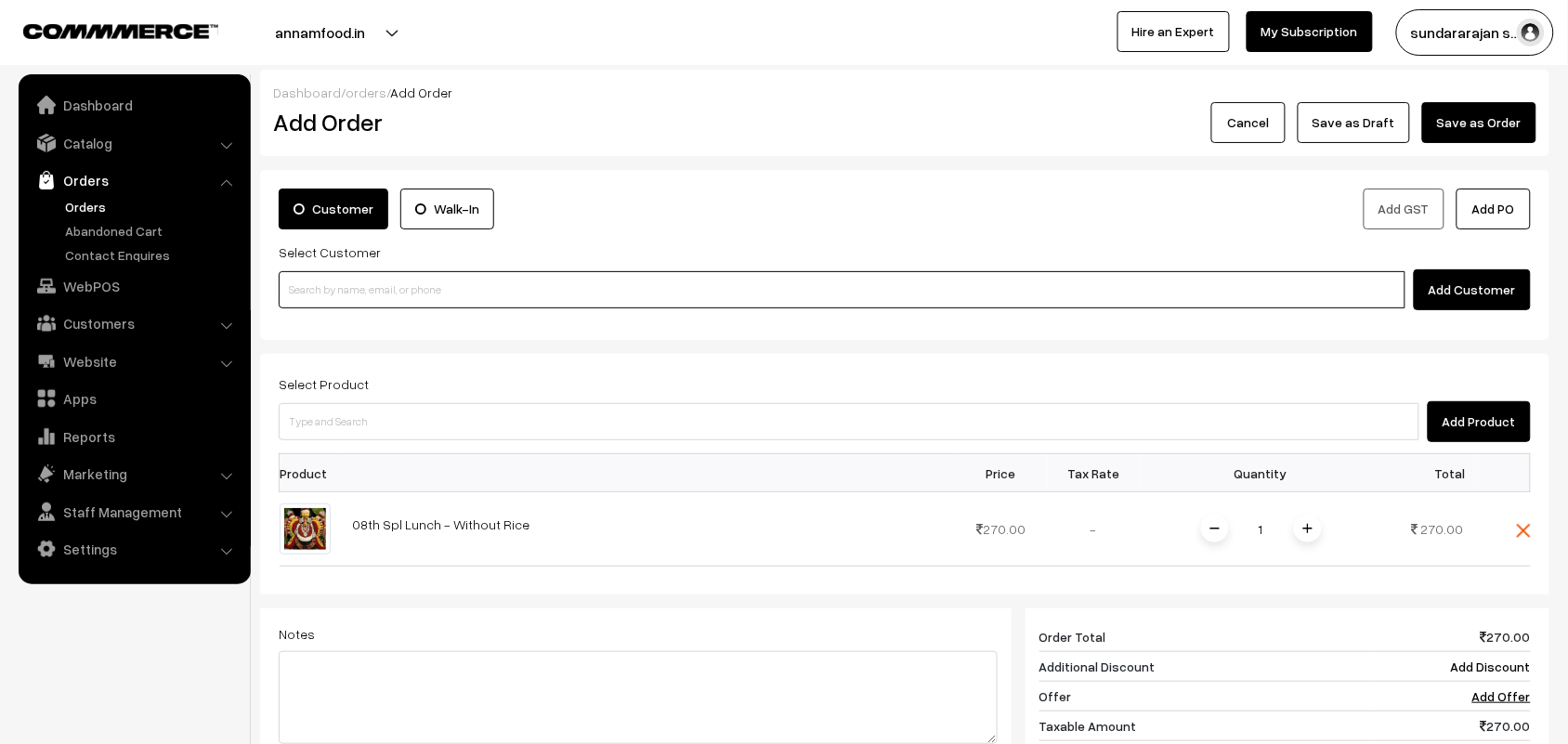 click at bounding box center [842, 290] 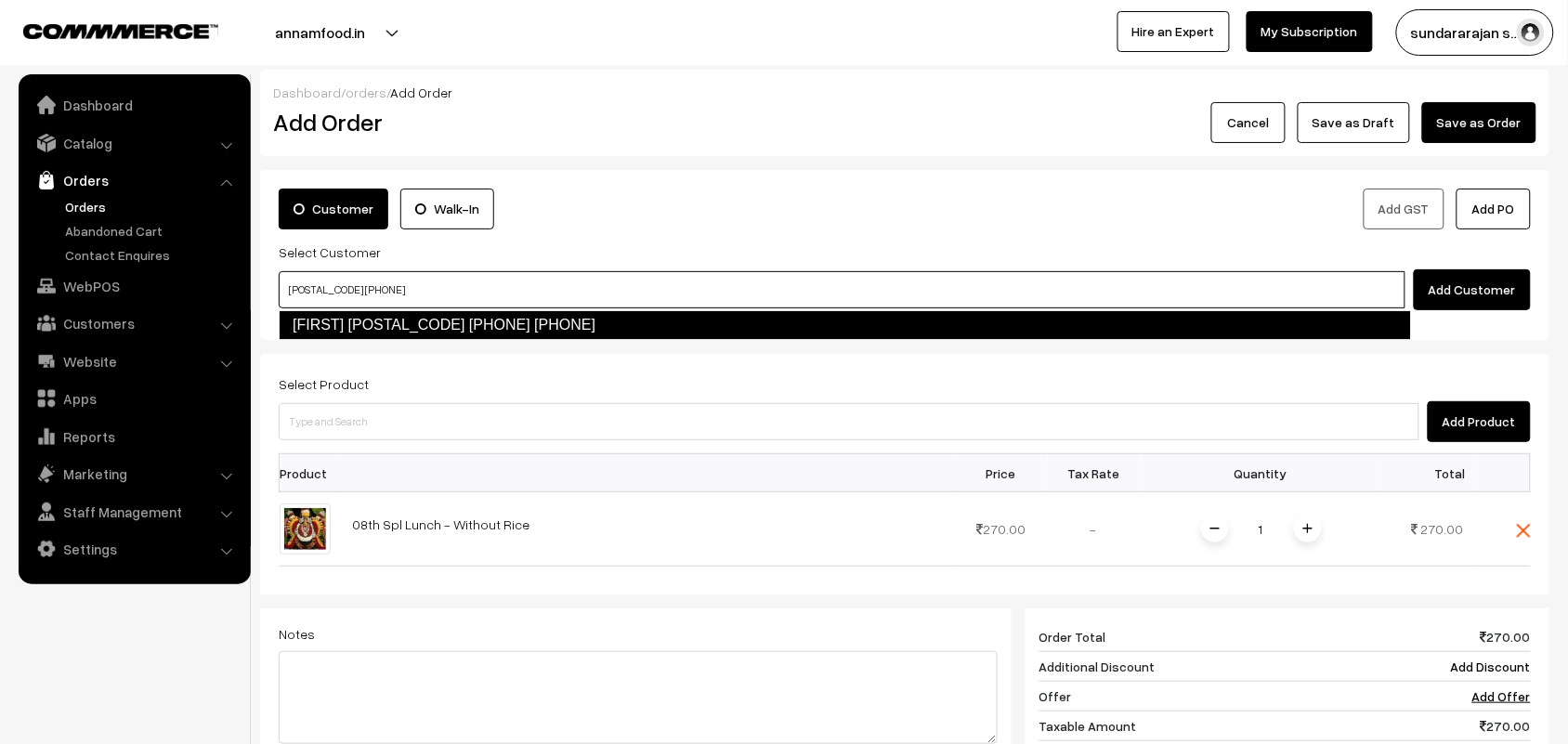 click on "Choodamani 94454 04045  [9445404045]" at bounding box center [844, 325] 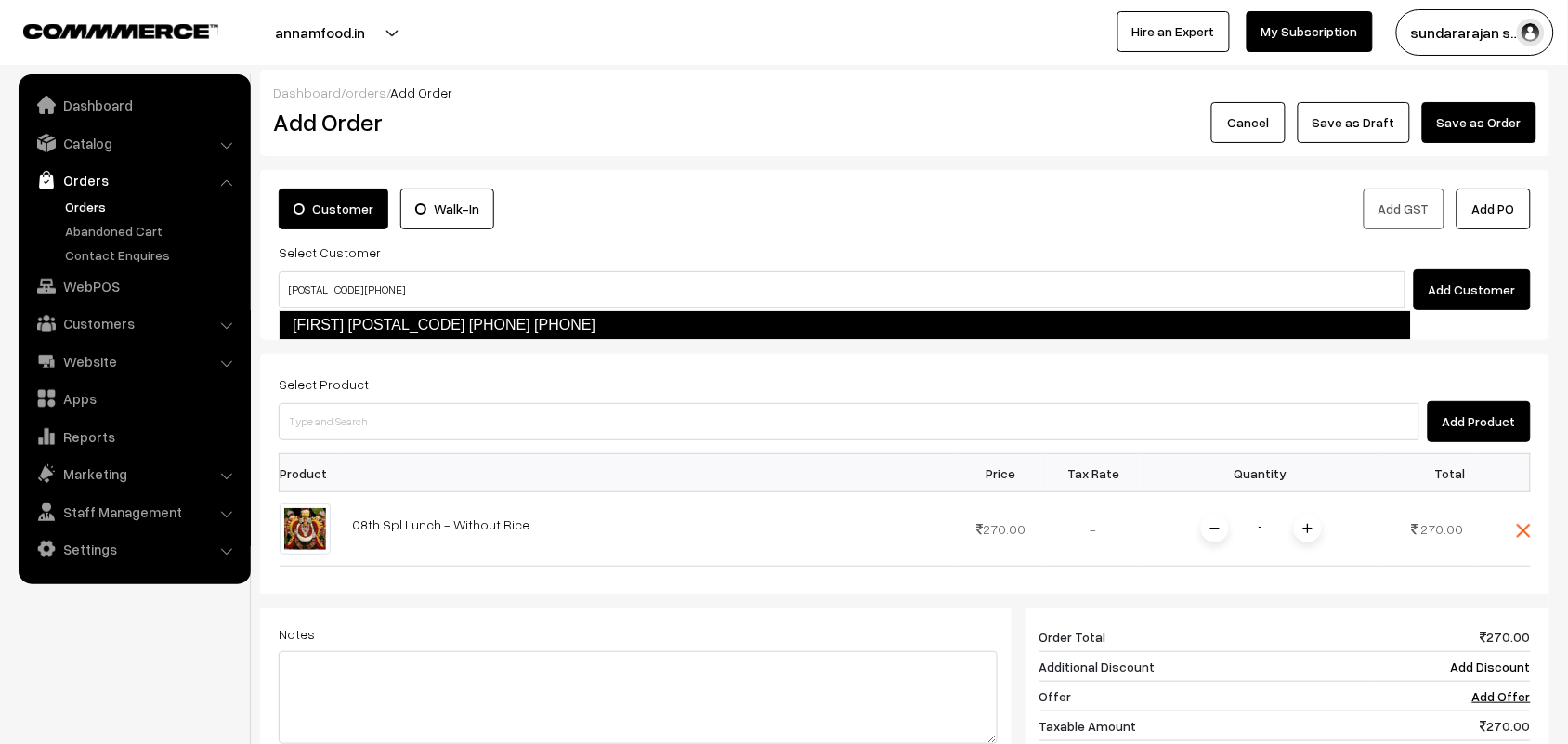 type 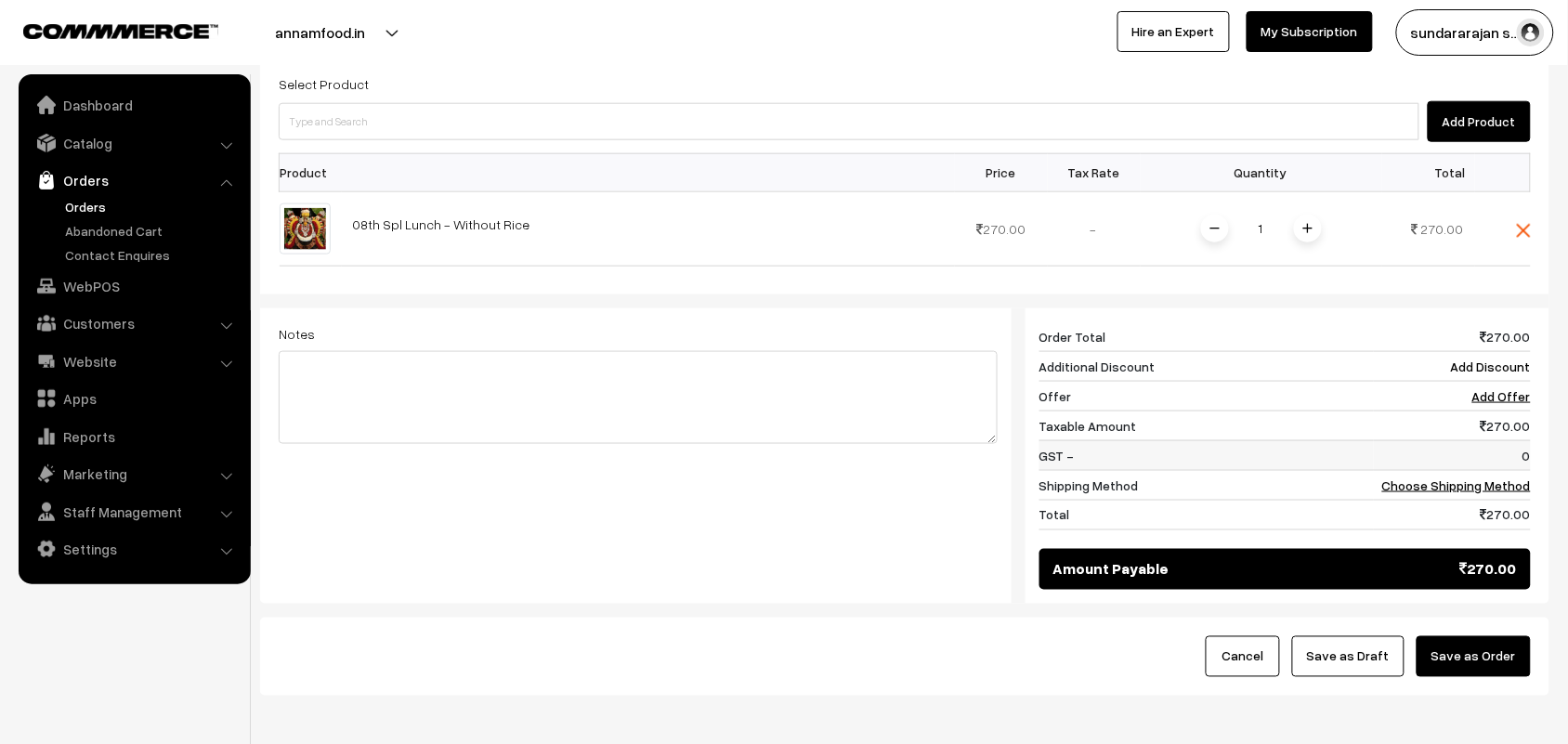 scroll, scrollTop: 607, scrollLeft: 0, axis: vertical 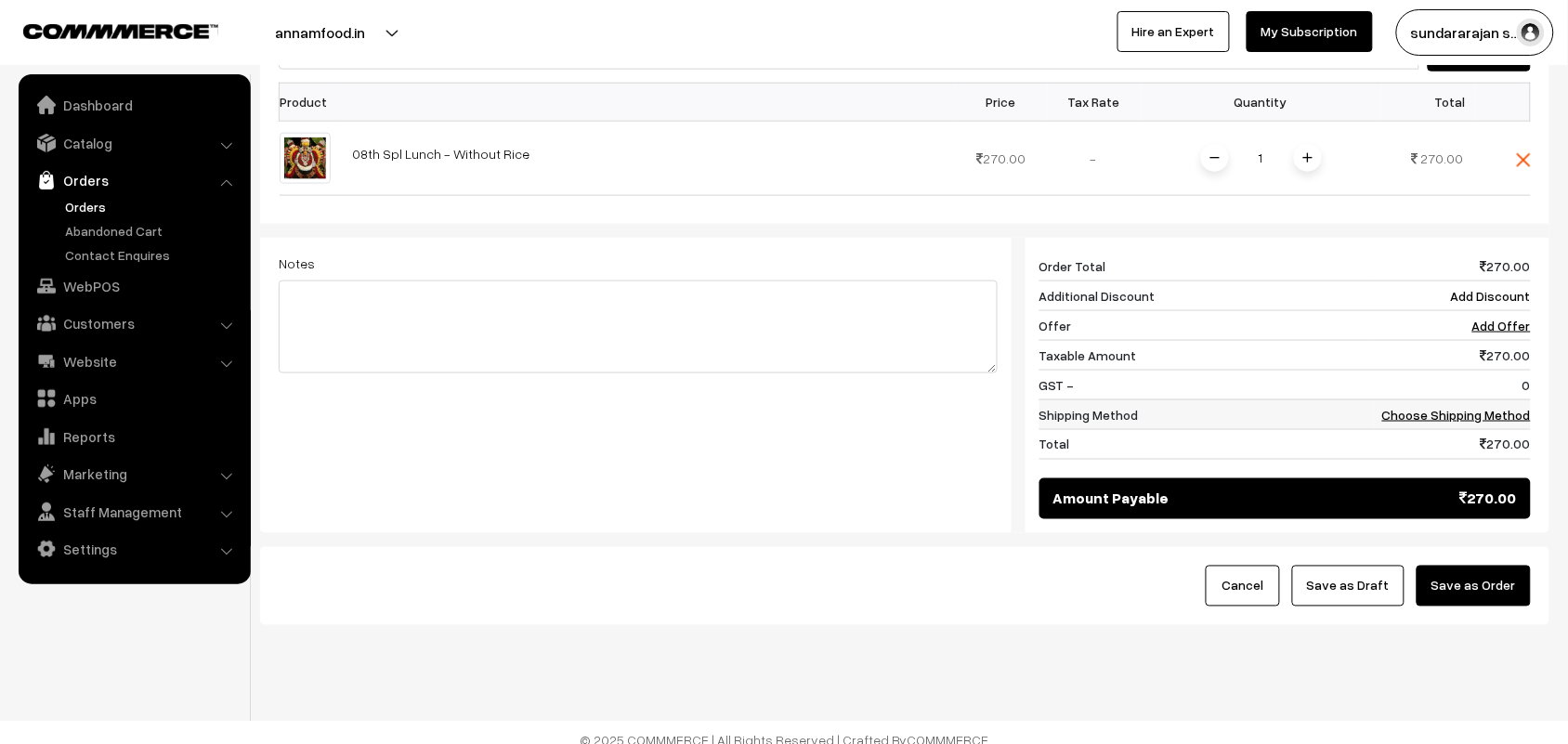 click on "Choose Shipping Method" at bounding box center (1457, 414) 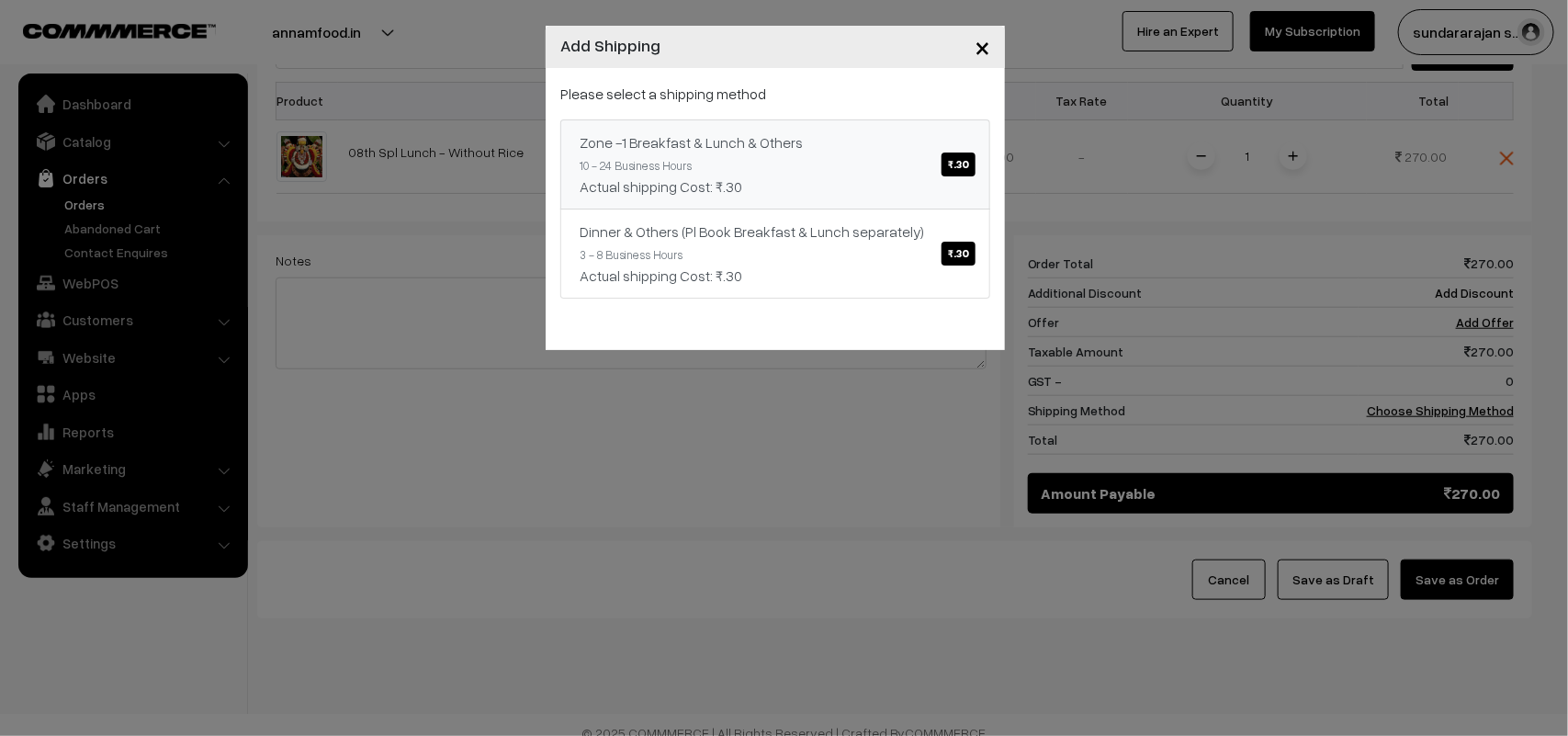 click on "Zone -1  Breakfast & Lunch & Others
₹.30
10 - 24 Business Hours Actual shipping Cost: ₹.30" at bounding box center (775, 164) 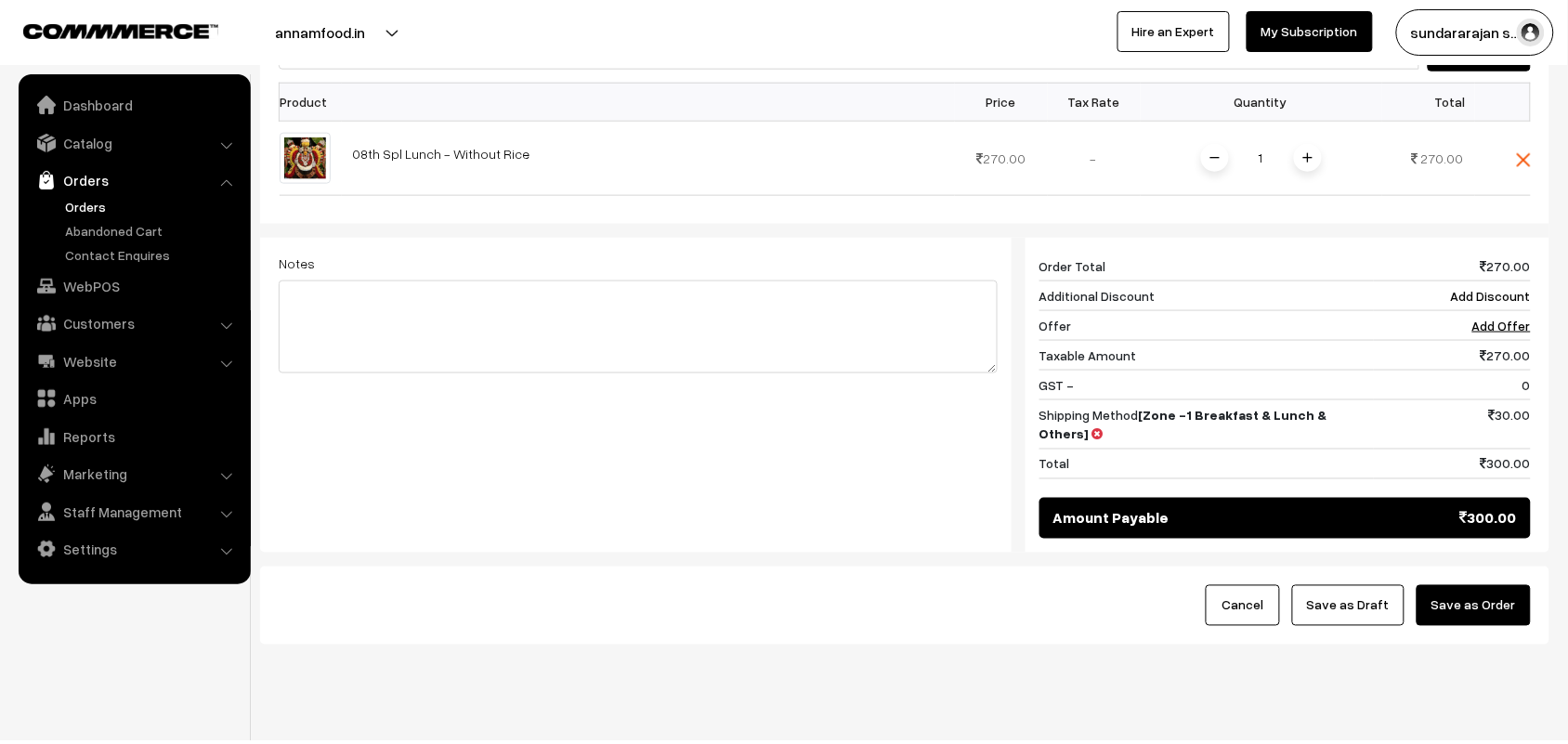 click on "Save as Draft" at bounding box center (1348, 606) 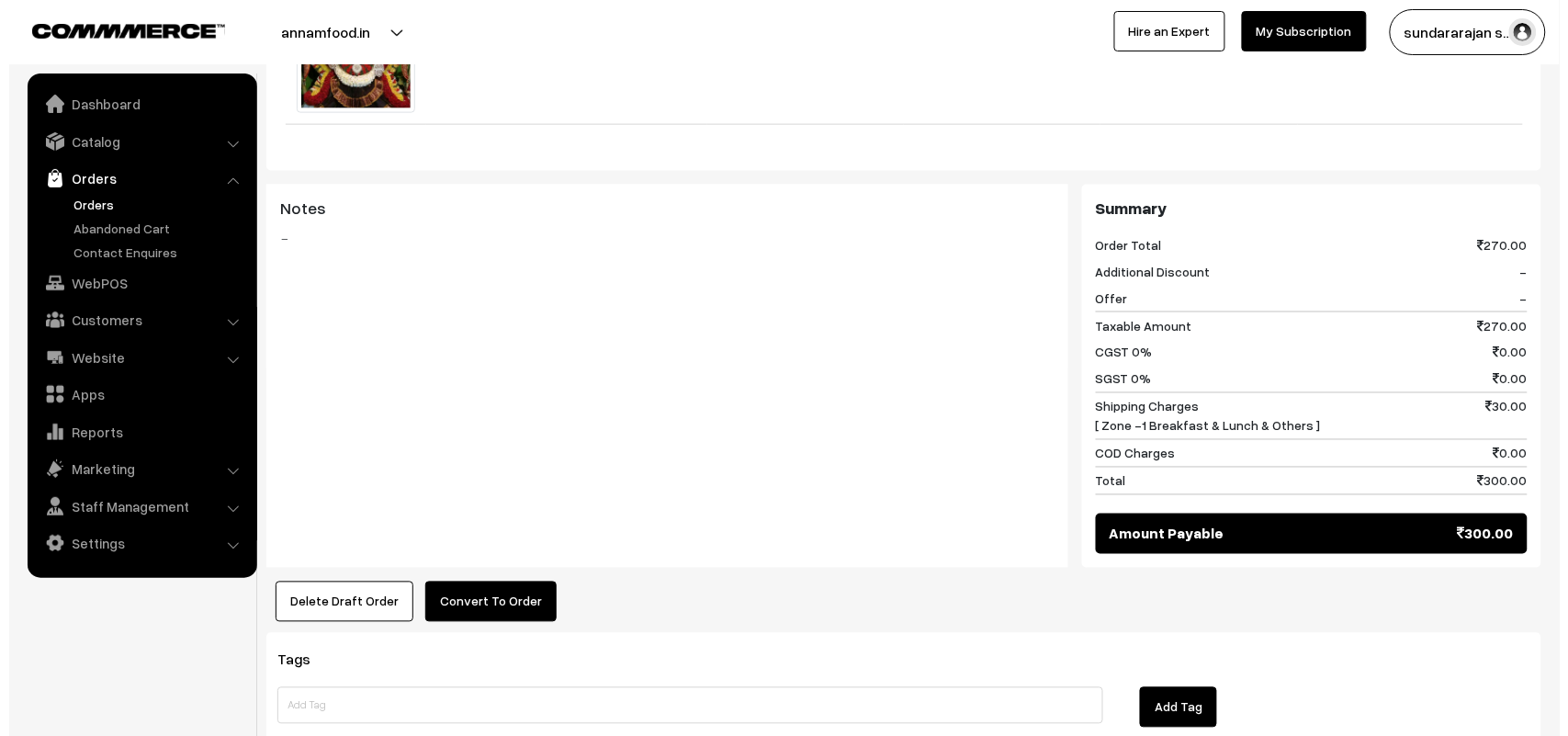 scroll, scrollTop: 816, scrollLeft: 0, axis: vertical 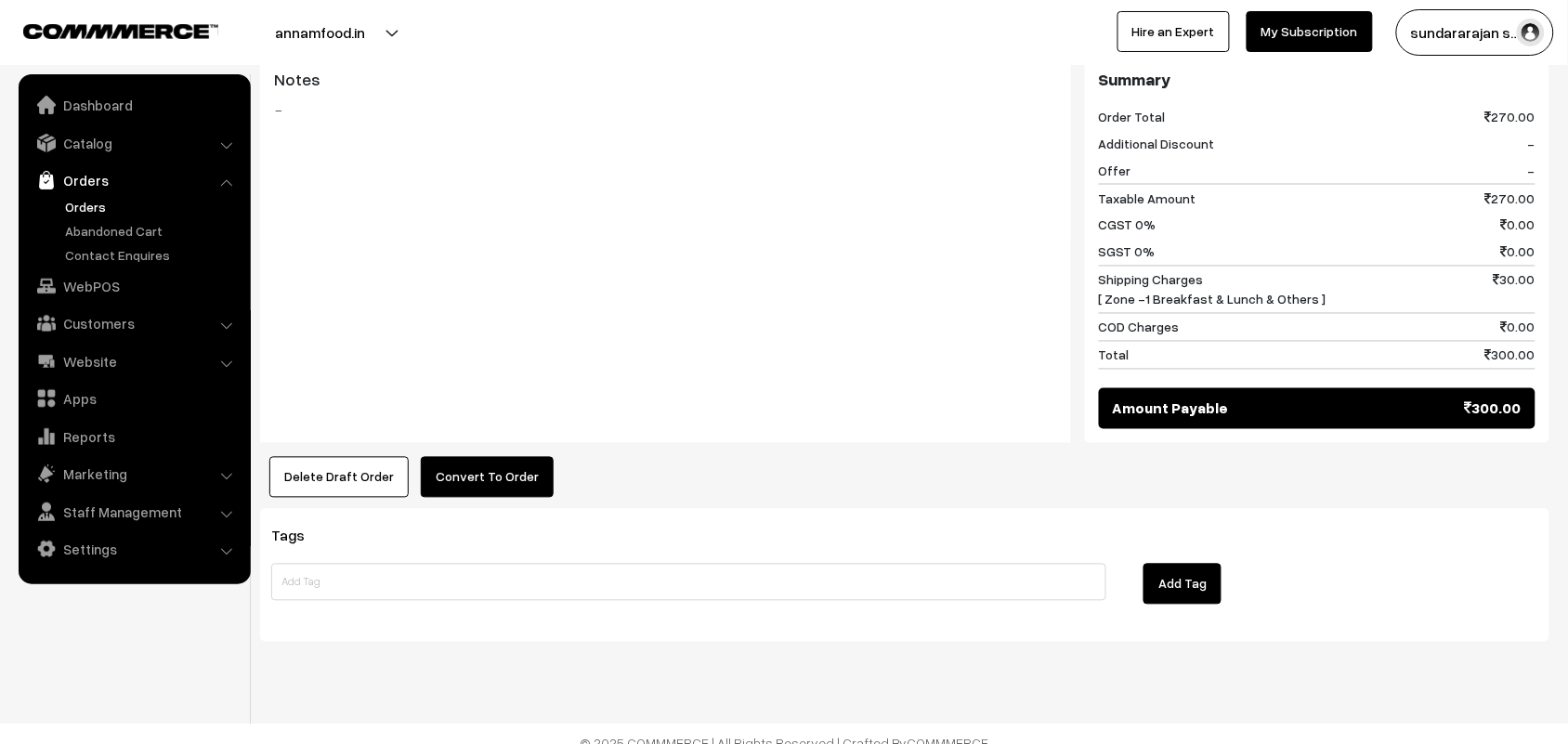 click on "Convert To Order" at bounding box center (487, 477) 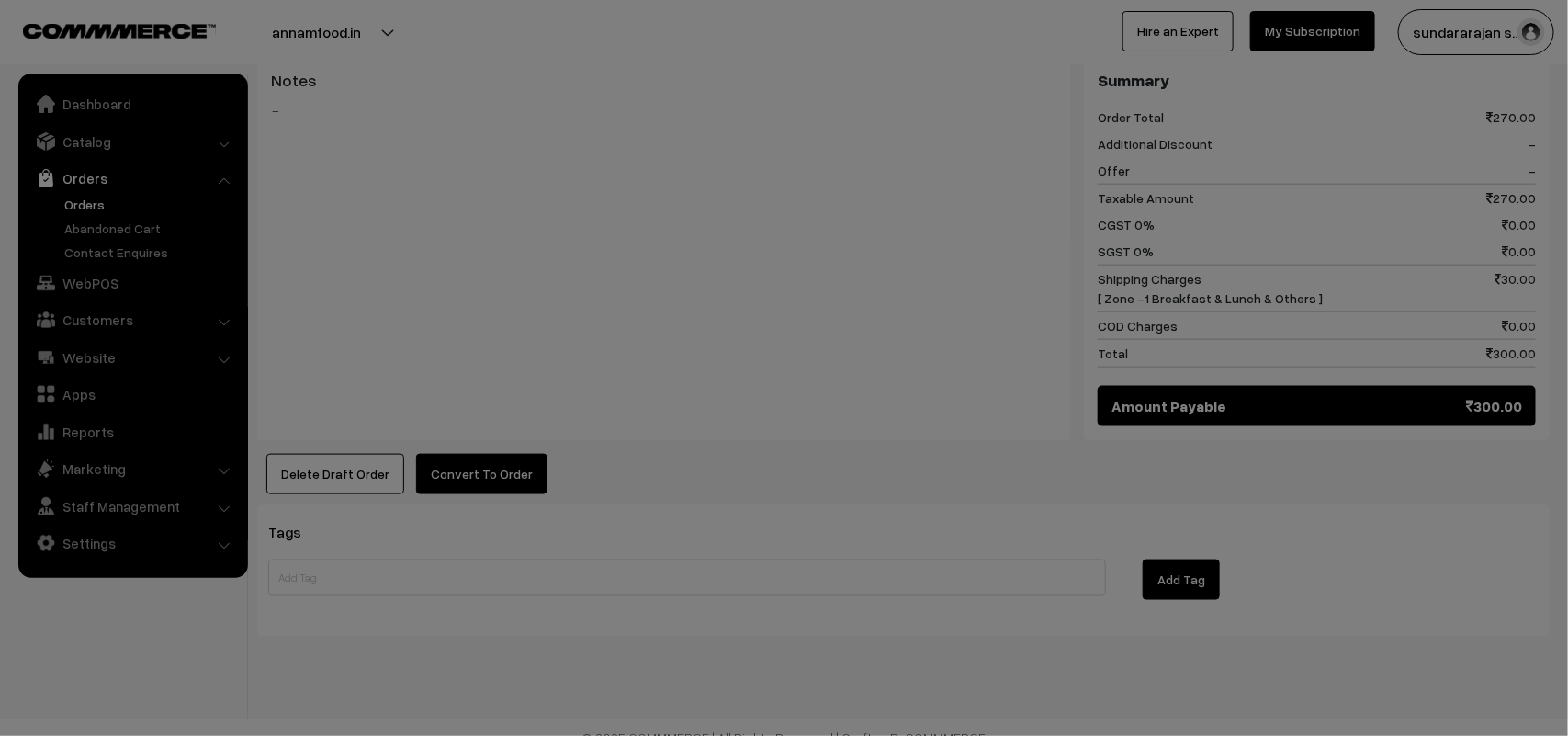 click on "×
Convert Draft to Order
Mode of Payment
-- Select --
COD
Close" at bounding box center (0, 0) 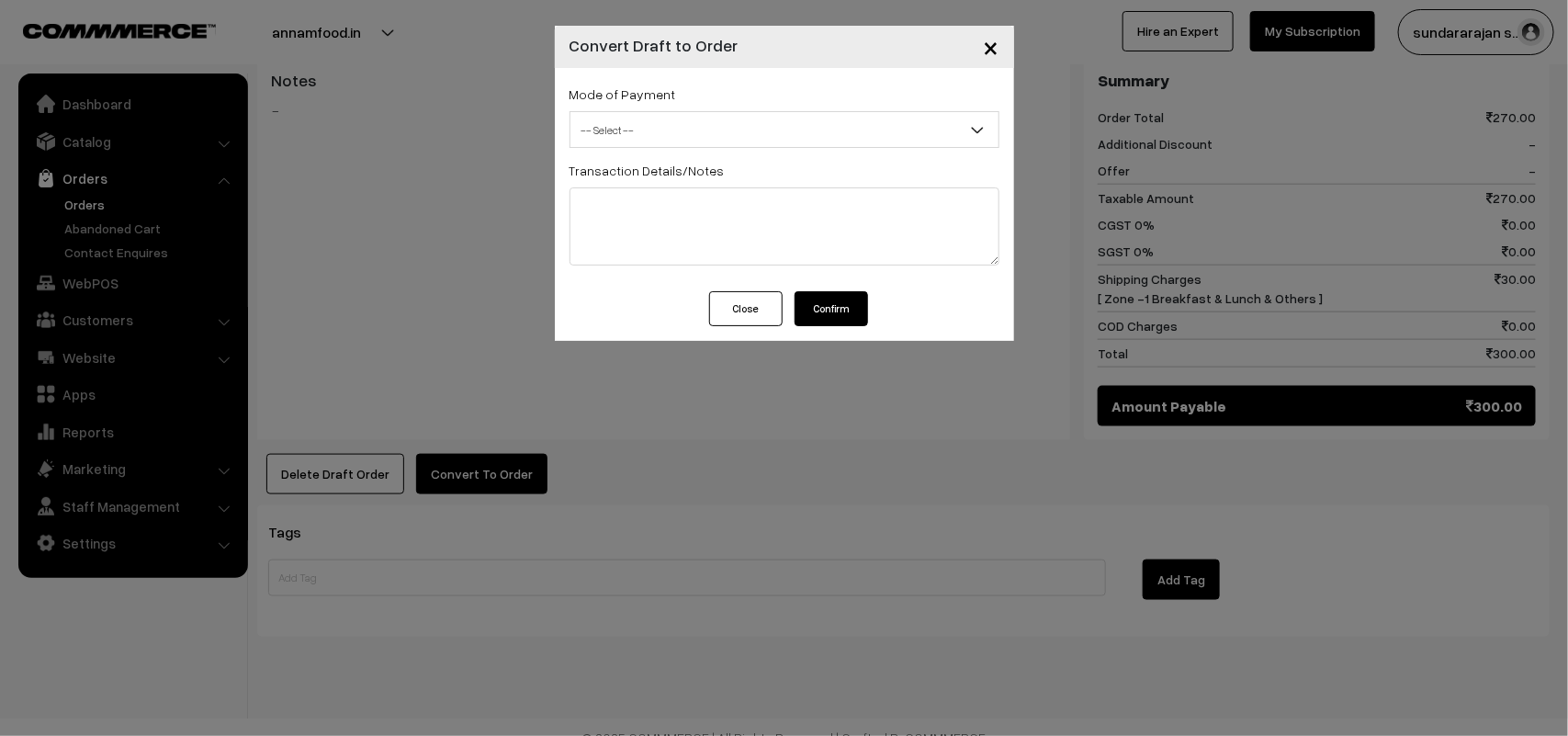 click on "Mode of Payment
-- Select --
COD
Cash
Cheque
-- Select --" at bounding box center (784, 115) 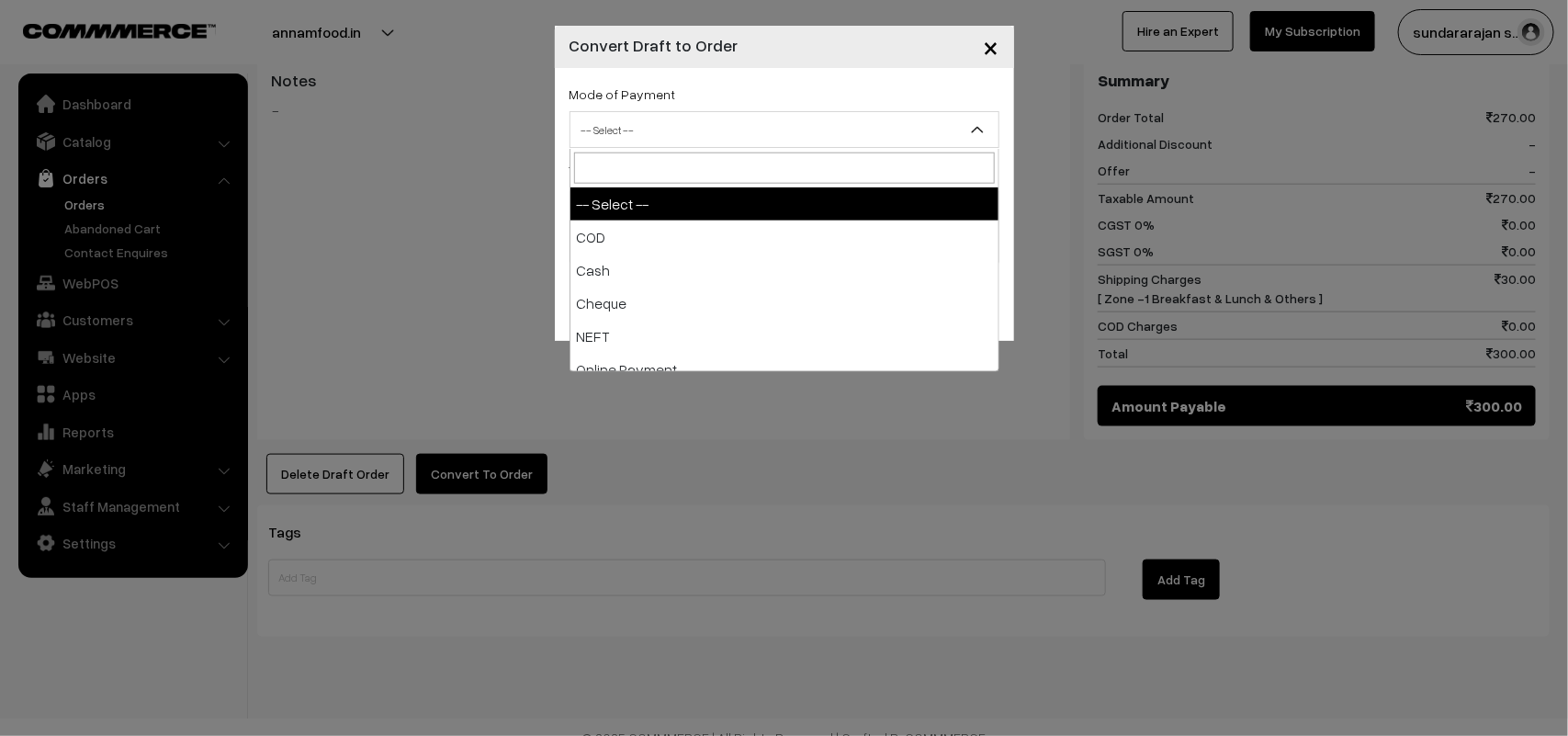 click on "-- Select --" at bounding box center [784, 130] 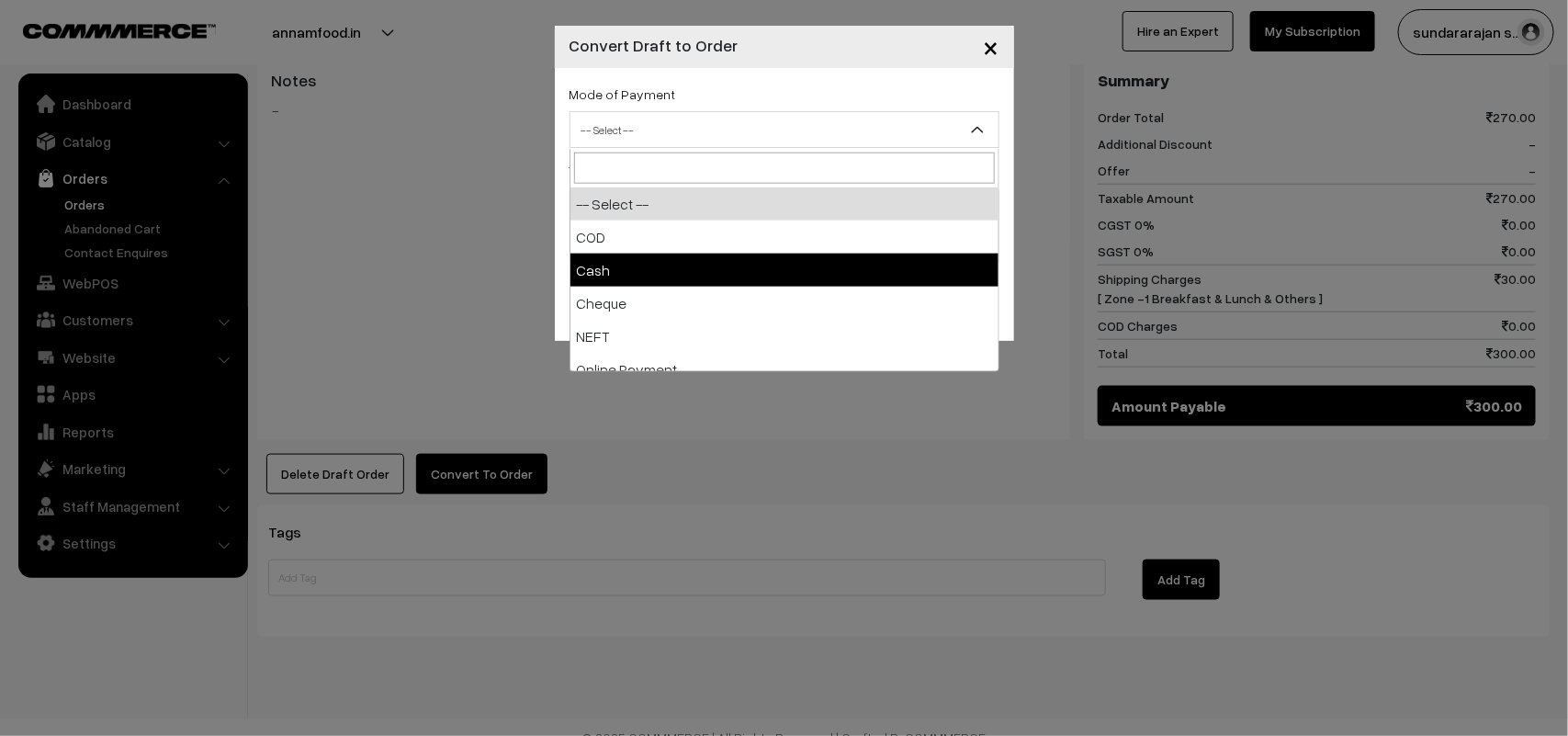 select on "2" 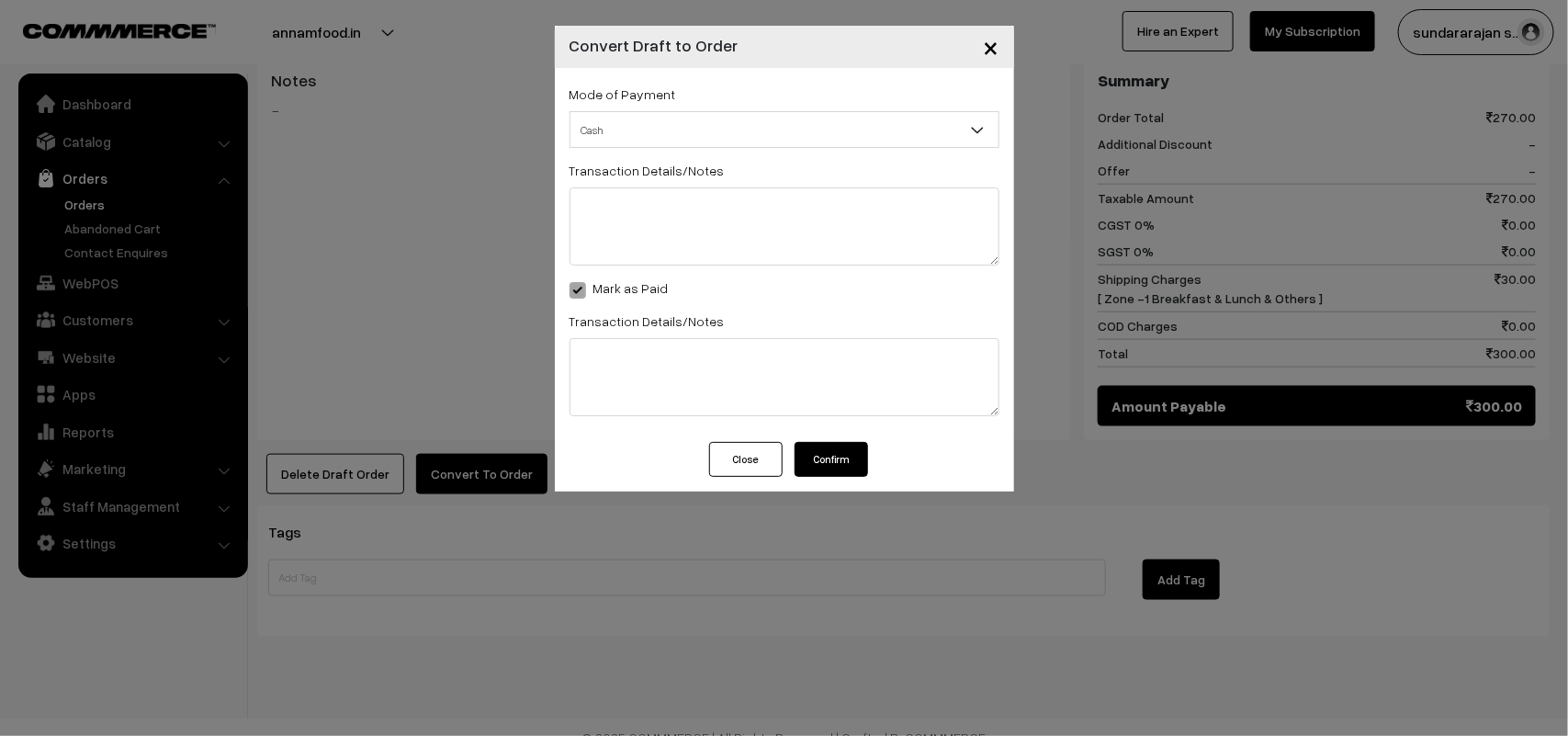 click on "Confirm" at bounding box center [831, 459] 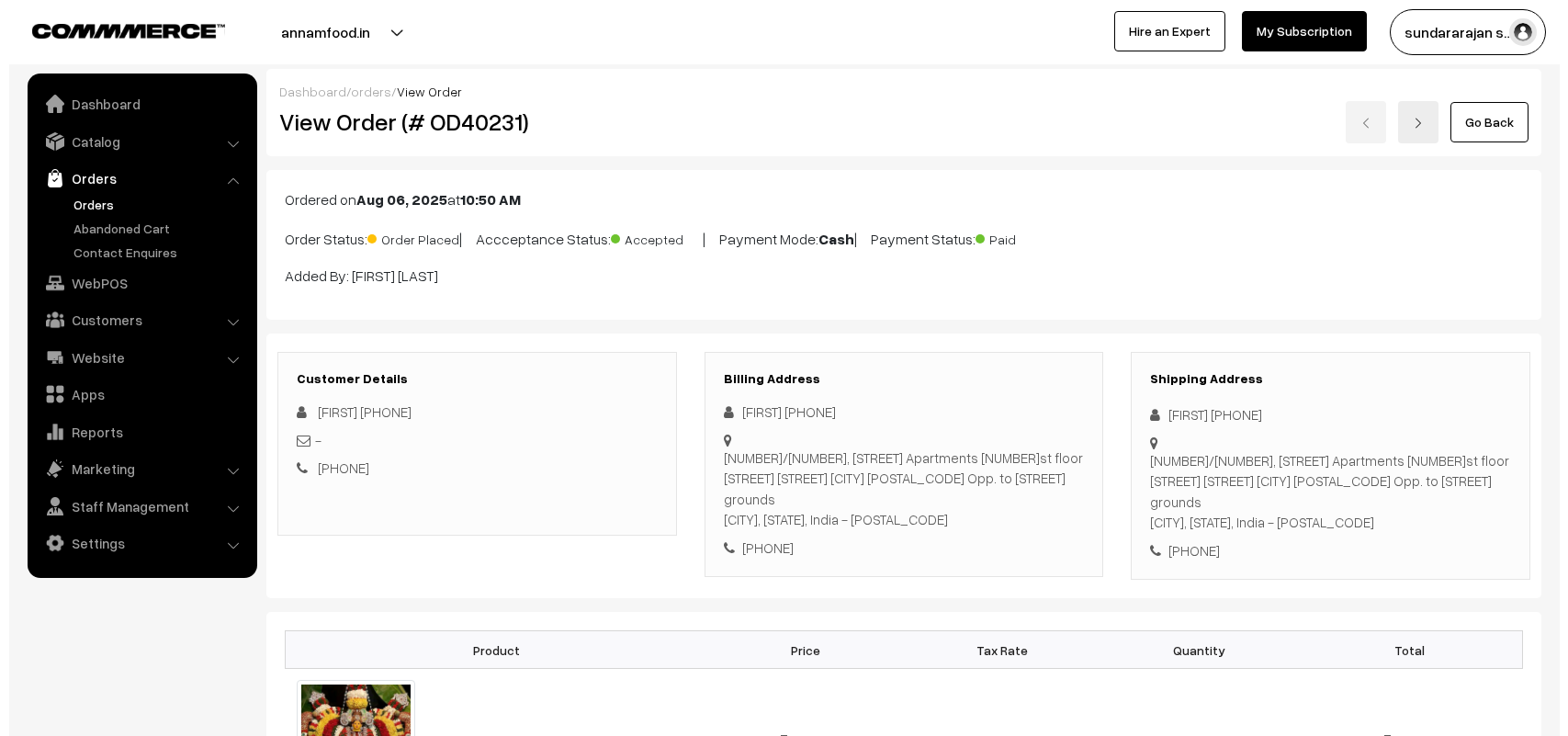 scroll, scrollTop: 816, scrollLeft: 0, axis: vertical 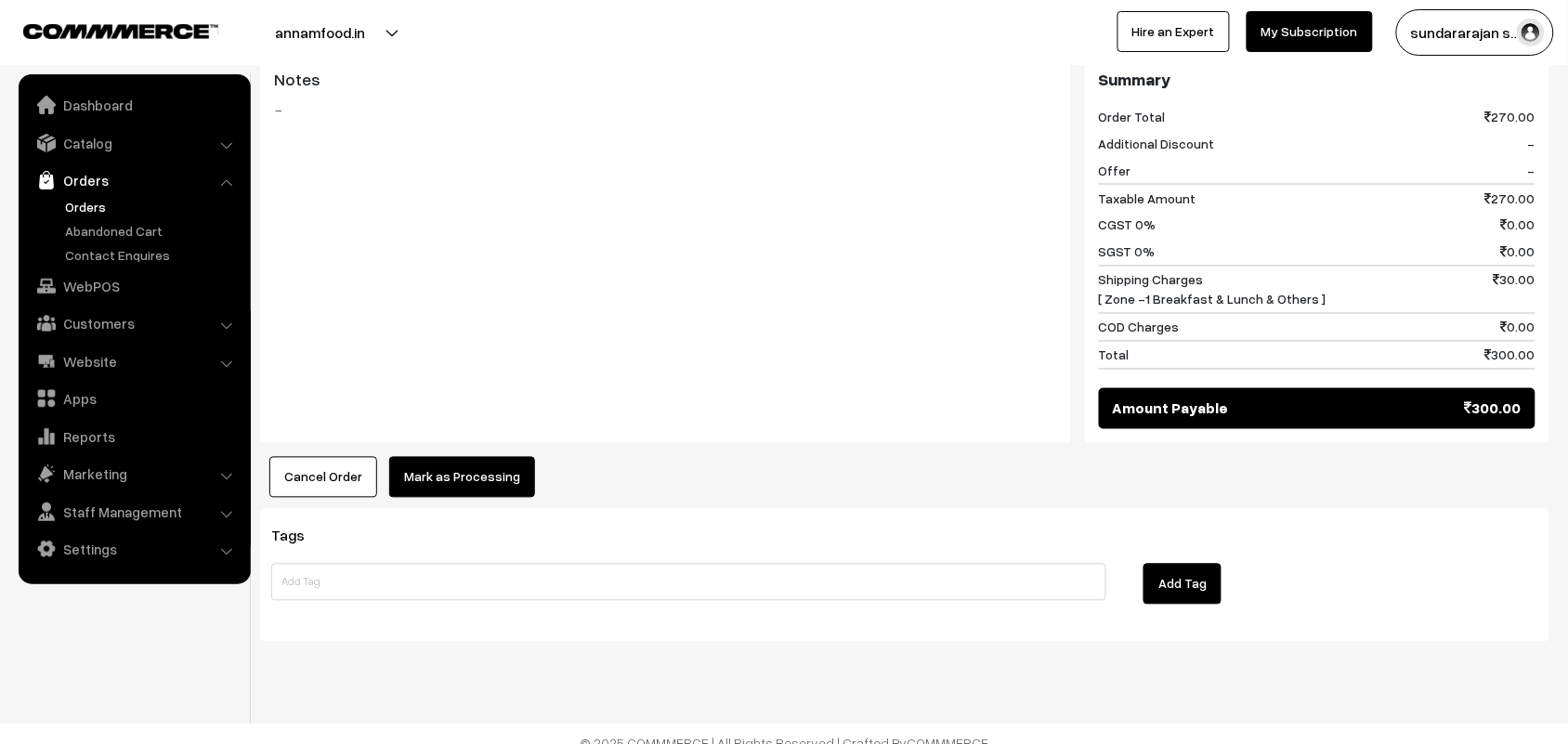 click on "Mark as Processing" at bounding box center [462, 477] 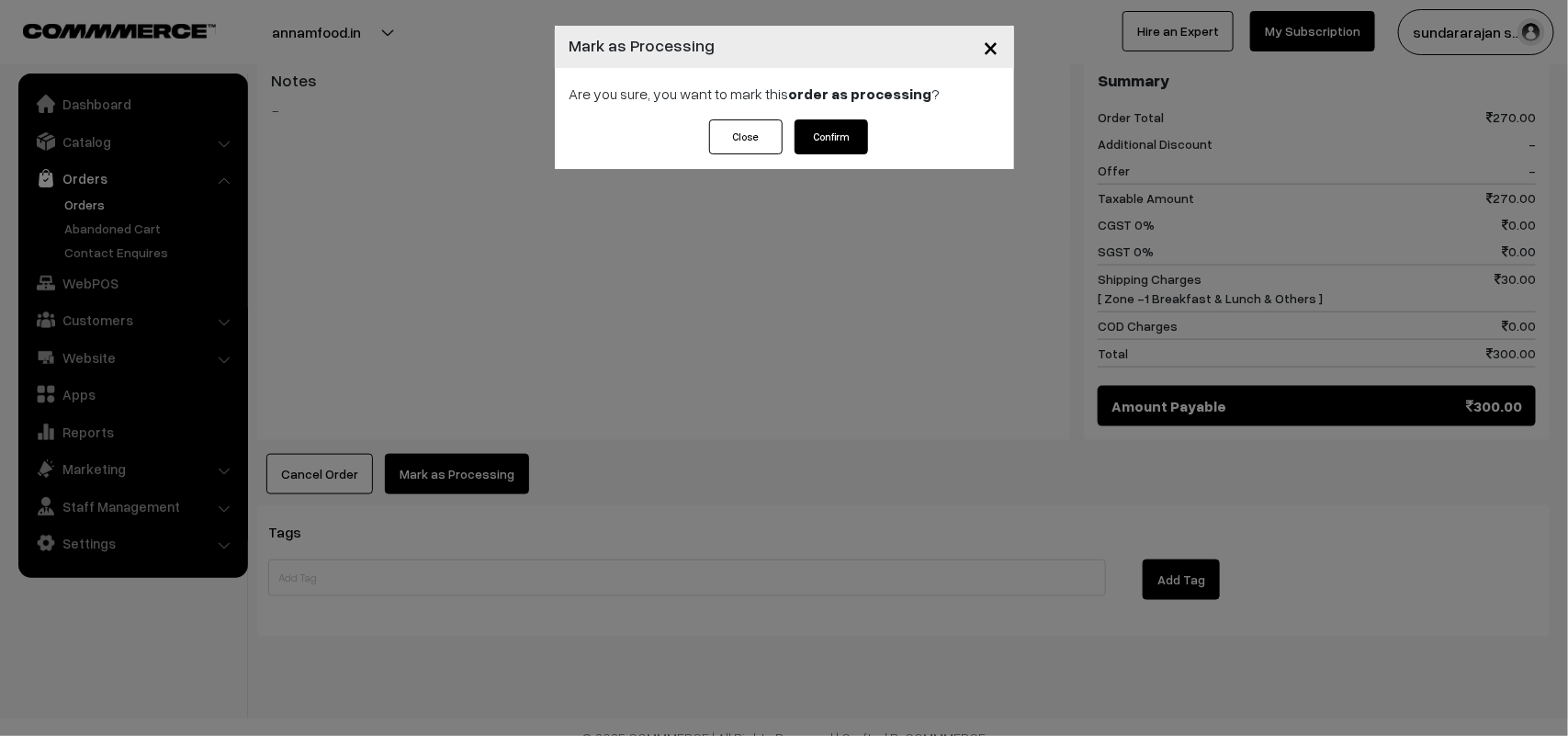 click on "Confirm" at bounding box center [831, 137] 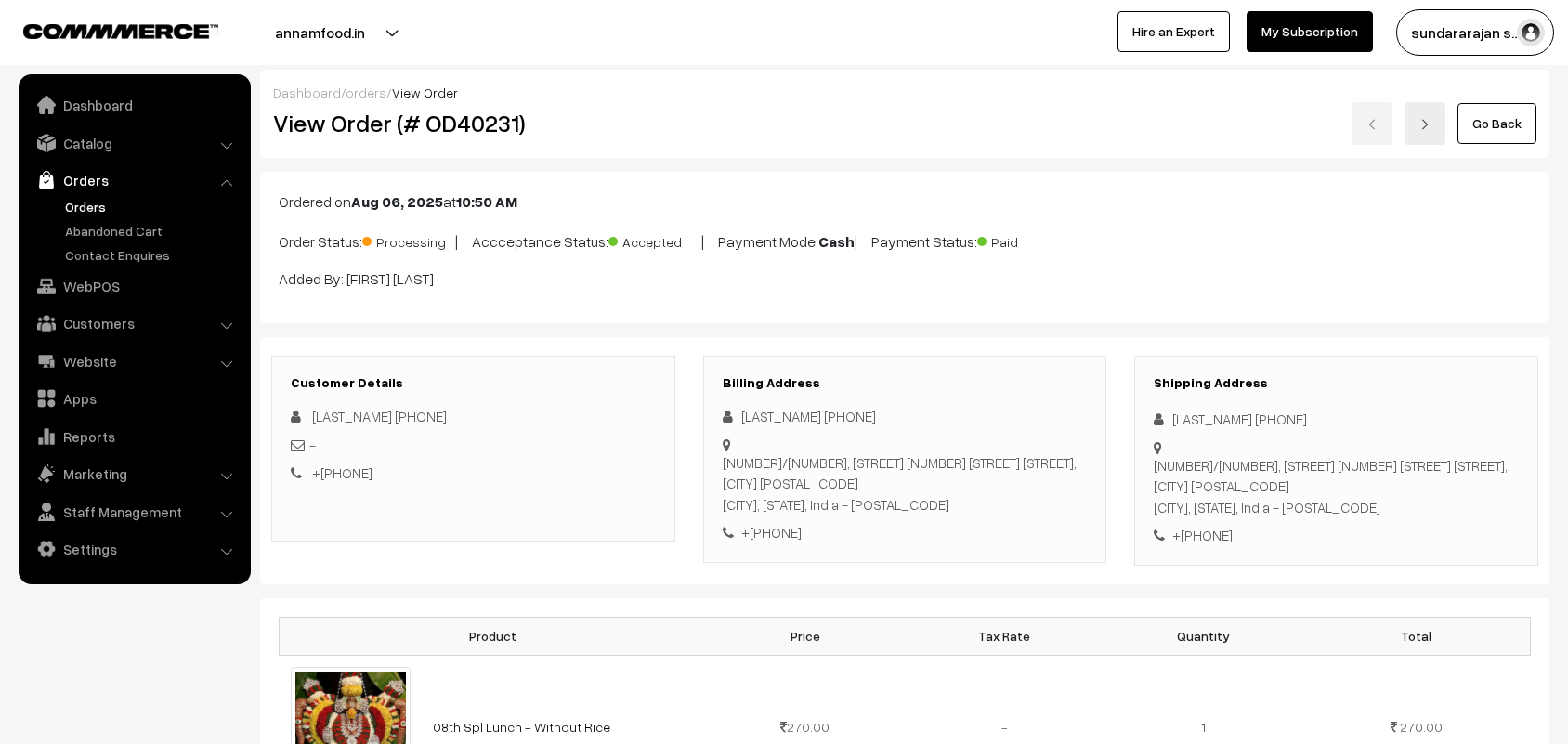scroll, scrollTop: 0, scrollLeft: 0, axis: both 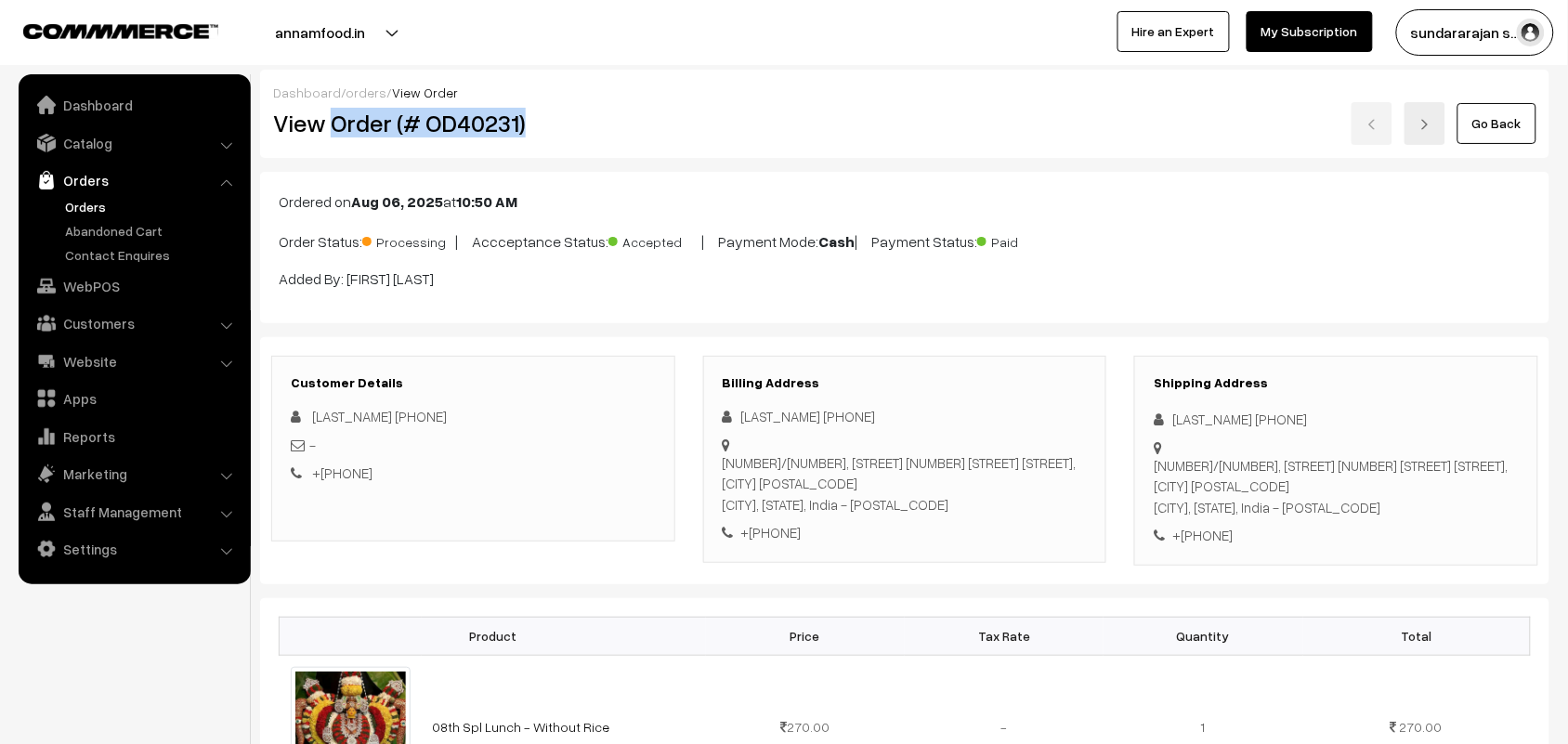 drag, startPoint x: 331, startPoint y: 128, endPoint x: 595, endPoint y: 127, distance: 264.00189 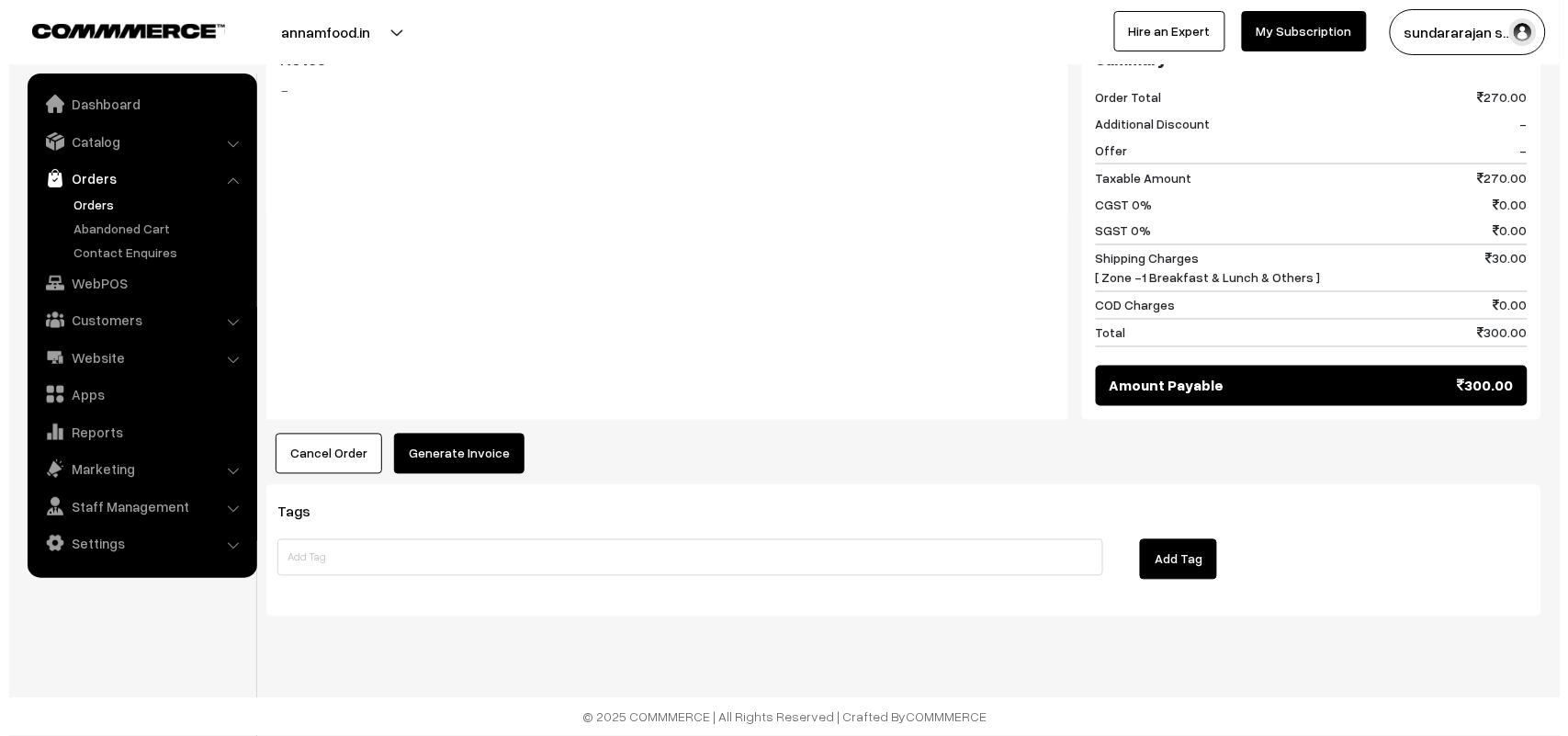 scroll, scrollTop: 816, scrollLeft: 0, axis: vertical 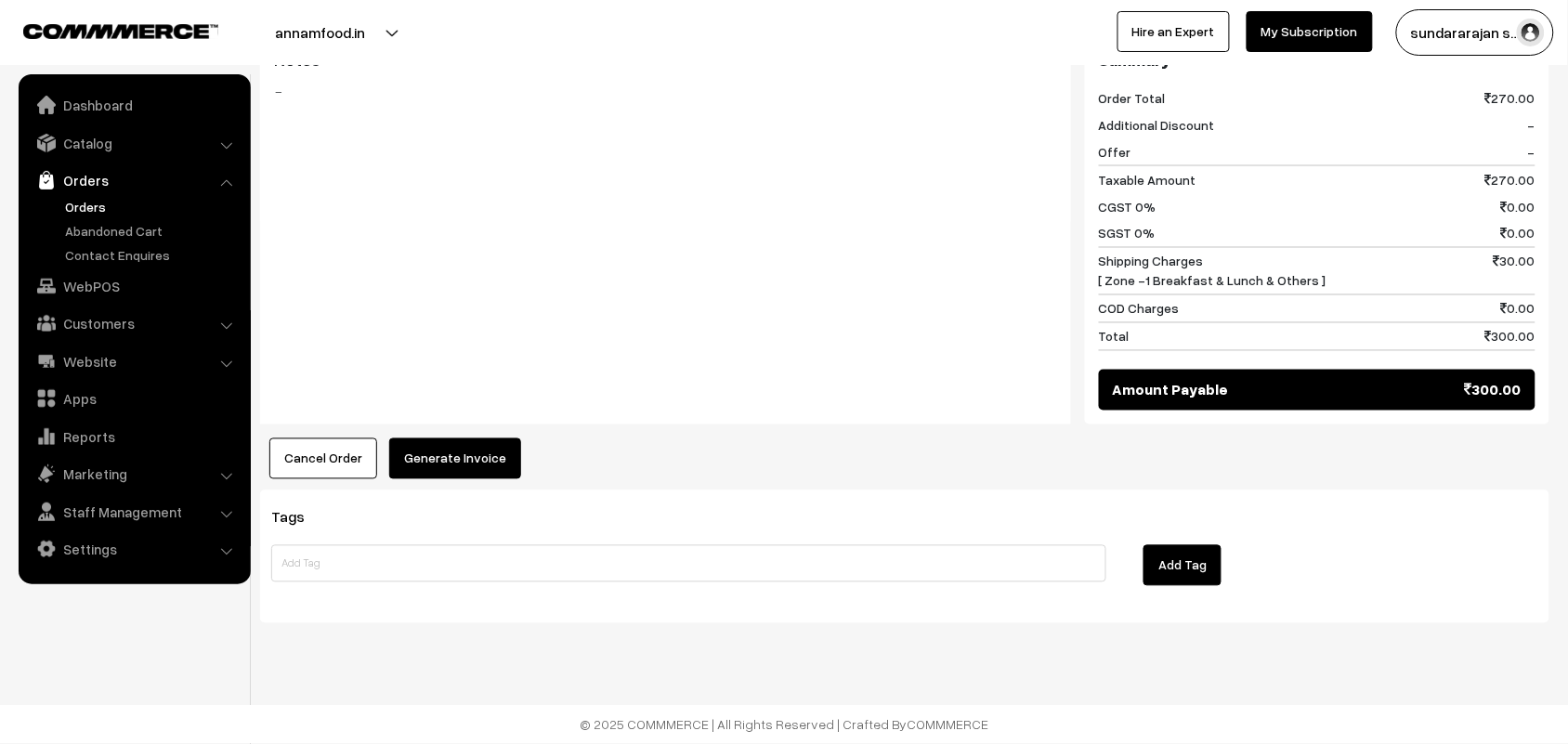 click on "Product
Price
Tax Rate
Quantity
Total
08th Spl Lunch - Without Rice
270.00" at bounding box center (905, 127) 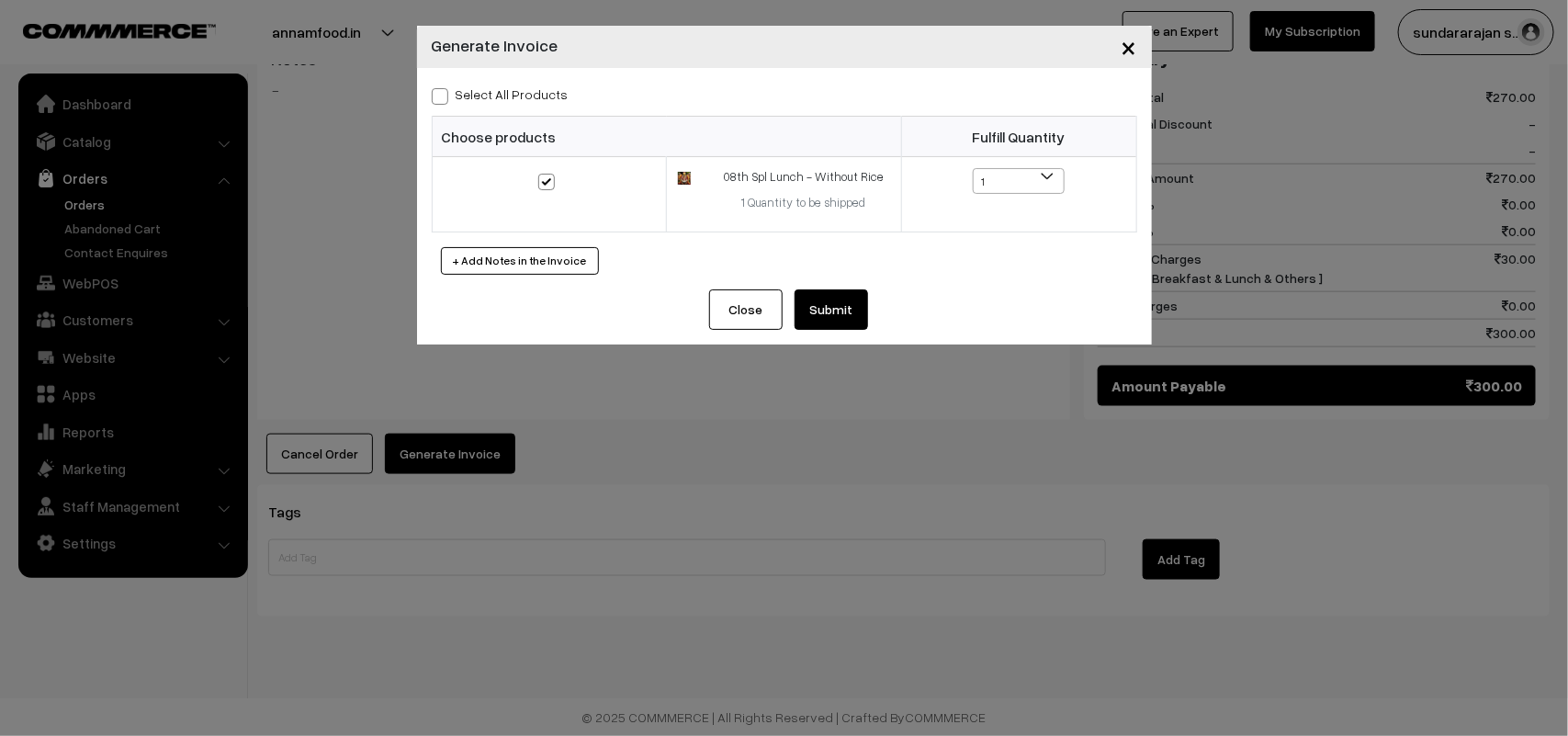 click on "Submit" at bounding box center (831, 310) 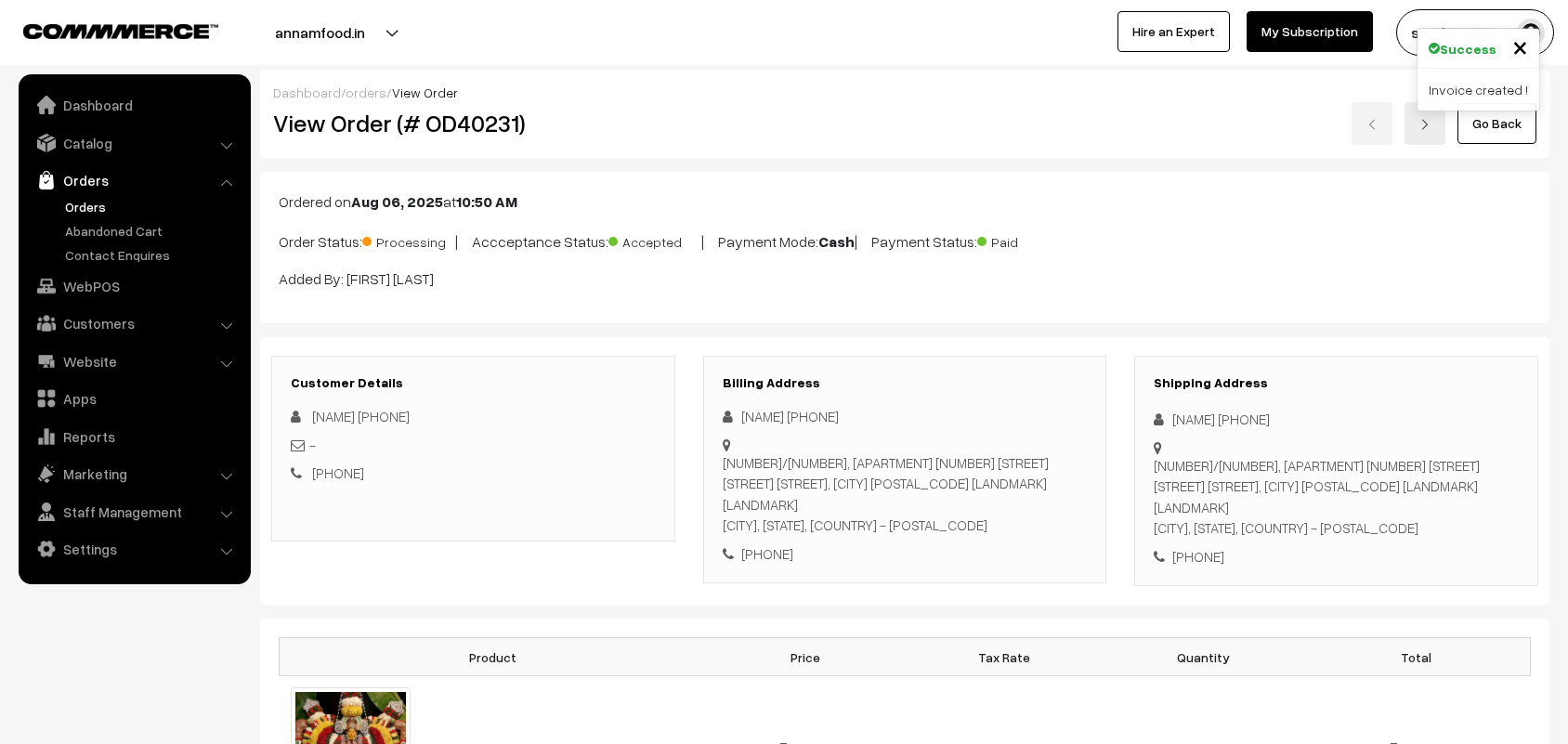 scroll, scrollTop: 825, scrollLeft: 0, axis: vertical 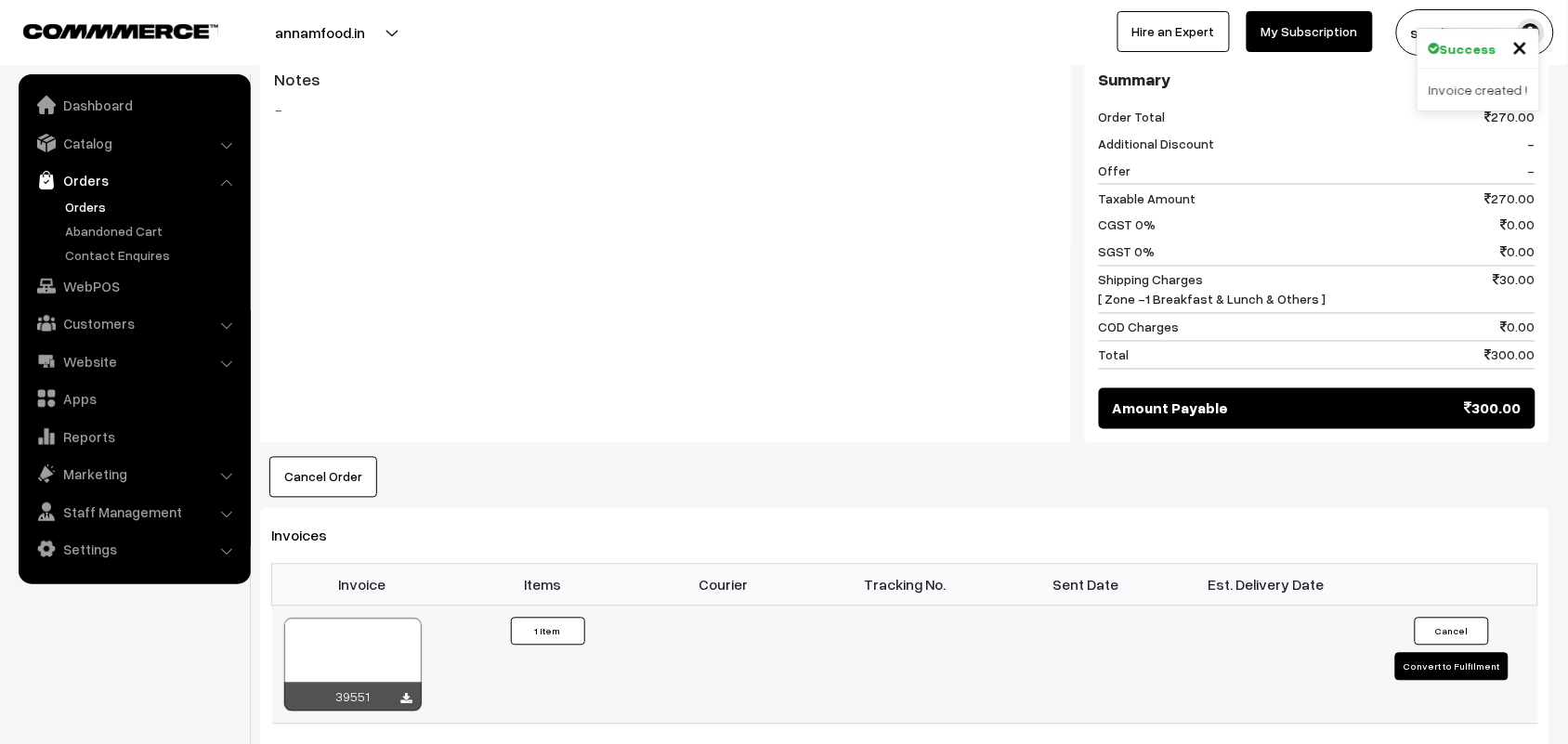 click at bounding box center (353, 665) 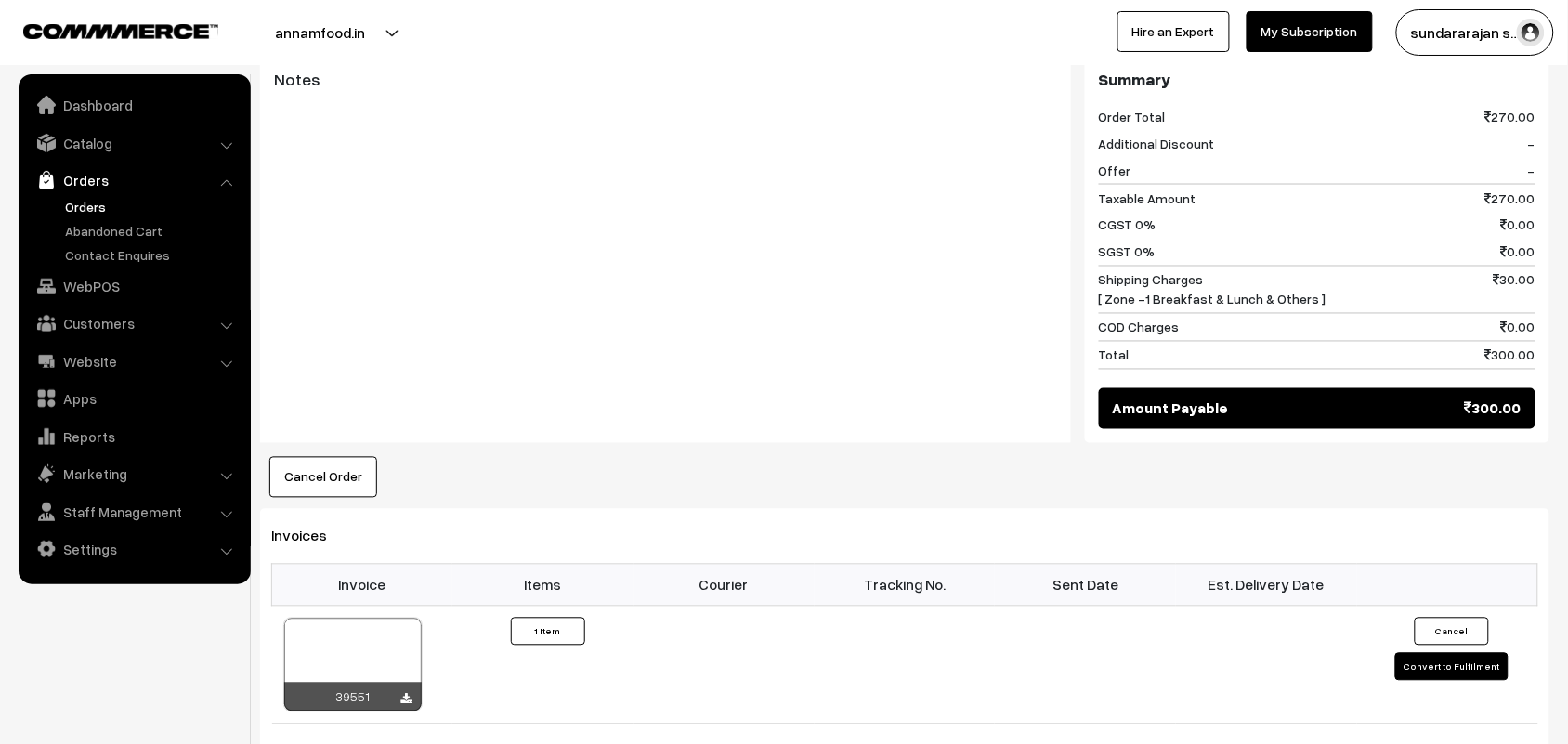 click on "WebPOS" at bounding box center [134, 286] 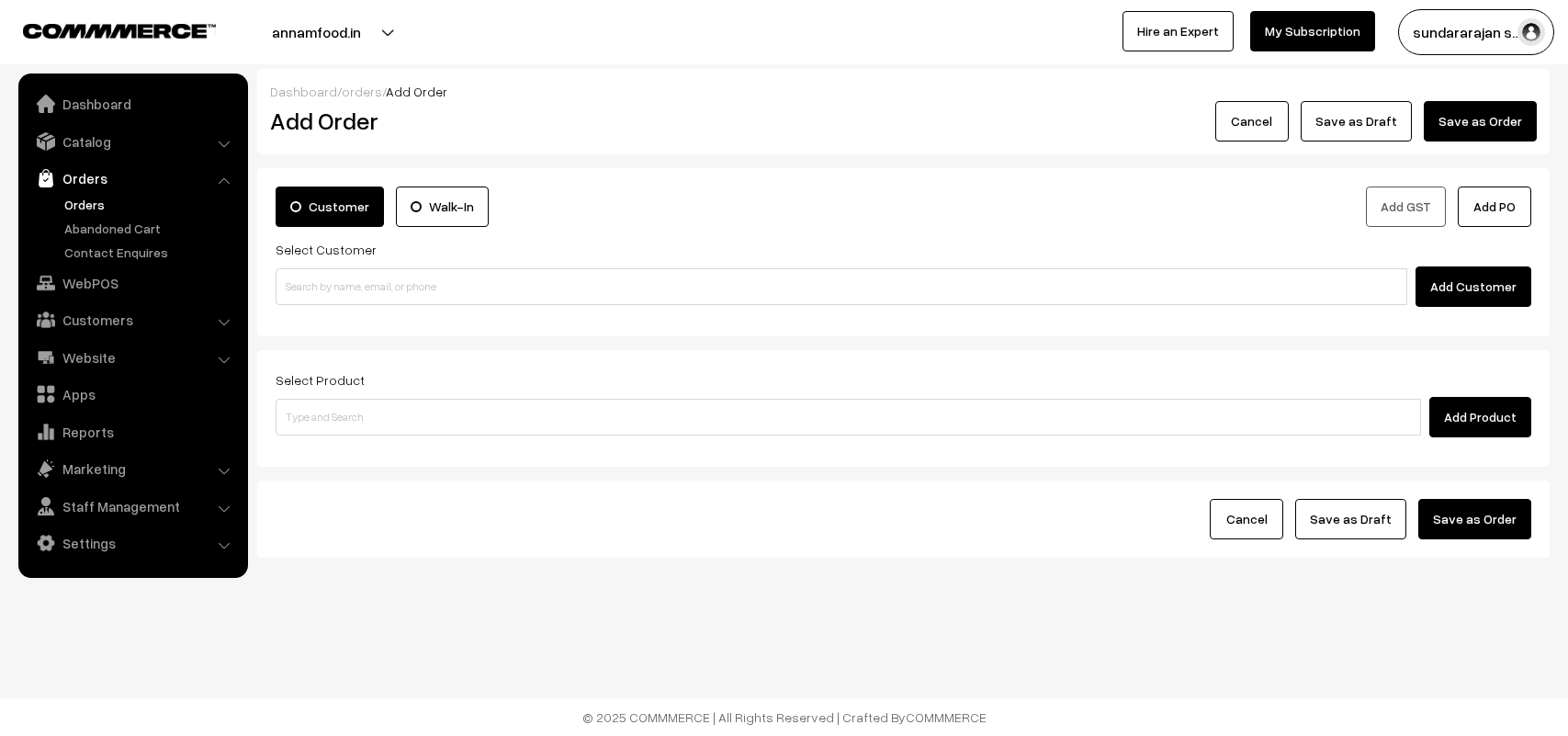 click on "Select Customer
Add Customer" at bounding box center (903, 272) 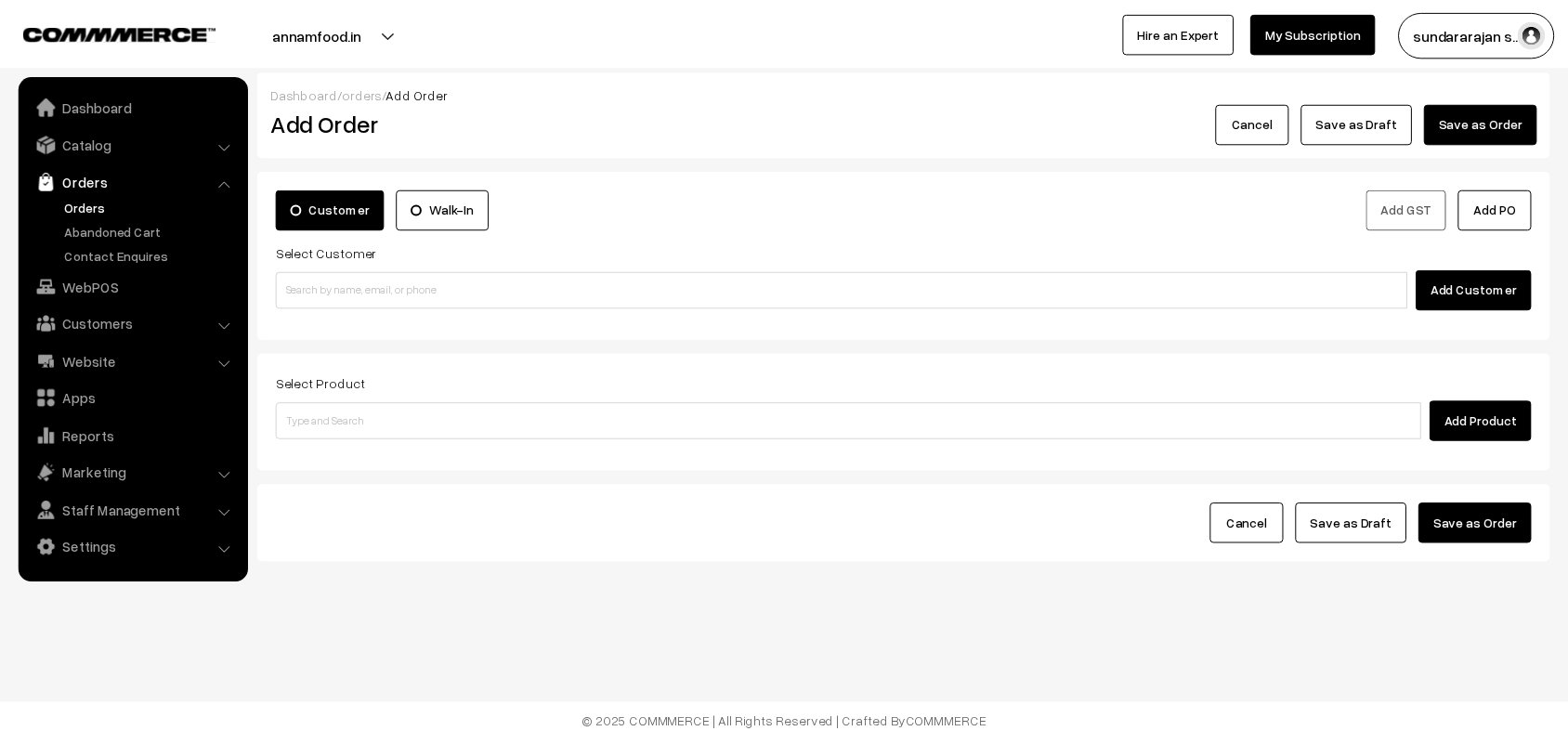 scroll, scrollTop: 0, scrollLeft: 0, axis: both 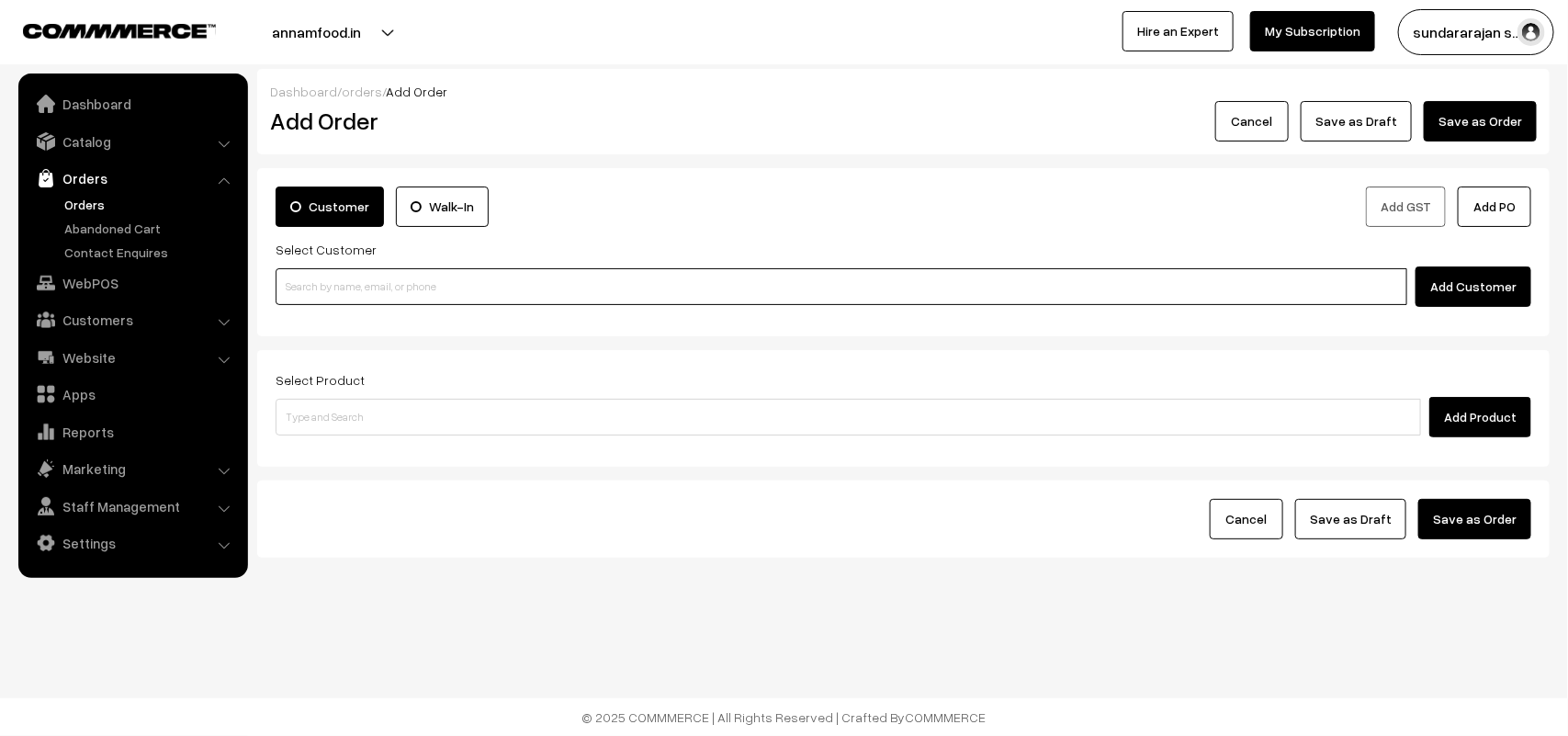 click at bounding box center [841, 287] 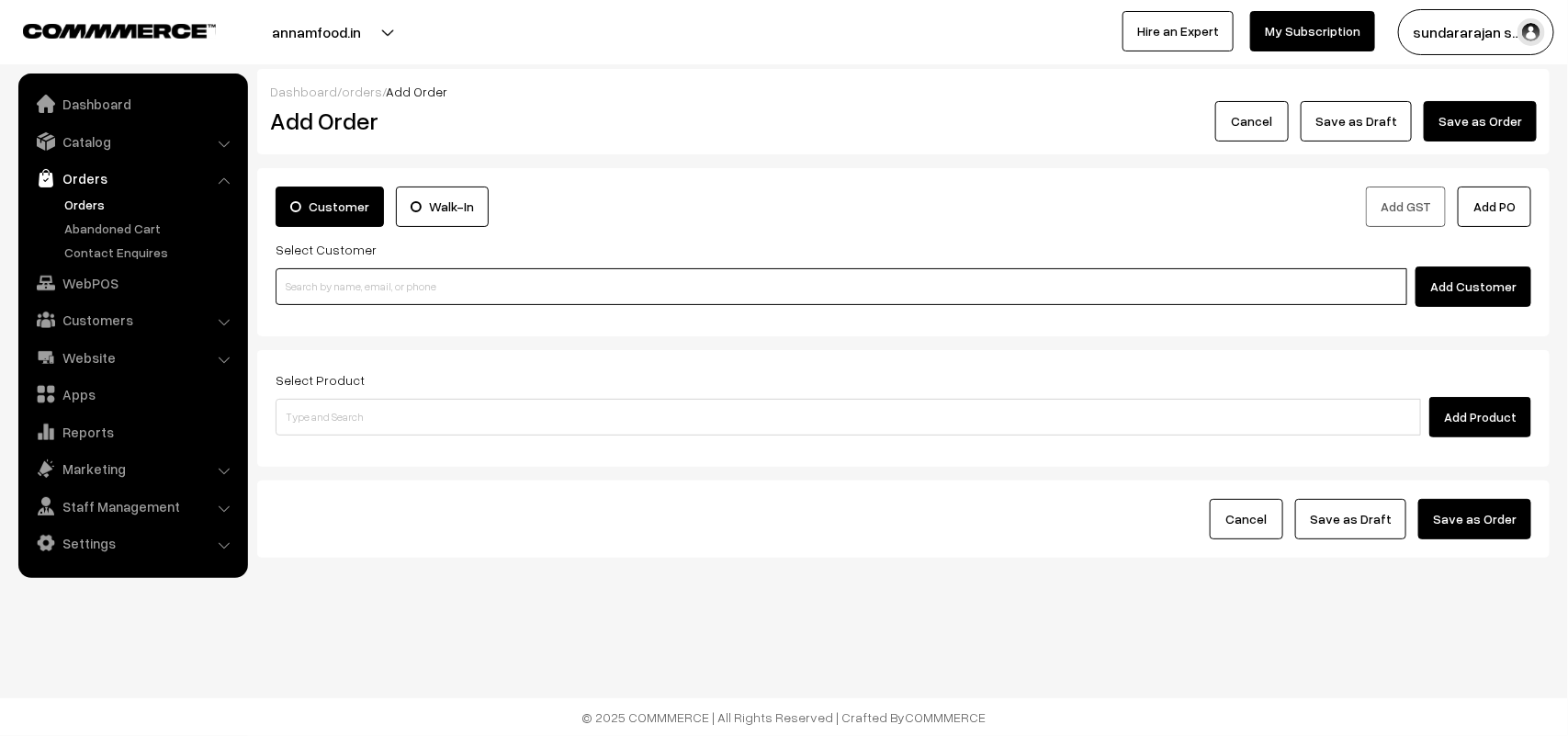 paste on "99403 59404" 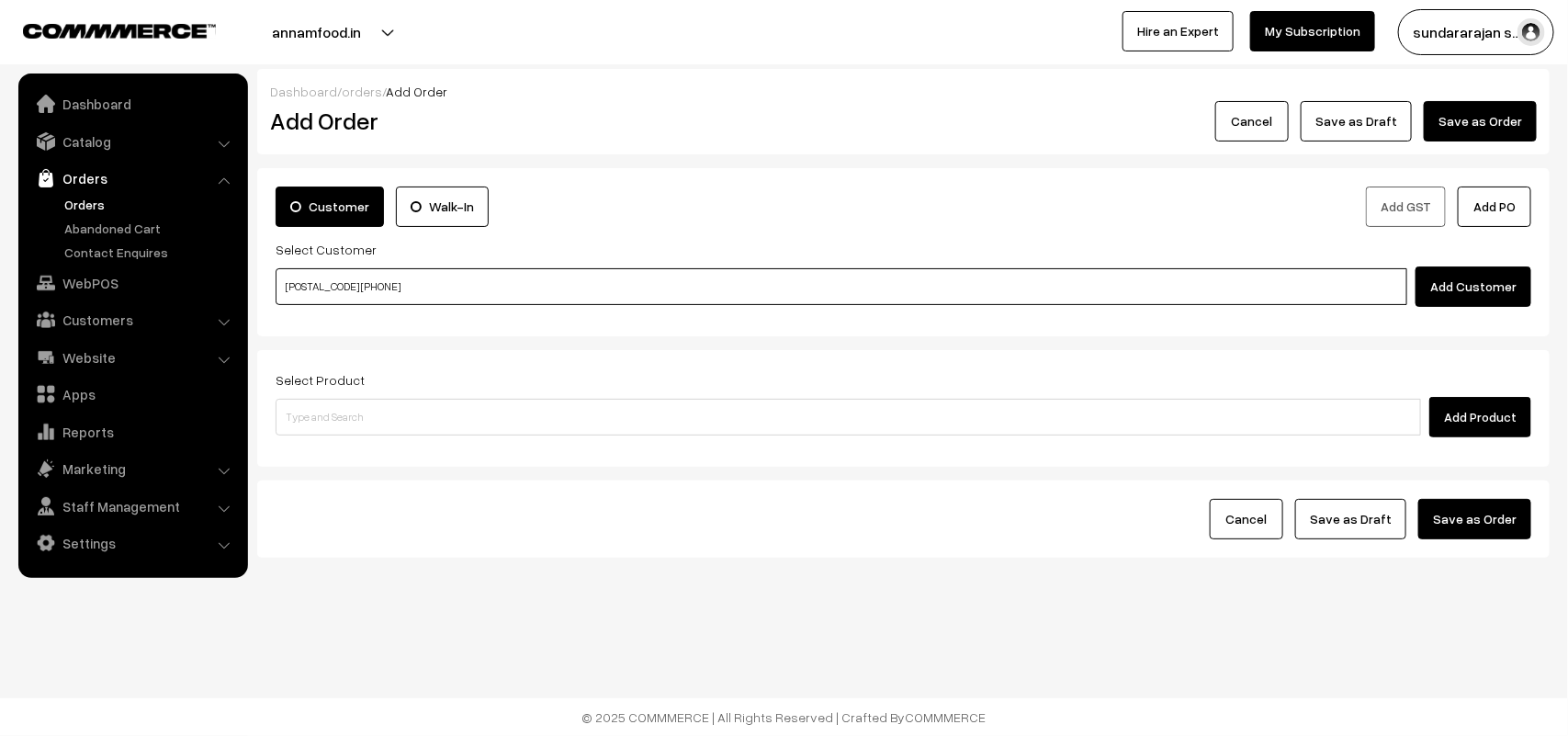 click on "99403 59404" at bounding box center (841, 287) 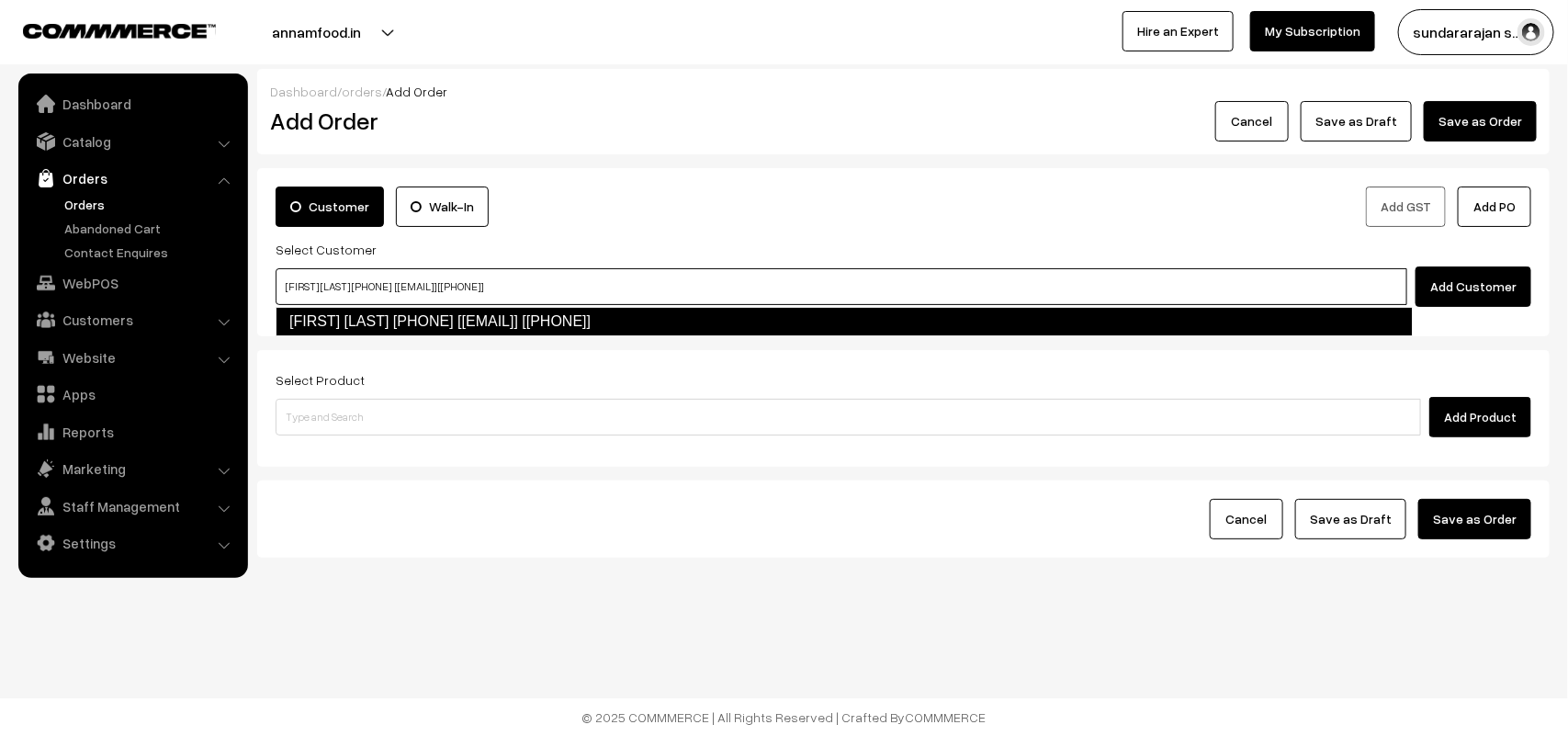 type on "Usha Sitaraman 97890 06674  [foods@gmail.com] [9940359404]" 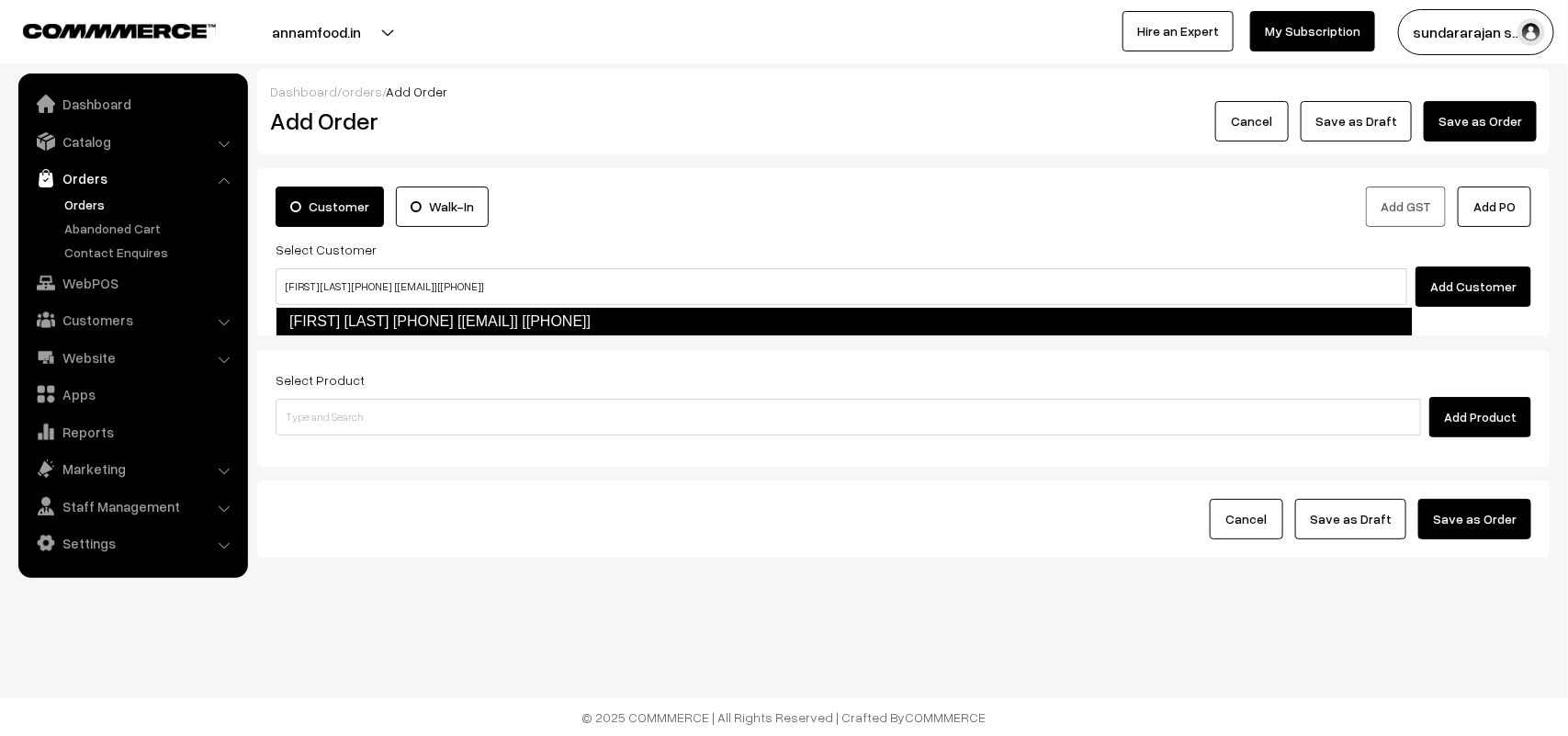 type 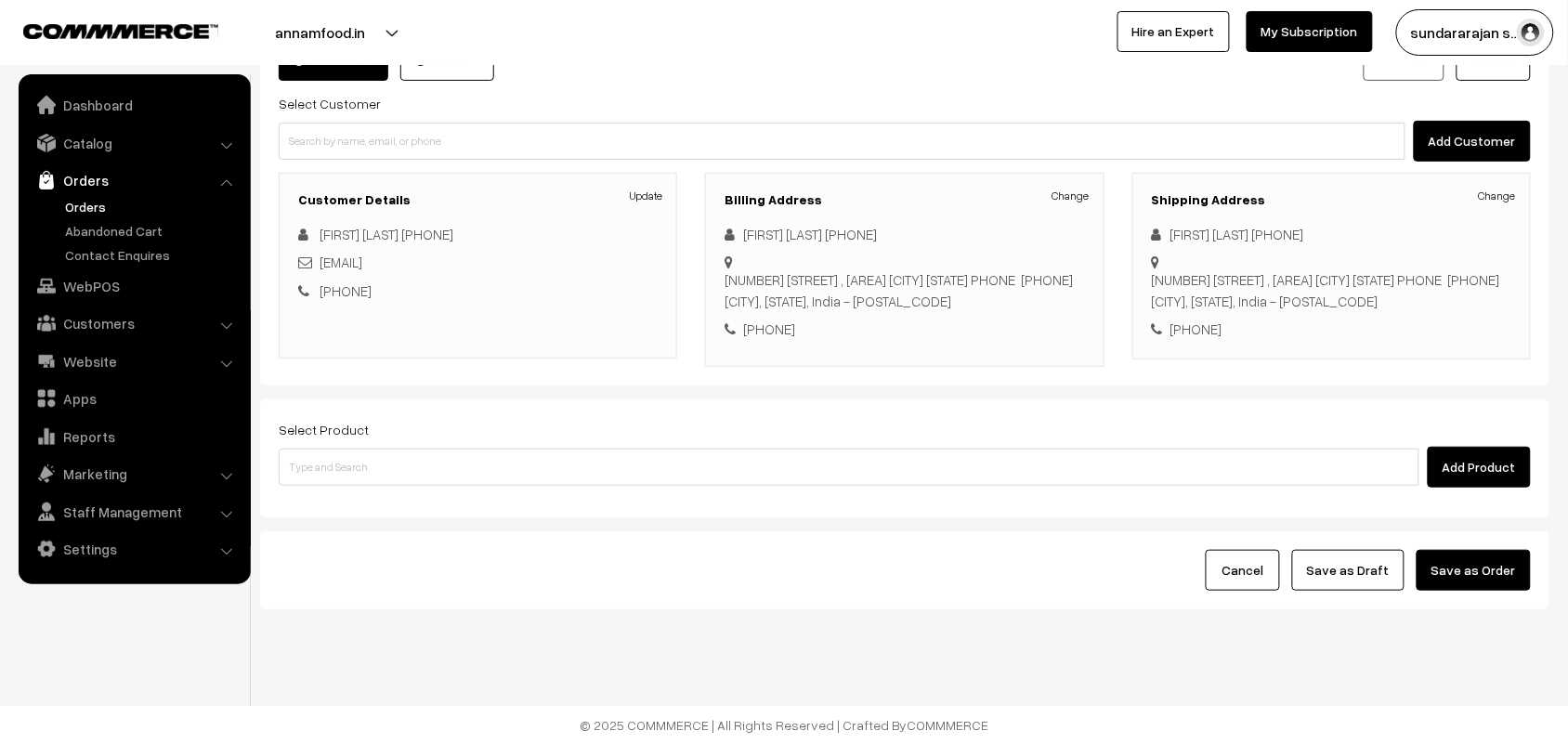 scroll, scrollTop: 173, scrollLeft: 0, axis: vertical 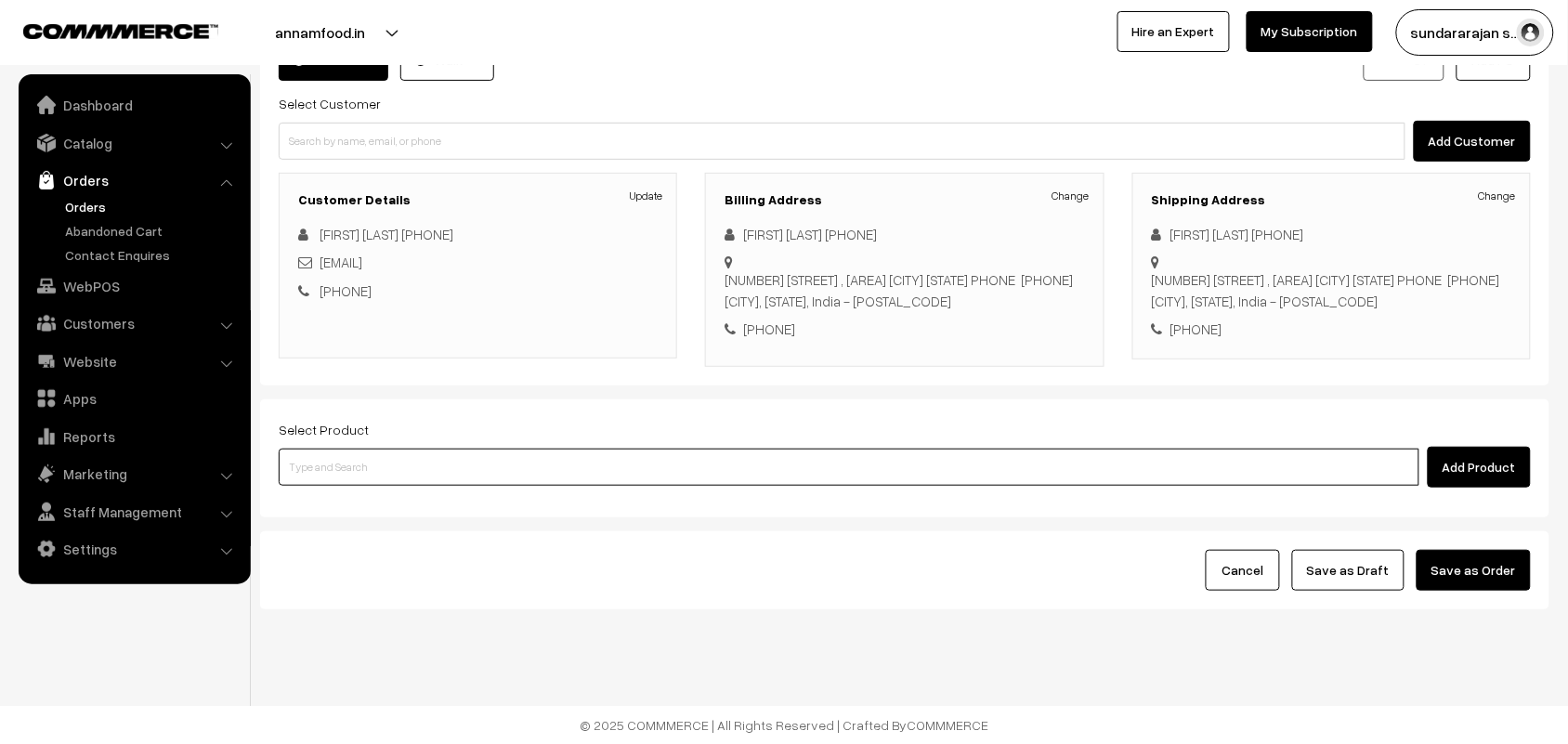 click at bounding box center (849, 467) 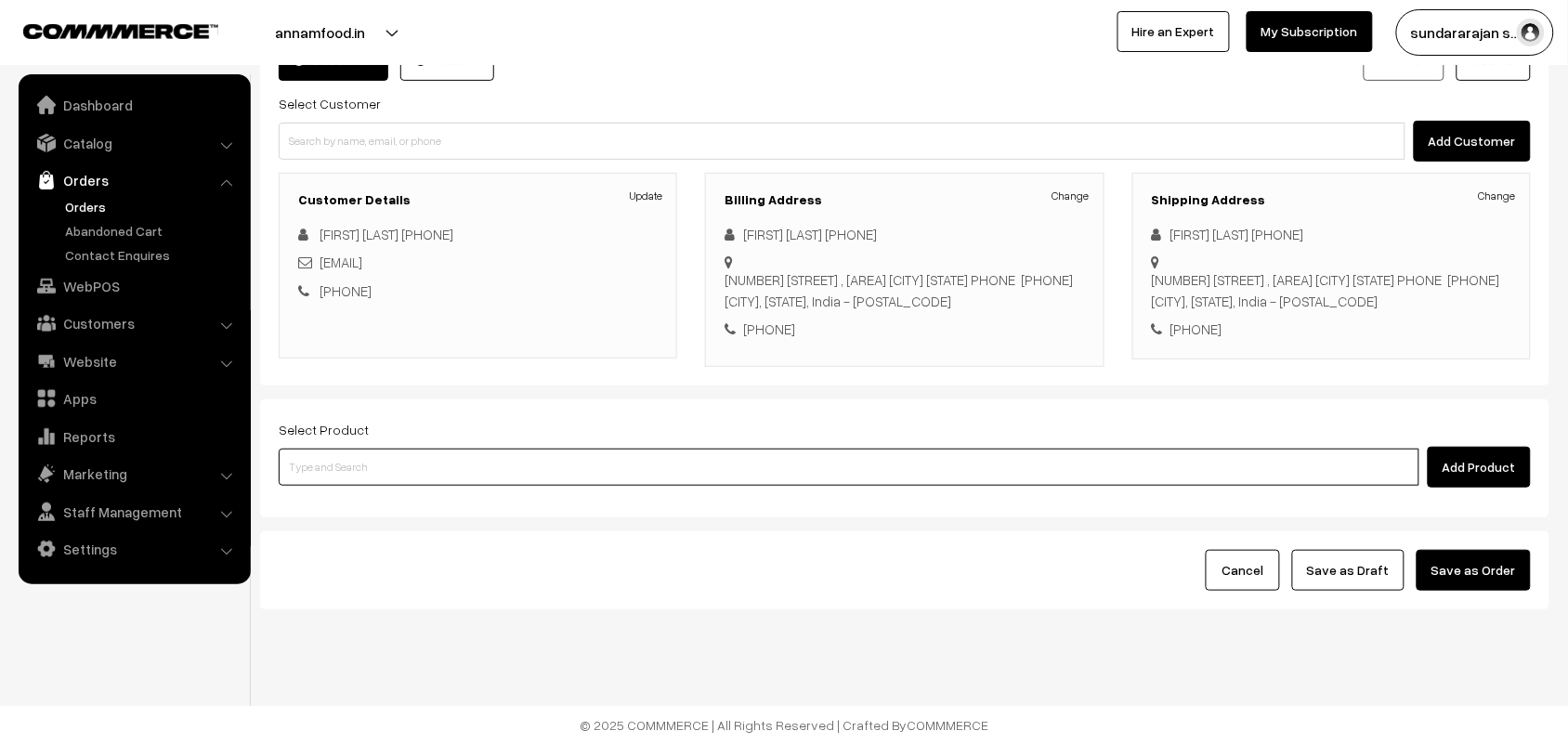 click at bounding box center [849, 467] 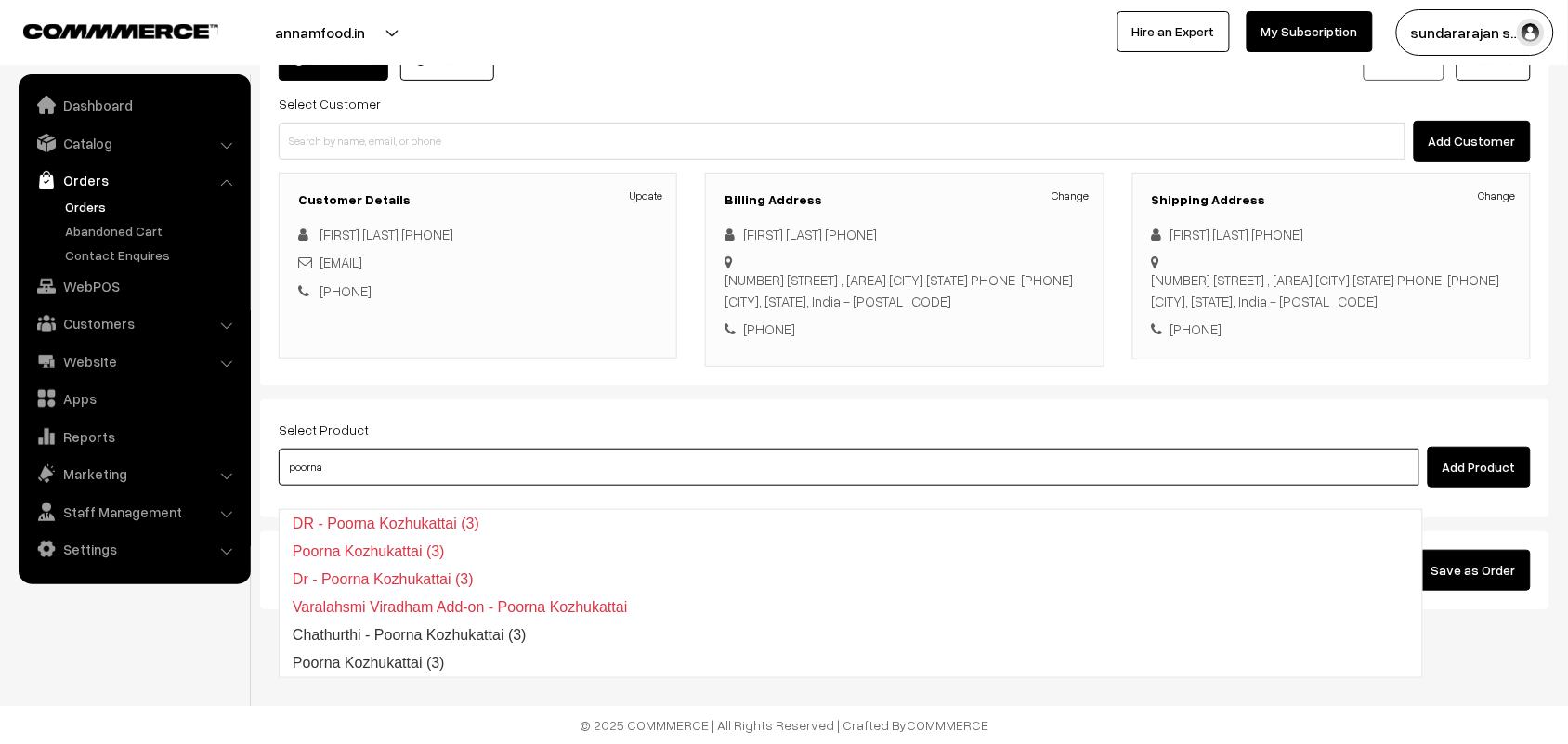 type on "poorna" 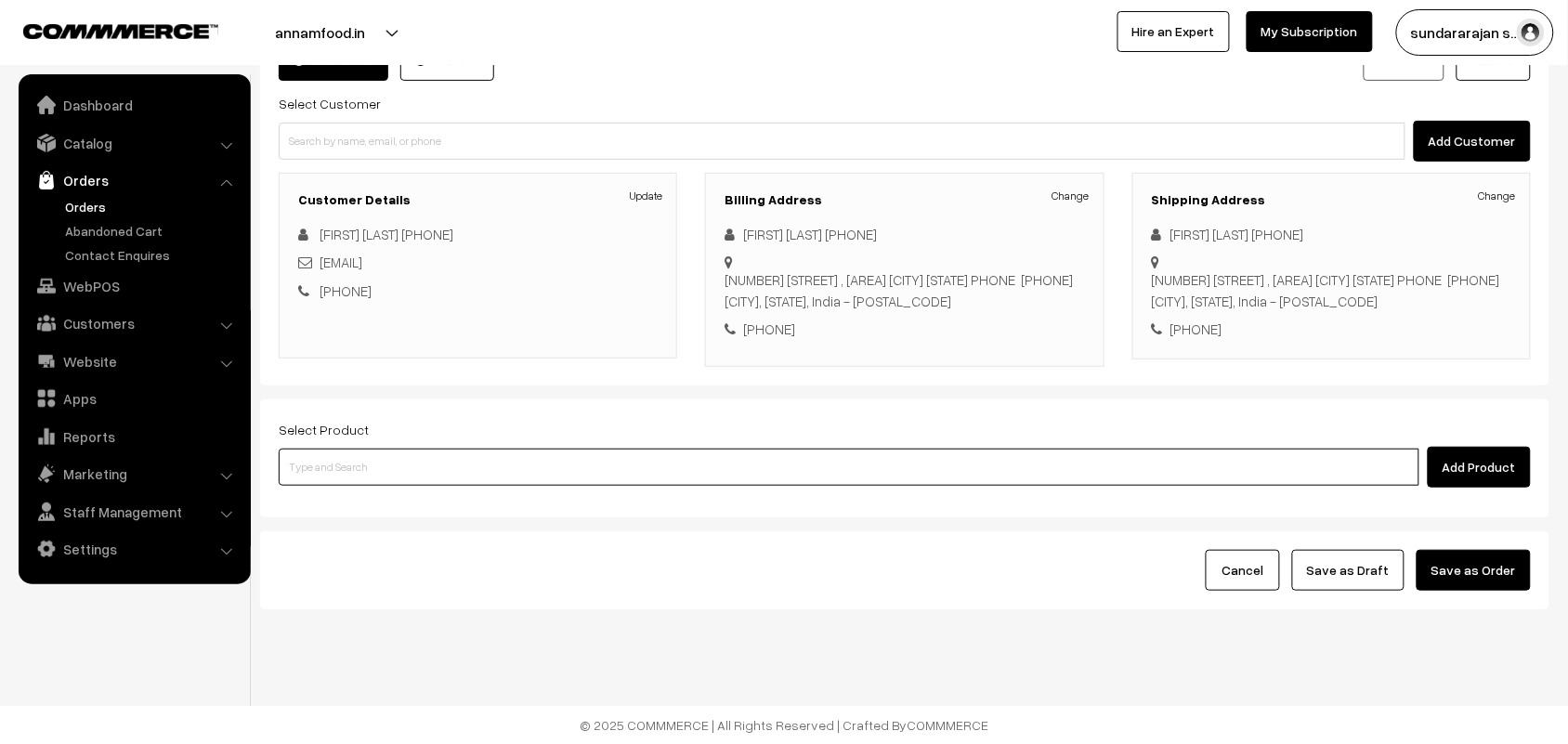 paste on "08th Add-on - Poorna Kozhukattai (3)" 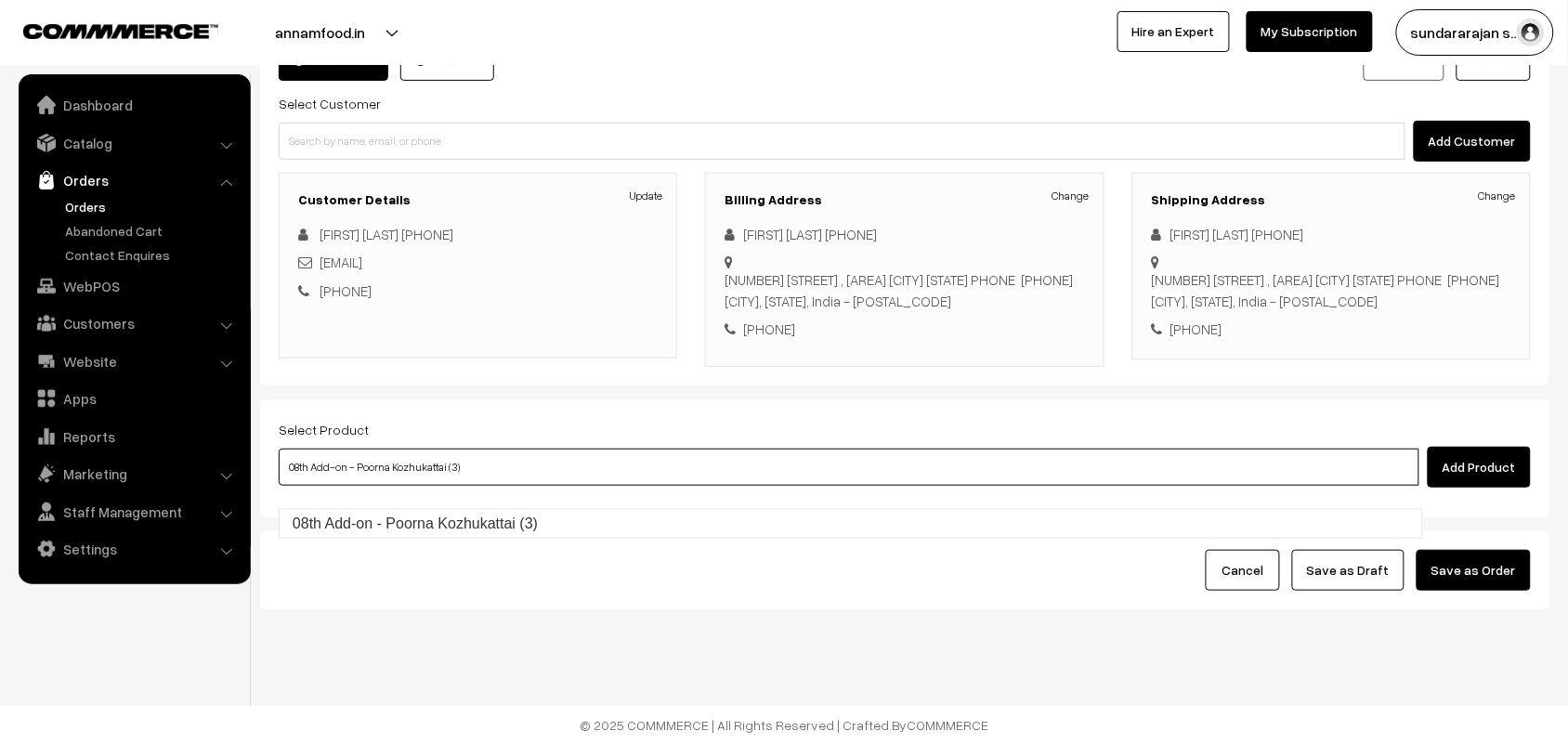 drag, startPoint x: 365, startPoint y: 507, endPoint x: 365, endPoint y: 493, distance: 14 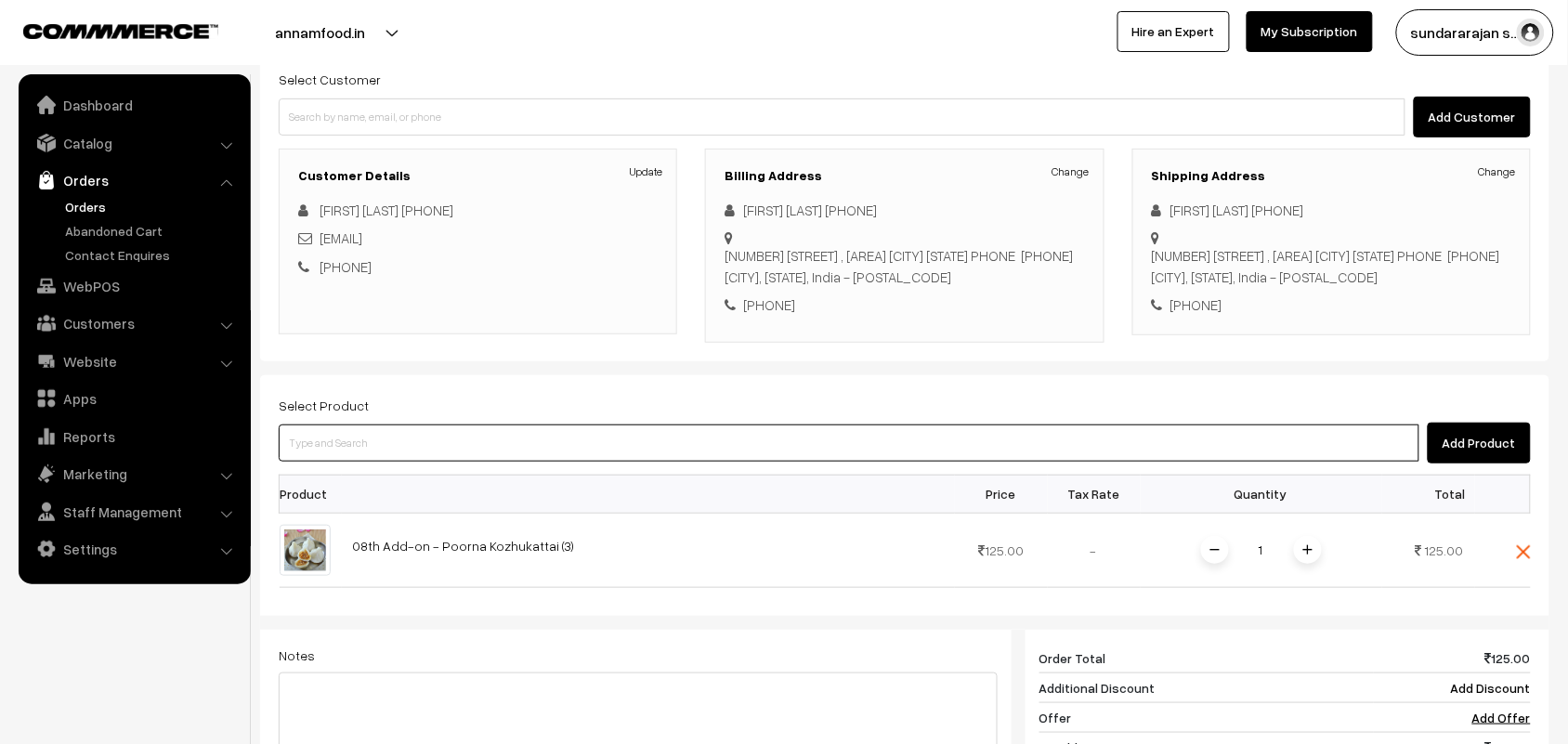 paste on "08th Lunch - Ulundu Vadai (2)" 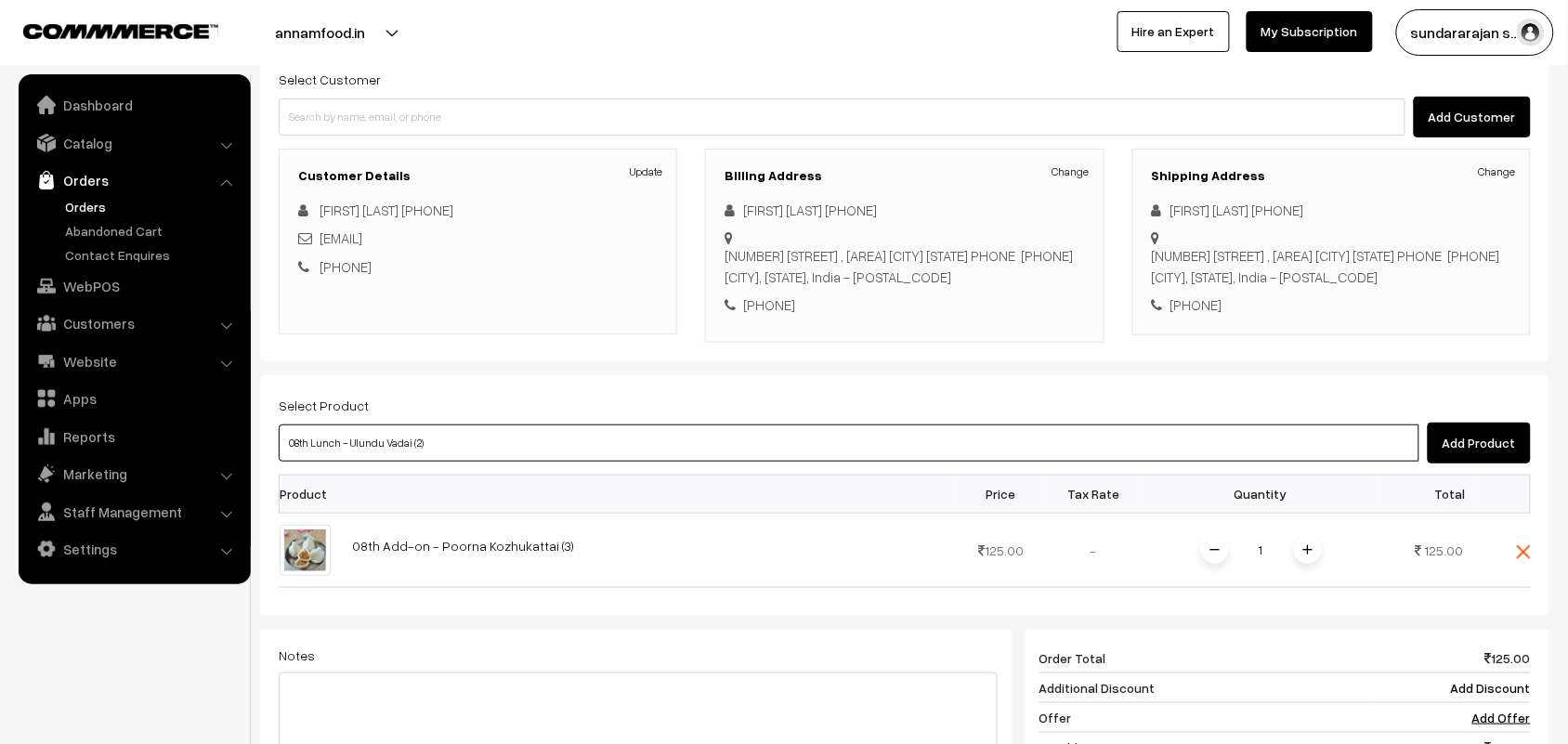 click on "08th Lunch - Ulundu Vadai (2)" at bounding box center (849, 443) 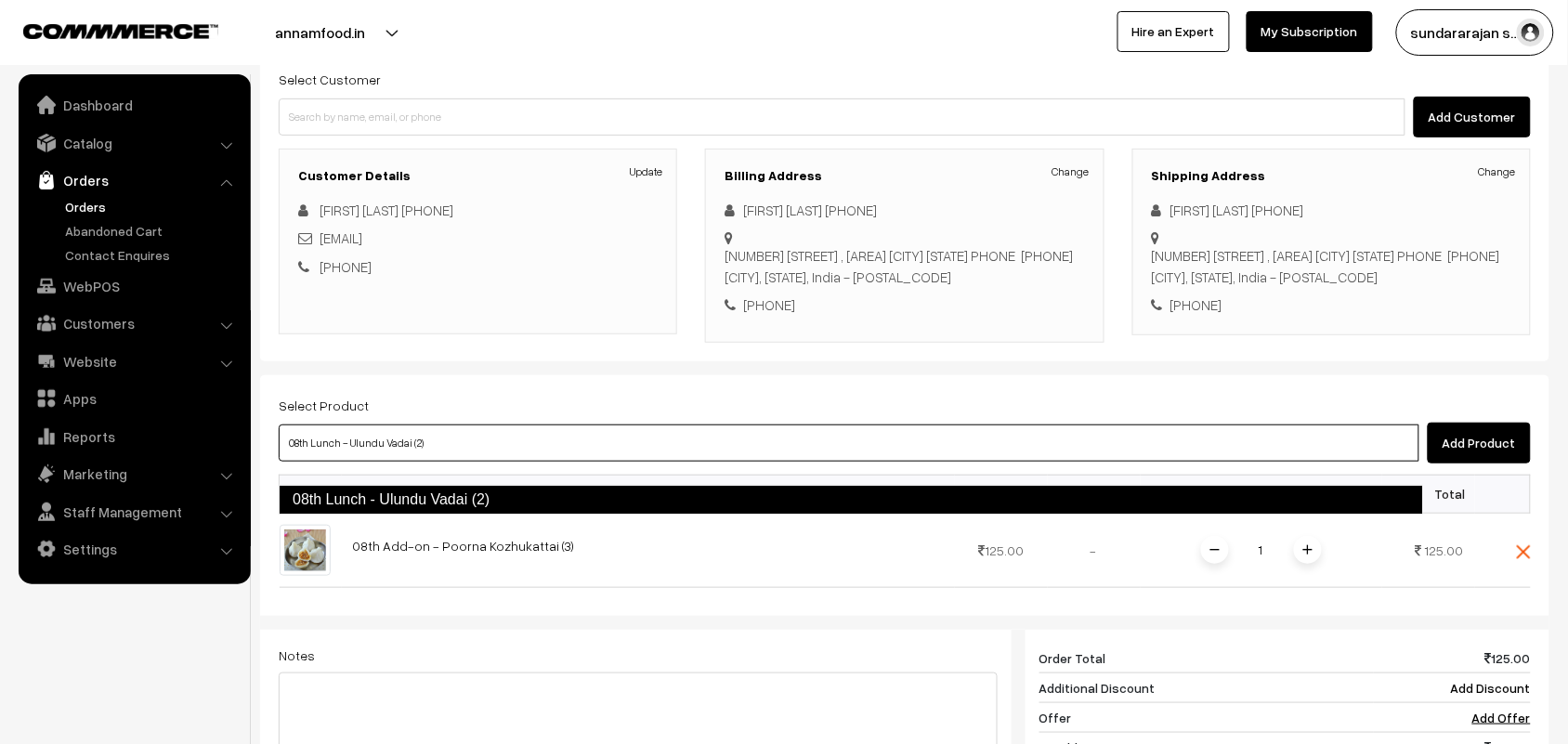 drag, startPoint x: 365, startPoint y: 500, endPoint x: 378, endPoint y: 498, distance: 13.152946 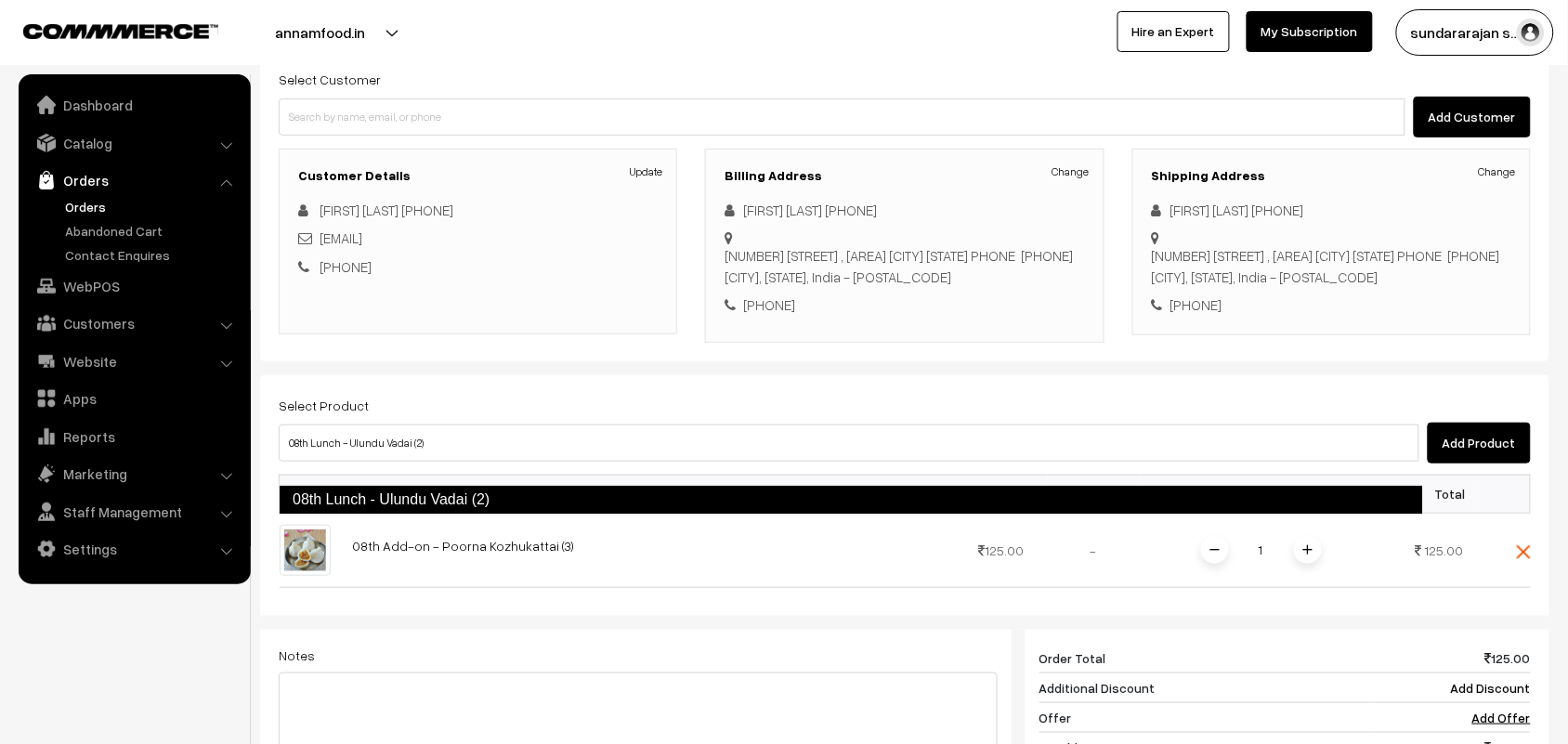 type 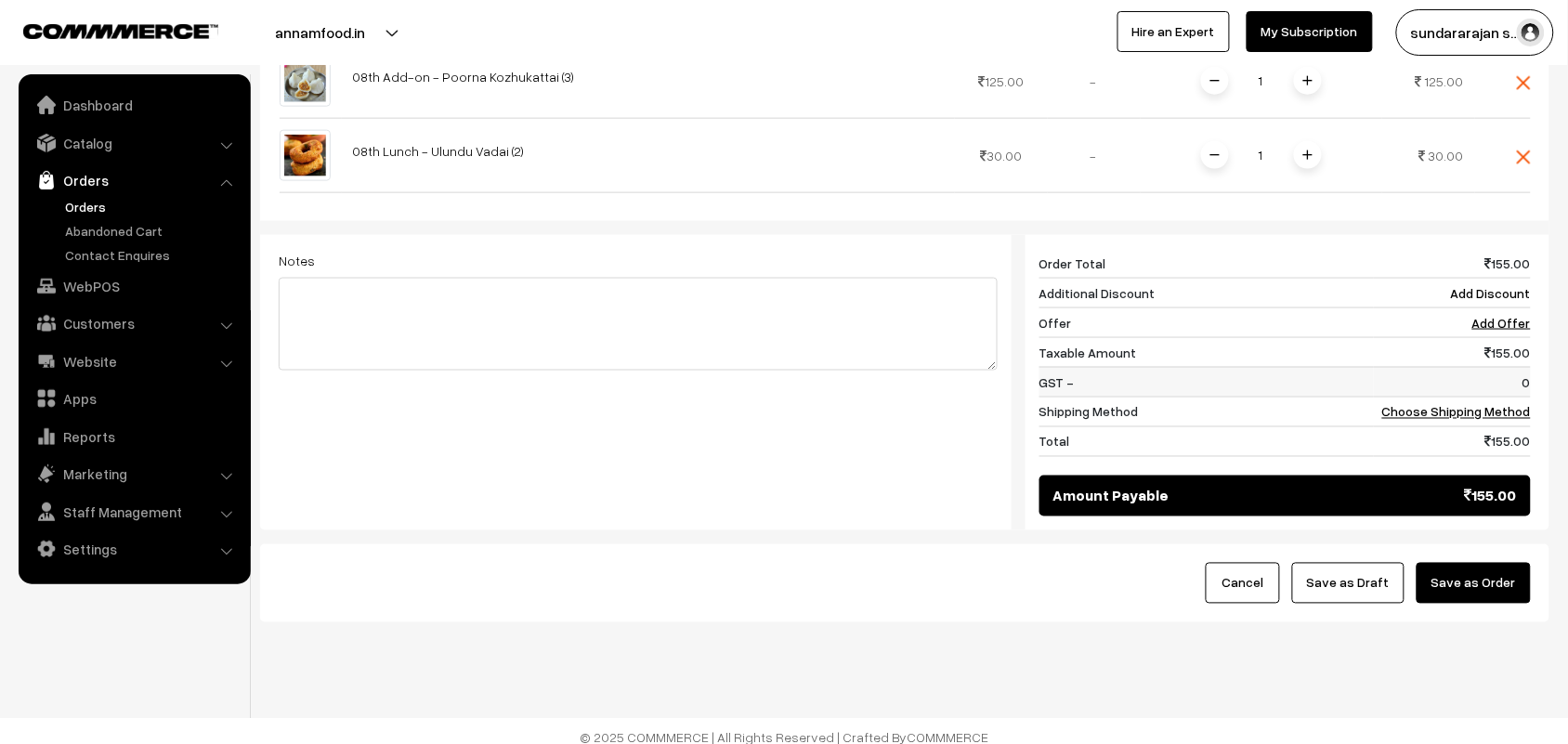scroll, scrollTop: 681, scrollLeft: 0, axis: vertical 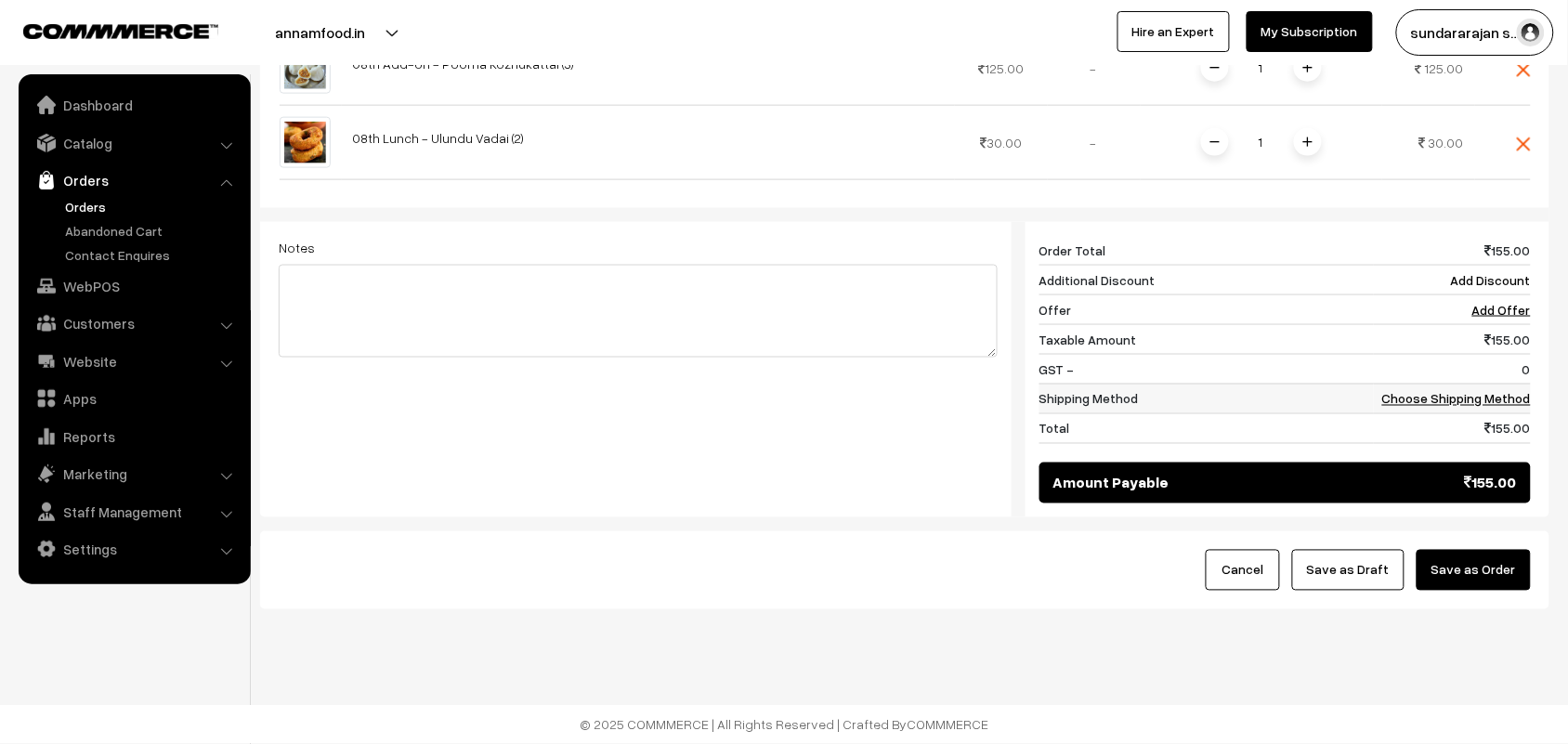 click on "Choose Shipping Method" at bounding box center [1457, 398] 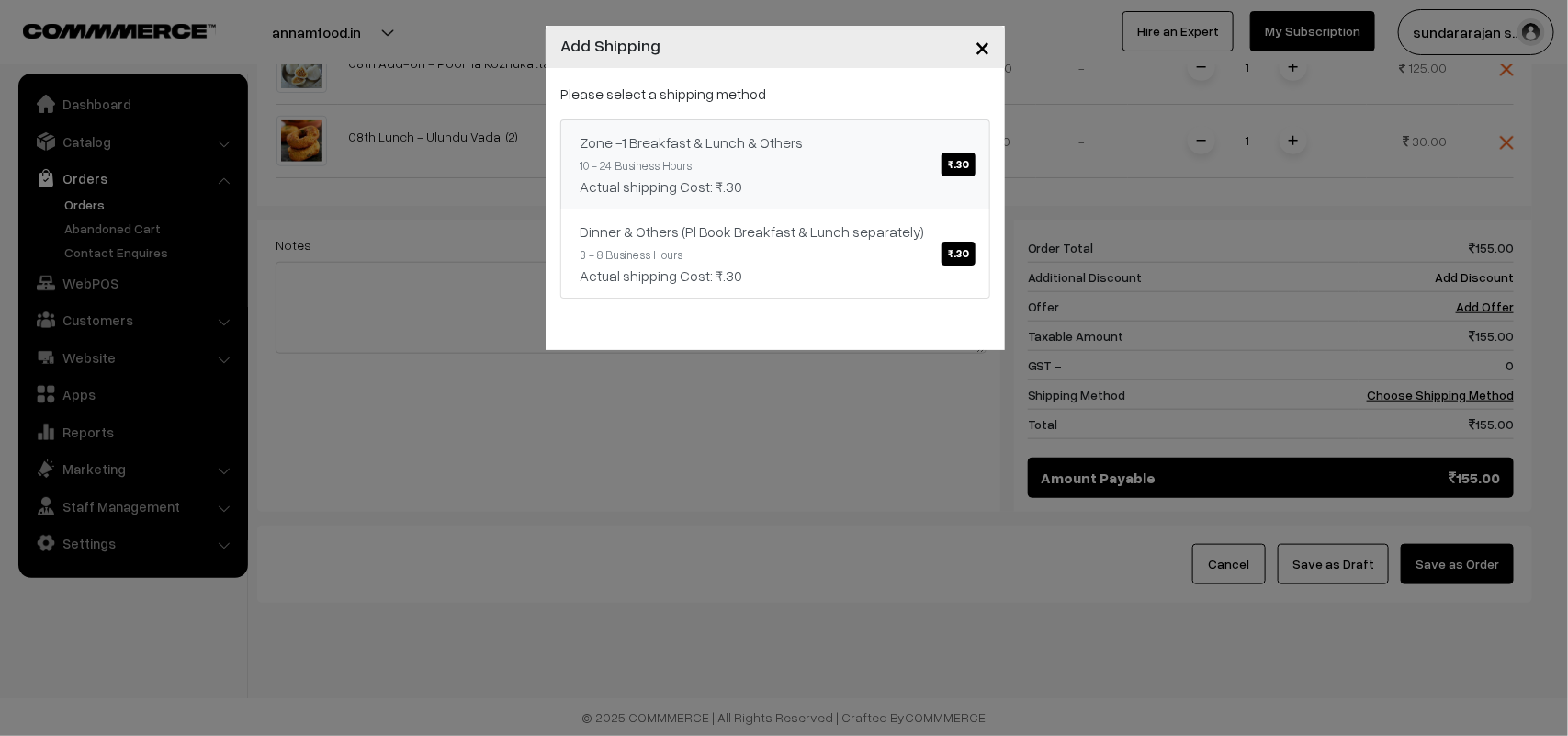 click on "Actual shipping Cost: ₹.30" at bounding box center [775, 187] 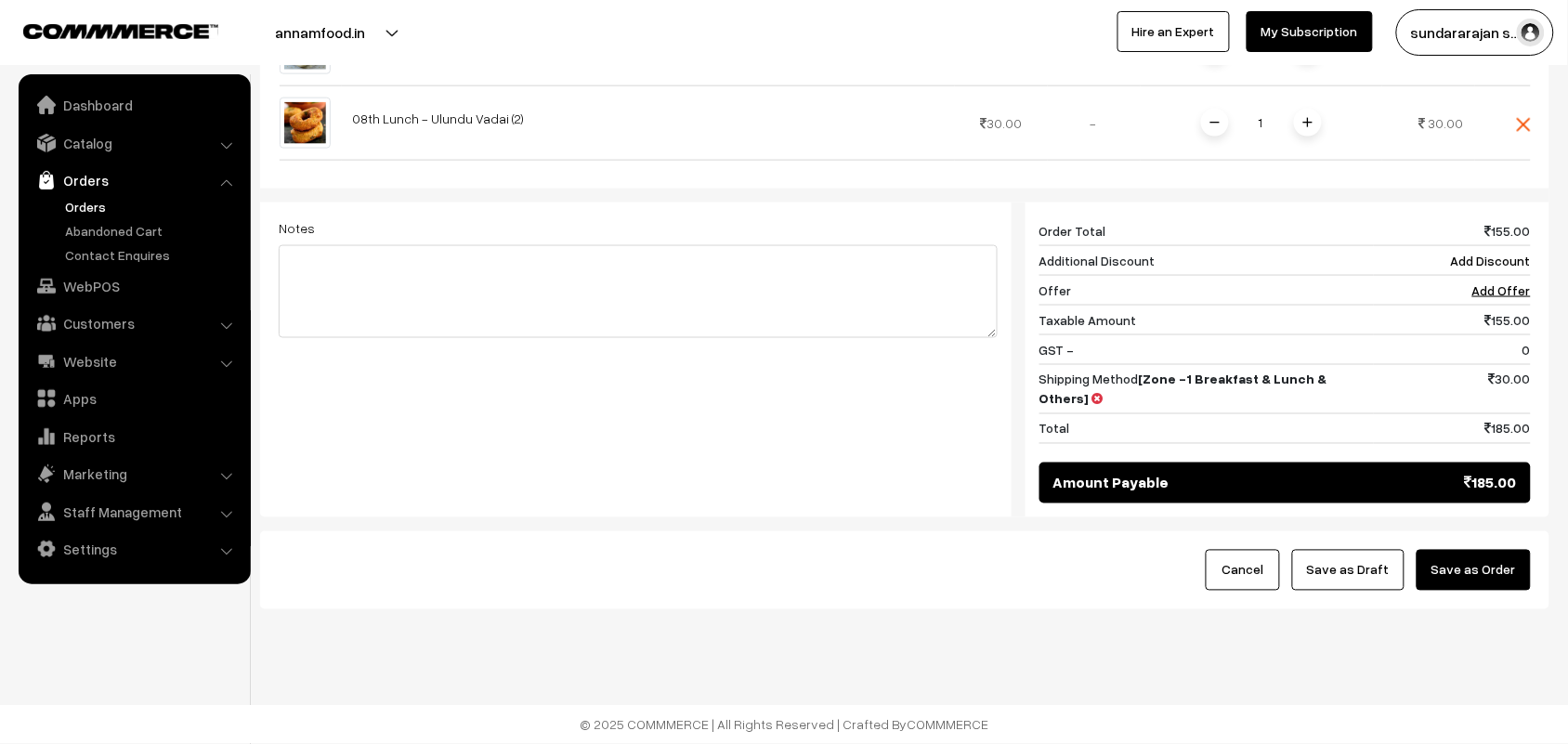 click on "Save as Draft" at bounding box center [1348, 570] 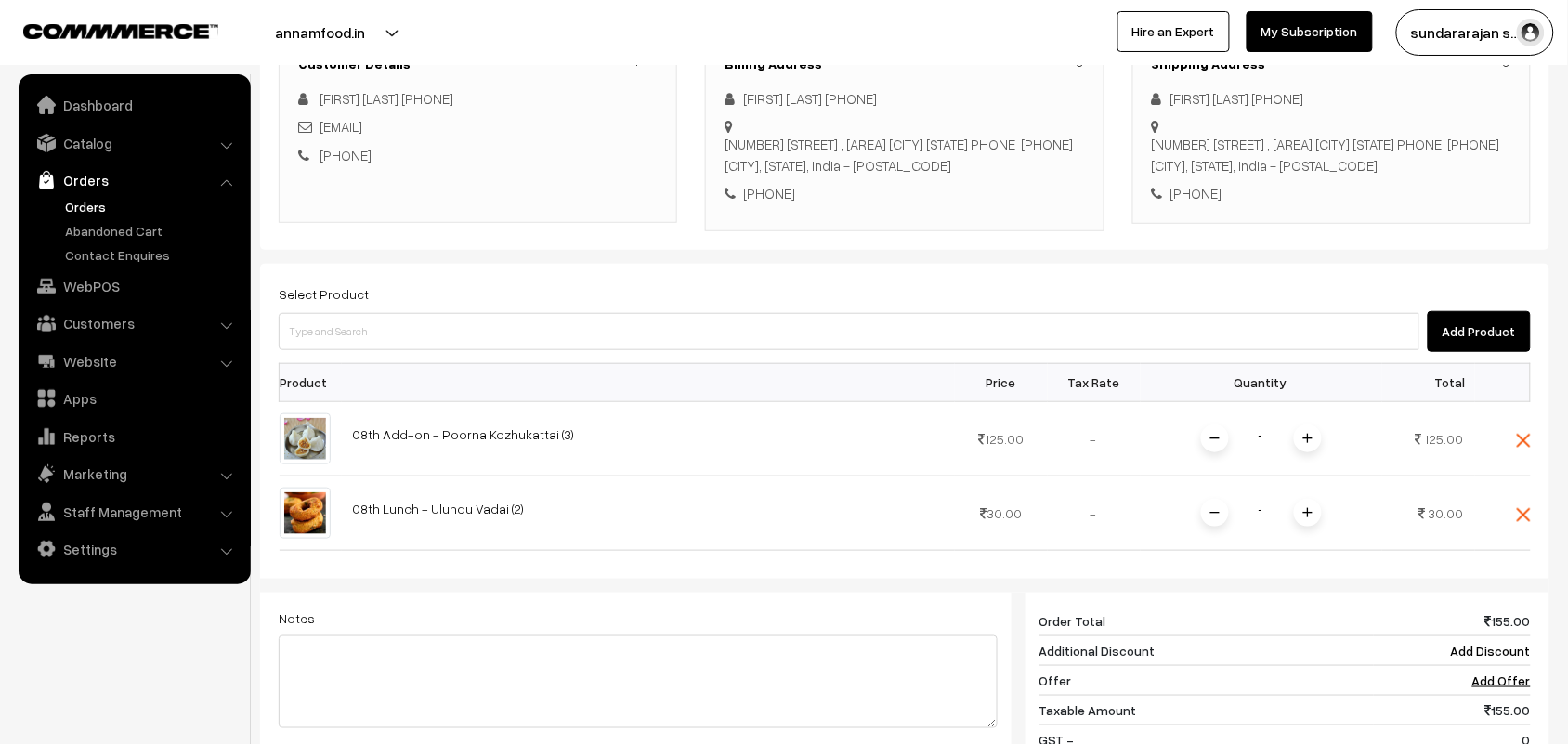 scroll, scrollTop: 681, scrollLeft: 0, axis: vertical 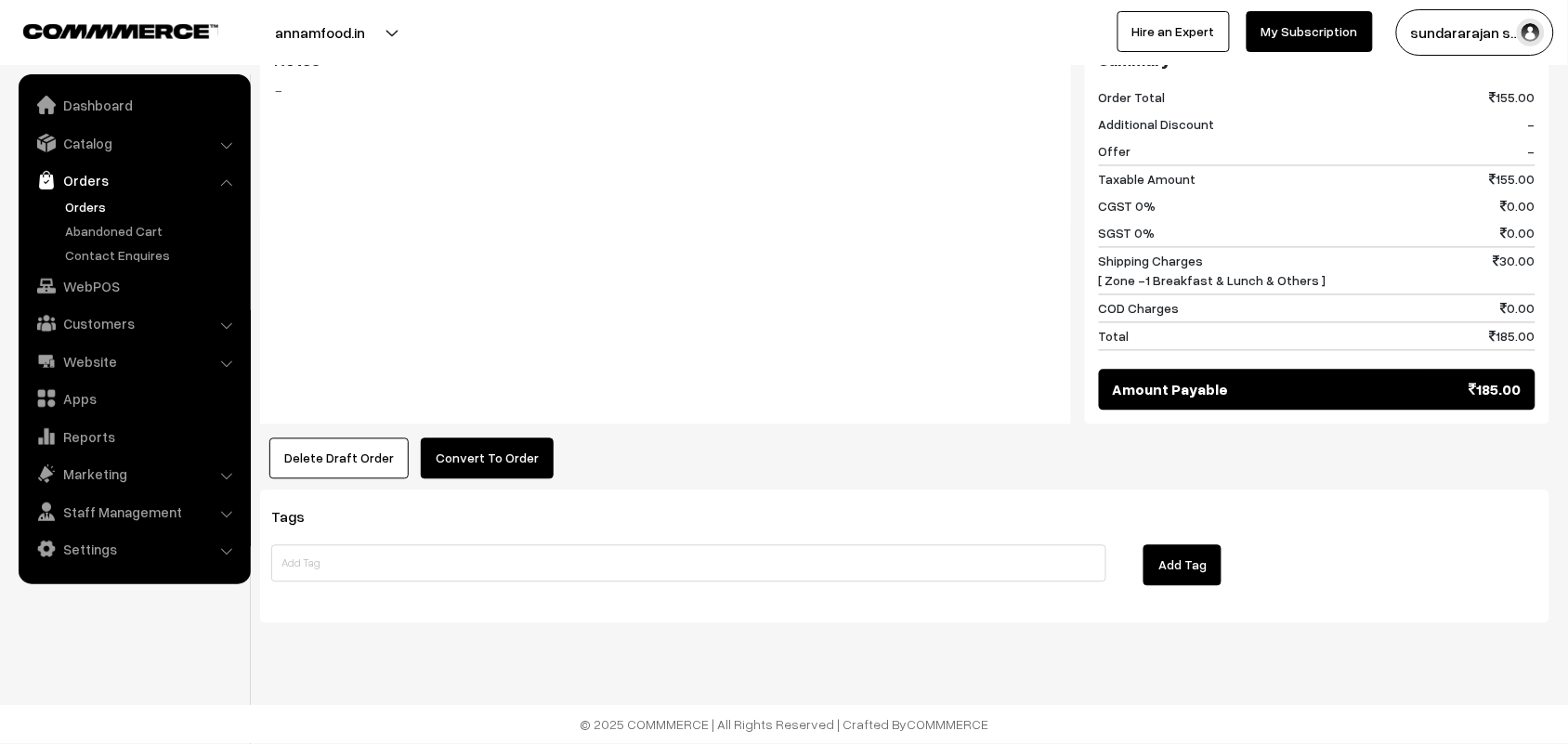 click on "Convert To Order" at bounding box center [487, 459] 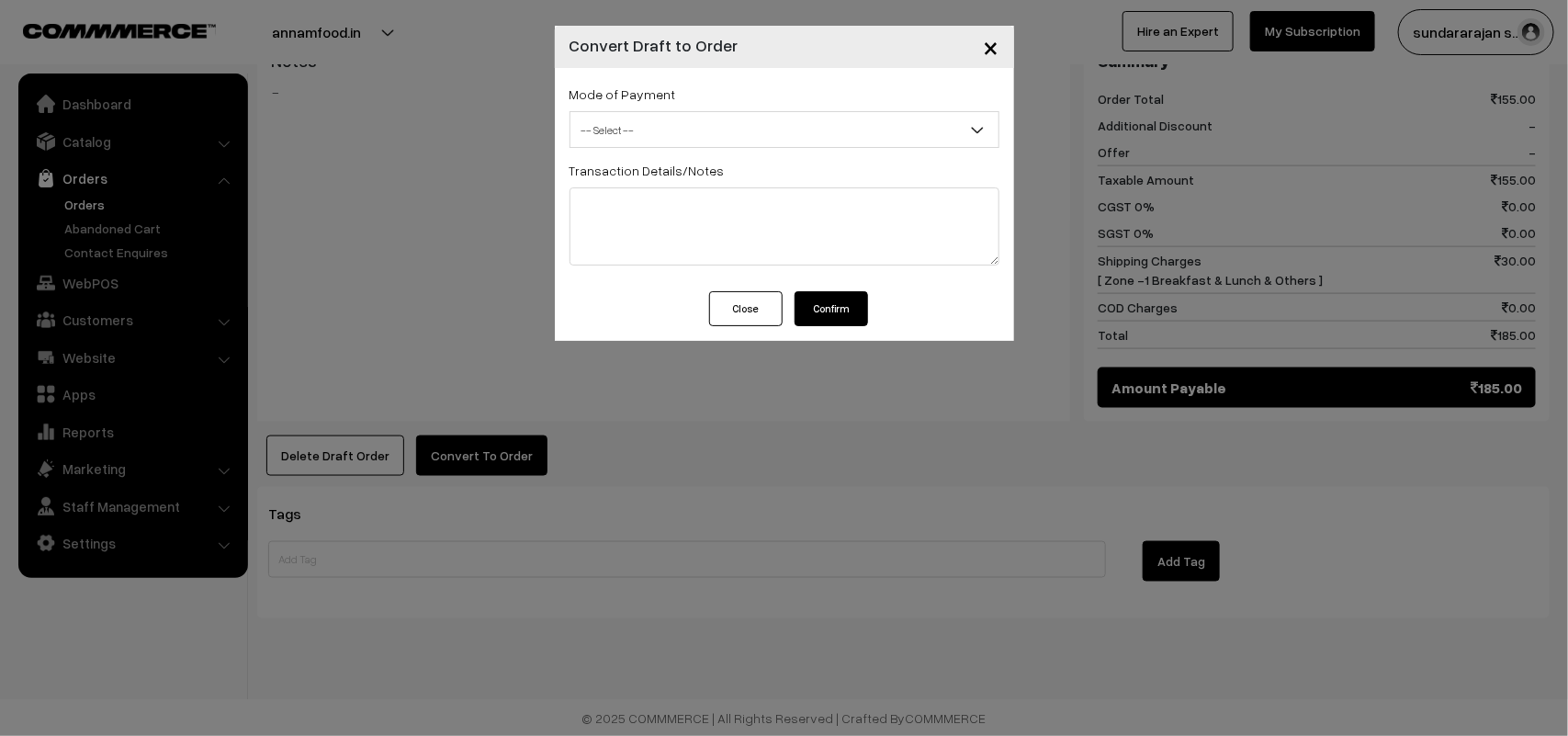 click on "-- Select --" at bounding box center [784, 130] 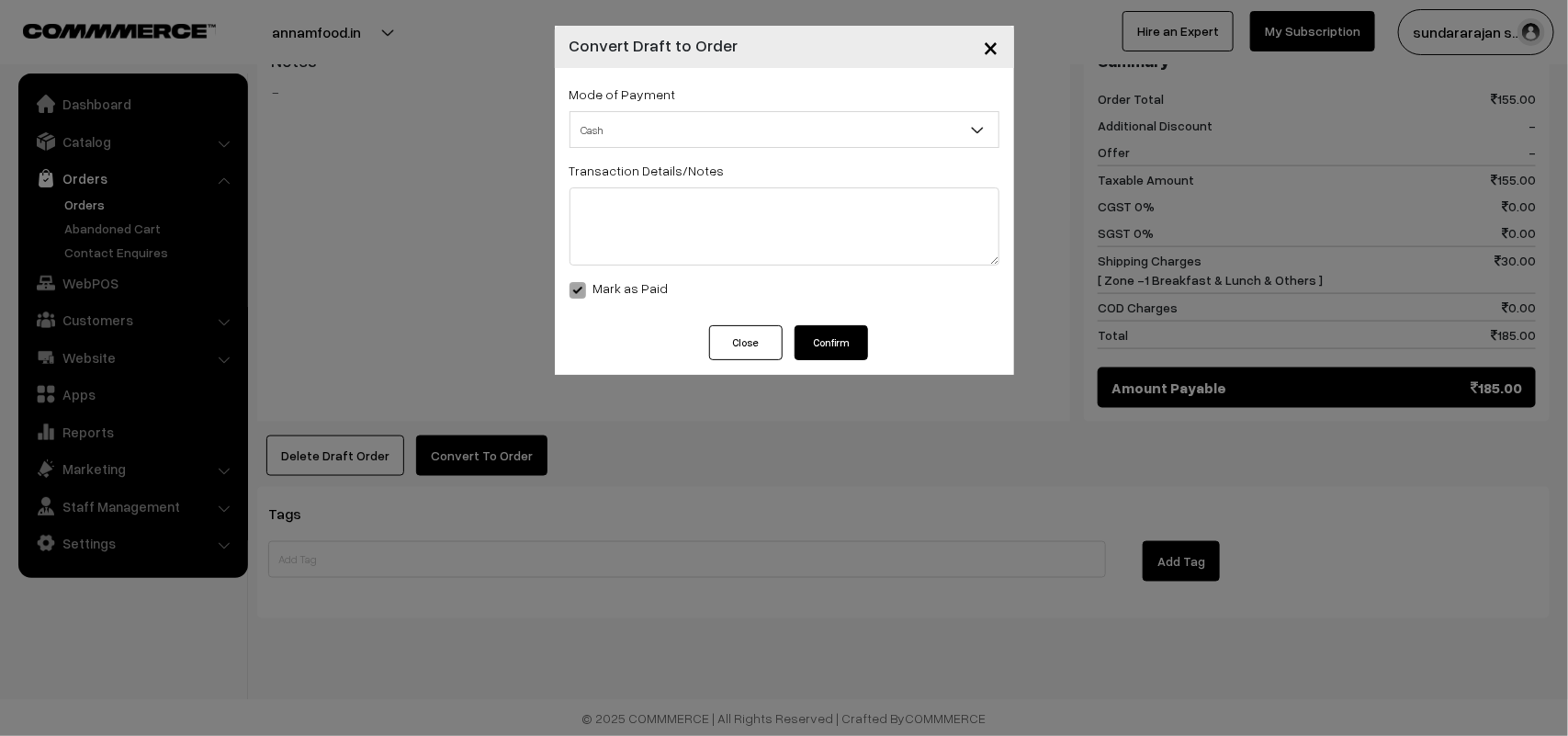 select on "2" 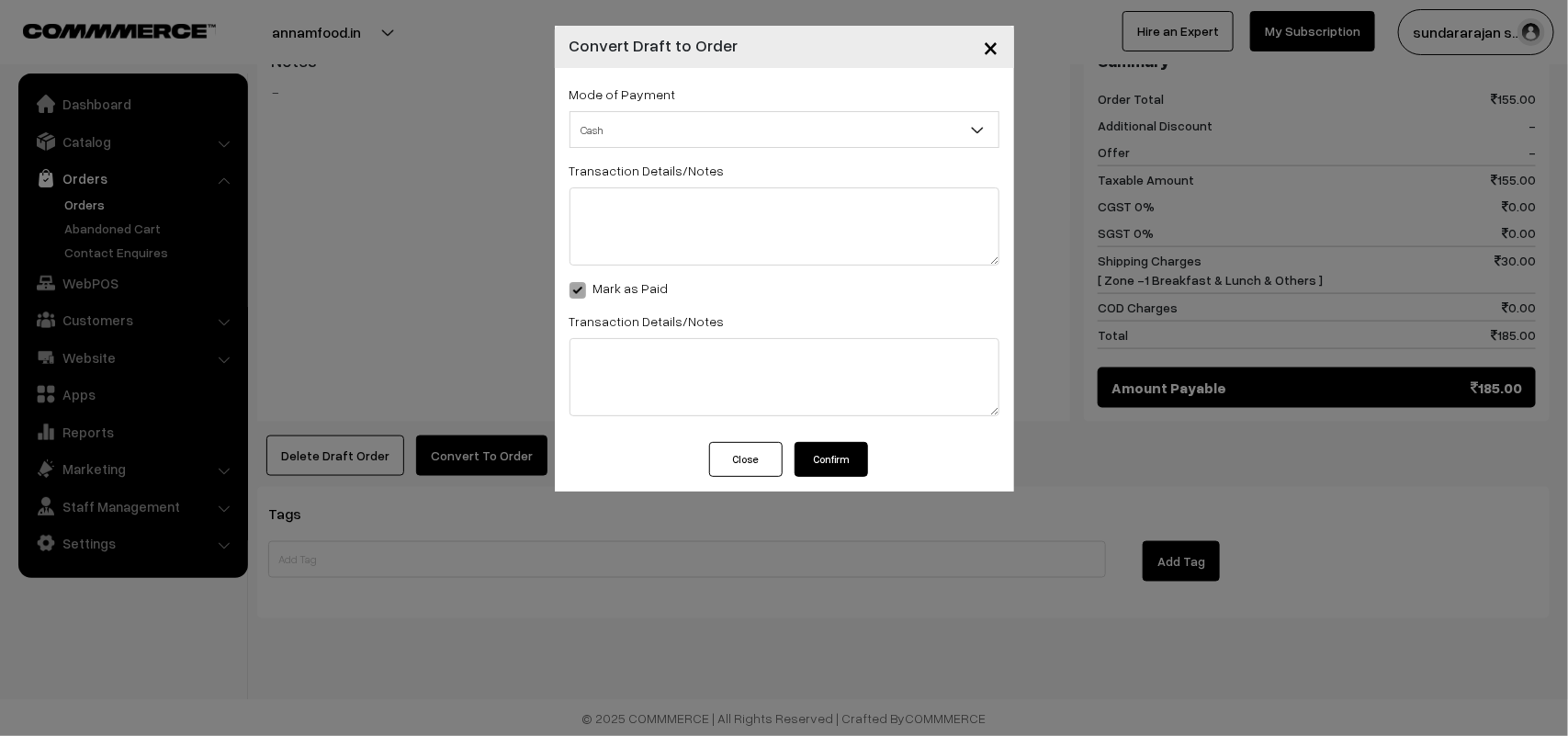 drag, startPoint x: 845, startPoint y: 481, endPoint x: 852, endPoint y: 467, distance: 15.652476 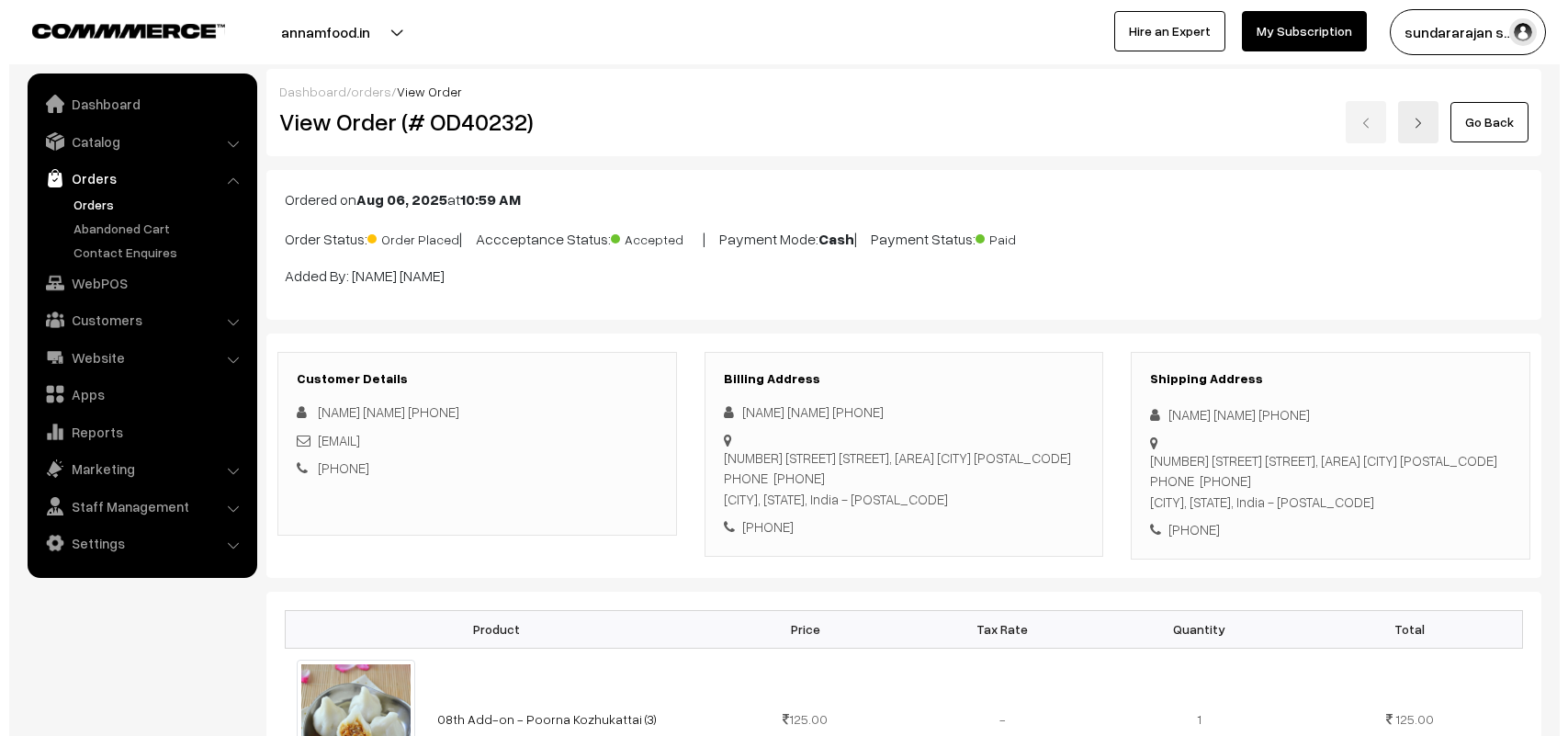 scroll, scrollTop: 957, scrollLeft: 0, axis: vertical 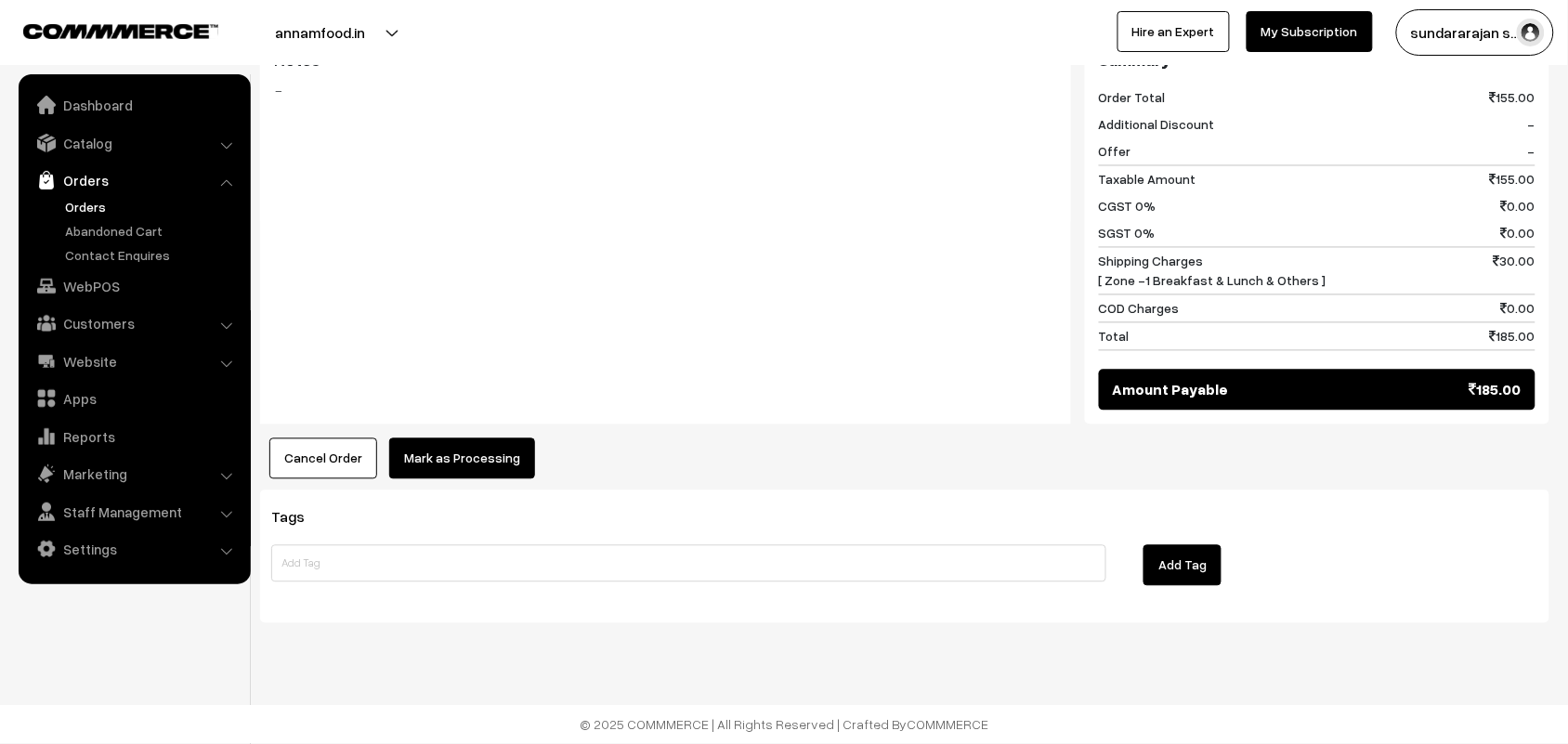 click on "Mark as Processing" at bounding box center (462, 459) 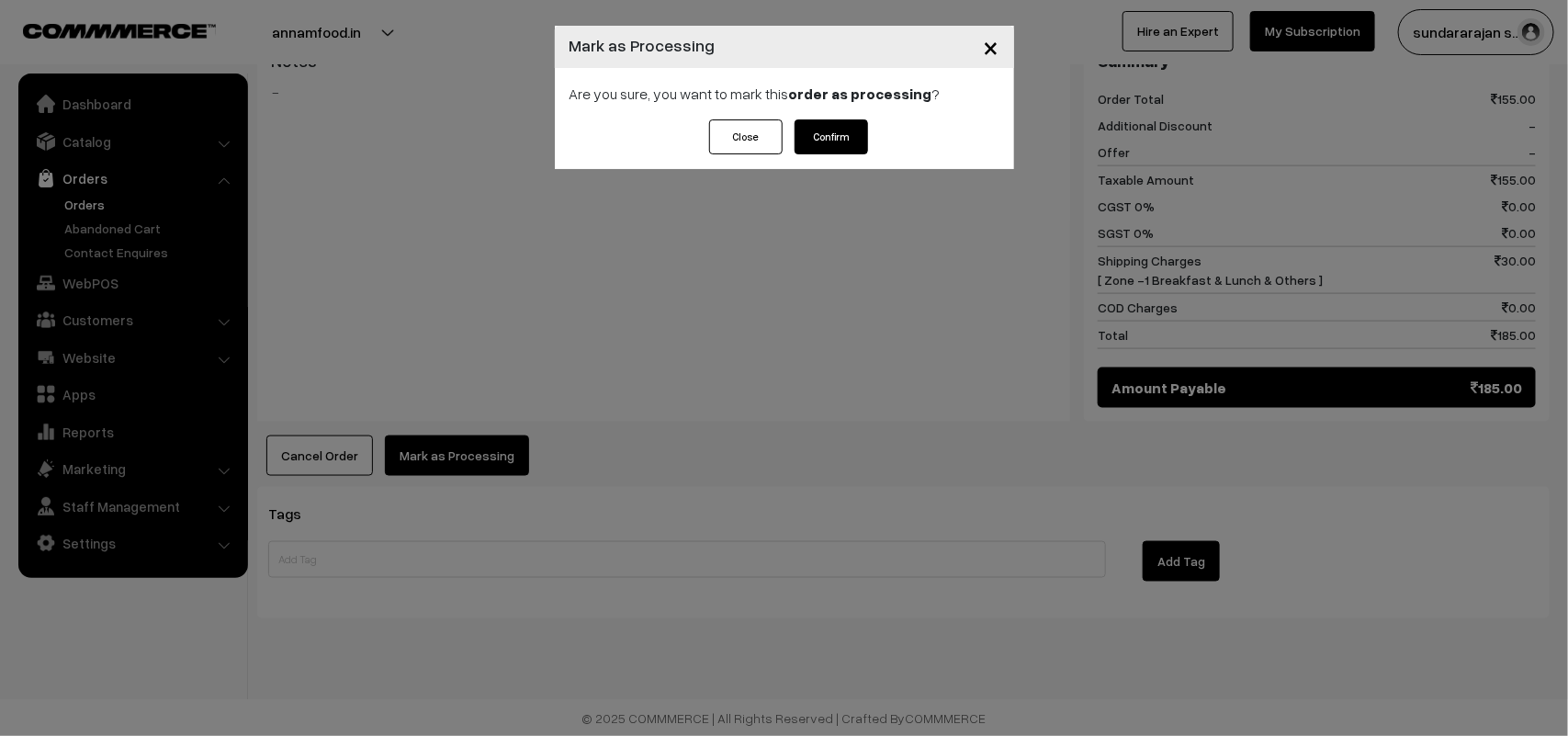 click on "Confirm" at bounding box center [831, 137] 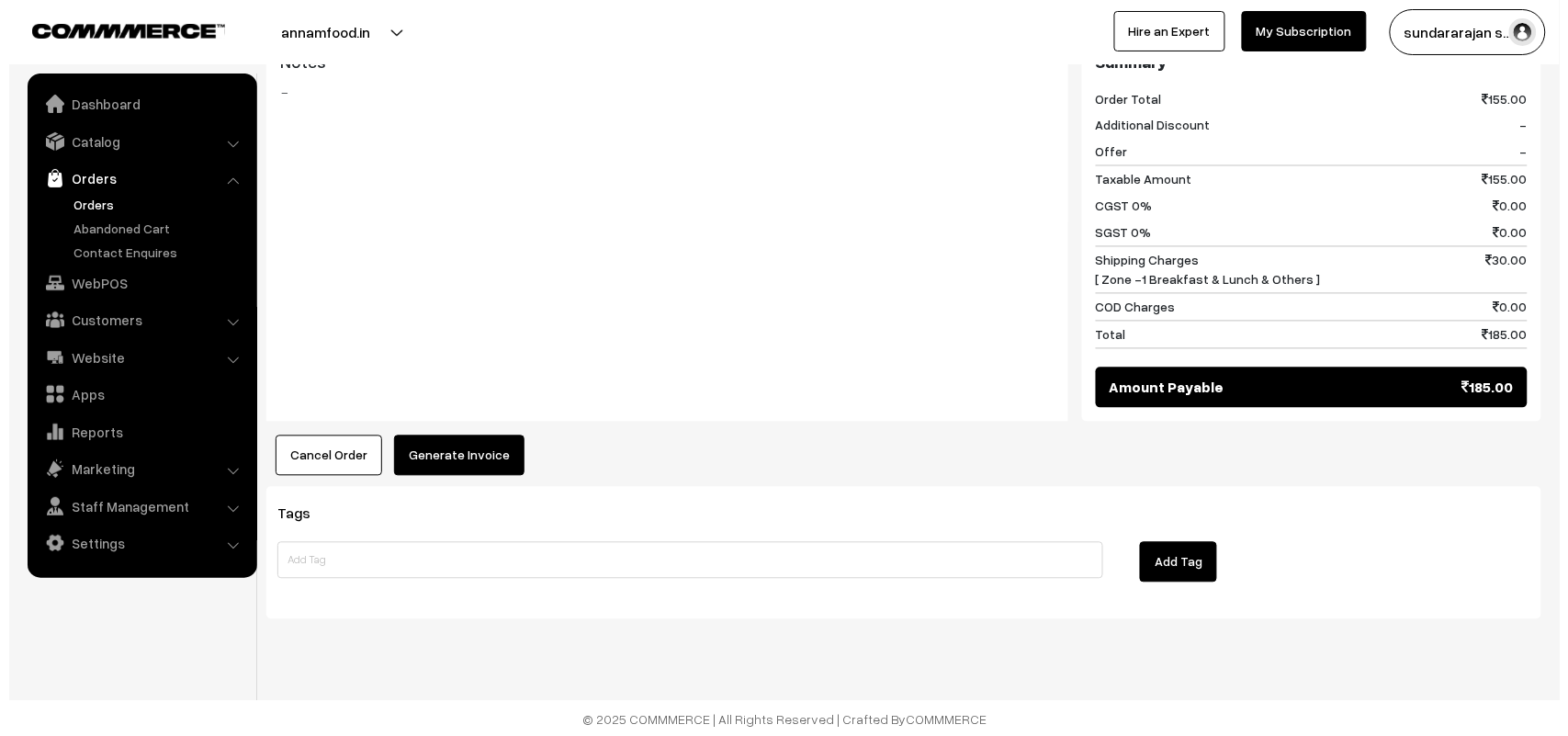 scroll, scrollTop: 957, scrollLeft: 0, axis: vertical 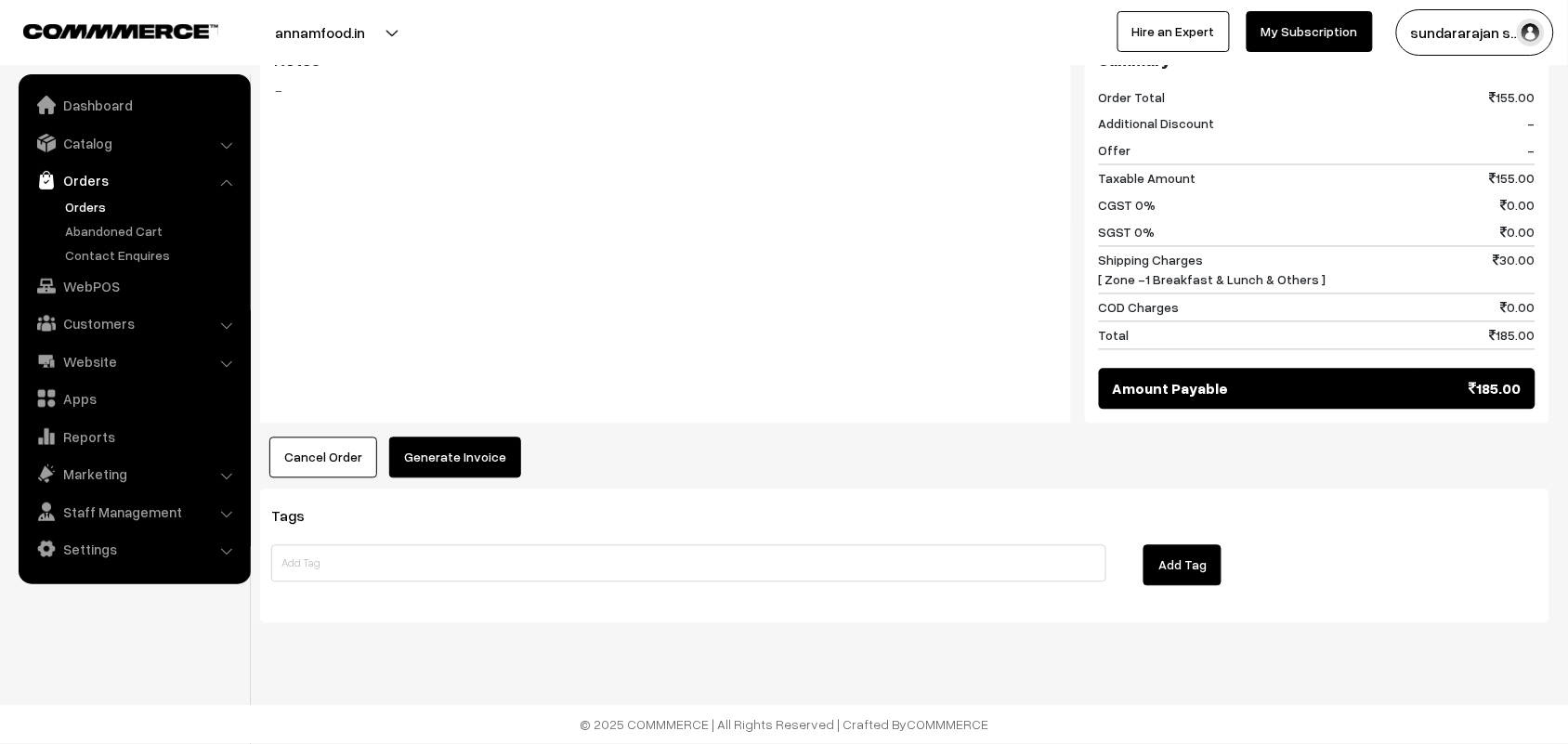 drag, startPoint x: 466, startPoint y: 502, endPoint x: 476, endPoint y: 471, distance: 32.57299 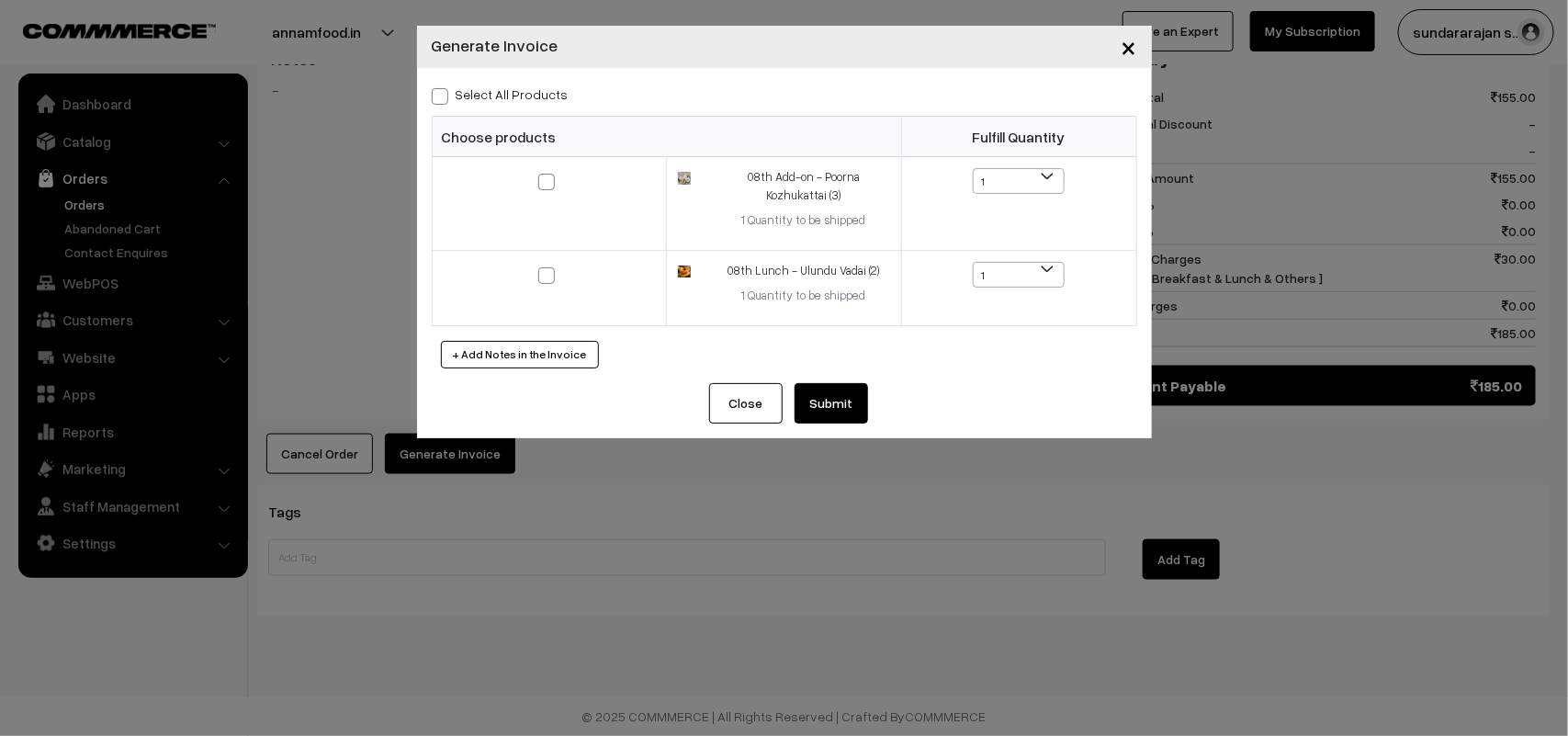 click on "Select All Products" at bounding box center [500, 94] 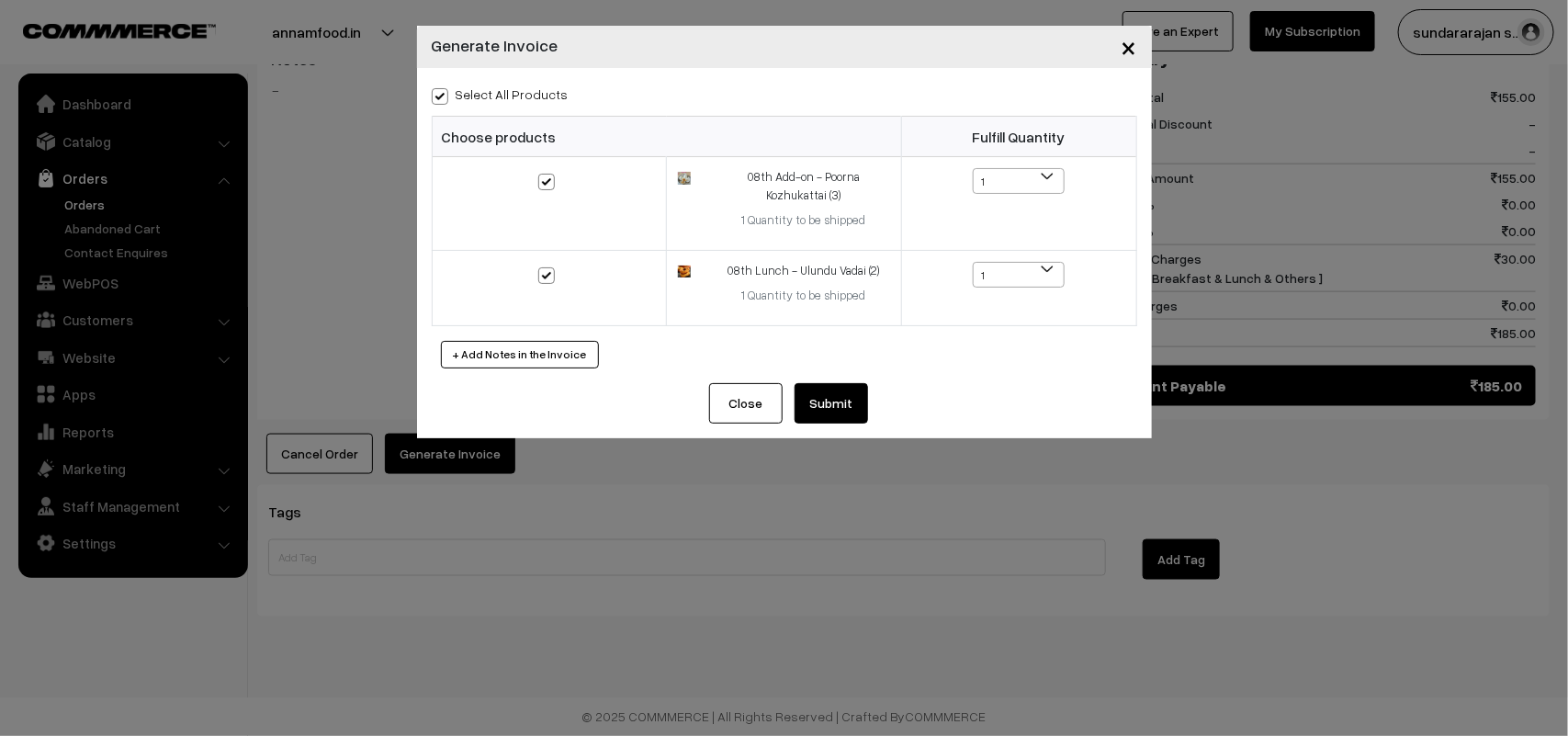 checkbox on "true" 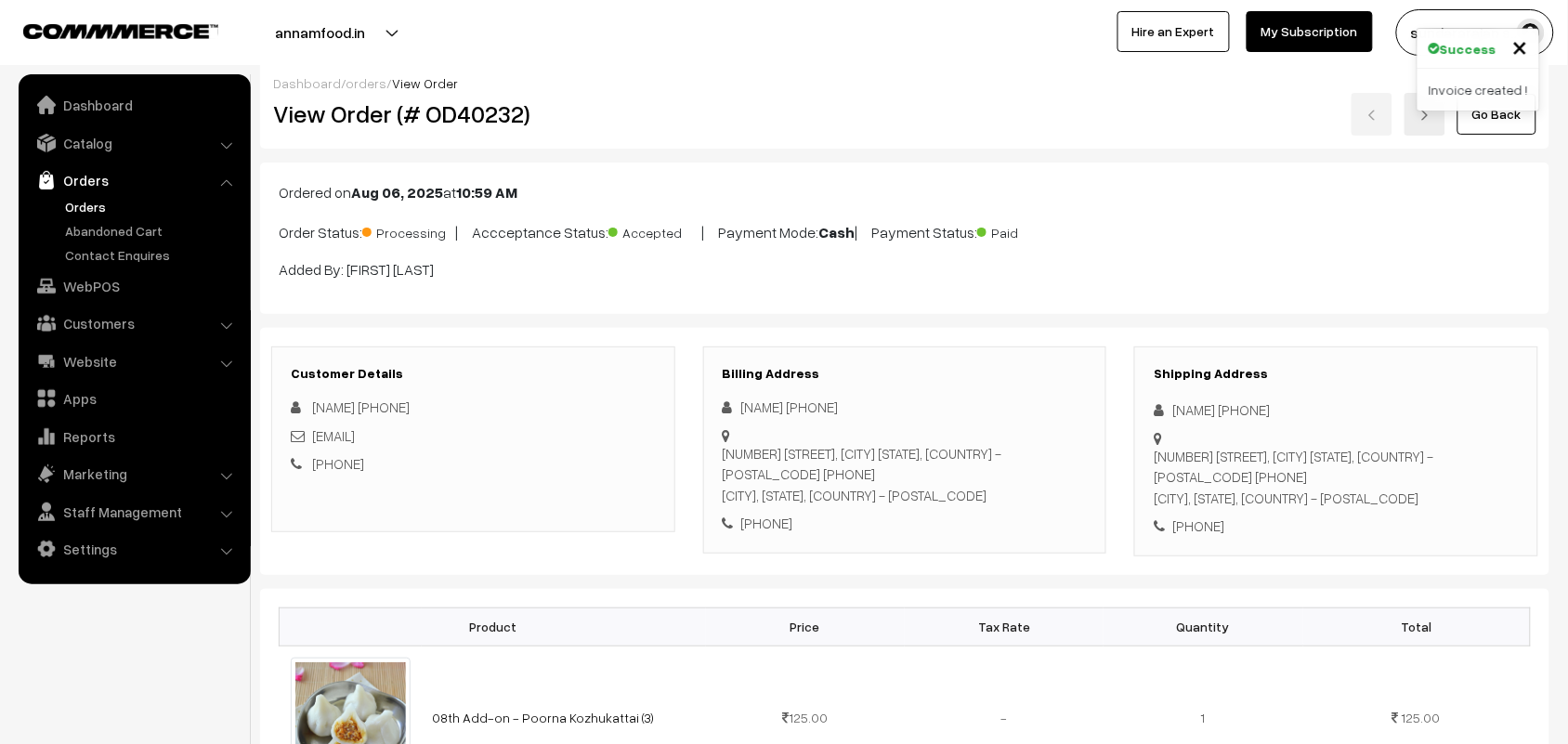 scroll, scrollTop: 0, scrollLeft: 0, axis: both 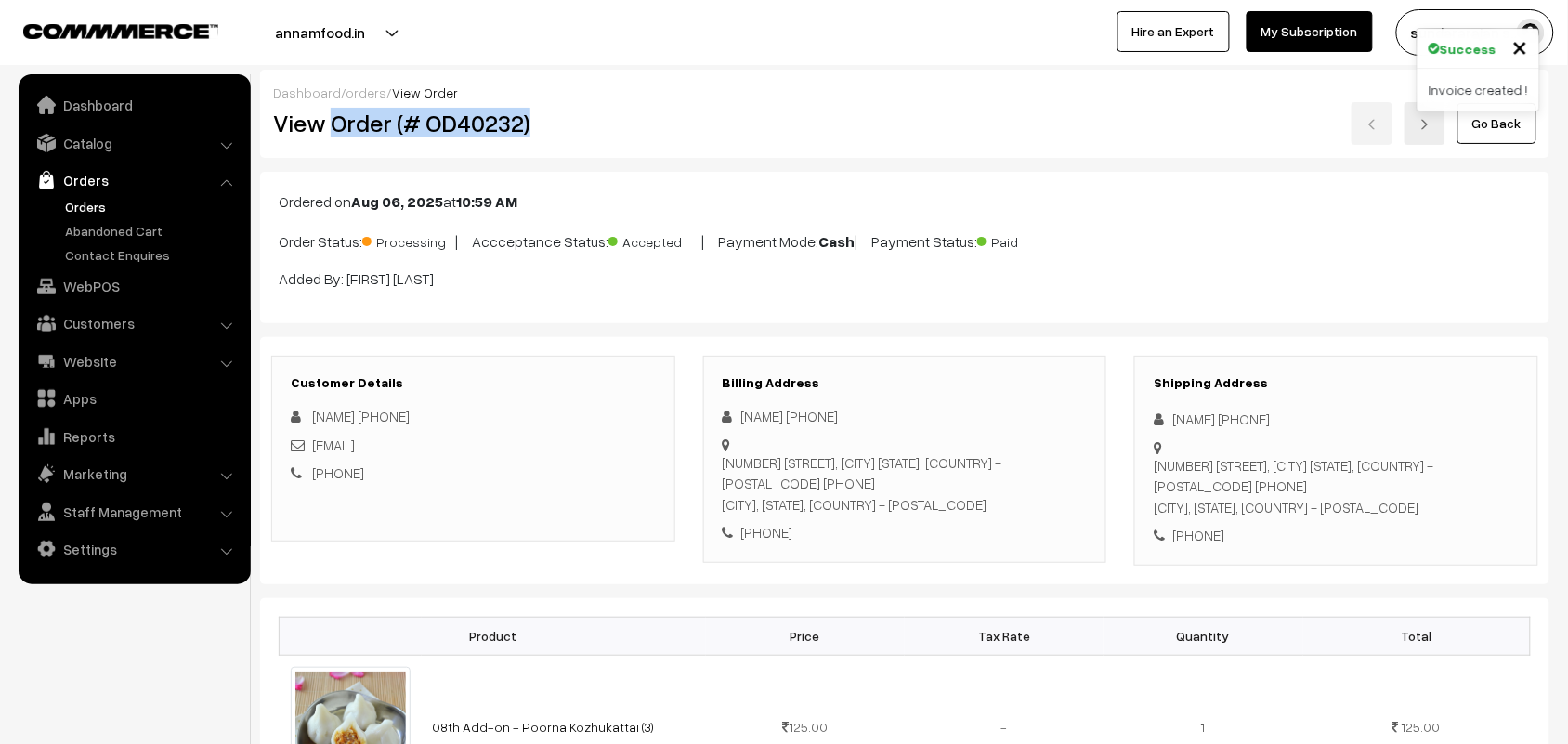 drag, startPoint x: 330, startPoint y: 116, endPoint x: 601, endPoint y: 221, distance: 290.63035 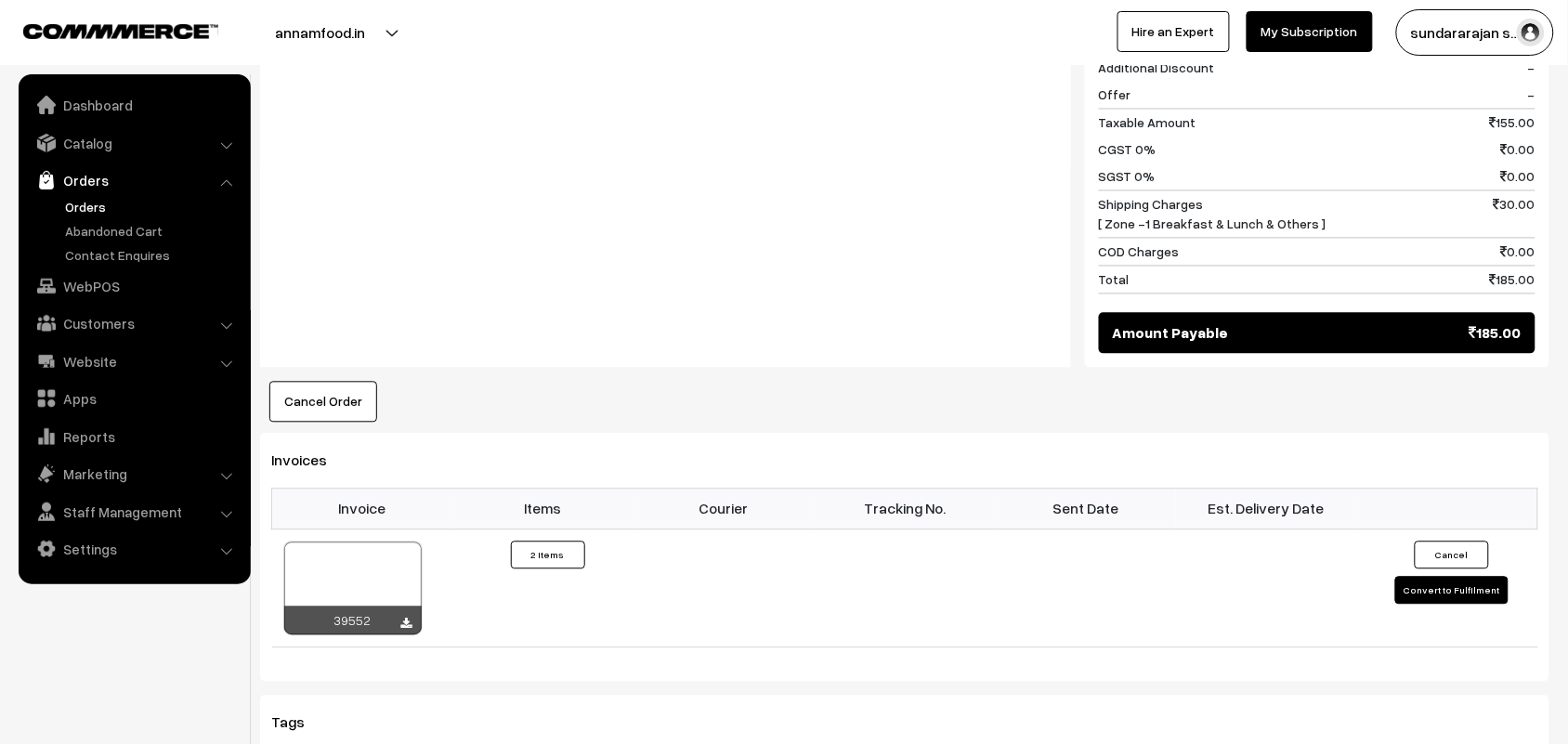 scroll, scrollTop: 1393, scrollLeft: 0, axis: vertical 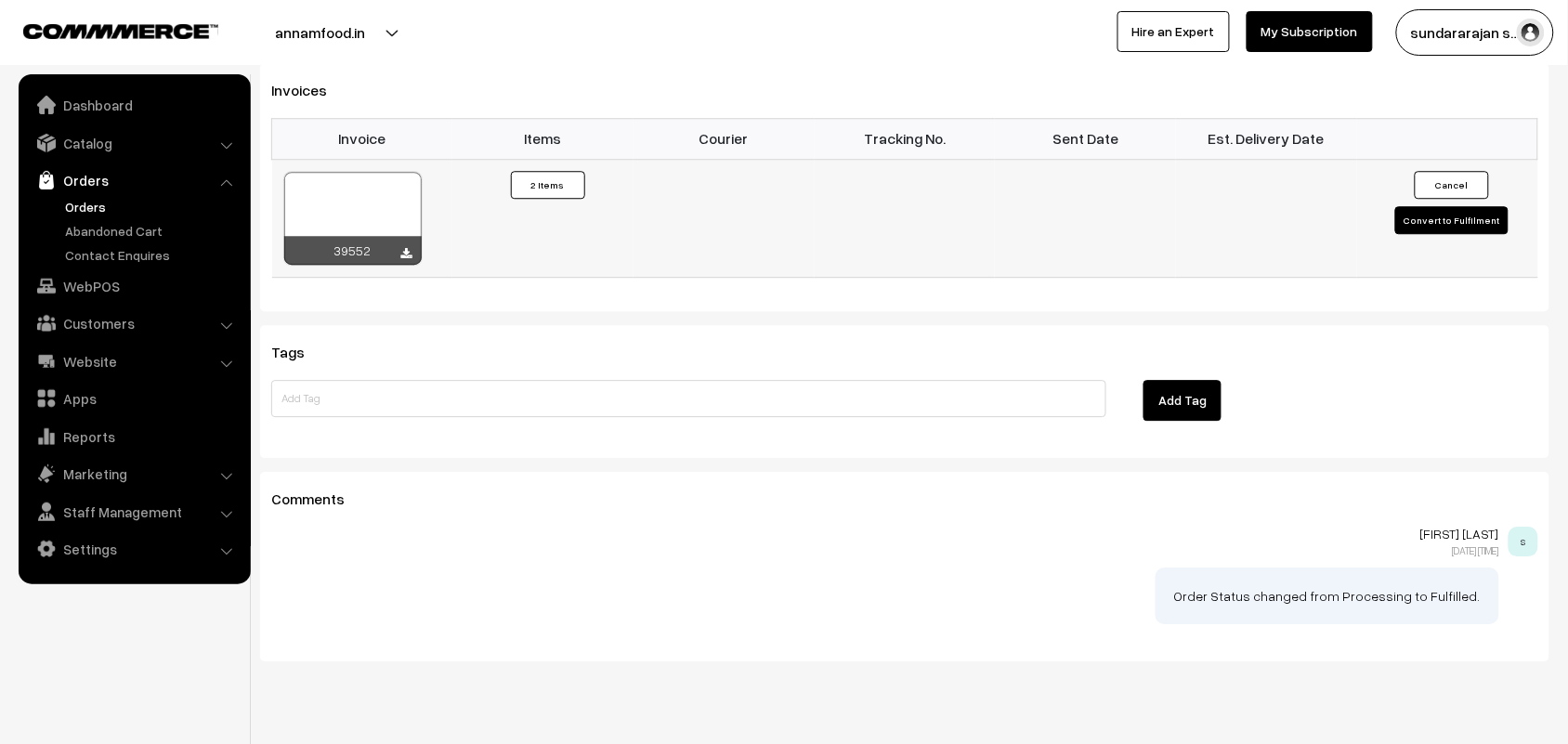 click at bounding box center (353, 218) 